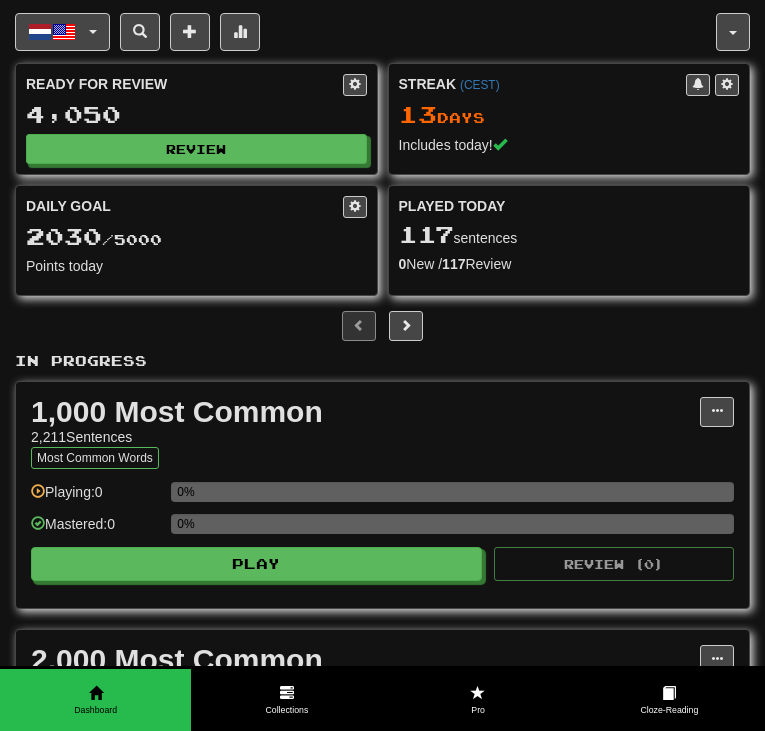 scroll, scrollTop: 0, scrollLeft: 0, axis: both 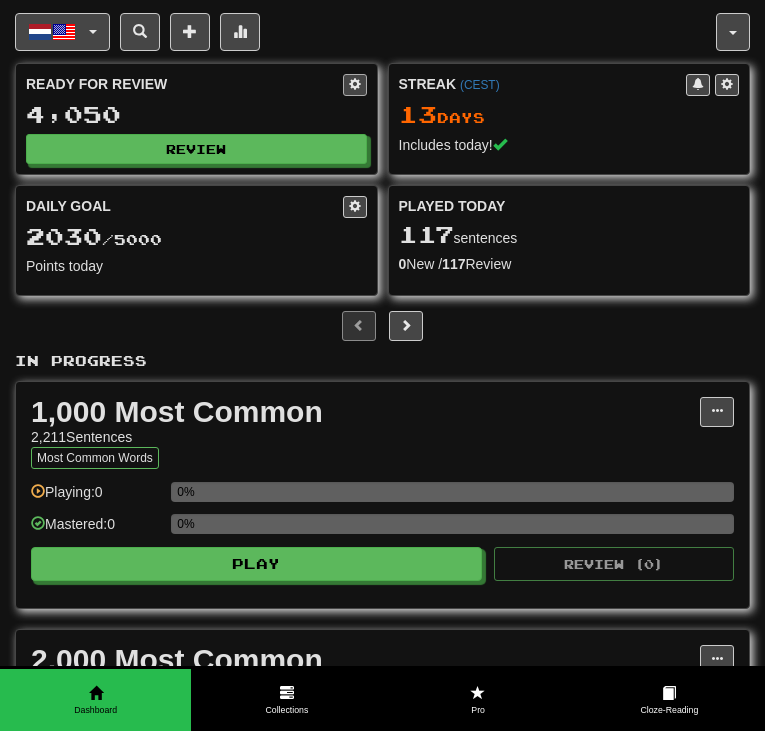 click at bounding box center [355, 85] 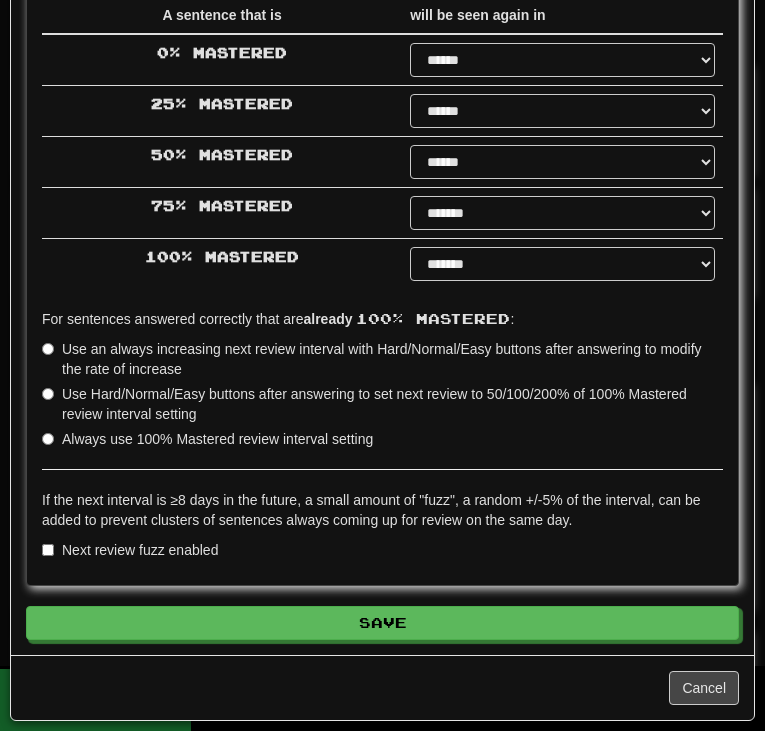 scroll, scrollTop: 0, scrollLeft: 0, axis: both 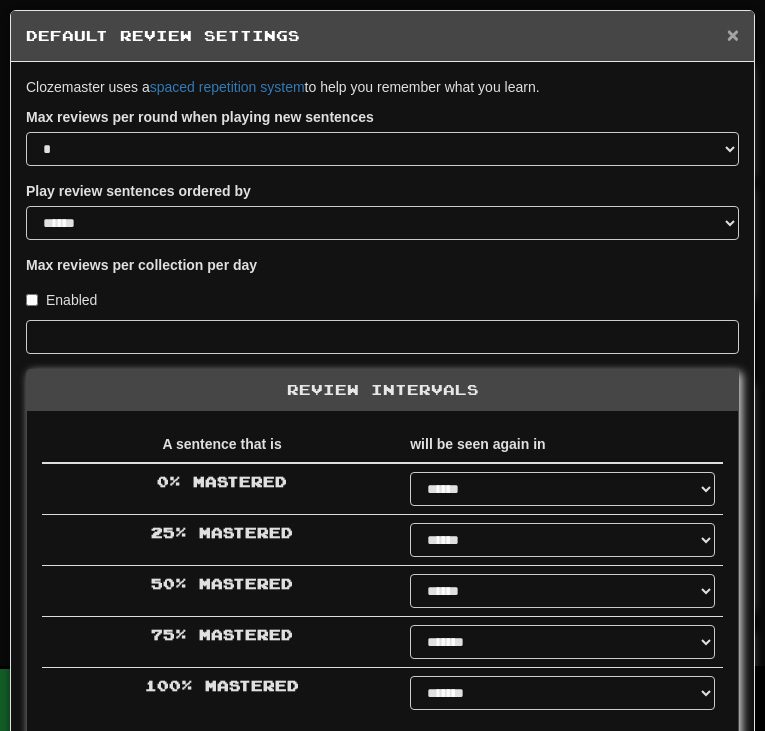 click on "×" at bounding box center [733, 34] 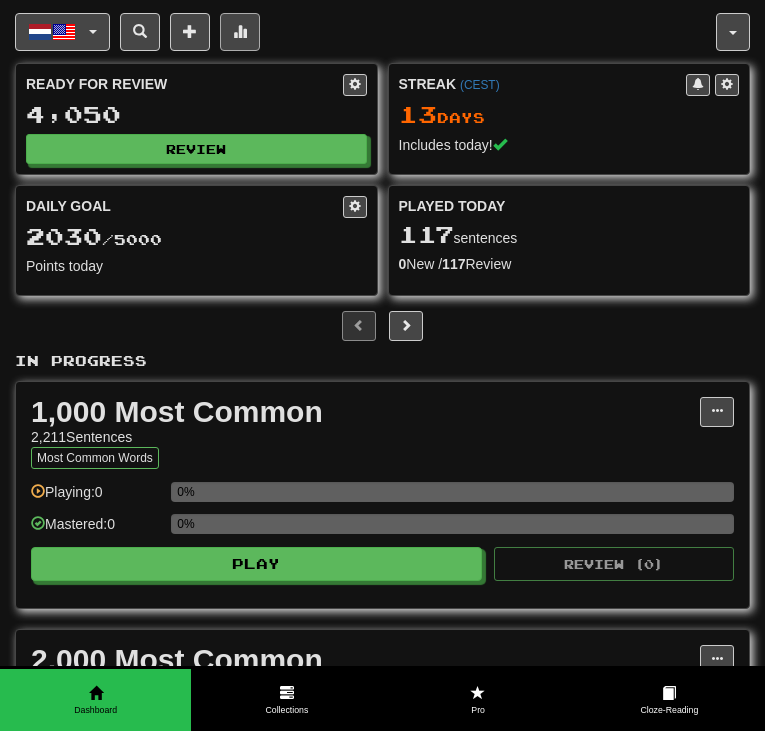 click at bounding box center [240, 32] 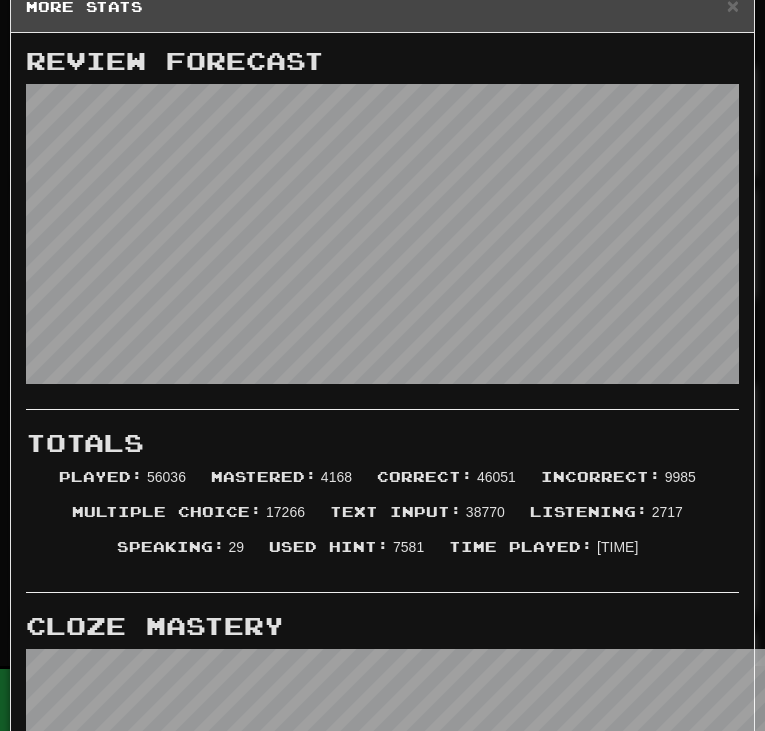 scroll, scrollTop: 12, scrollLeft: 0, axis: vertical 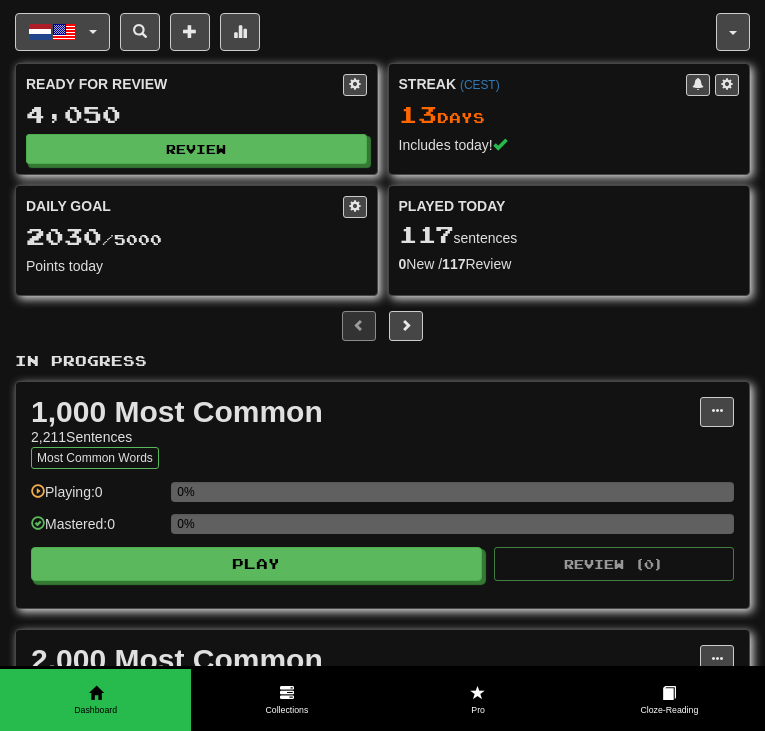 click on "Score 572,206  Playing:  4,995  Mastered:  2,888 Ready for Review 4,050   Review Streak   ( CEST ) 13  Day s Includes today!  Daily Goal 2030  /  5000 Points today Played Today 117  sentences 0  New /  117  Review Full History  Level 136 14,797  more points to level  137 Leaderboard 9 th View Favorites 1,402 View Play" at bounding box center (382, 179) 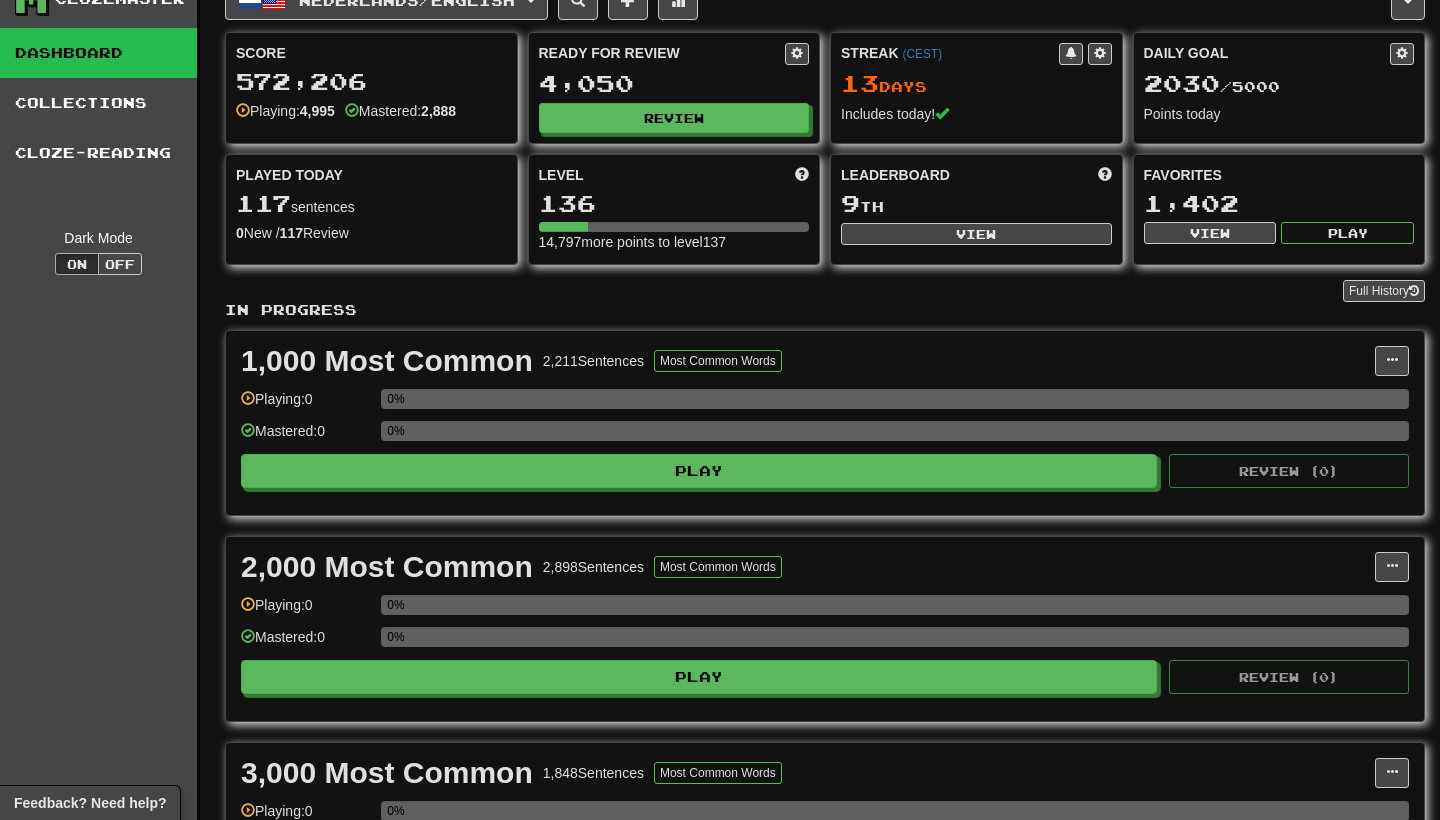 scroll, scrollTop: 15, scrollLeft: 0, axis: vertical 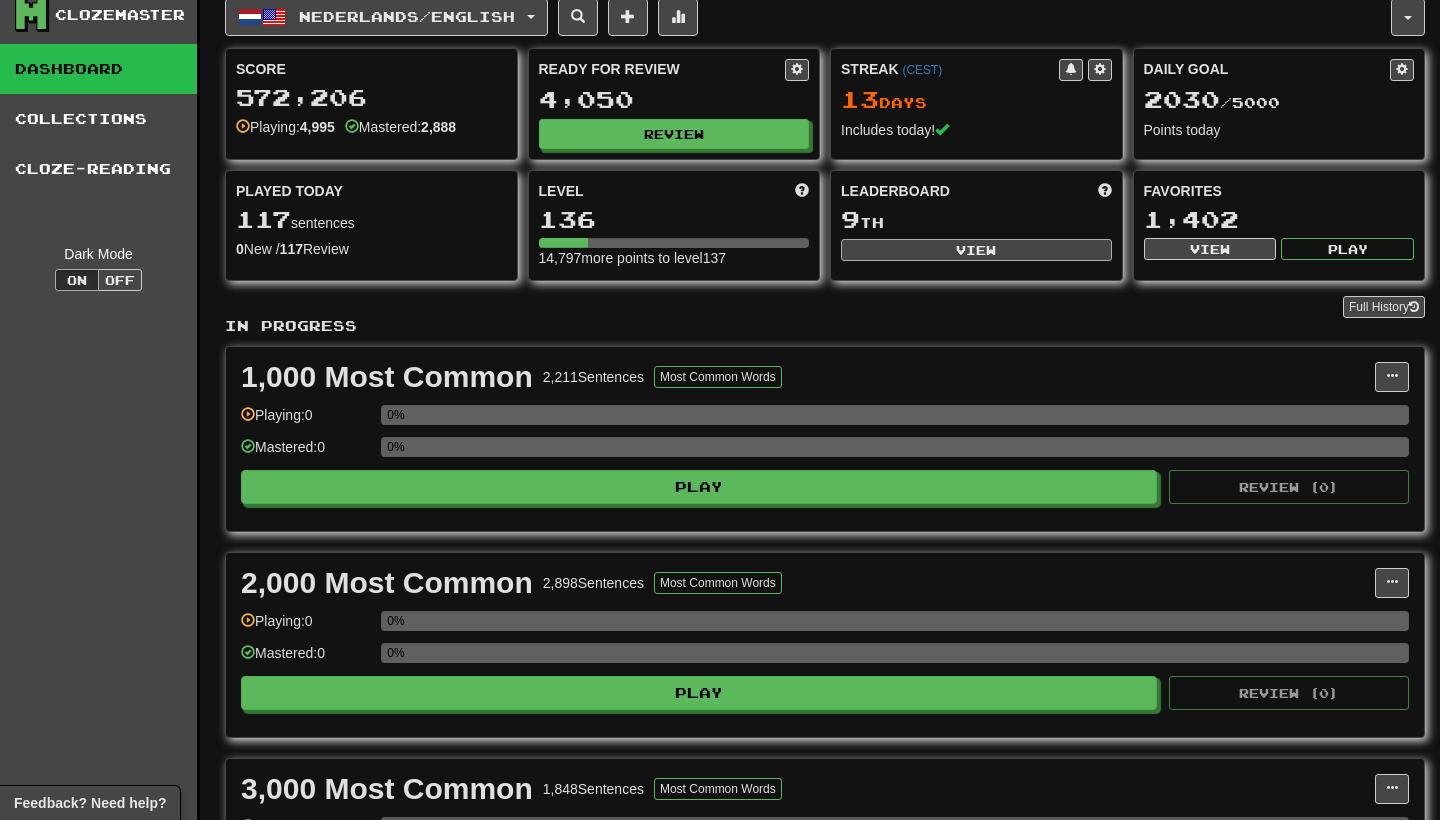 click on "View" at bounding box center [976, 250] 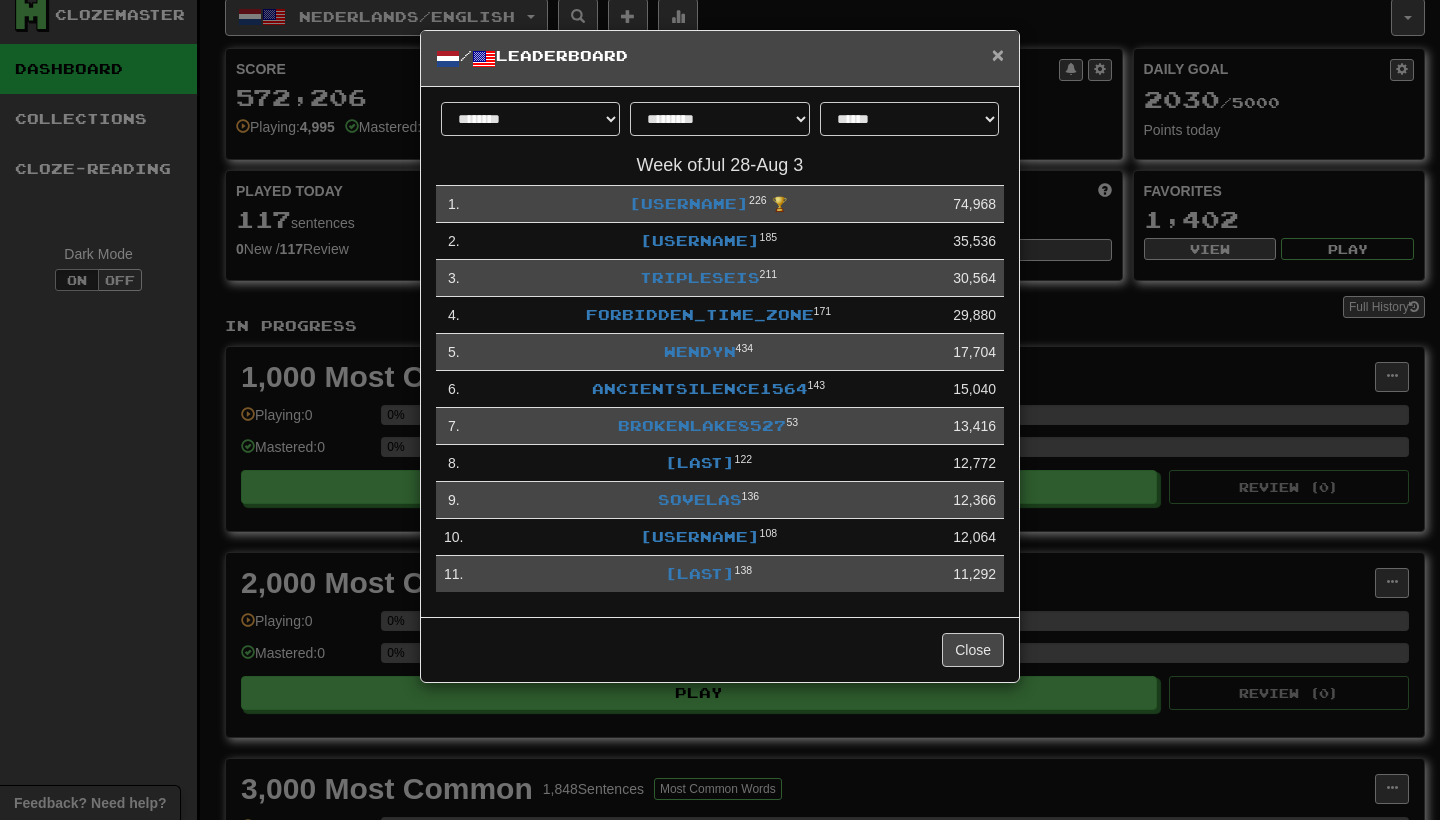 click on "×" at bounding box center (998, 54) 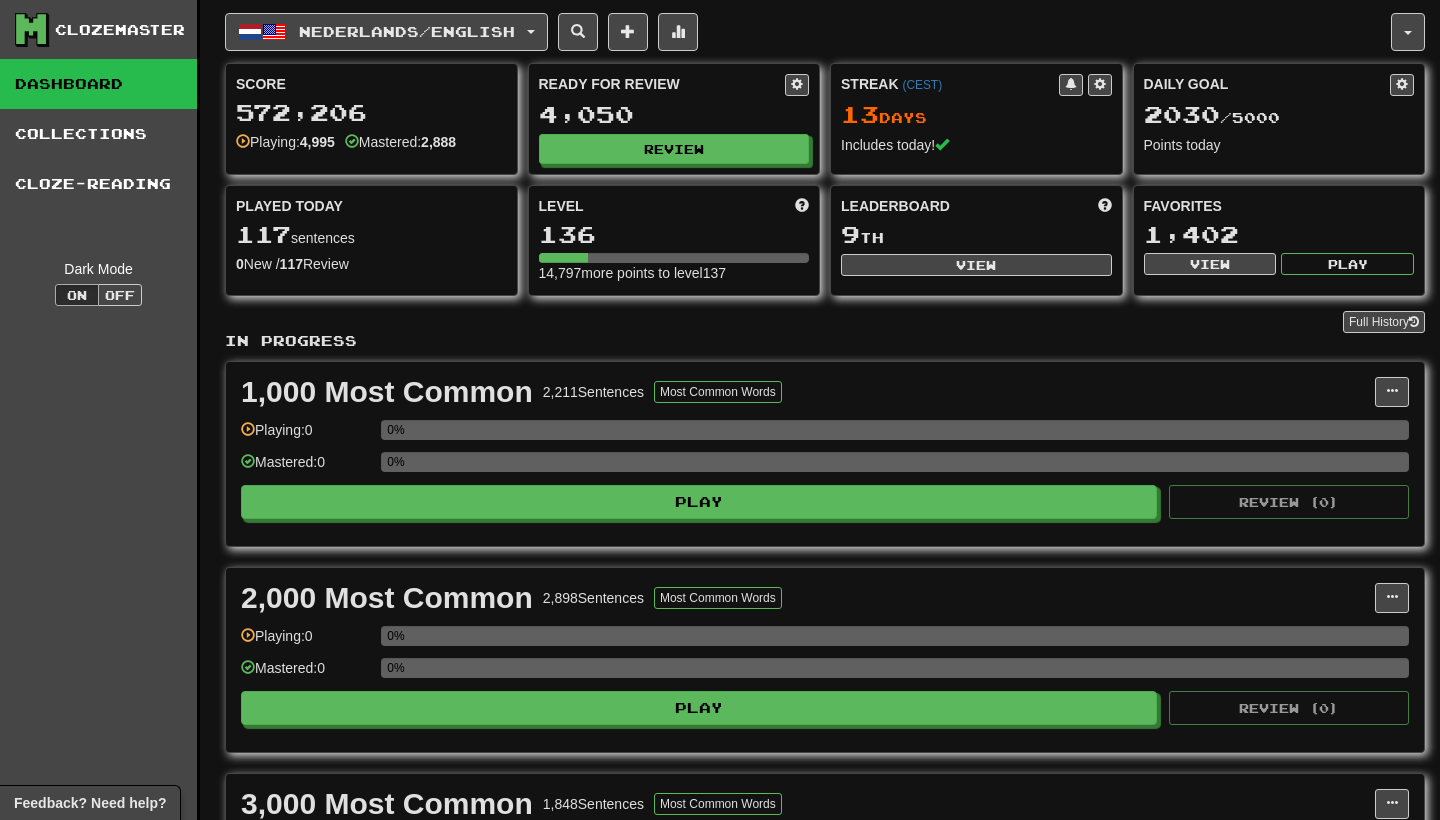 scroll, scrollTop: 0, scrollLeft: 0, axis: both 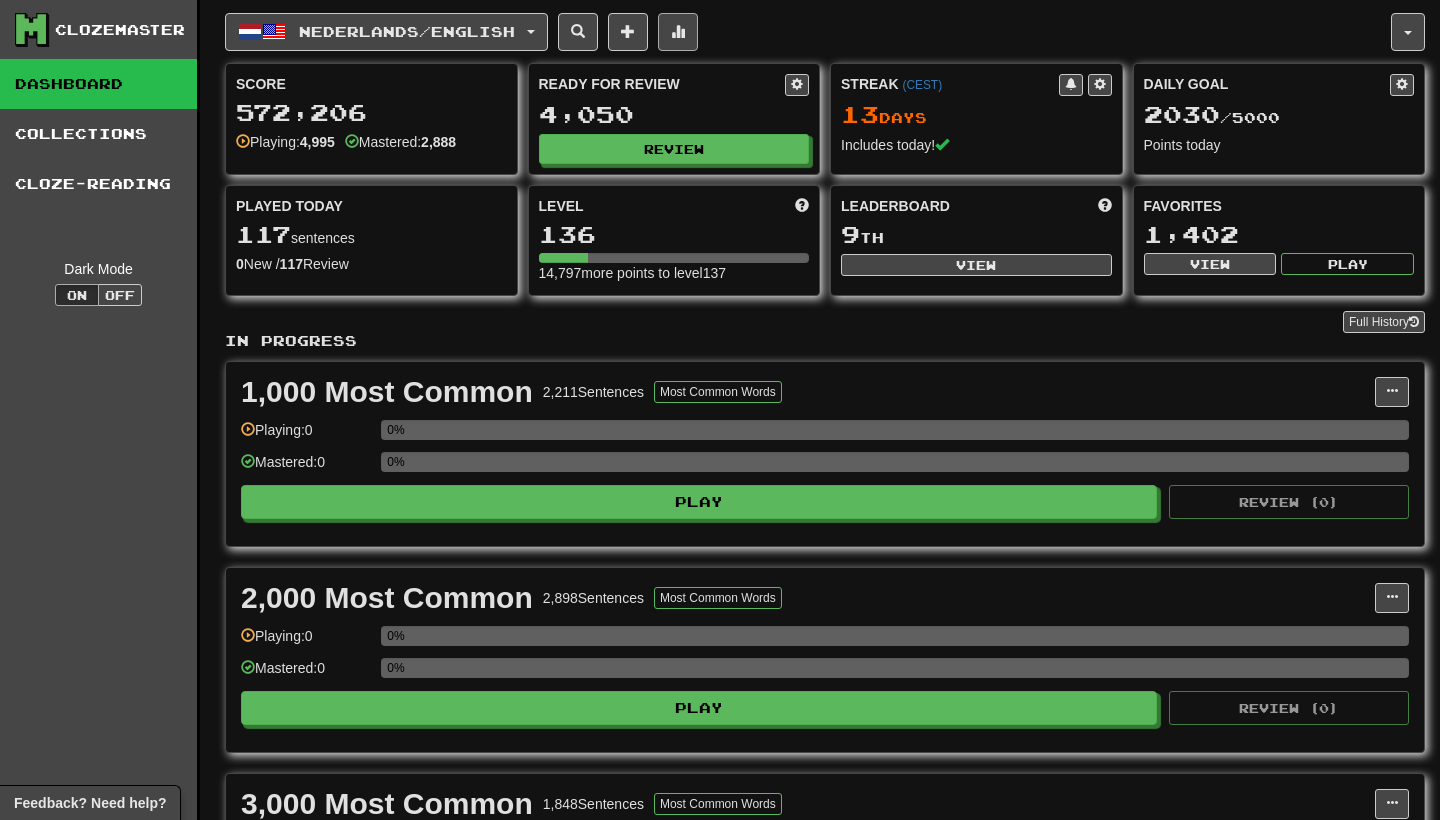 click at bounding box center [678, 31] 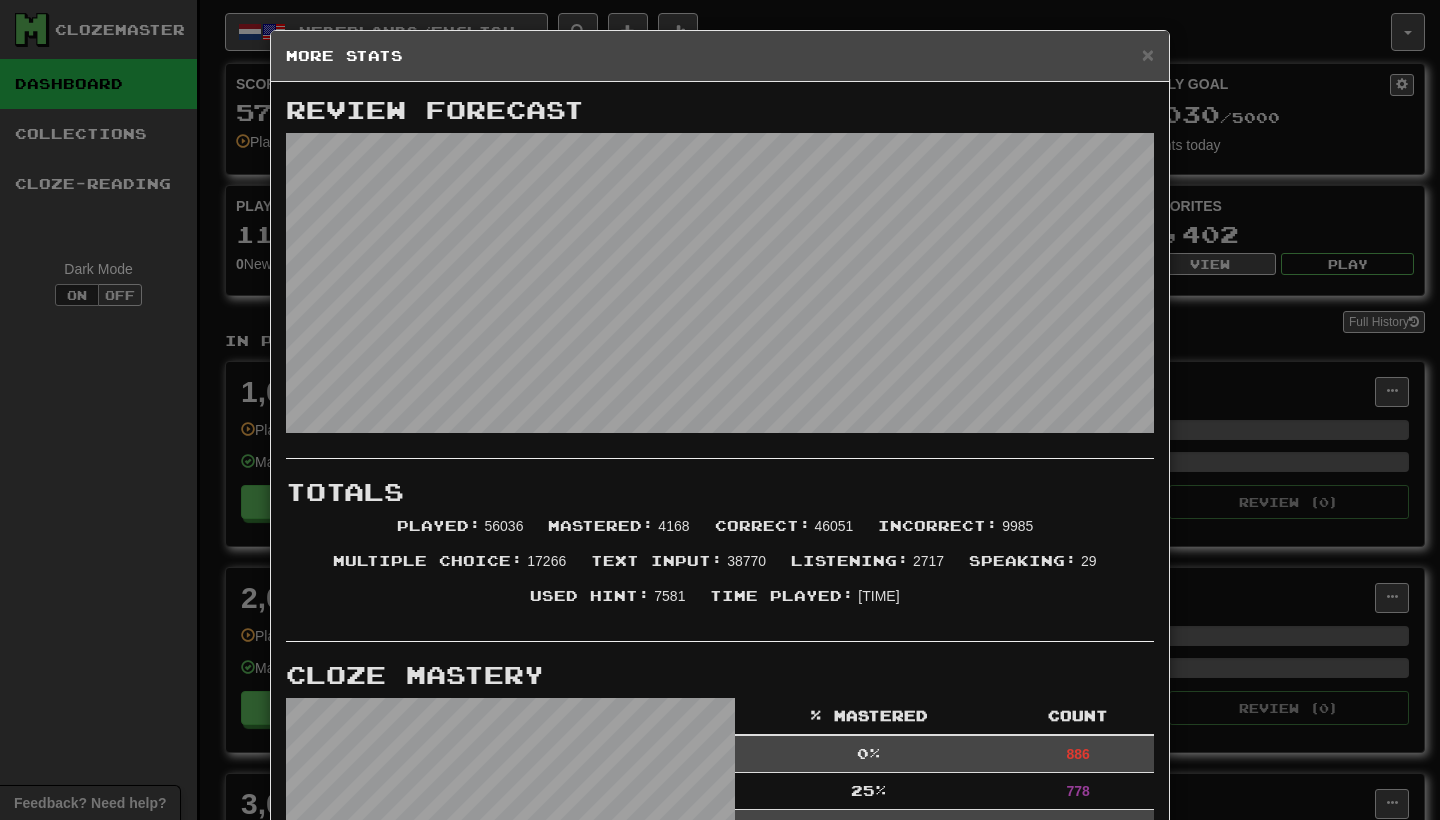 scroll, scrollTop: 0, scrollLeft: 0, axis: both 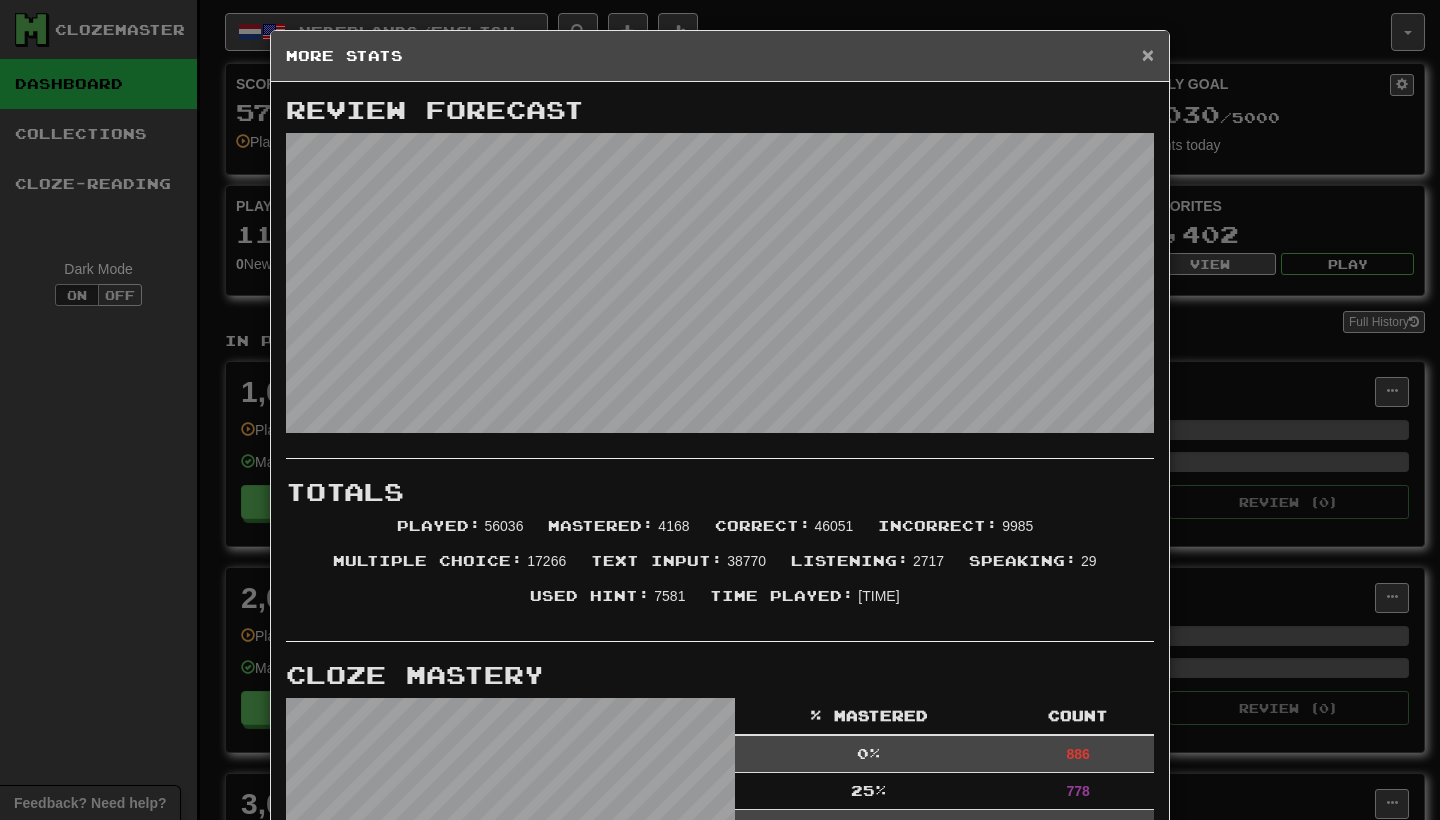 click on "×" at bounding box center [1148, 54] 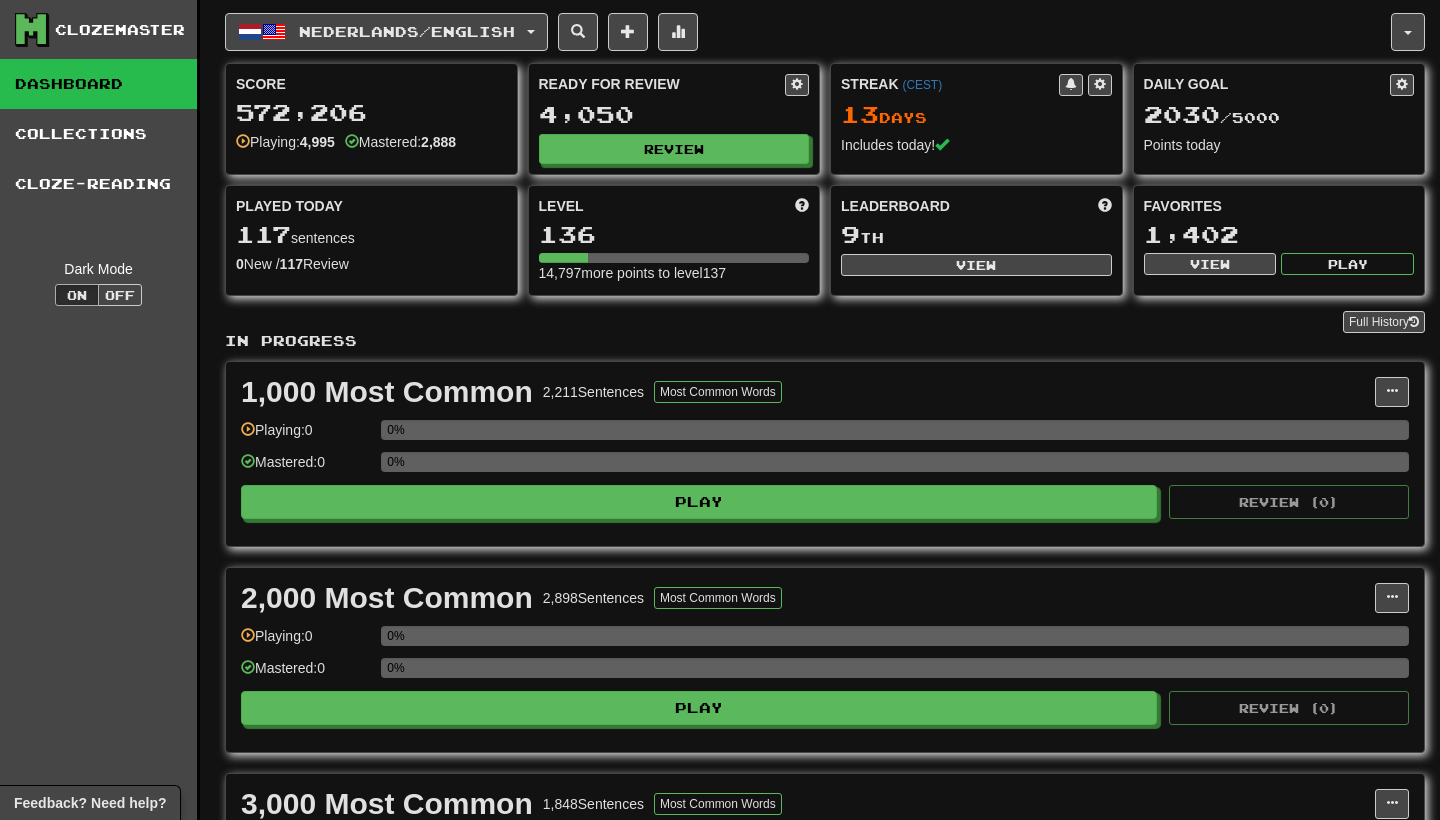 scroll, scrollTop: 0, scrollLeft: 0, axis: both 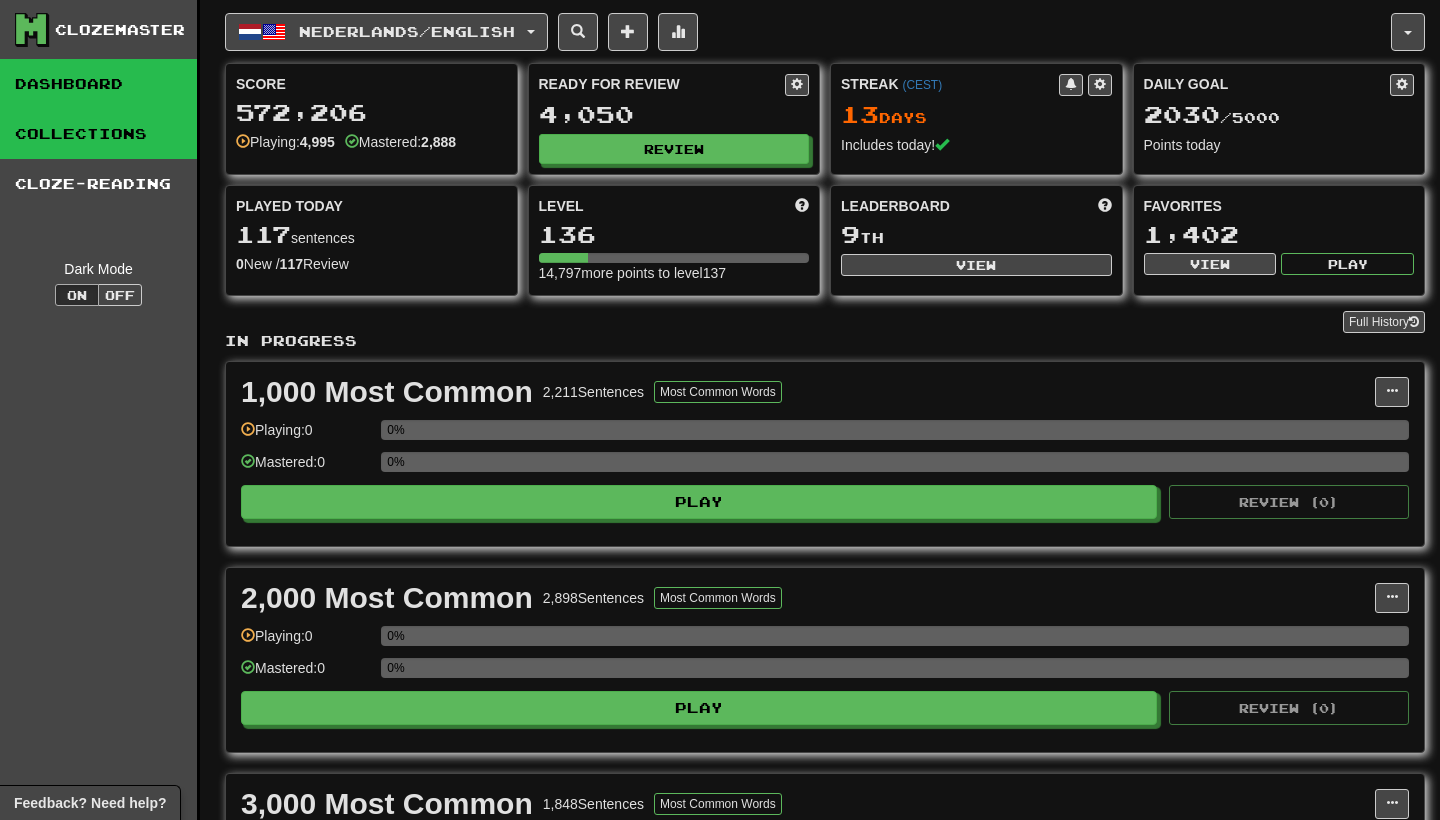 click on "Collections" at bounding box center (98, 134) 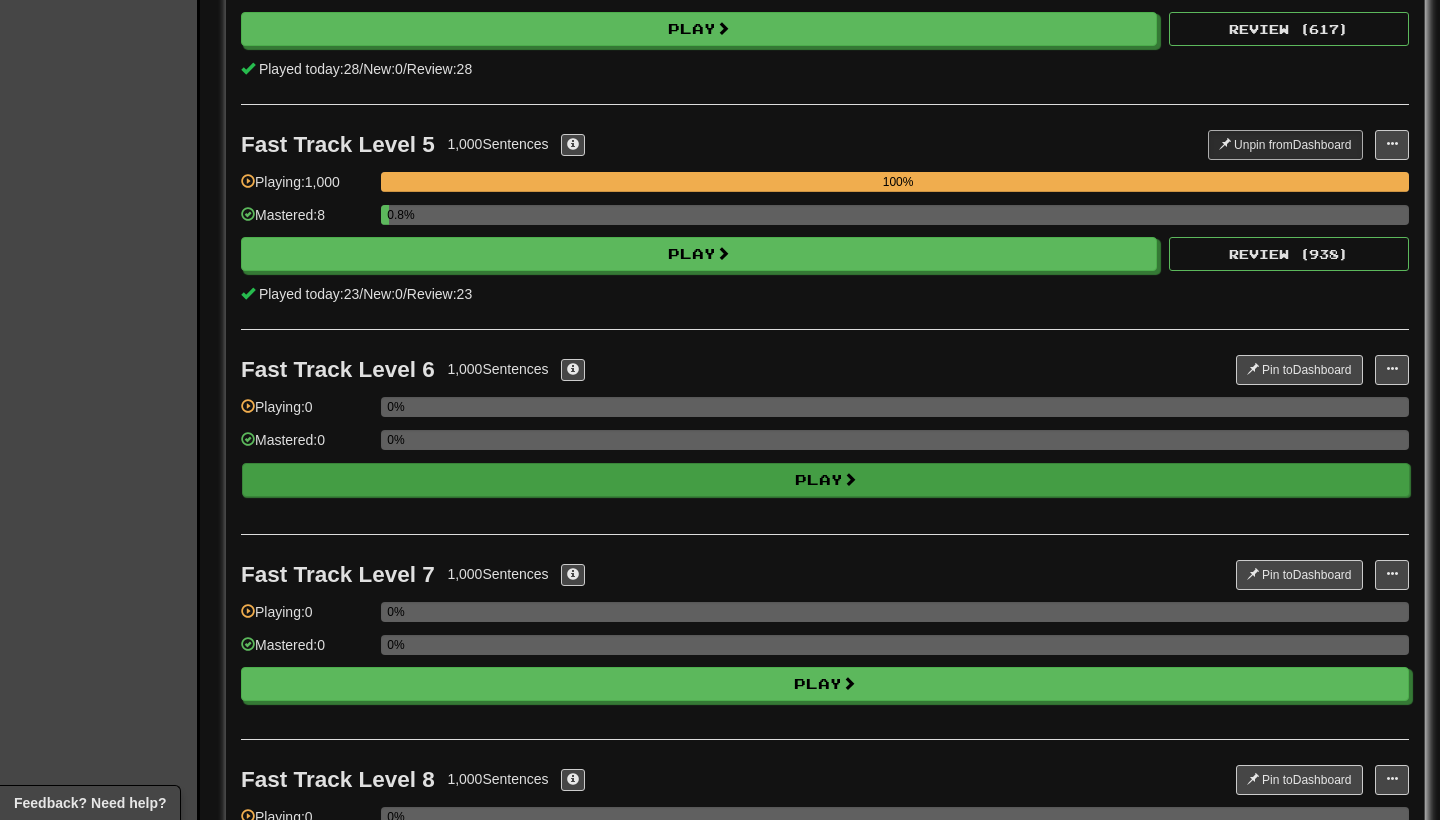 scroll, scrollTop: 952, scrollLeft: 0, axis: vertical 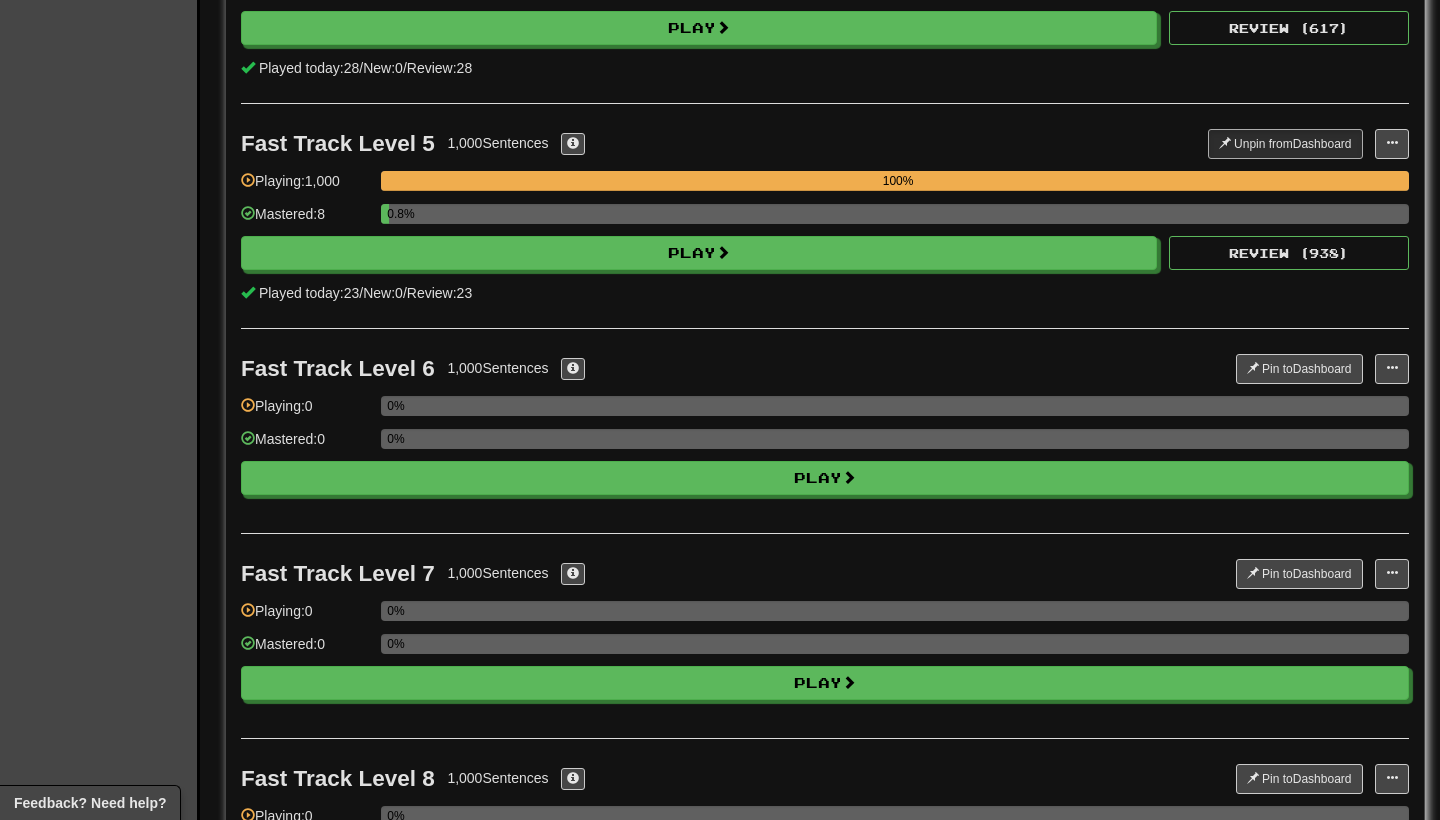 click on "1,000  Sentences" at bounding box center [516, 368] 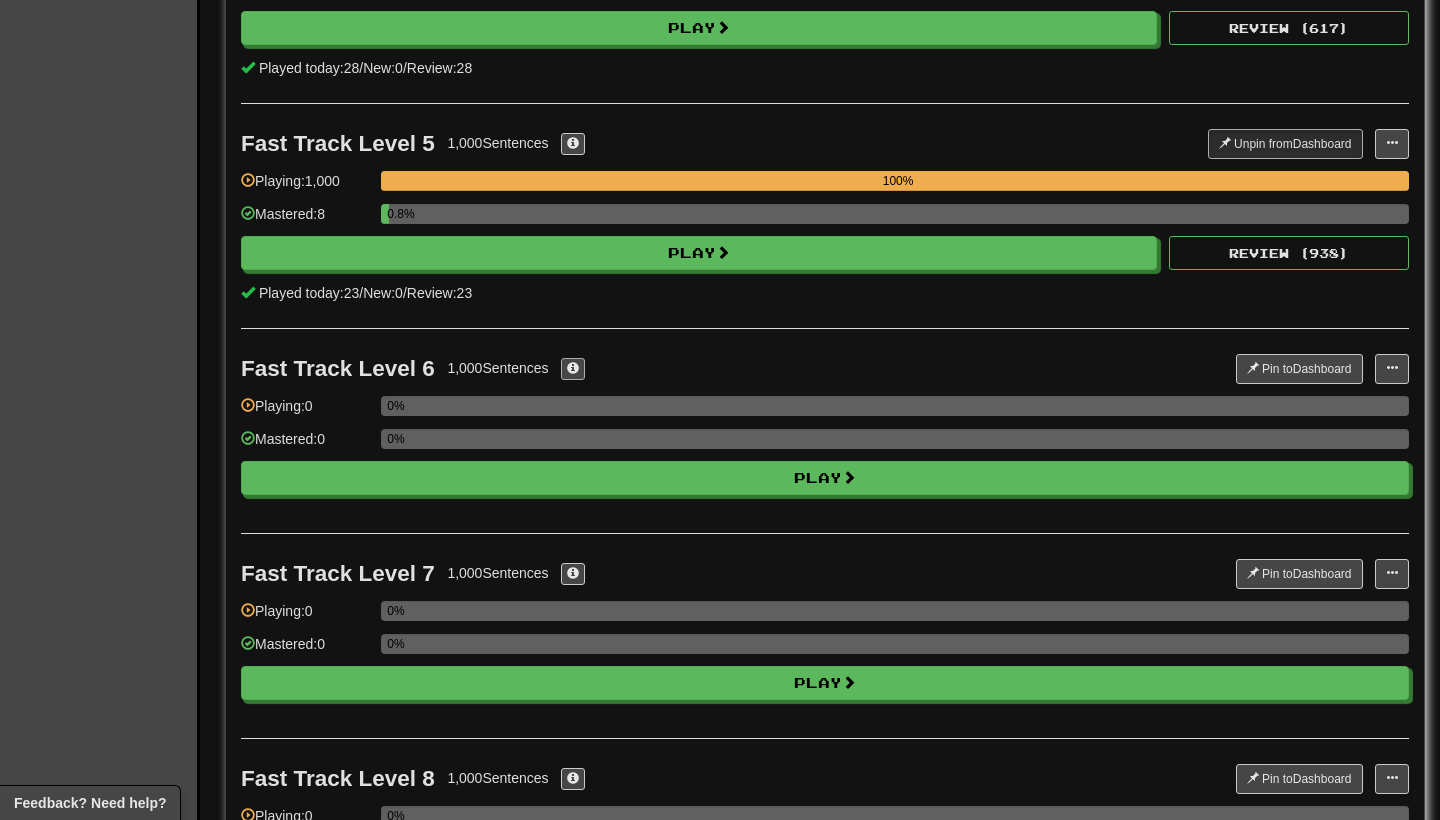 click at bounding box center (573, 369) 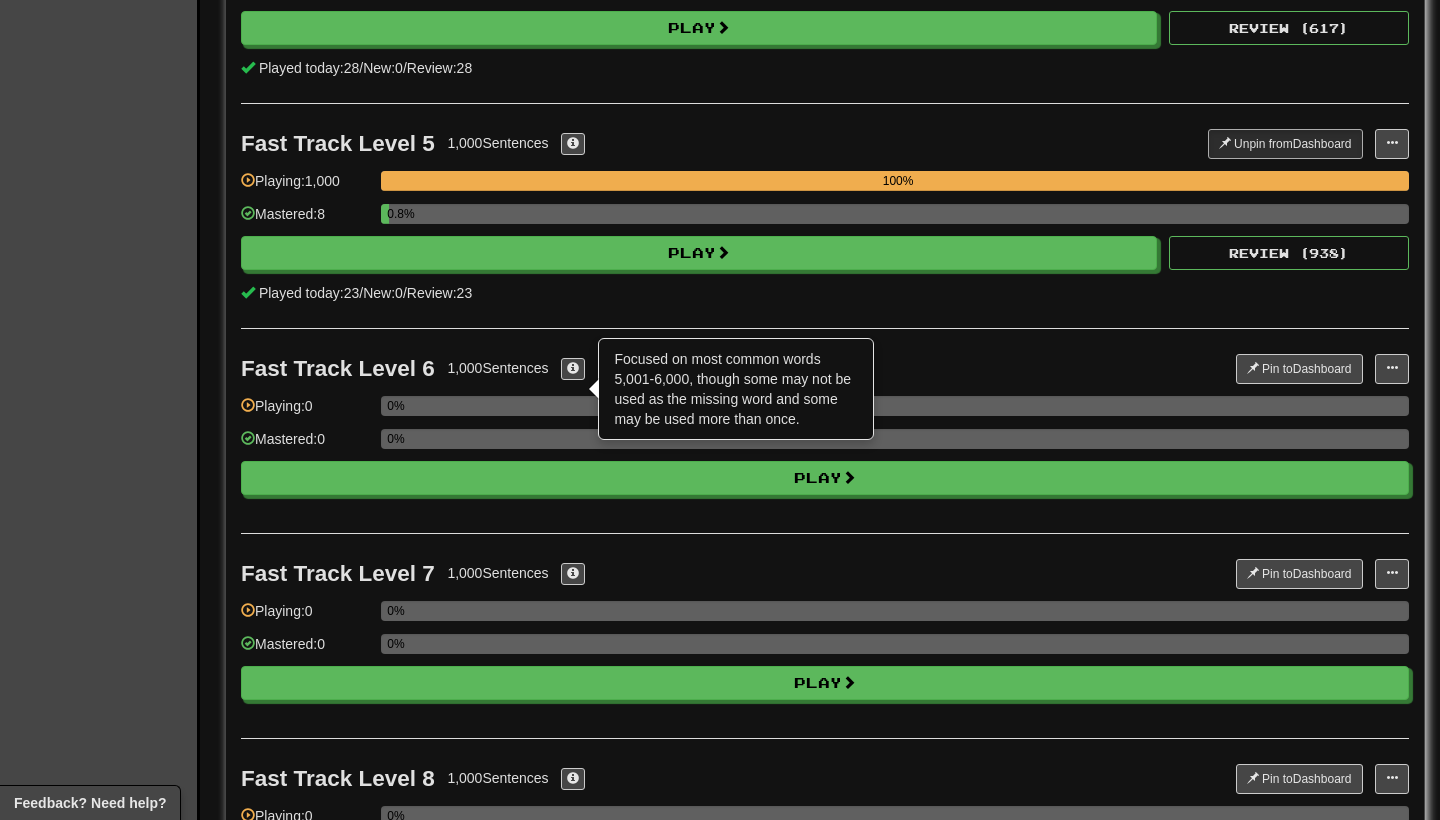 click on "Fast Track Level 6" at bounding box center [338, 368] 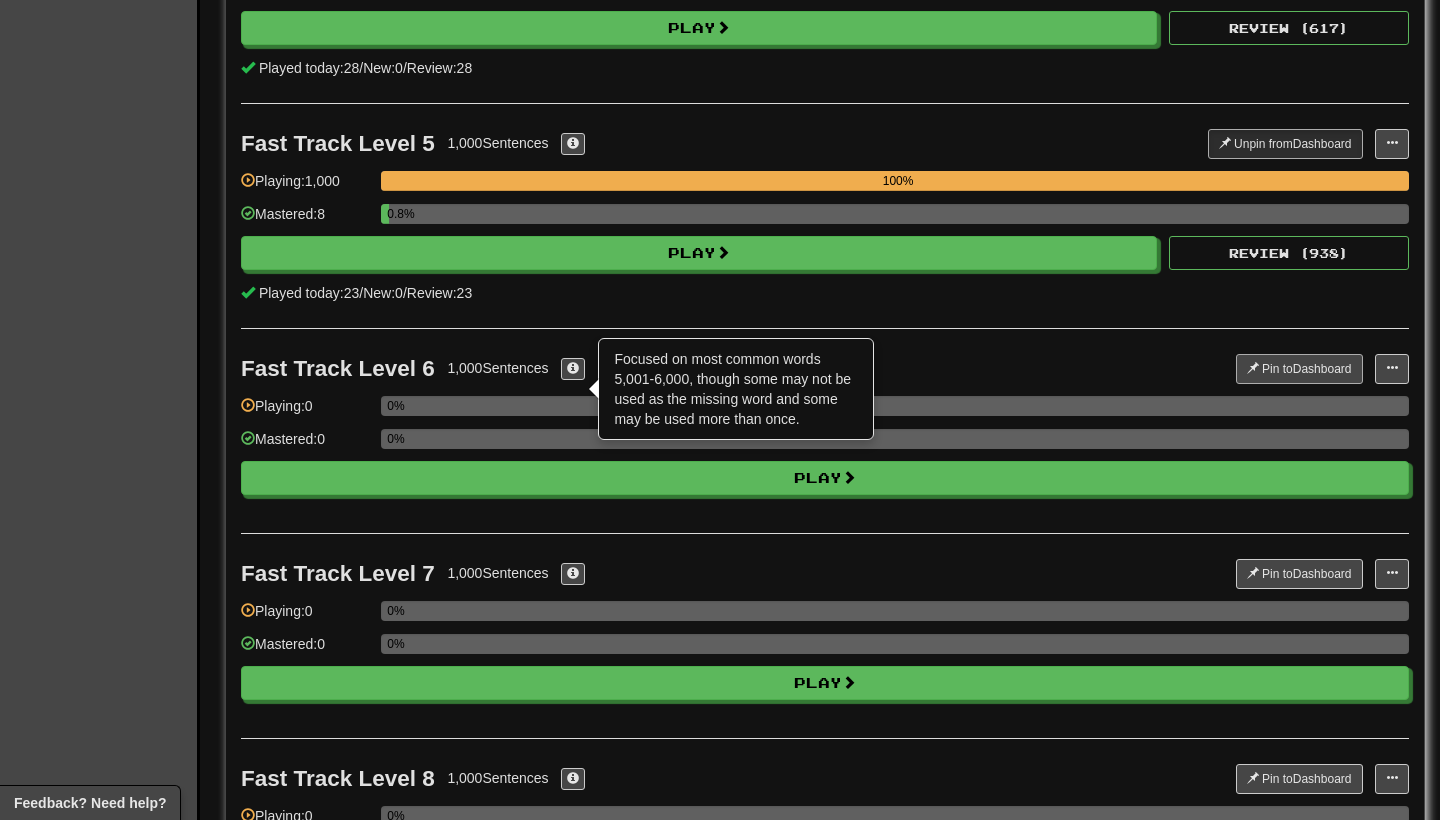 click on "Pin to  Dashboard" at bounding box center (1299, 369) 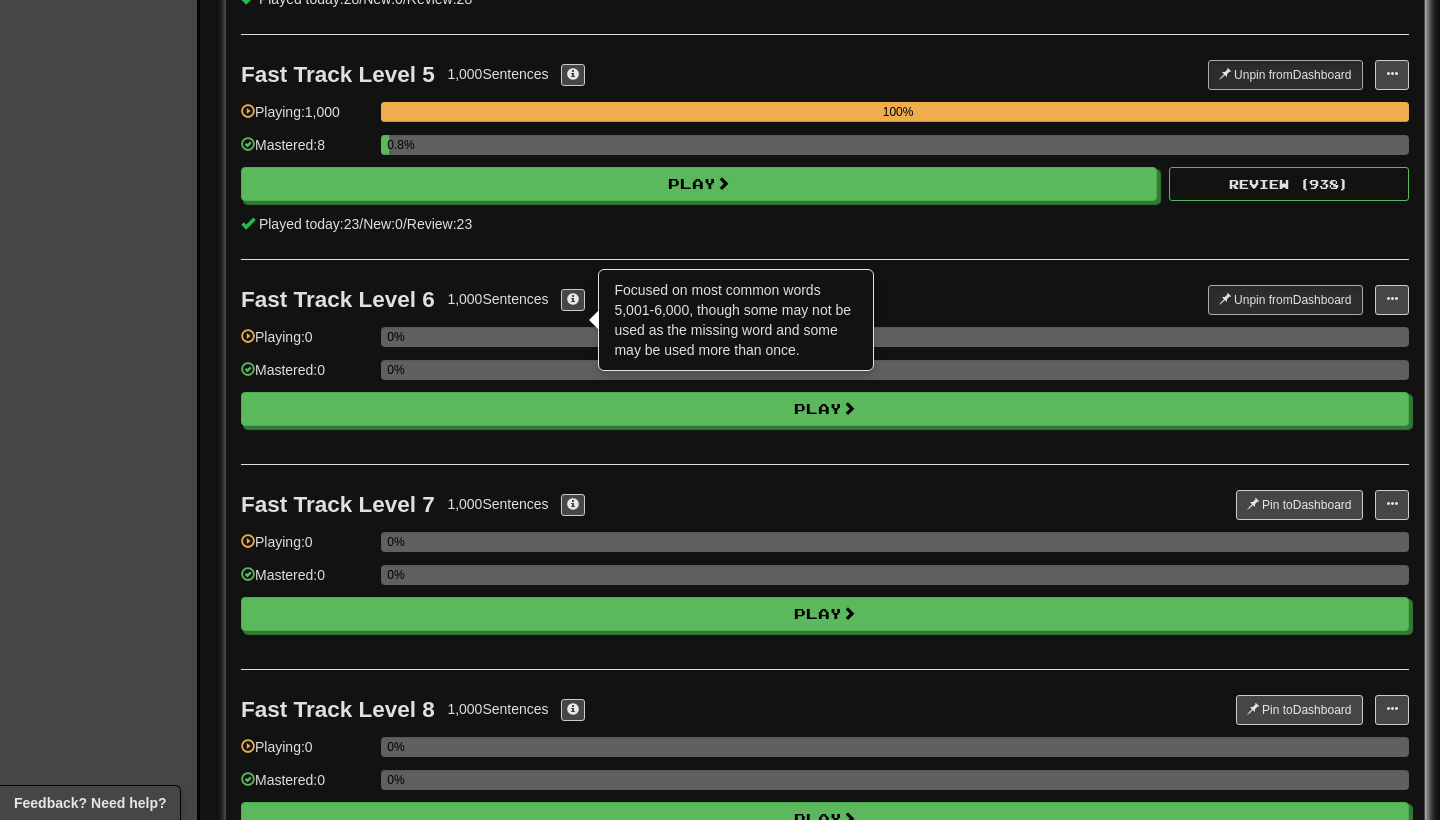 scroll, scrollTop: 1061, scrollLeft: 0, axis: vertical 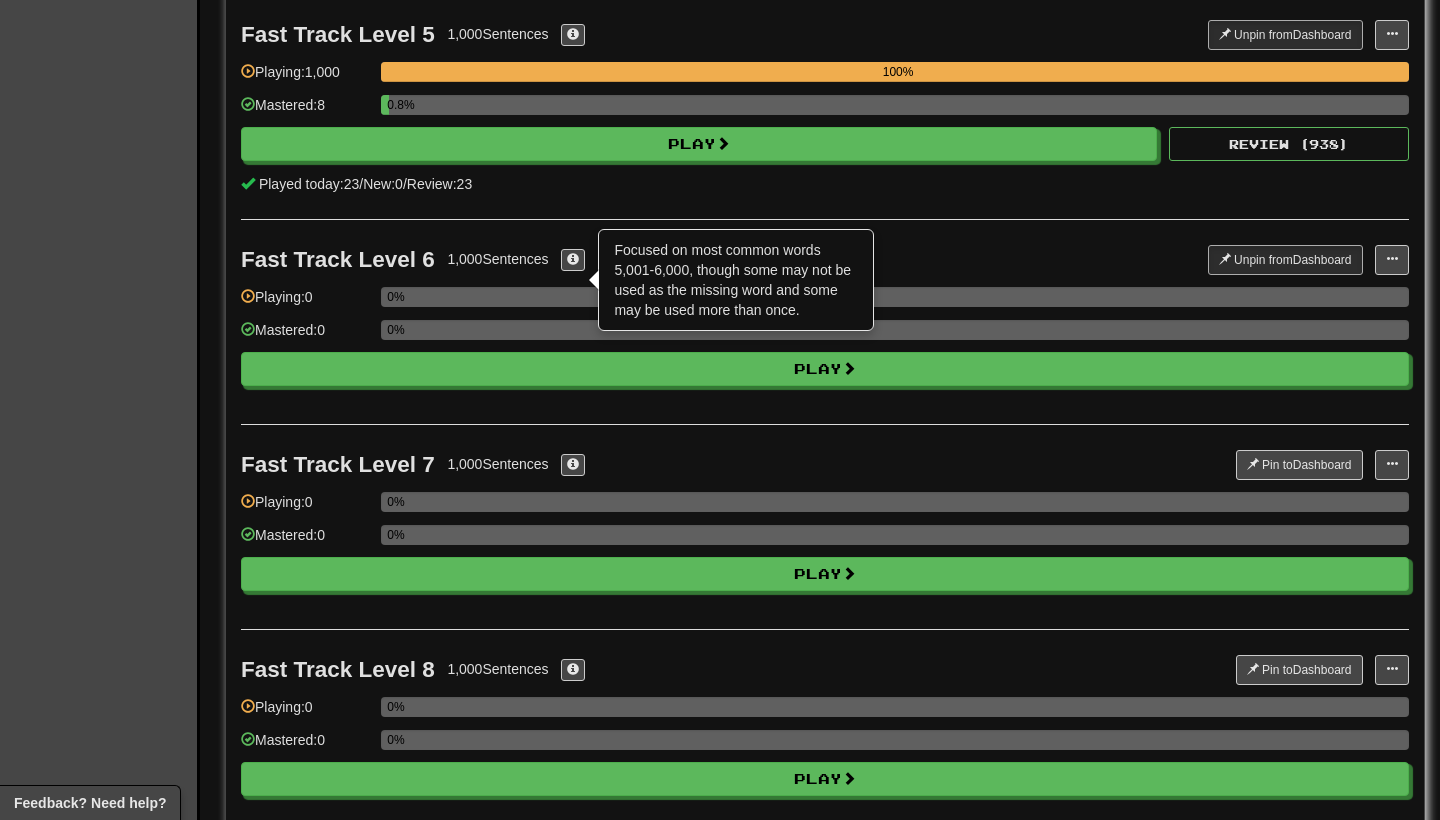 click on "Fast Track Level 6 1,000  Sentences × Focused on most common words 5,001-6,000, though some may not be used as the missing word and some may be used more than once.   Unpin from  Dashboard   Unpin from  Dashboard Manage Sentences  Playing:  0 0%  Mastered:  0 0% Play" at bounding box center [825, 321] 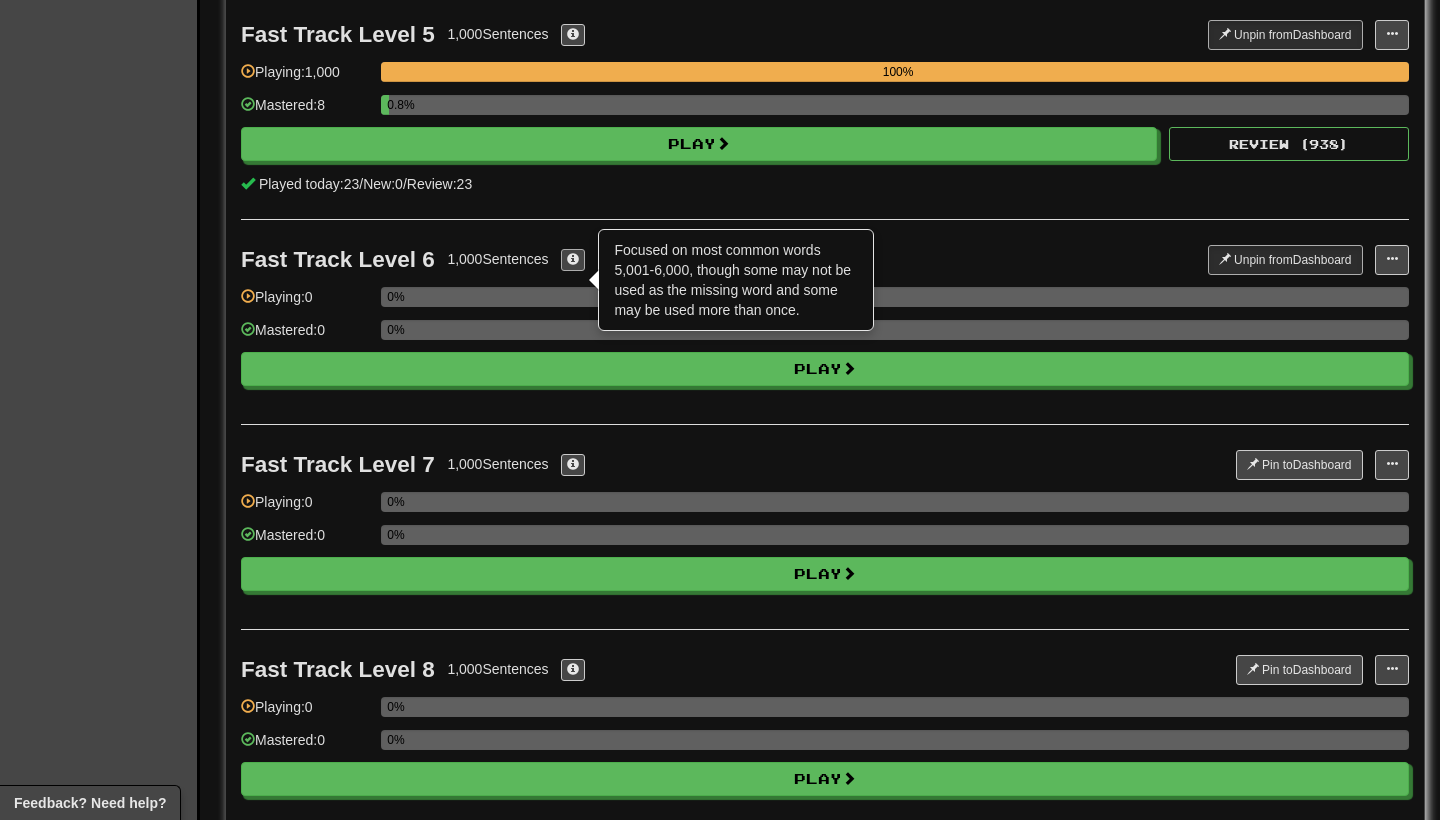 click at bounding box center [573, 259] 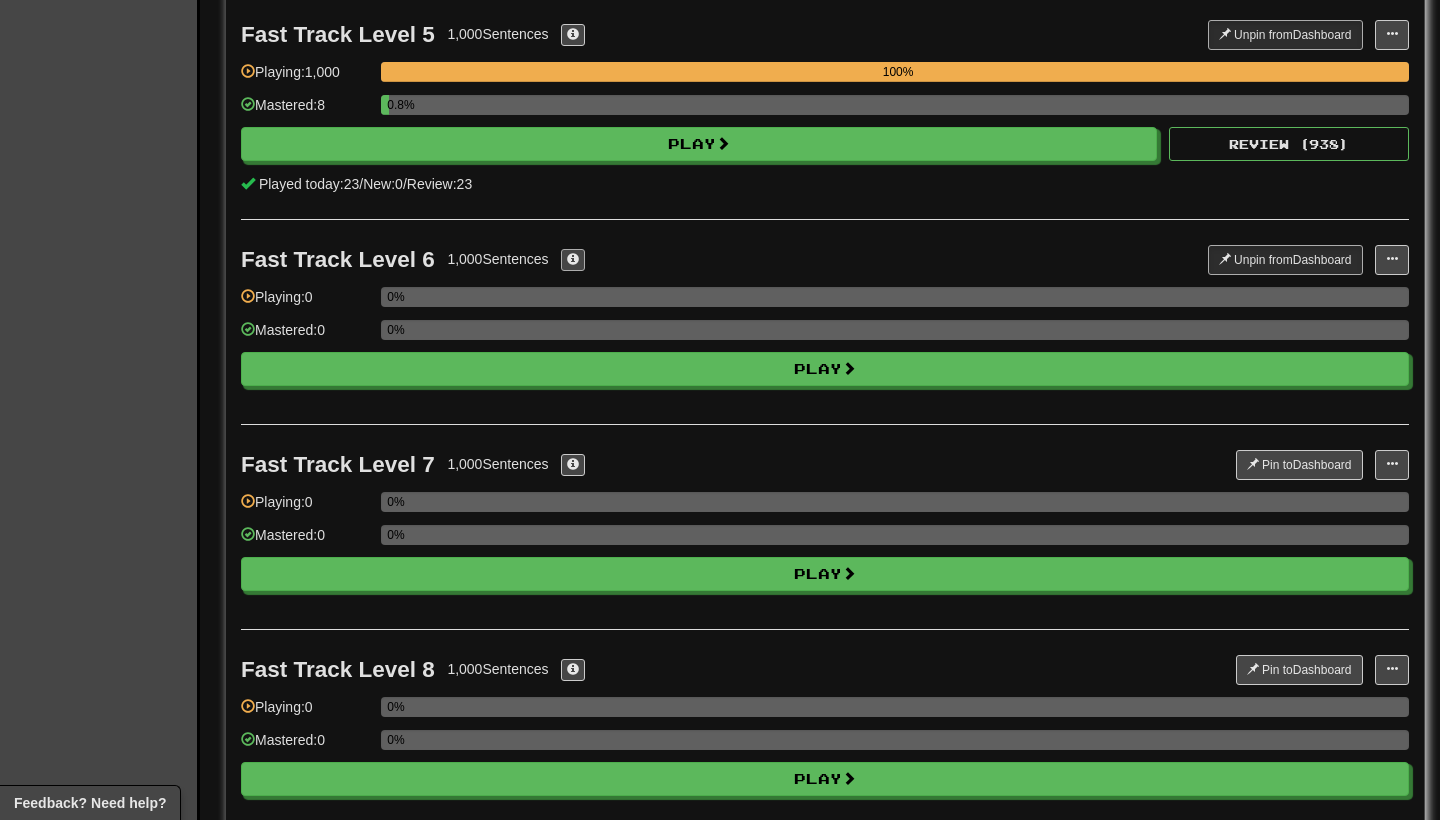 click at bounding box center (573, 259) 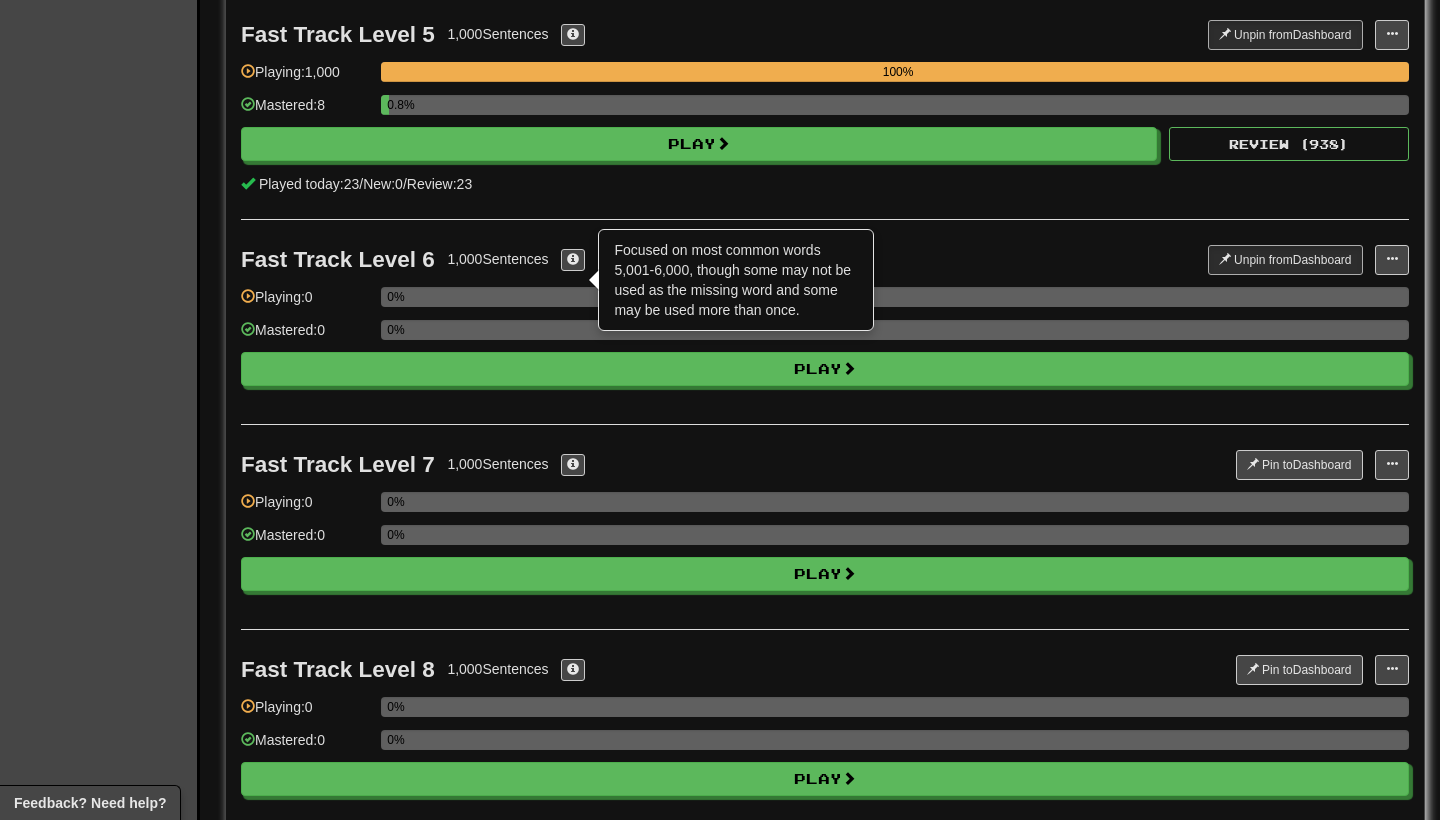 click on "1,000  Sentences" at bounding box center [497, 259] 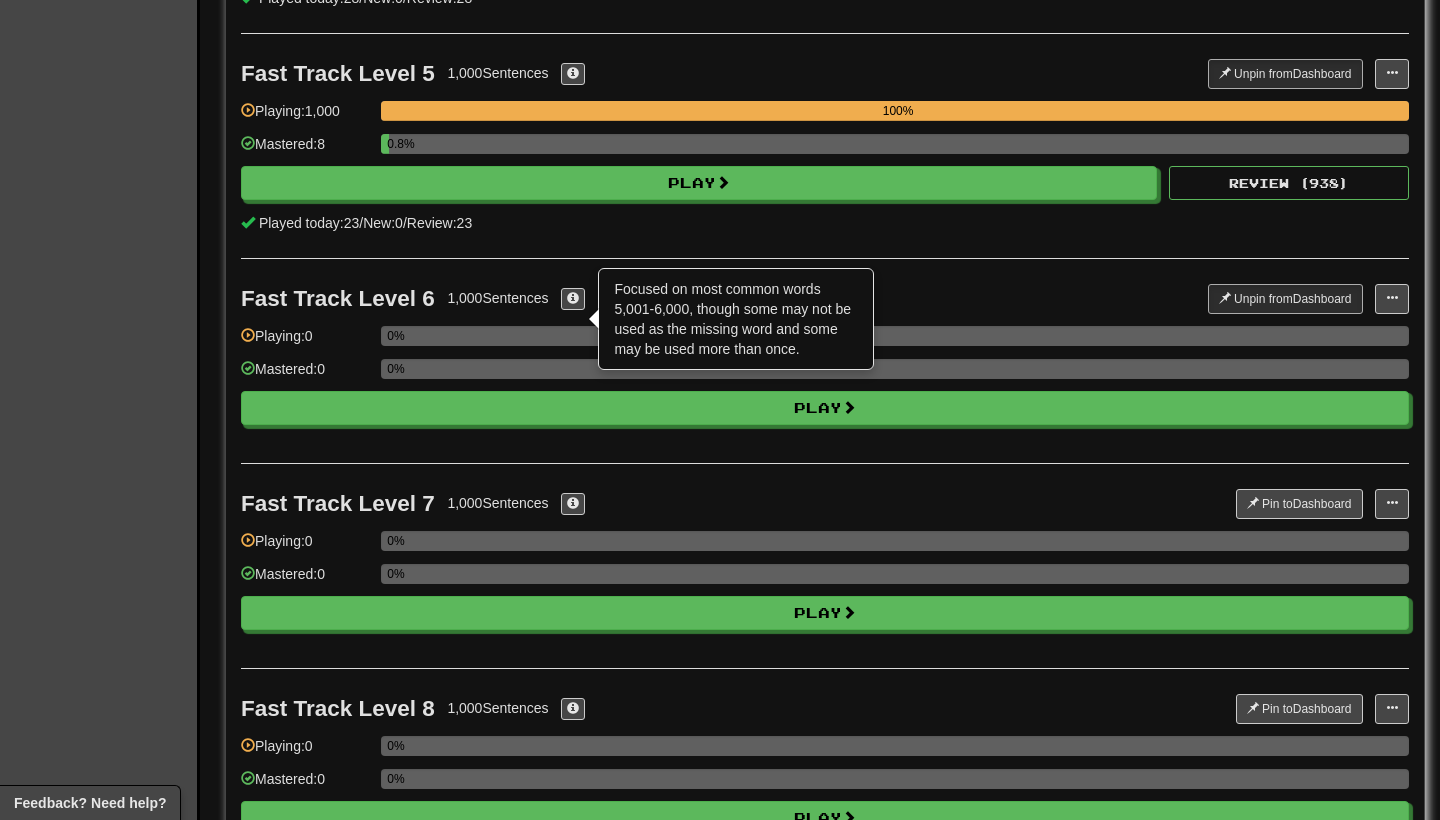 scroll, scrollTop: 1019, scrollLeft: 0, axis: vertical 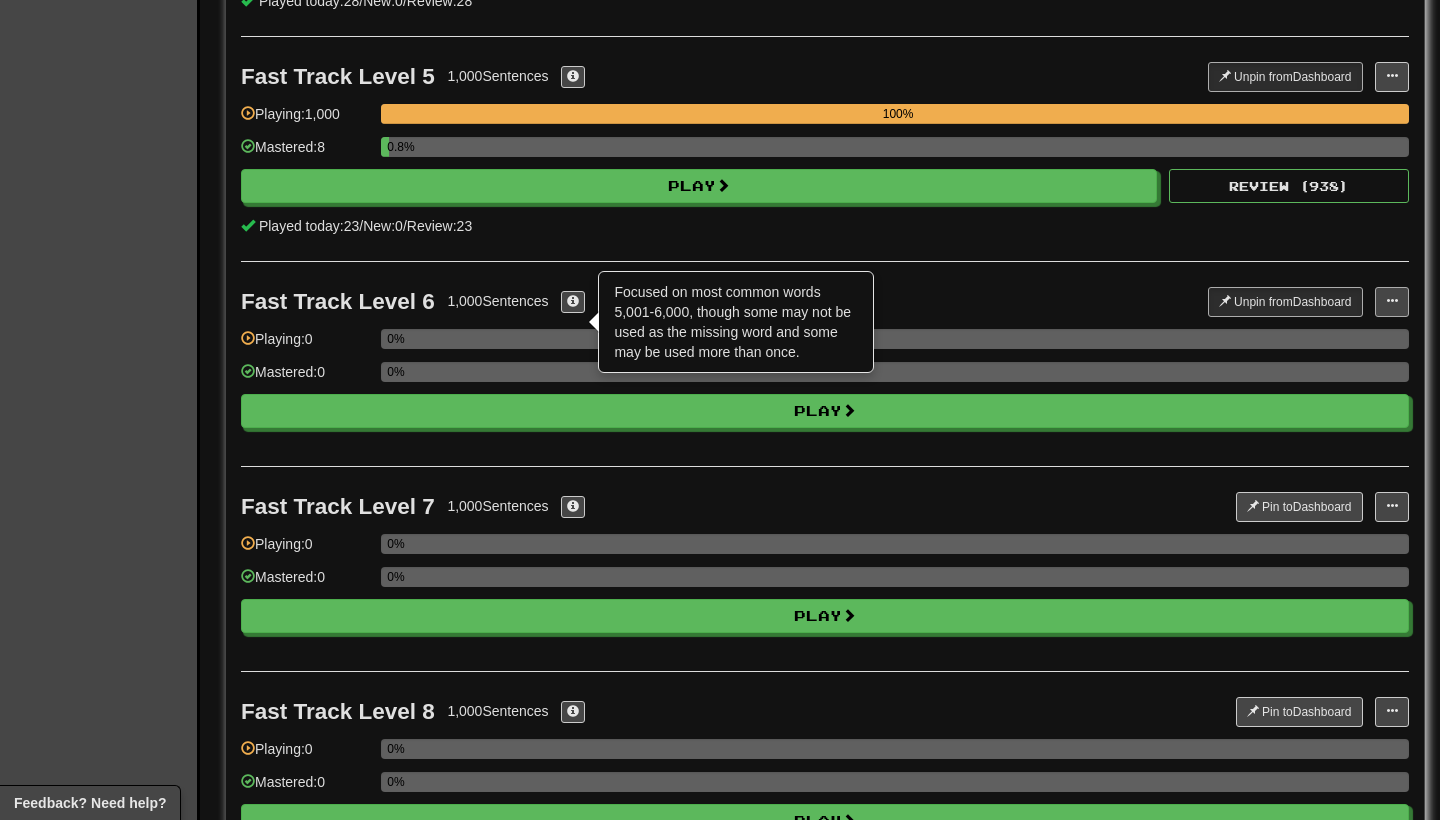 click at bounding box center [1392, 301] 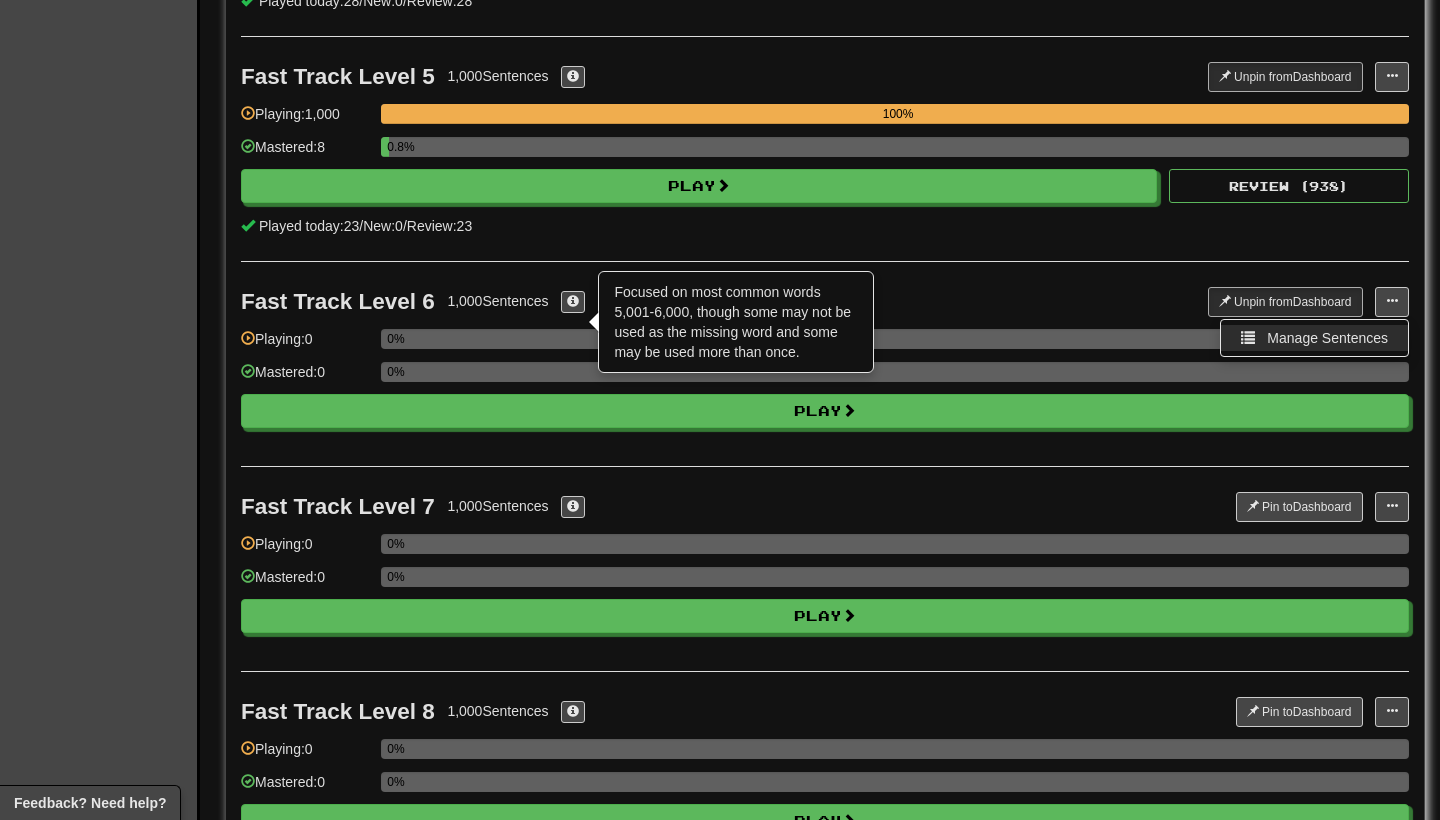 click on "Manage Sentences" at bounding box center (1327, 338) 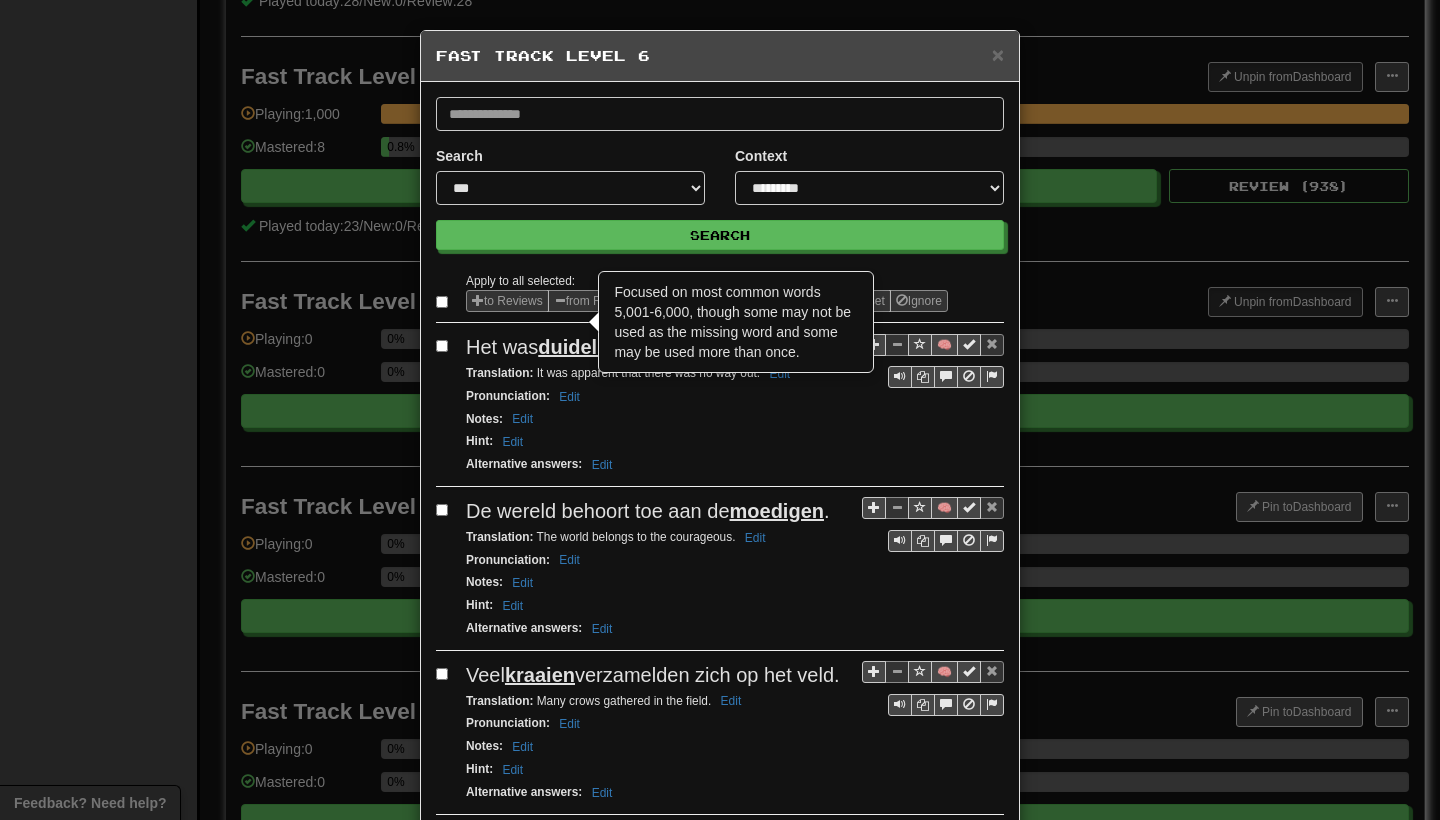 click on "Notes :     Edit" at bounding box center [735, 582] 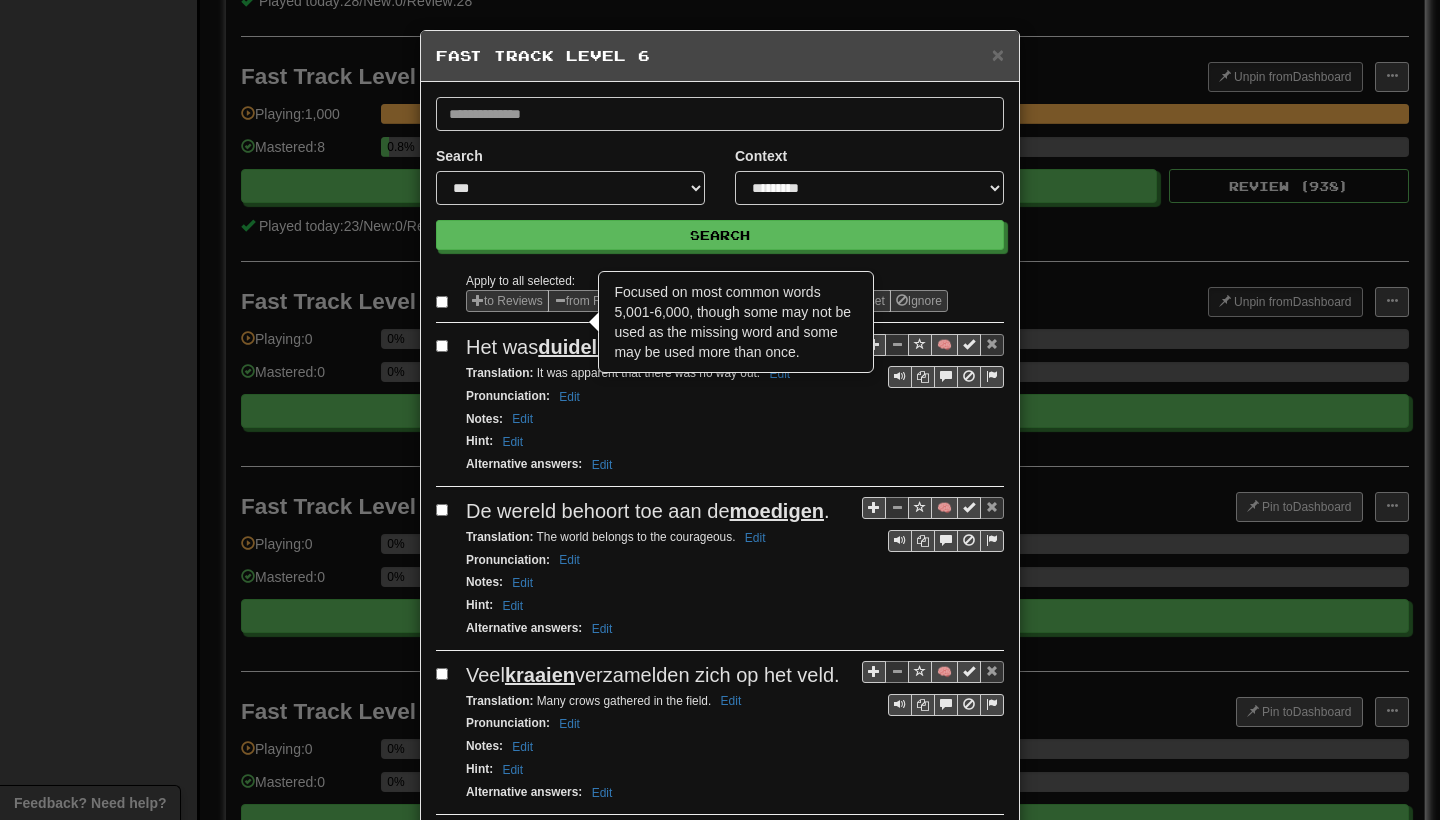 click on "Focused on most common words 5,001-6,000, though some may not be used as the missing word and some may be used more than once." at bounding box center (736, 322) 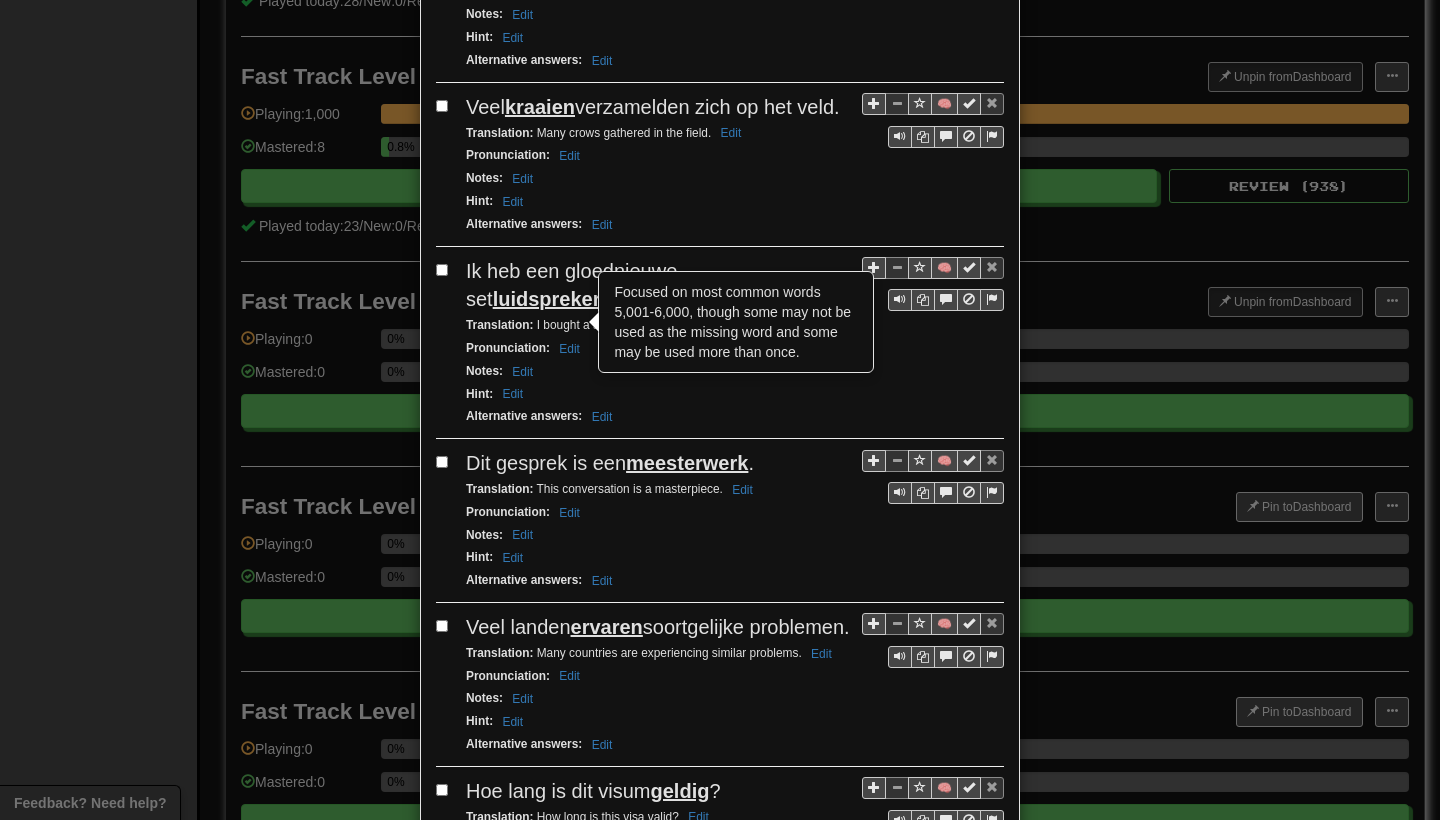 click on "**********" at bounding box center [720, 410] 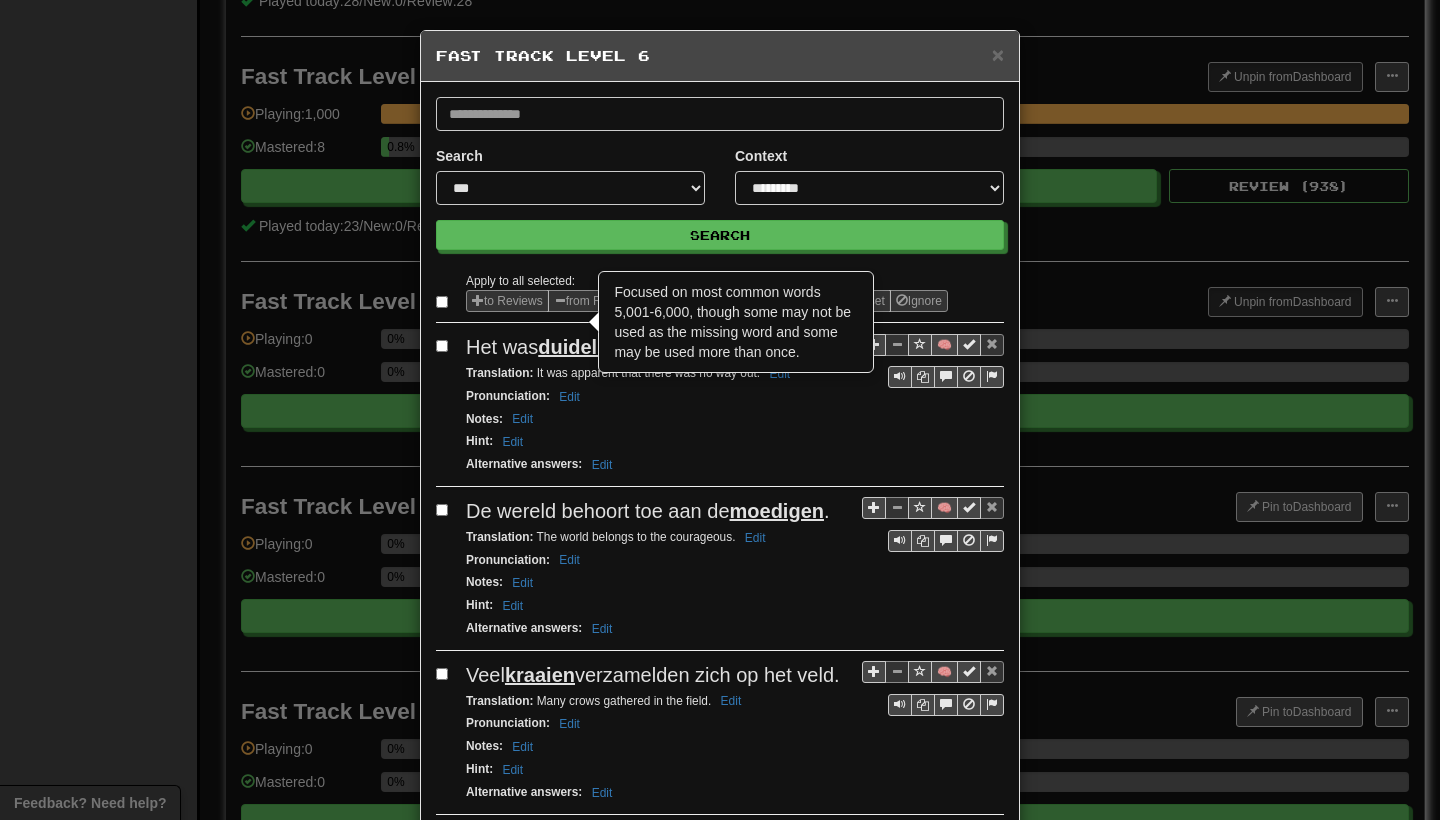 scroll, scrollTop: 0, scrollLeft: 0, axis: both 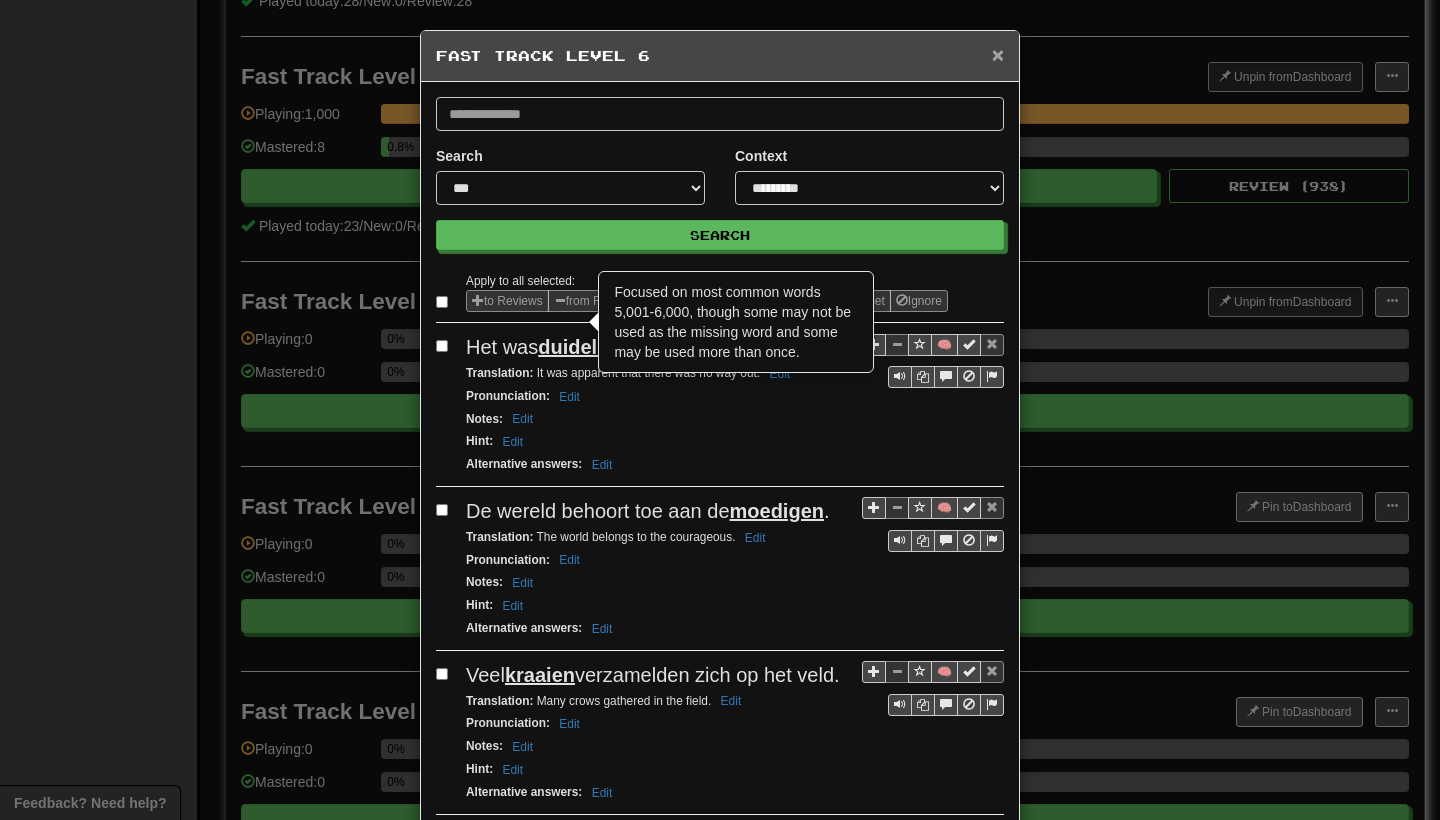 click on "×" at bounding box center [998, 54] 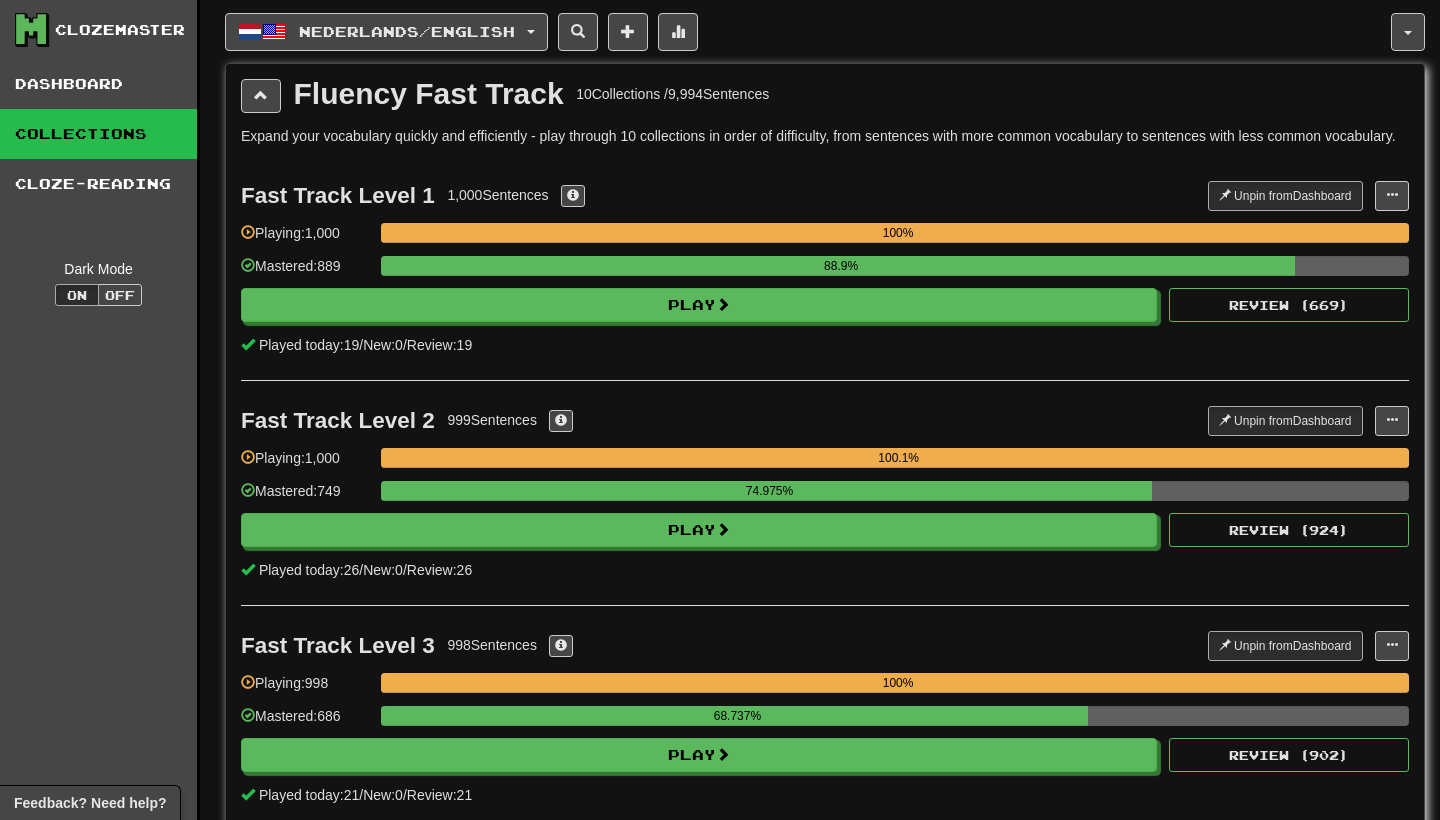 scroll, scrollTop: 0, scrollLeft: 0, axis: both 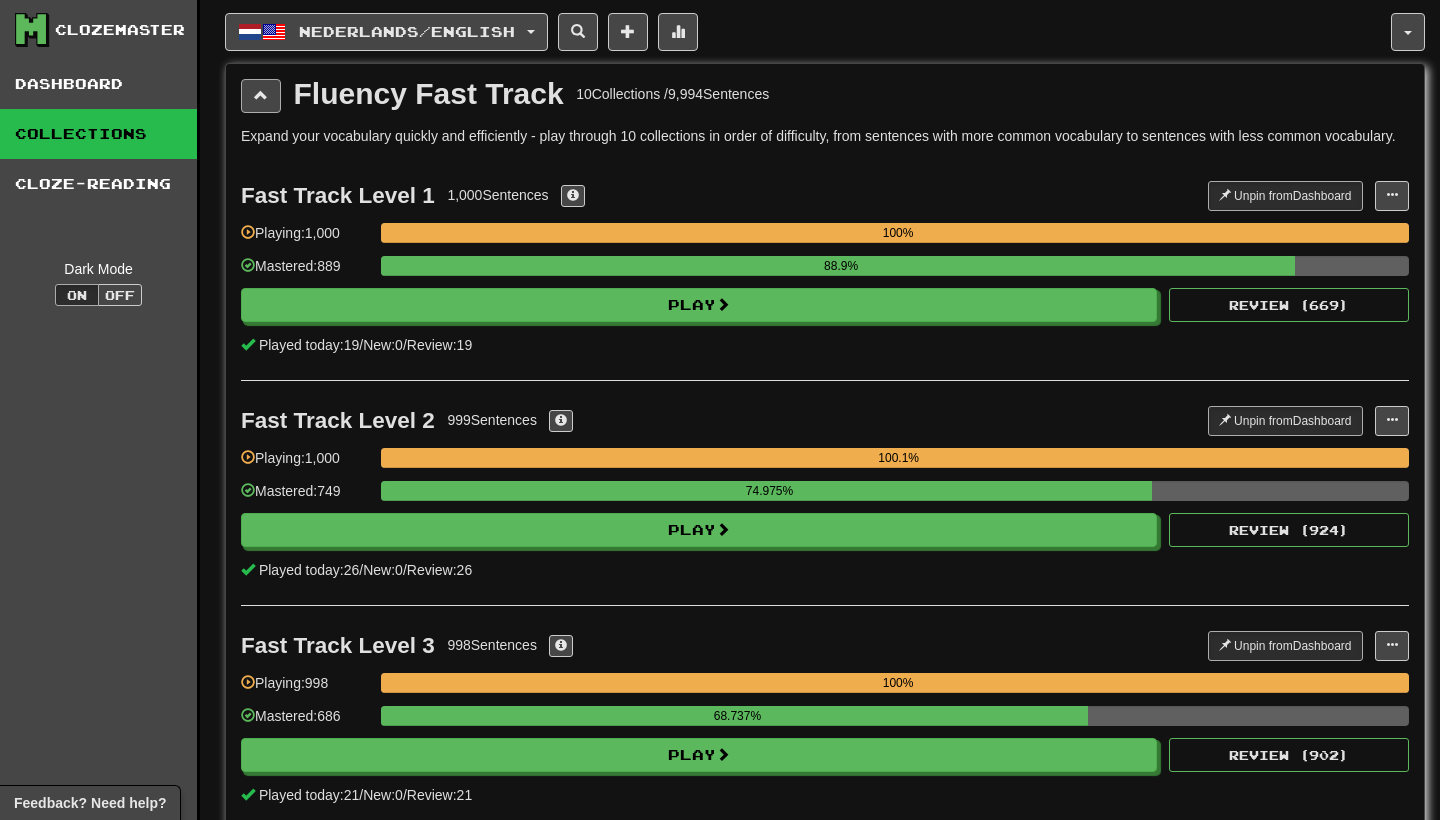 click at bounding box center (261, 96) 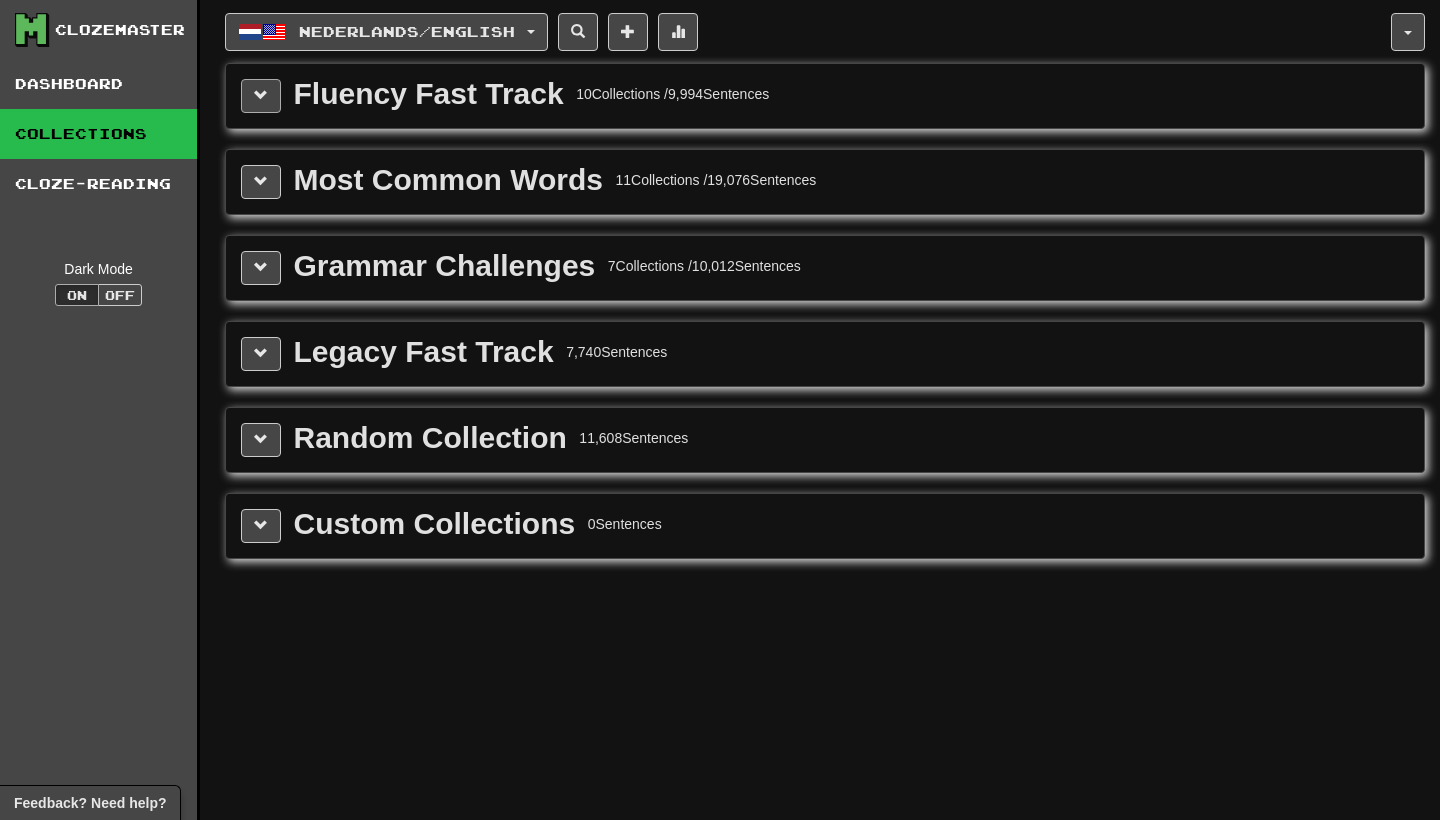 click at bounding box center (261, 96) 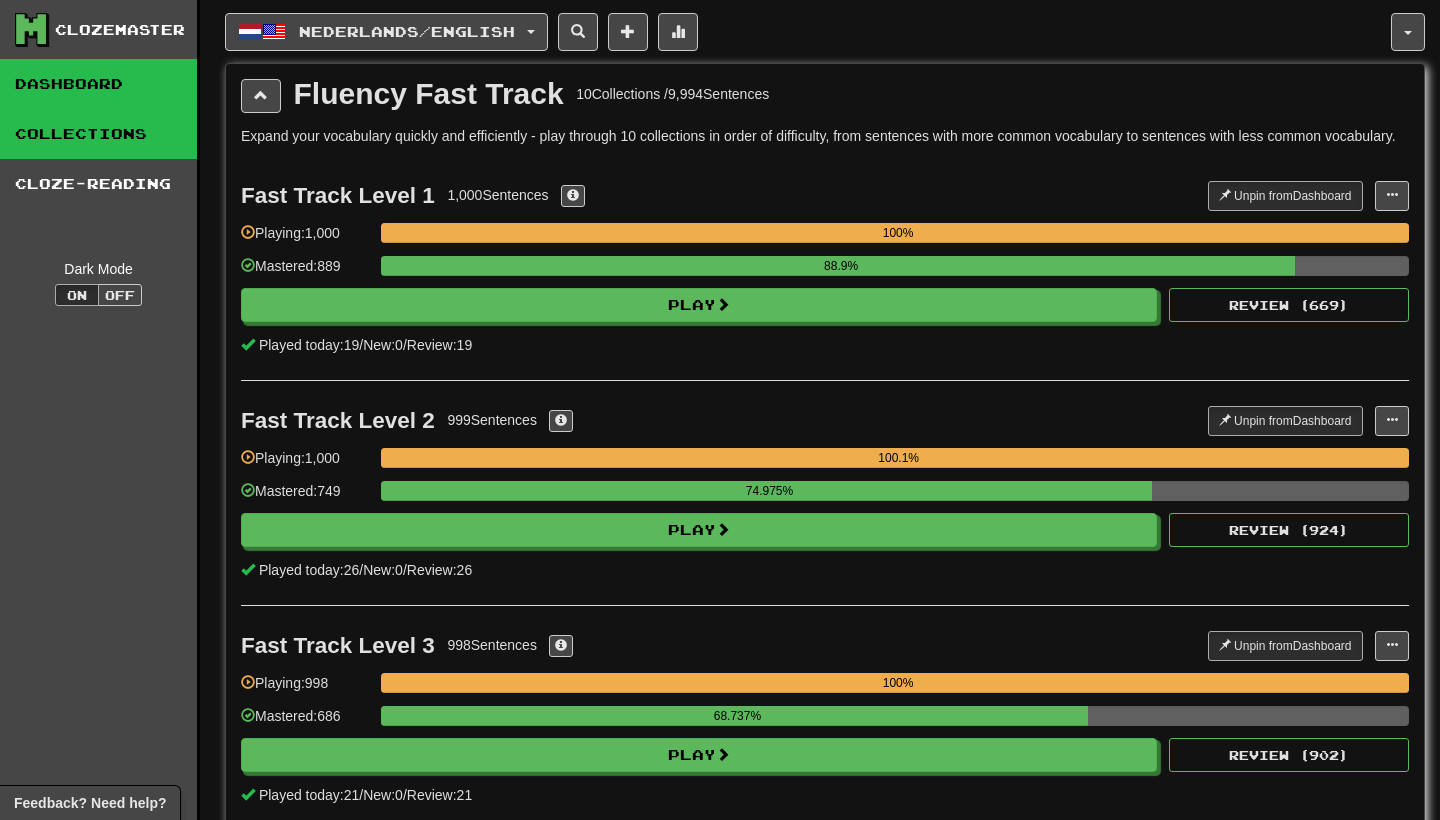click on "Dashboard" at bounding box center (98, 84) 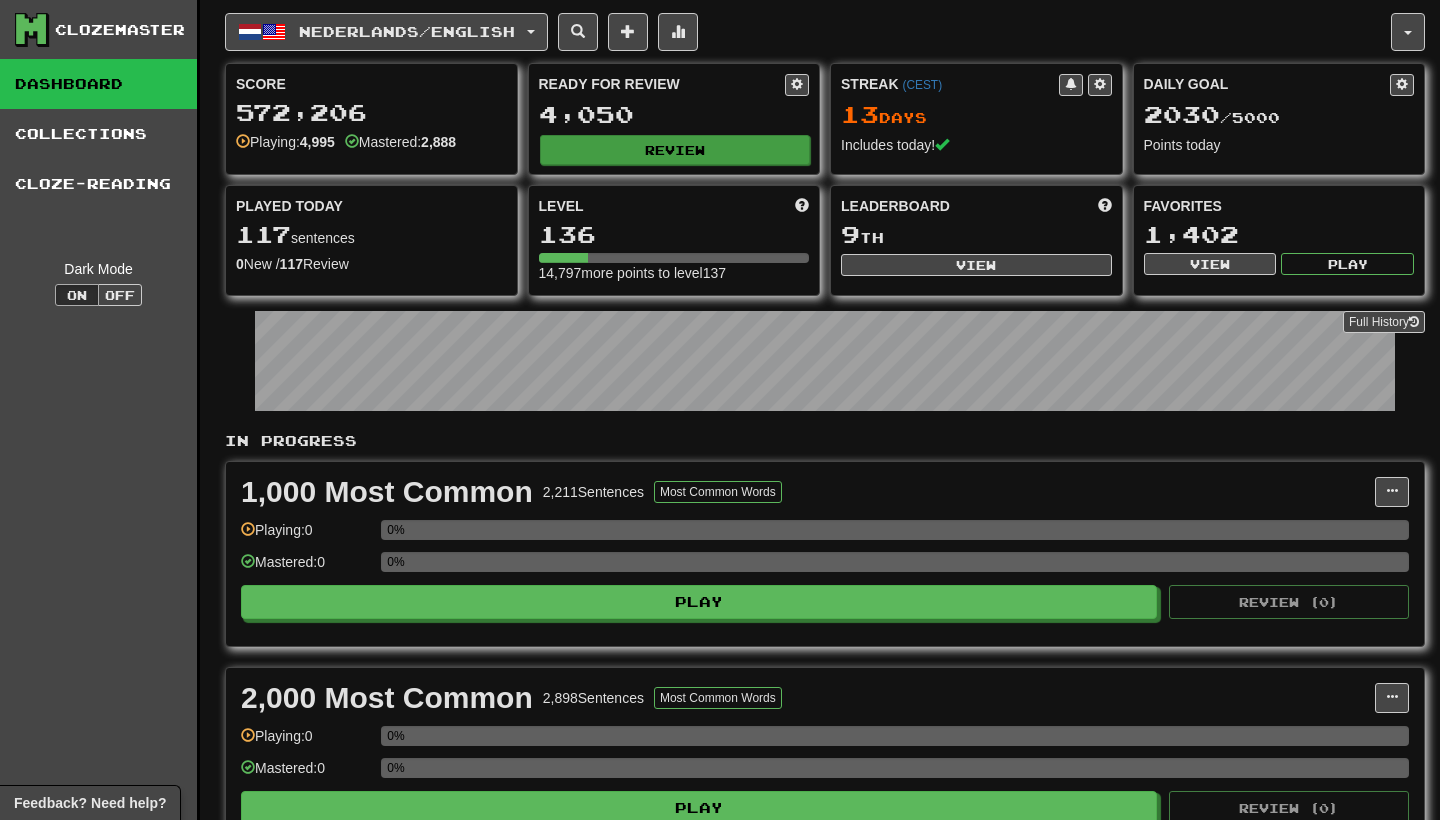 click on "Review" at bounding box center (675, 150) 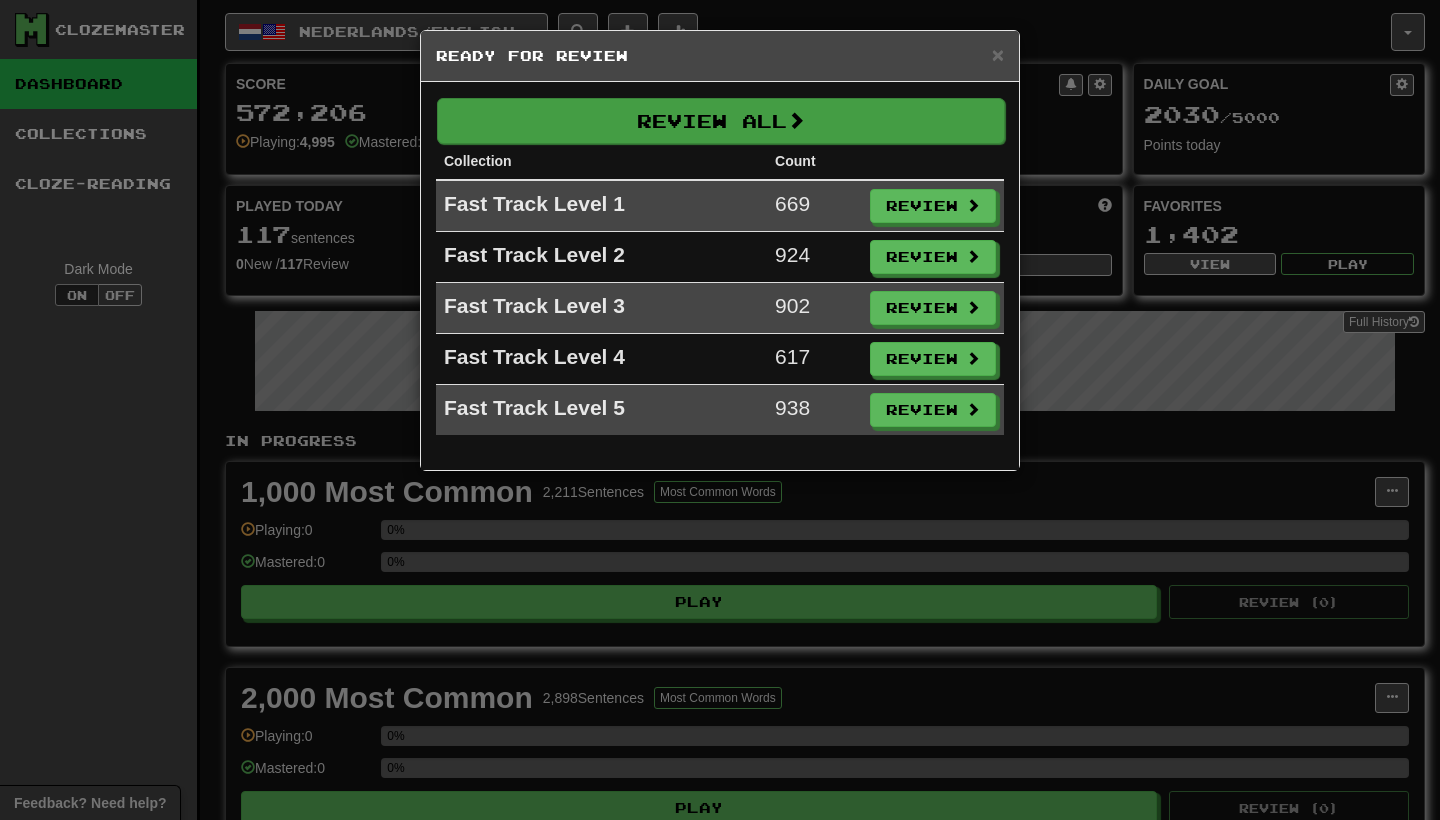 click on "Review All" at bounding box center (721, 121) 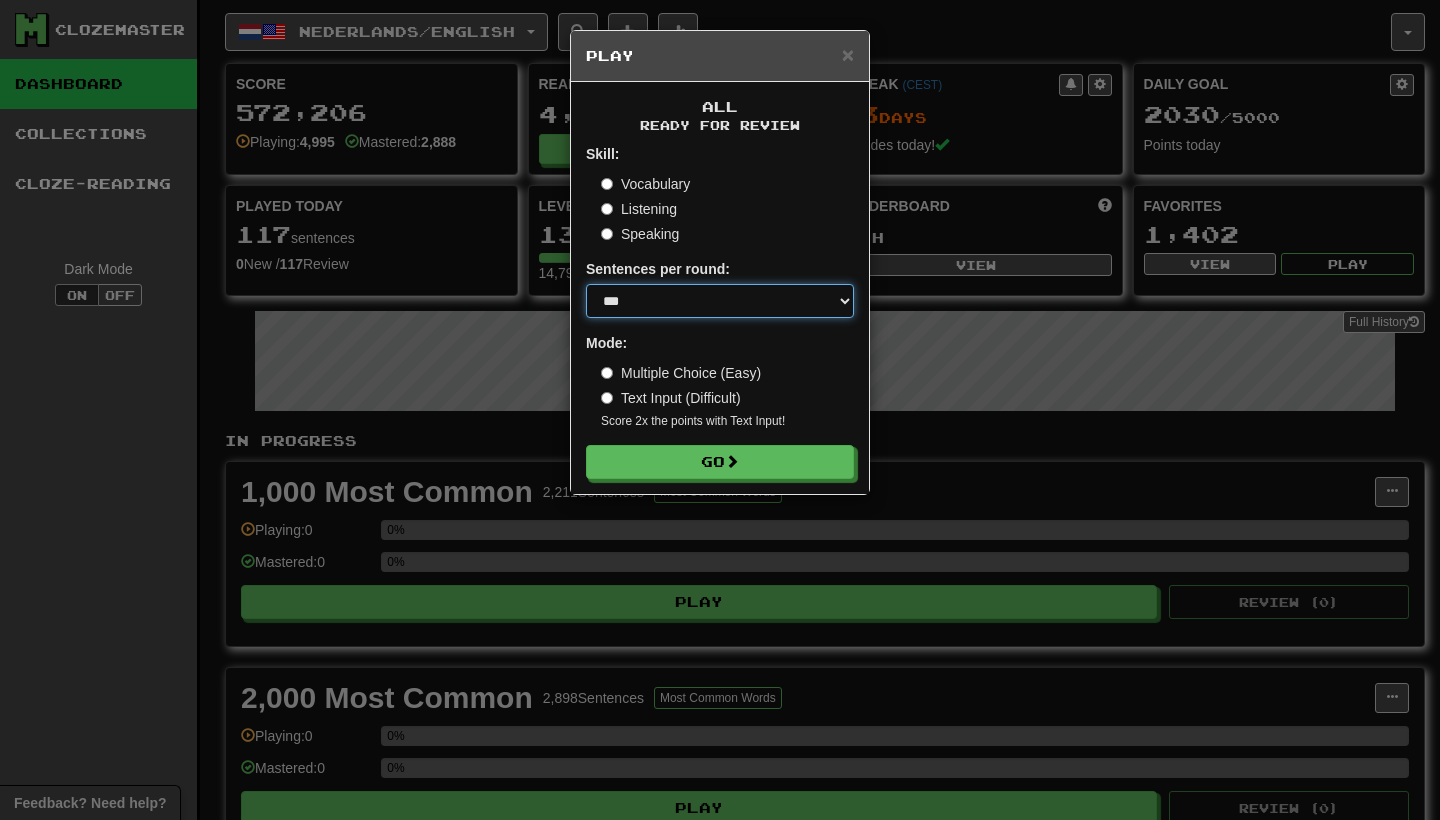 select on "**" 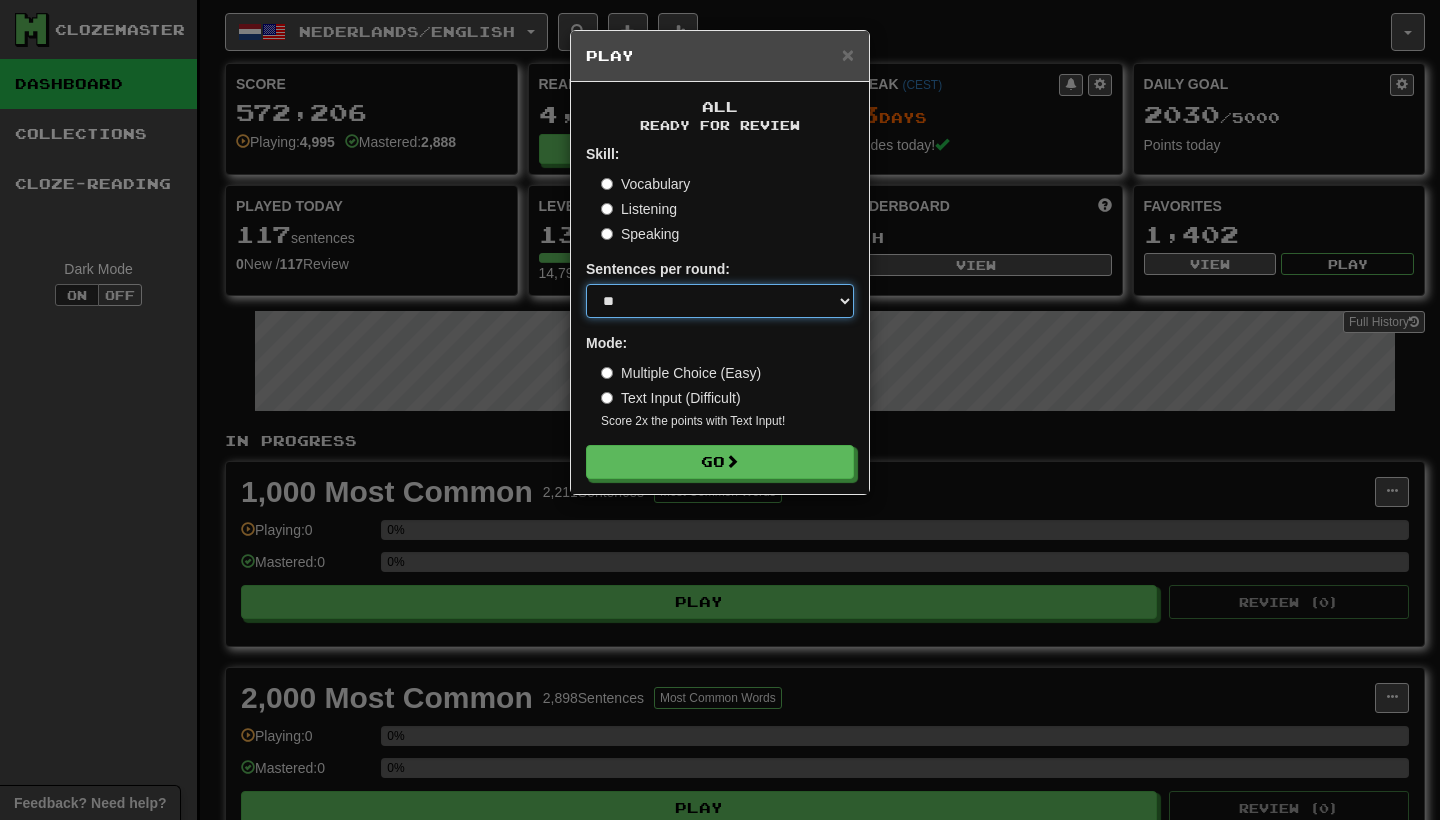 click on "Go" at bounding box center [720, 462] 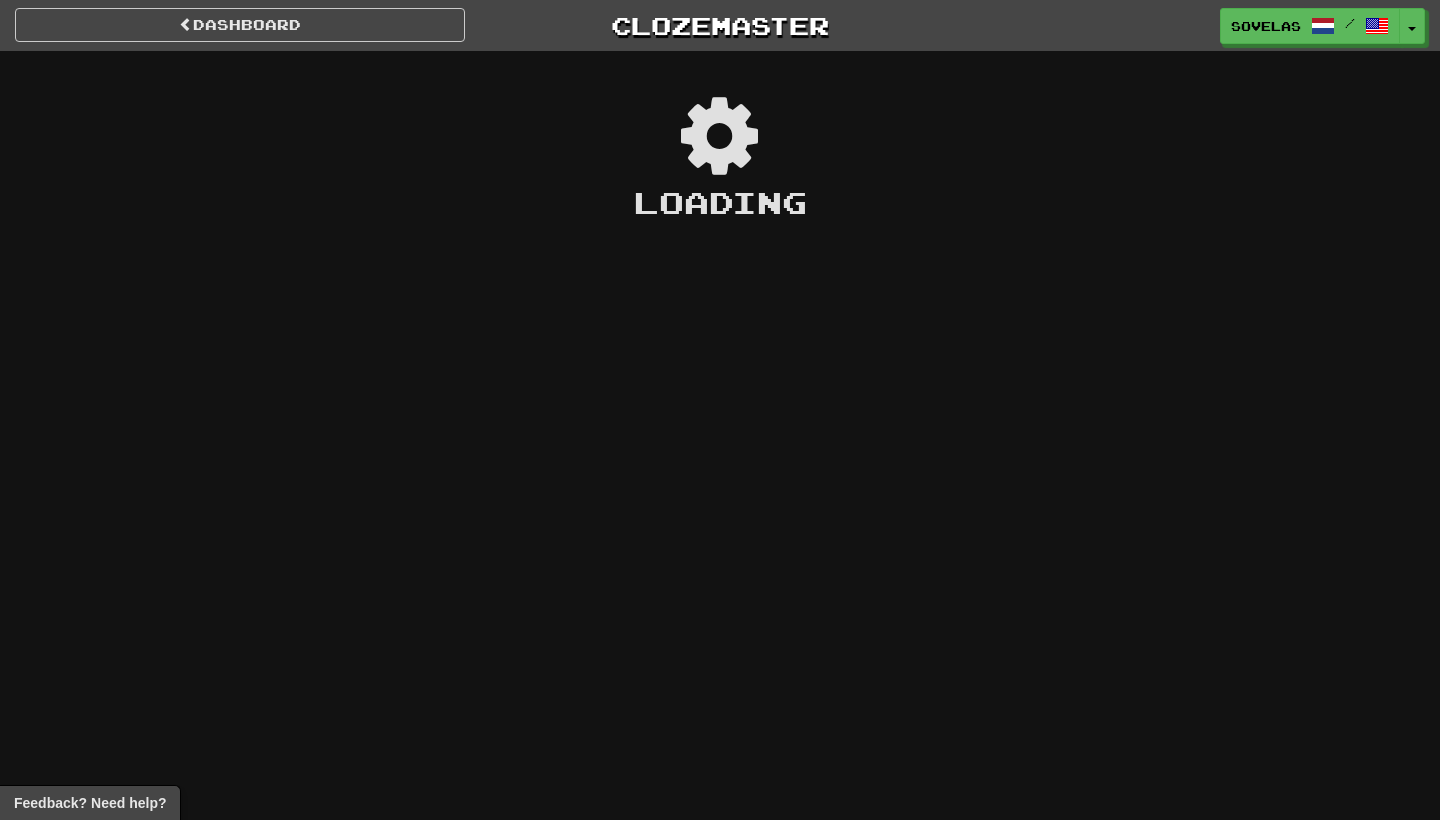 scroll, scrollTop: 0, scrollLeft: 0, axis: both 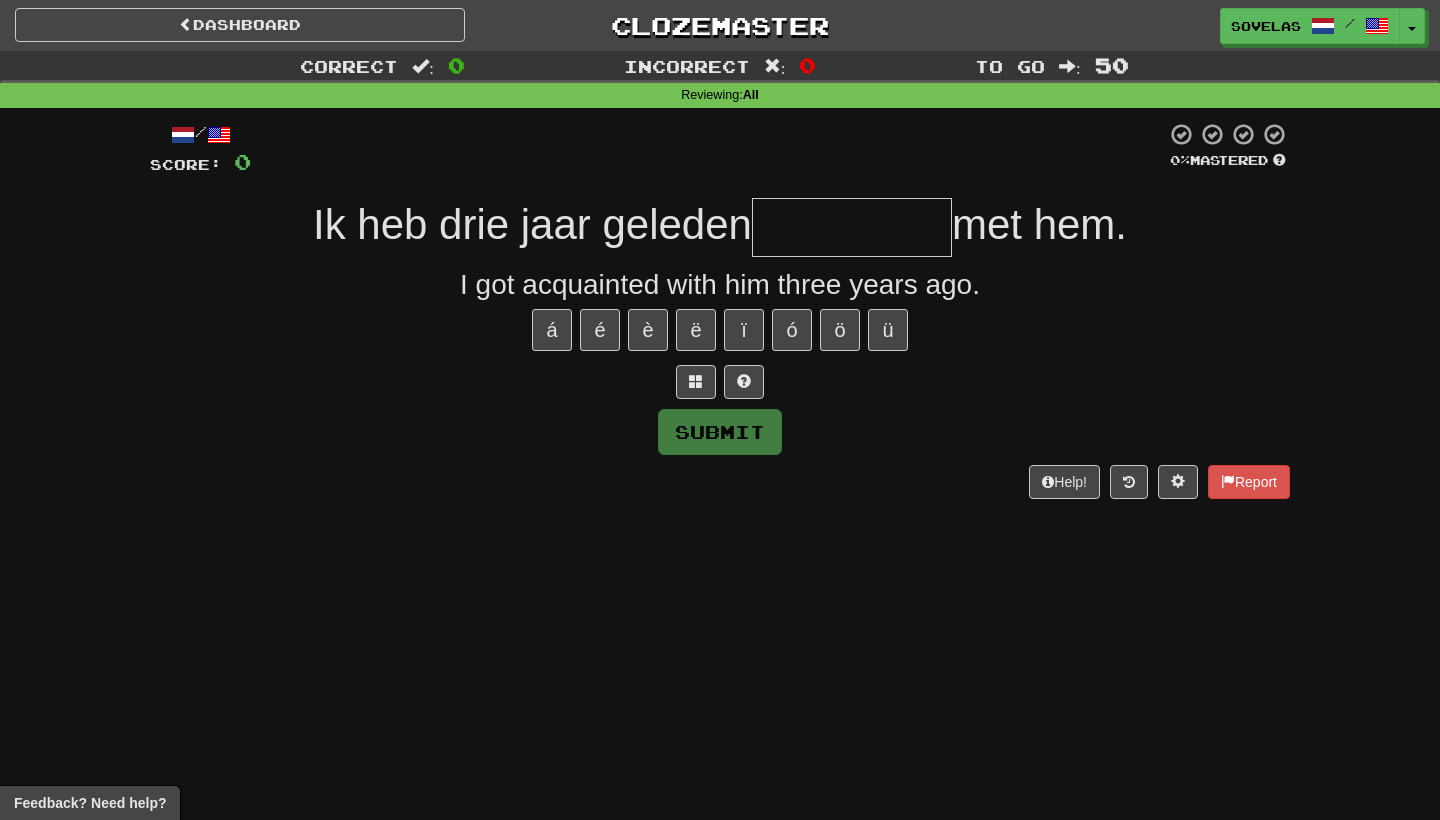 type on "*" 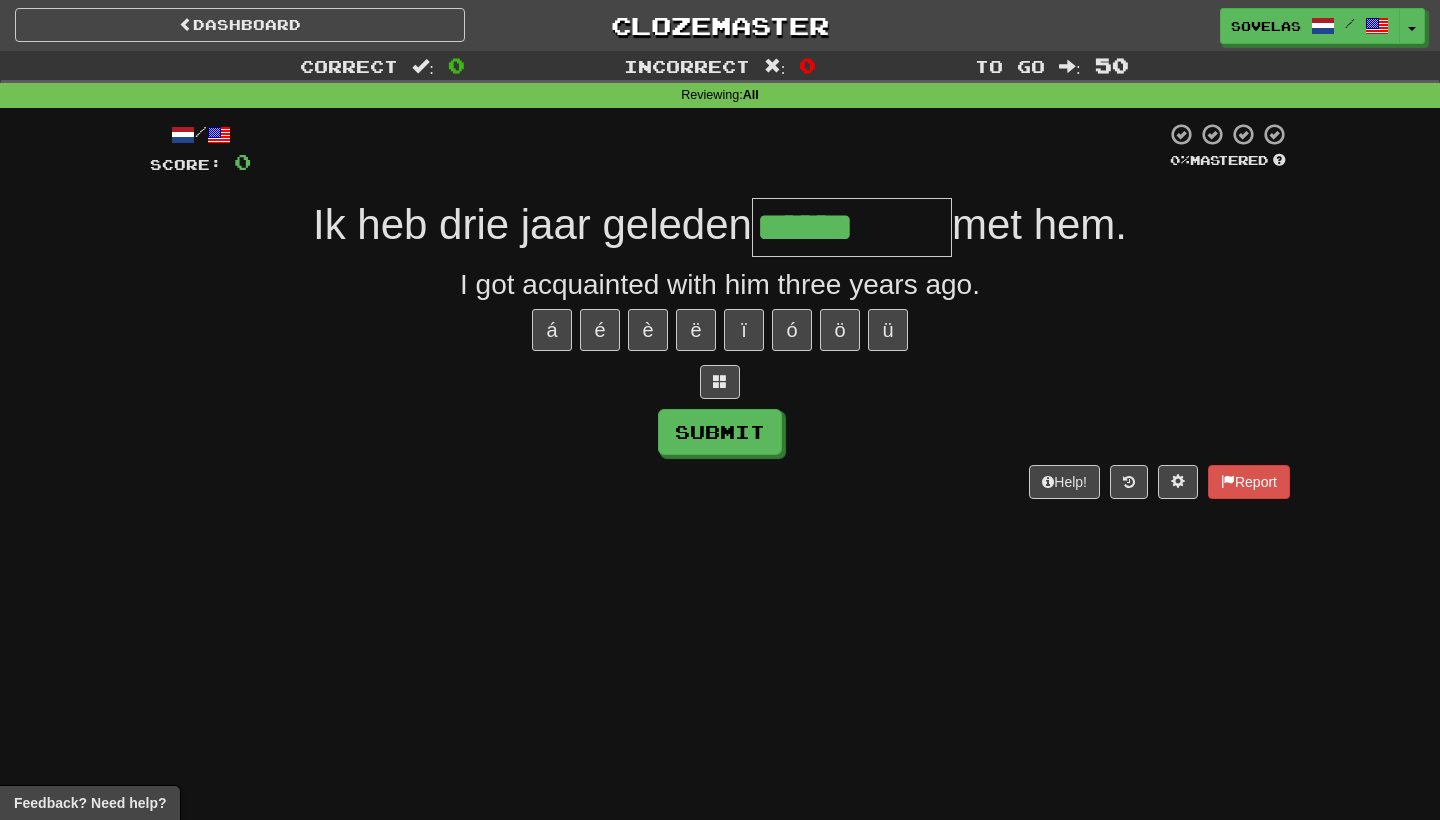 type on "**********" 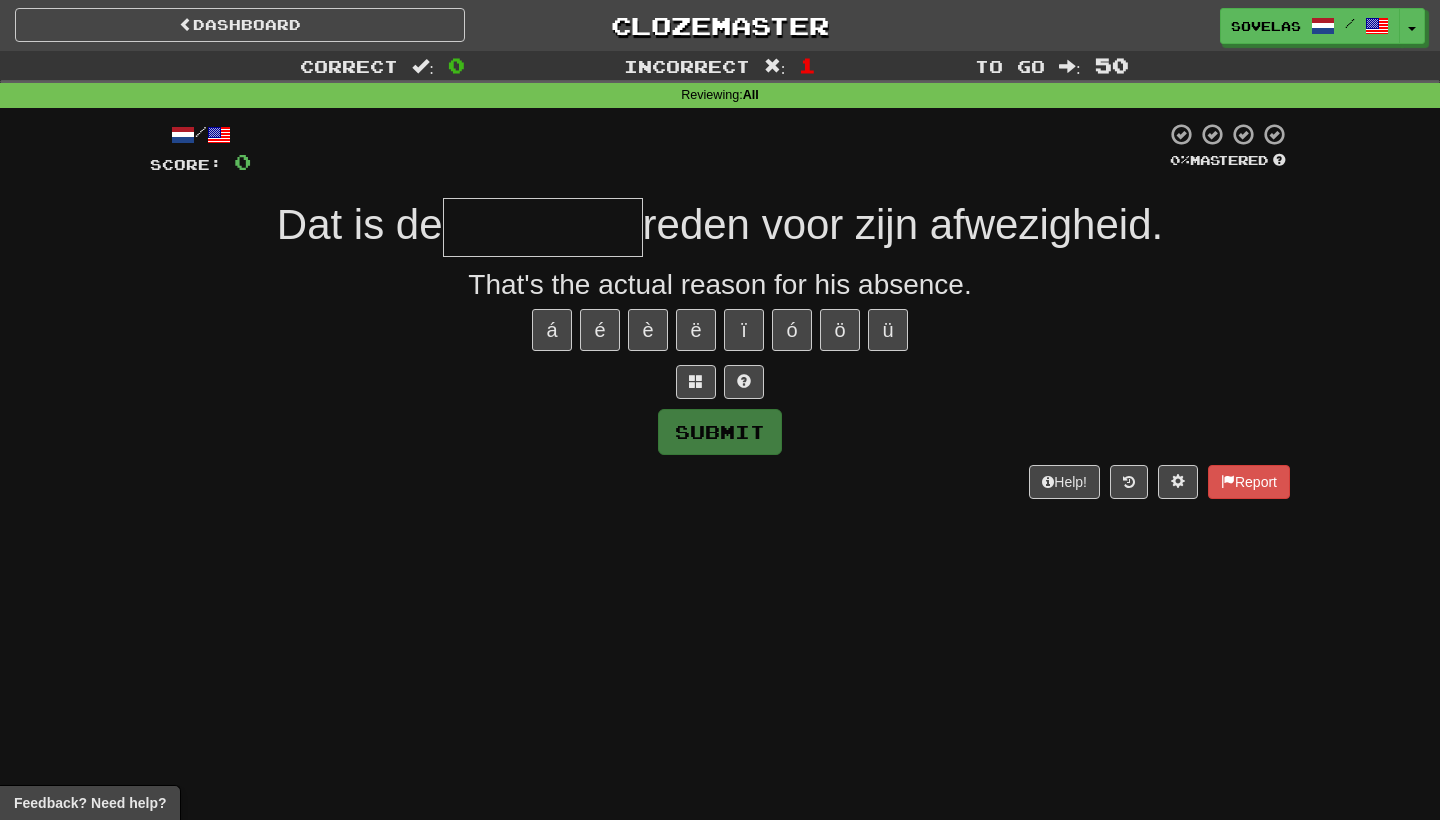 type on "*" 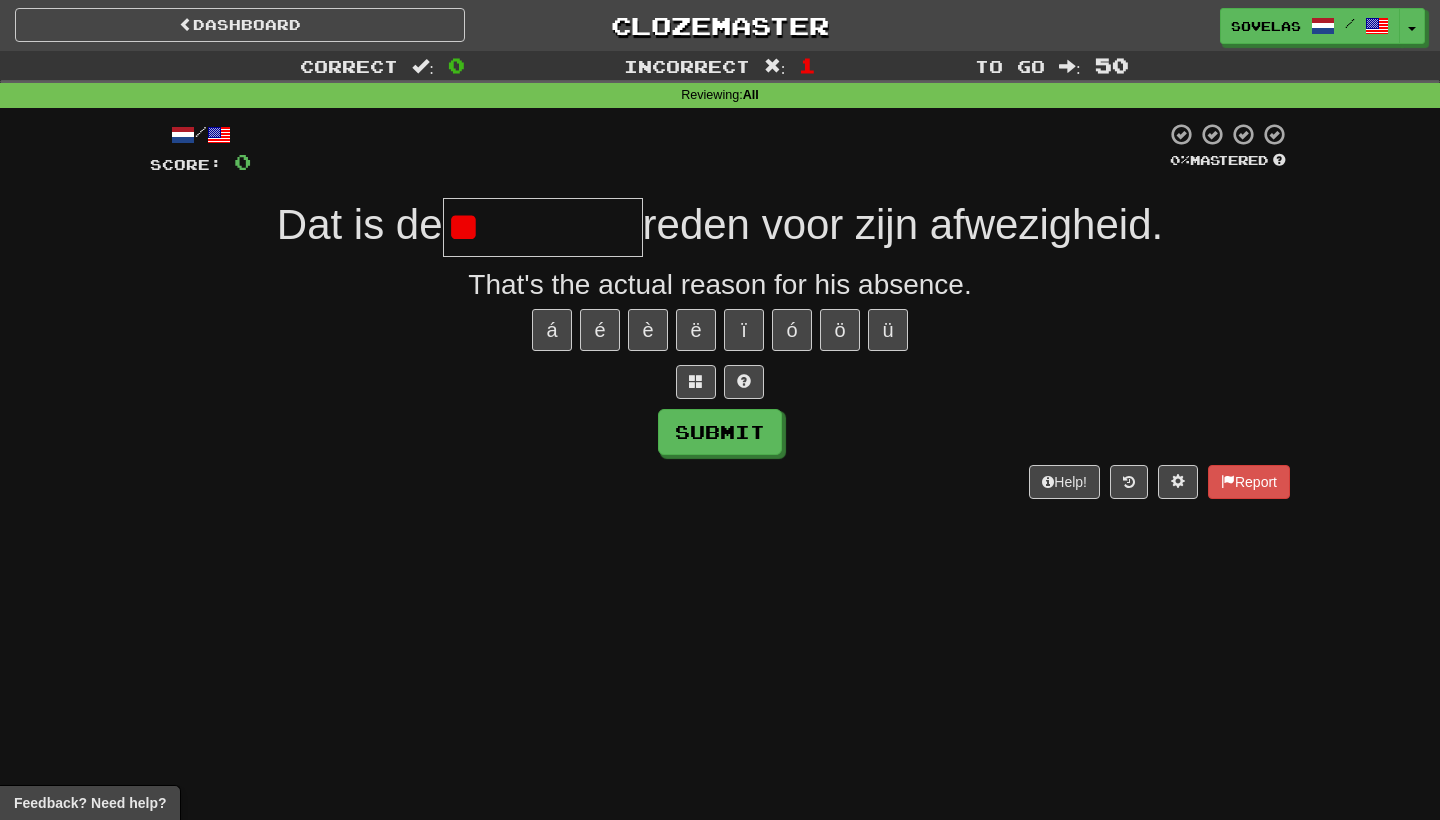 type on "*" 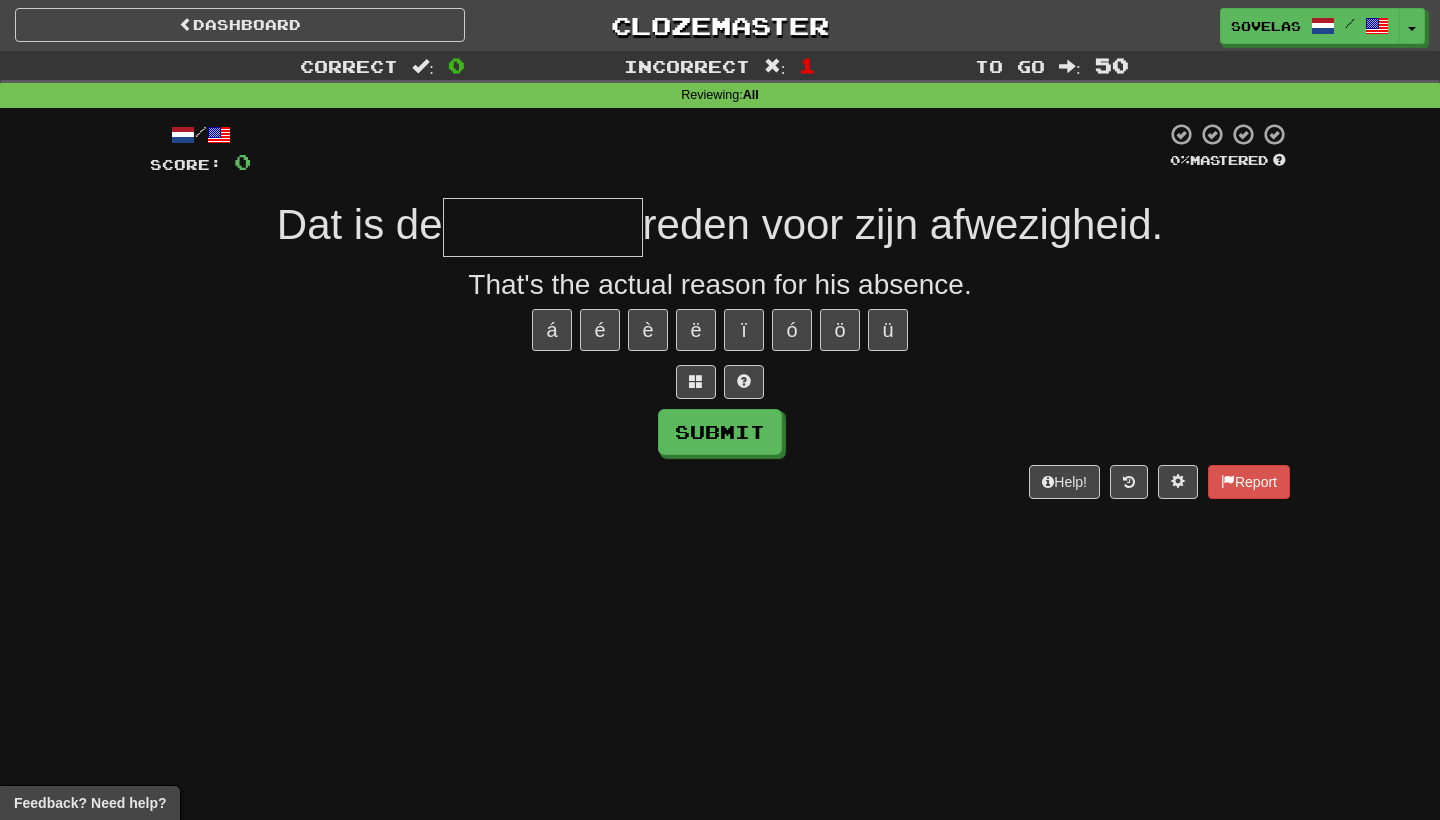type on "*" 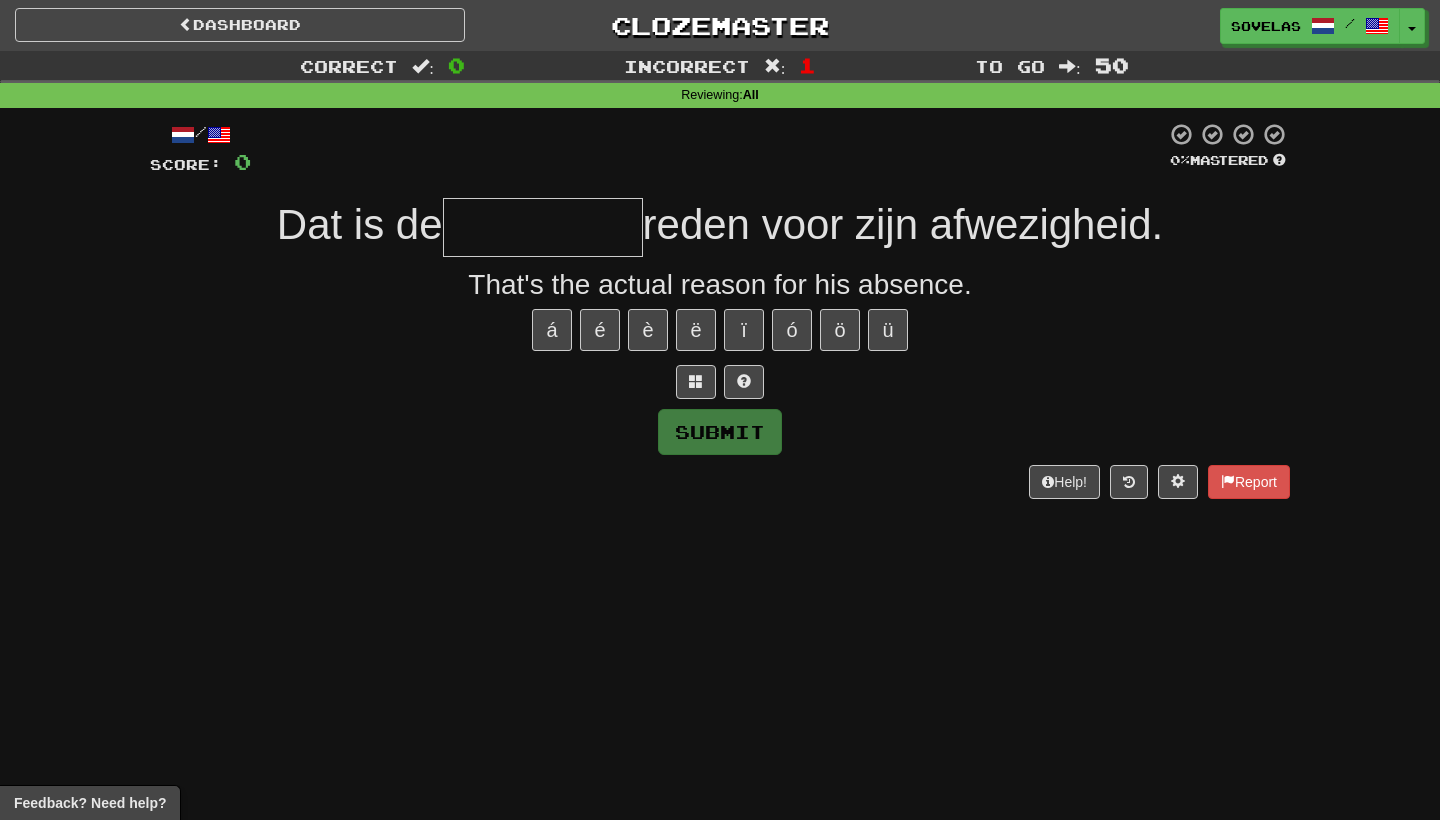 type on "*" 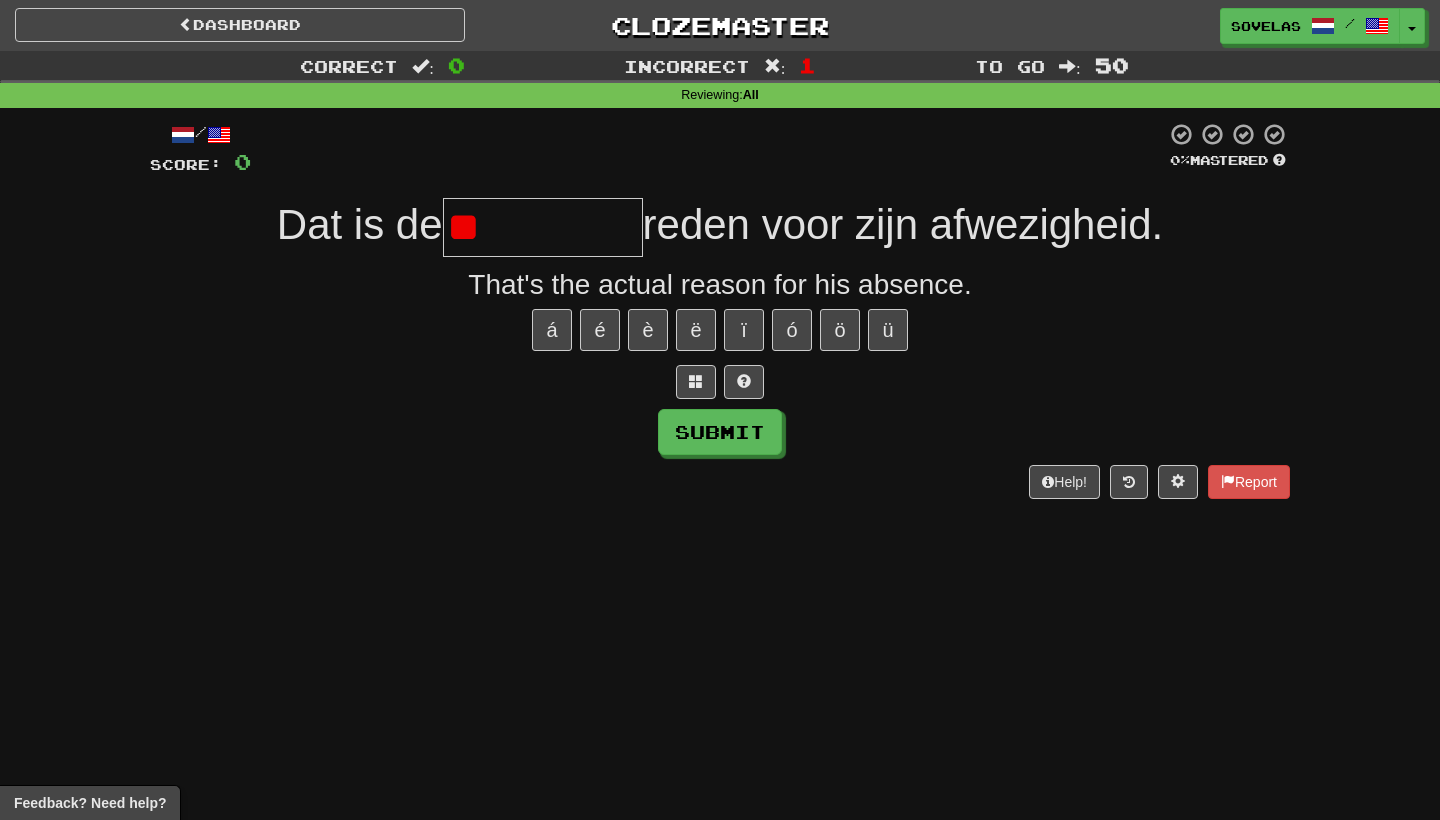 type on "*" 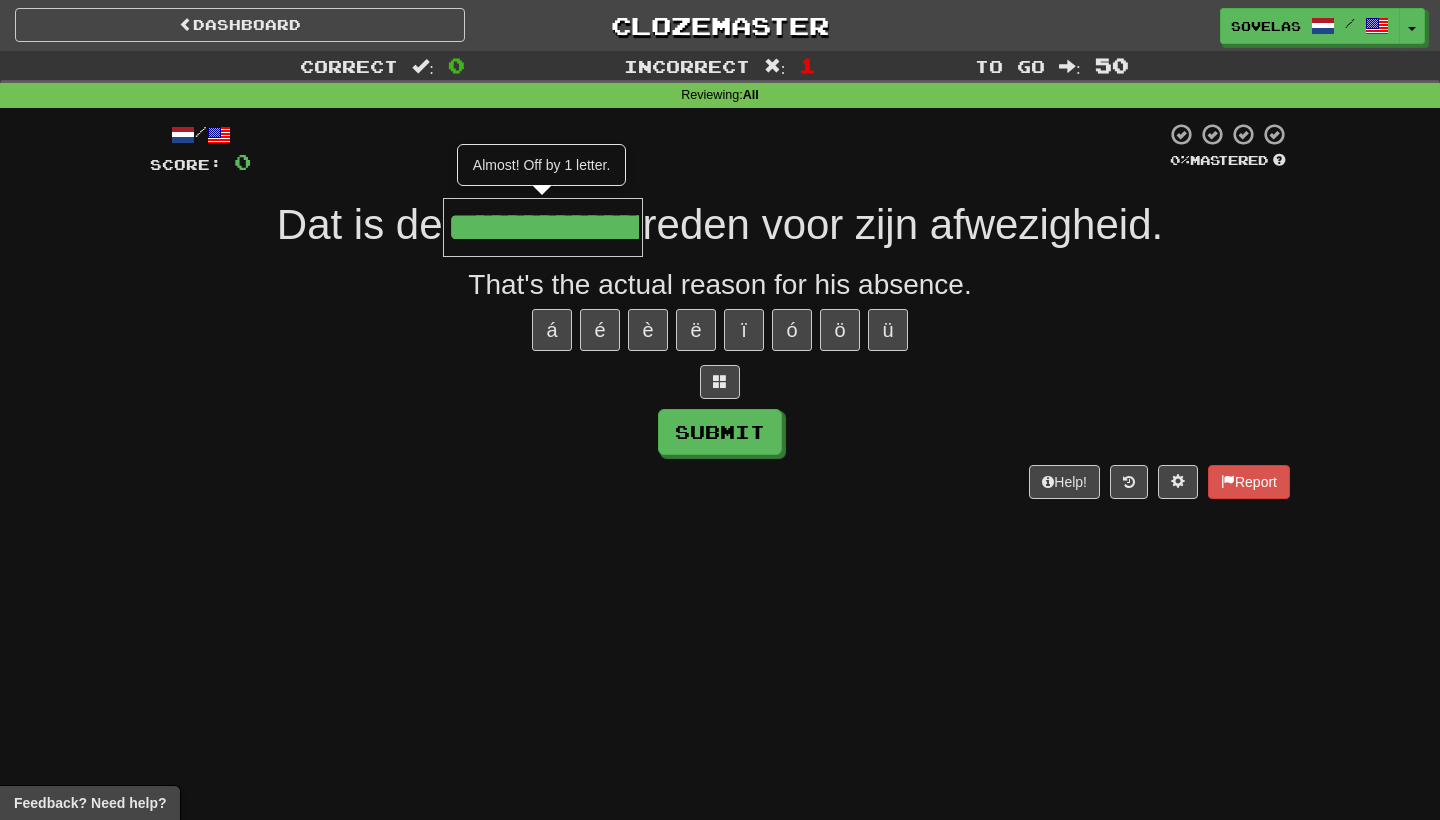 type on "**********" 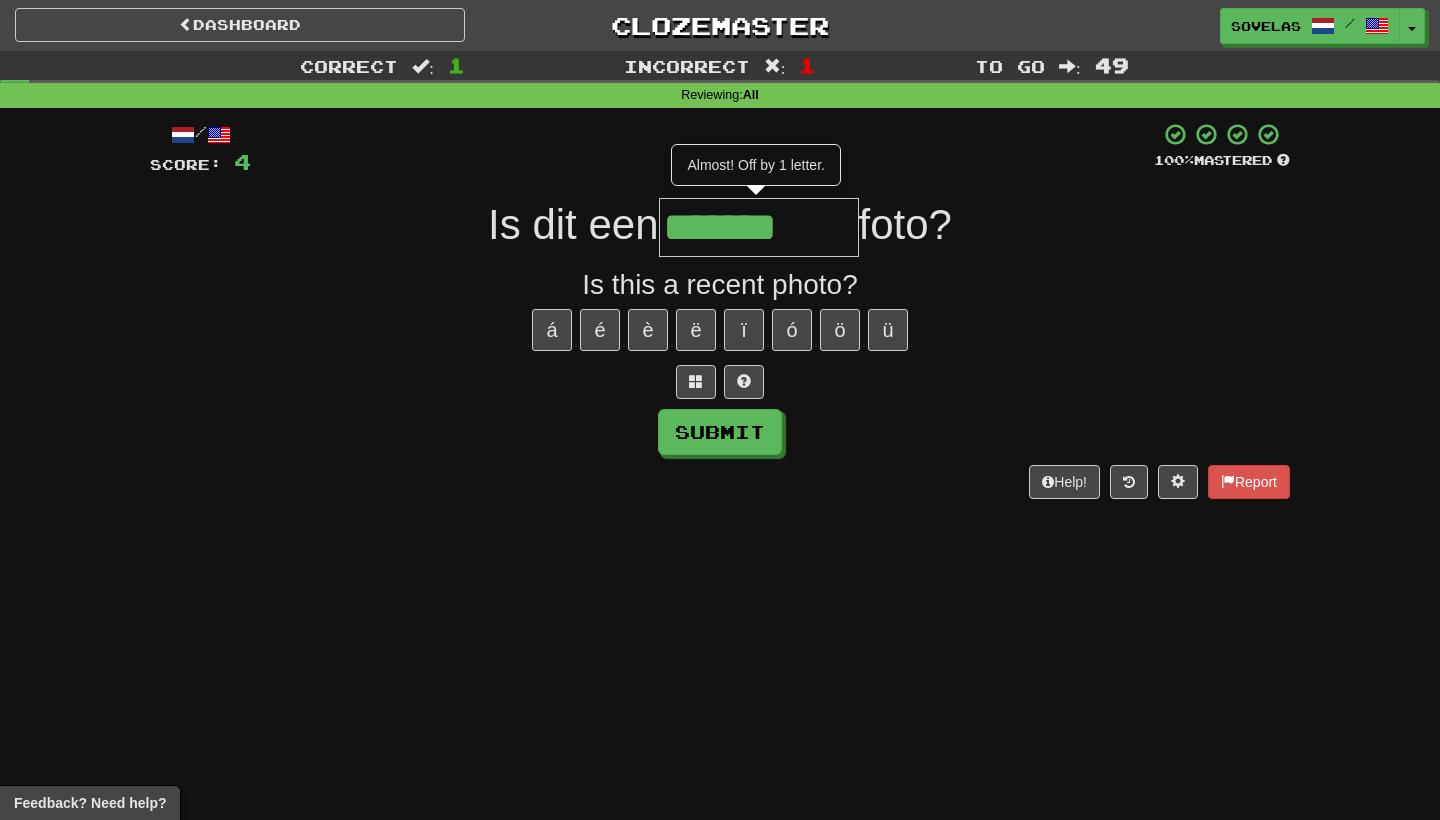 type on "*******" 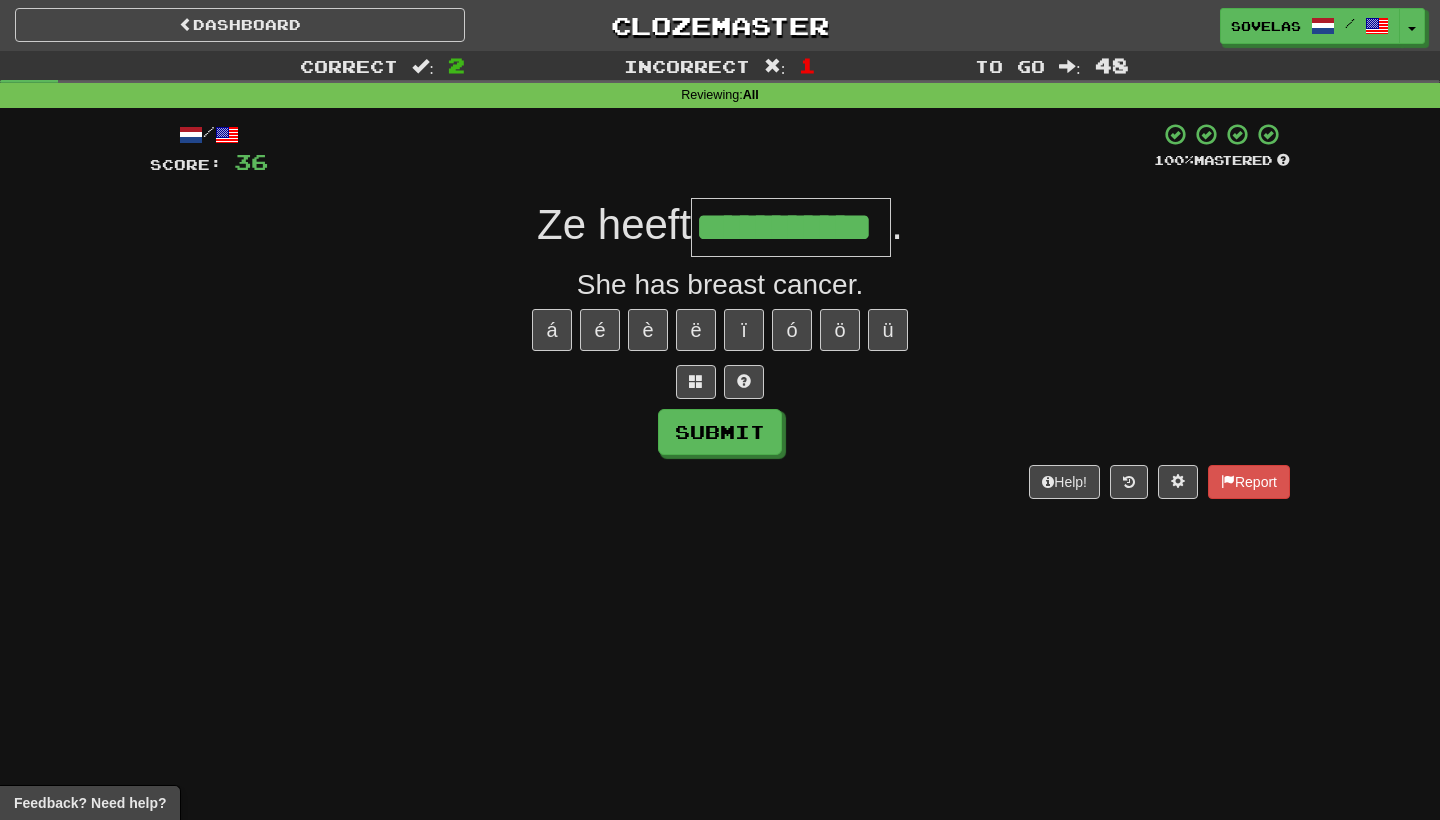 type on "**********" 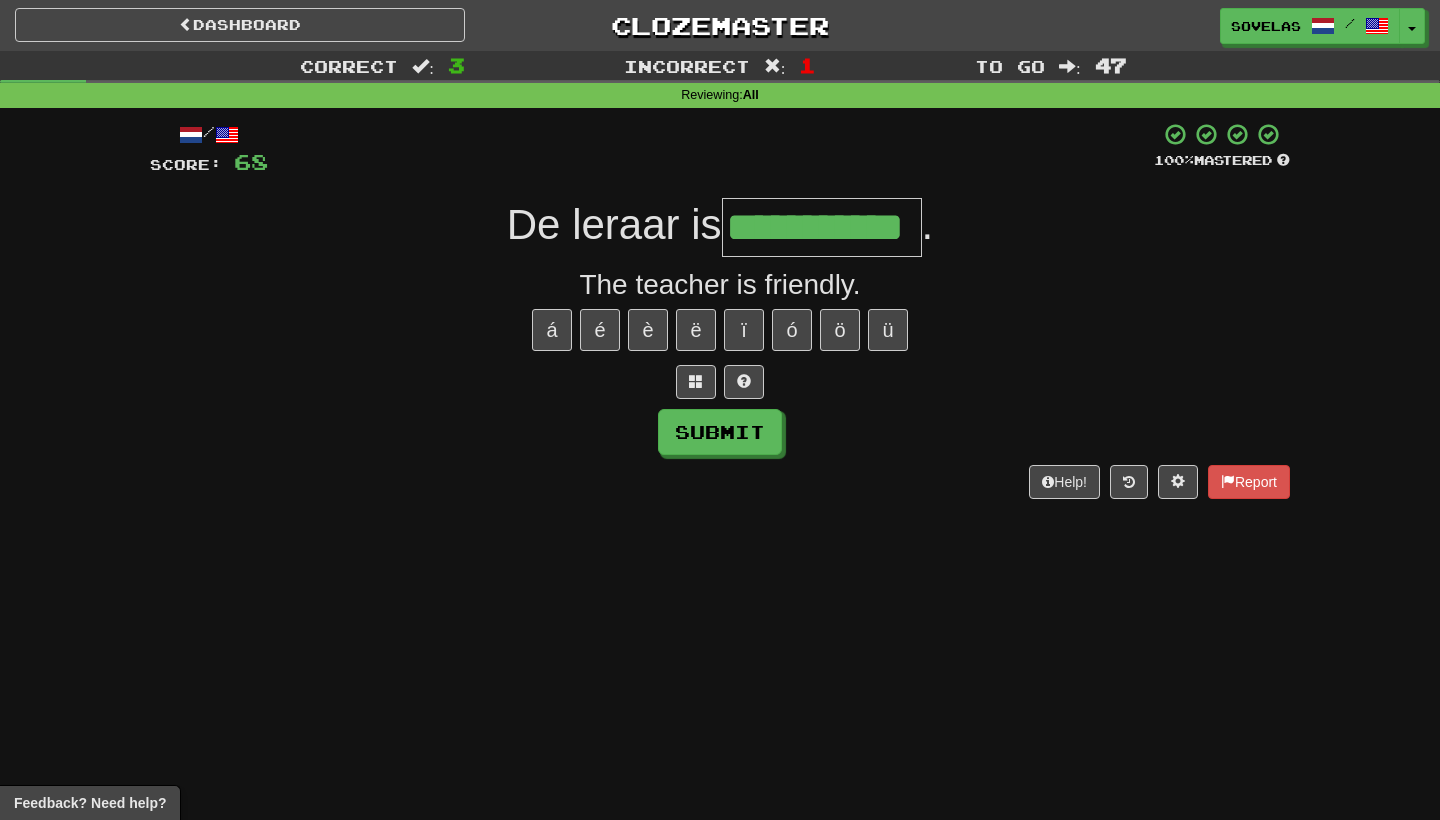 type on "**********" 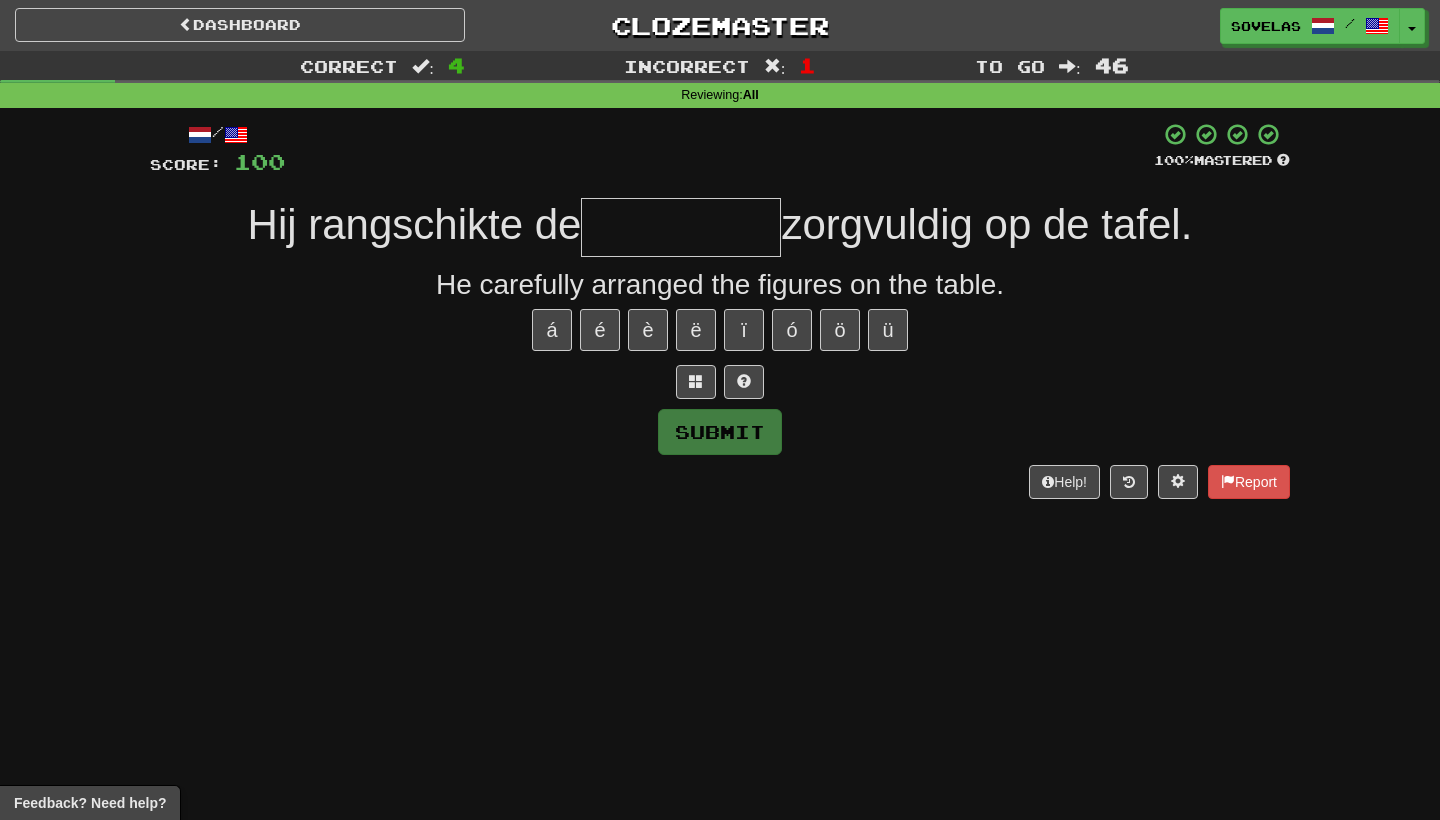 type on "*" 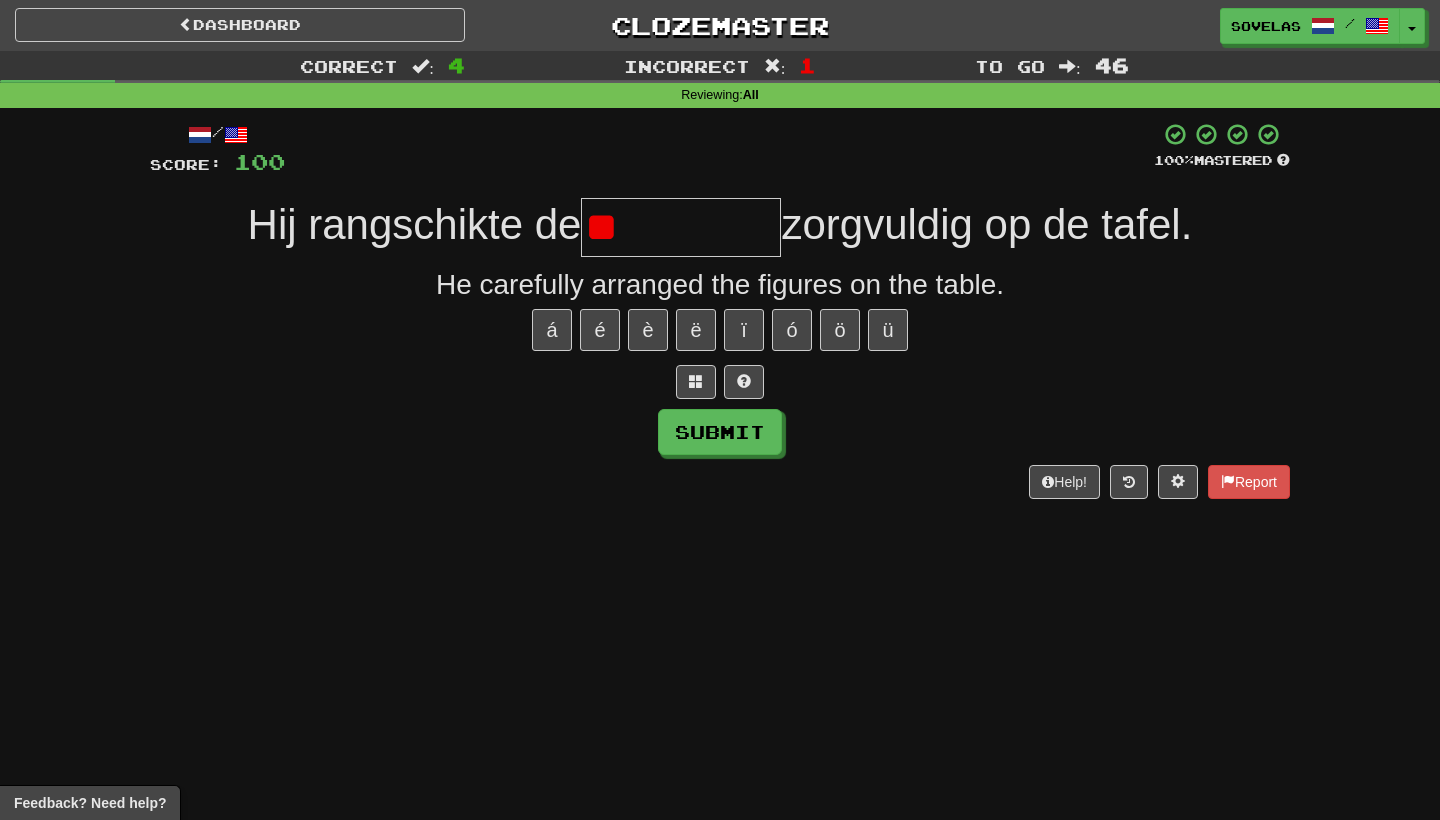 type on "*" 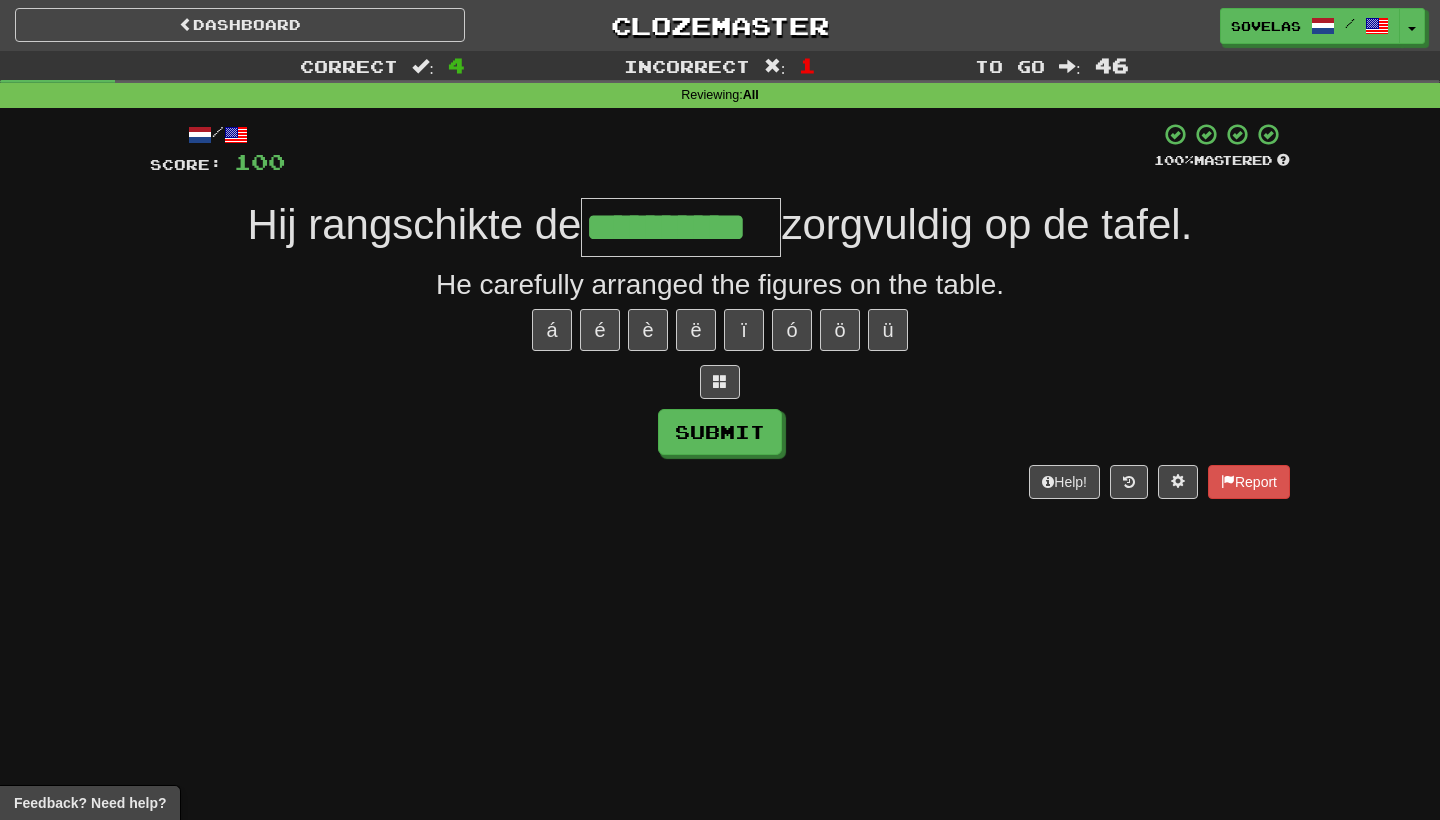 type on "**********" 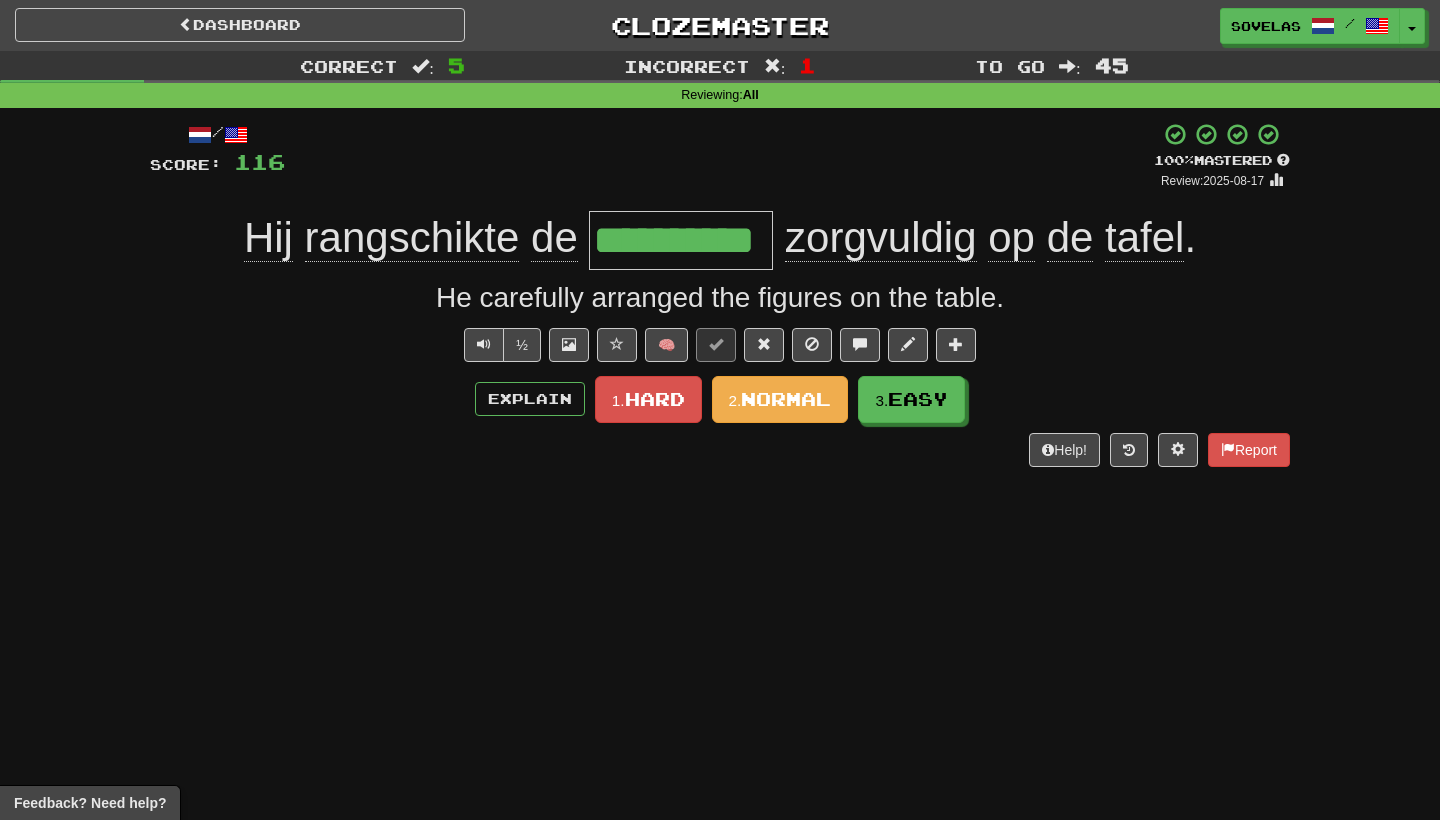 click on "rangschikte" 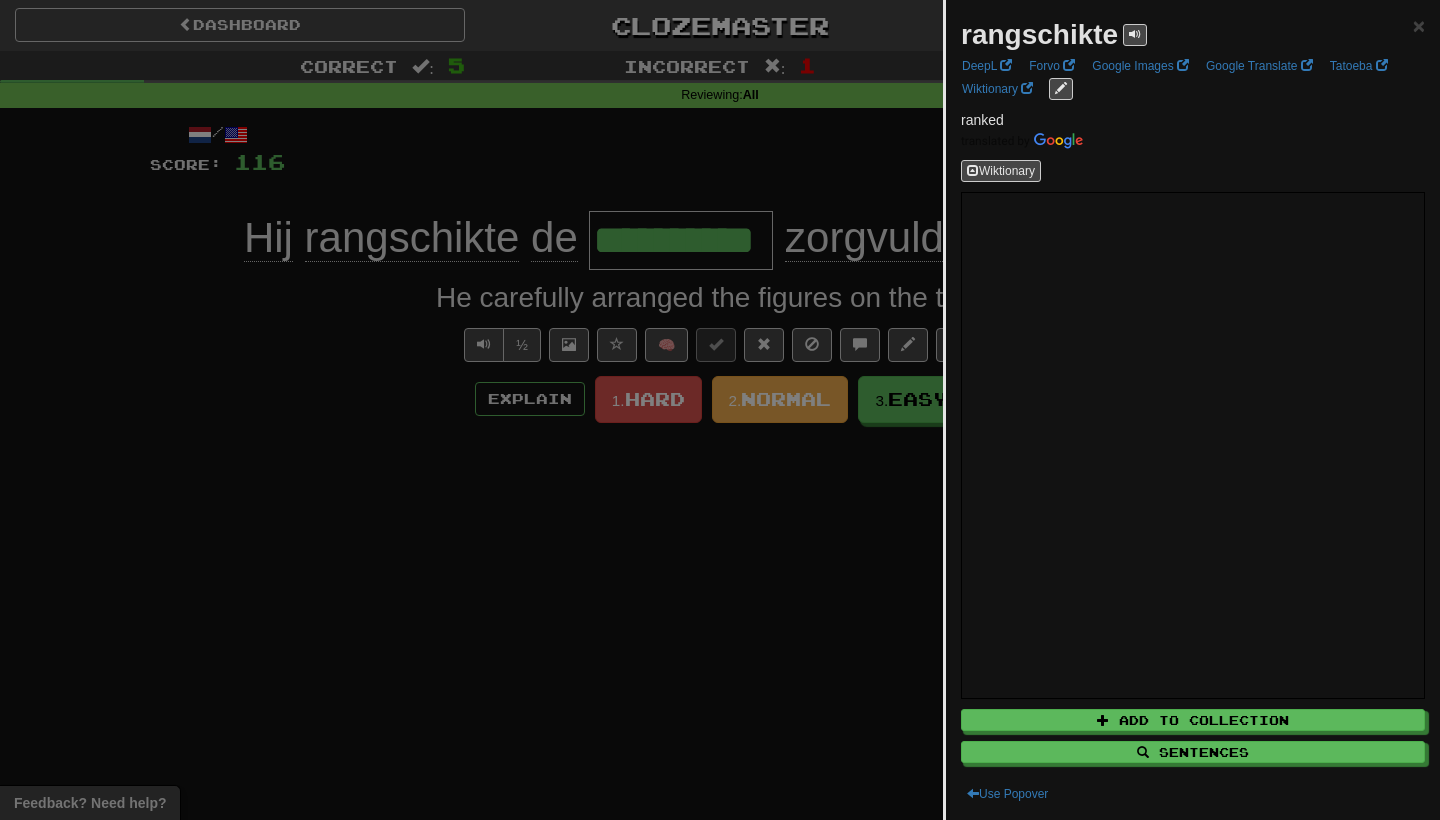 click at bounding box center (720, 410) 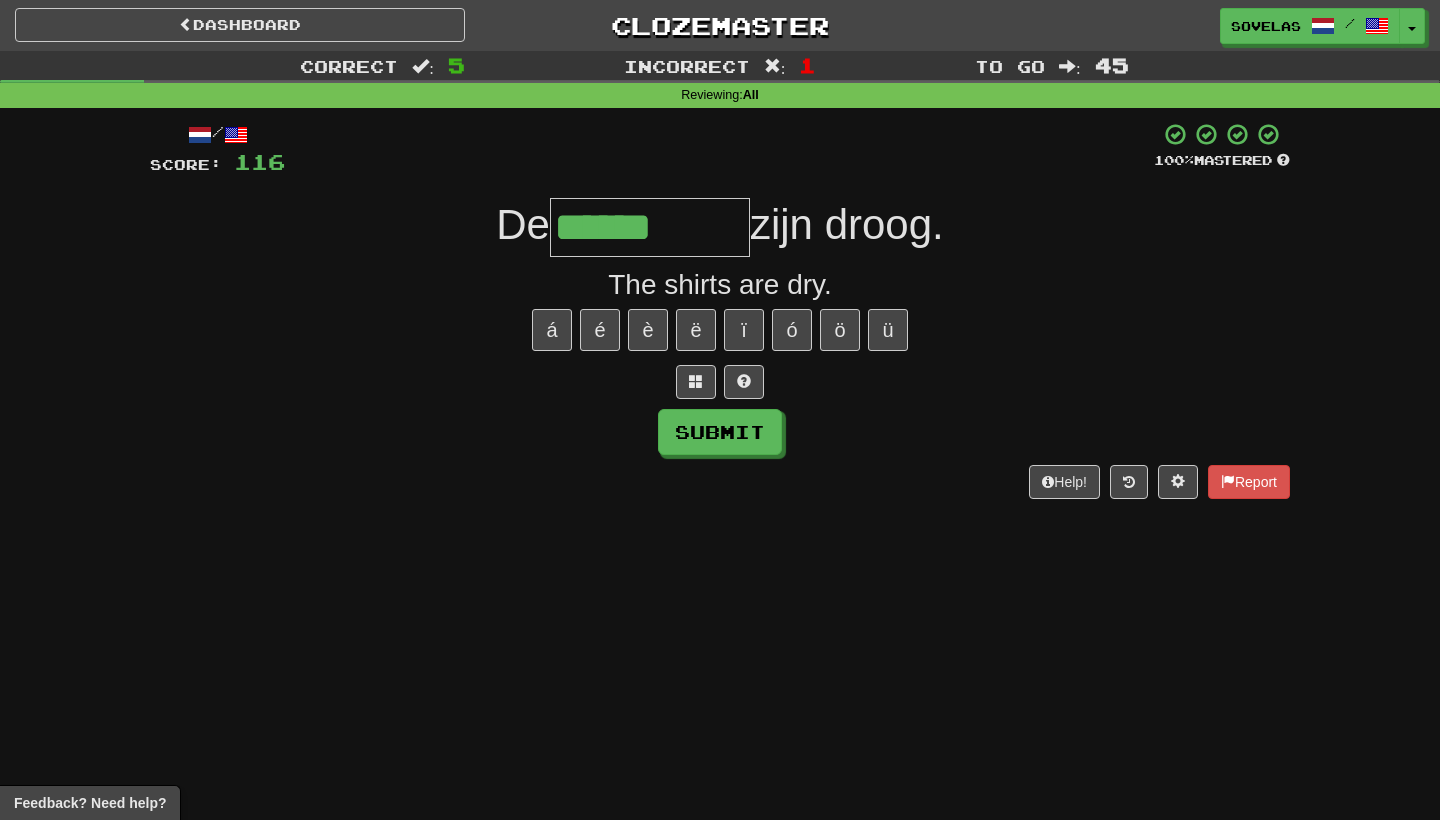 type on "******" 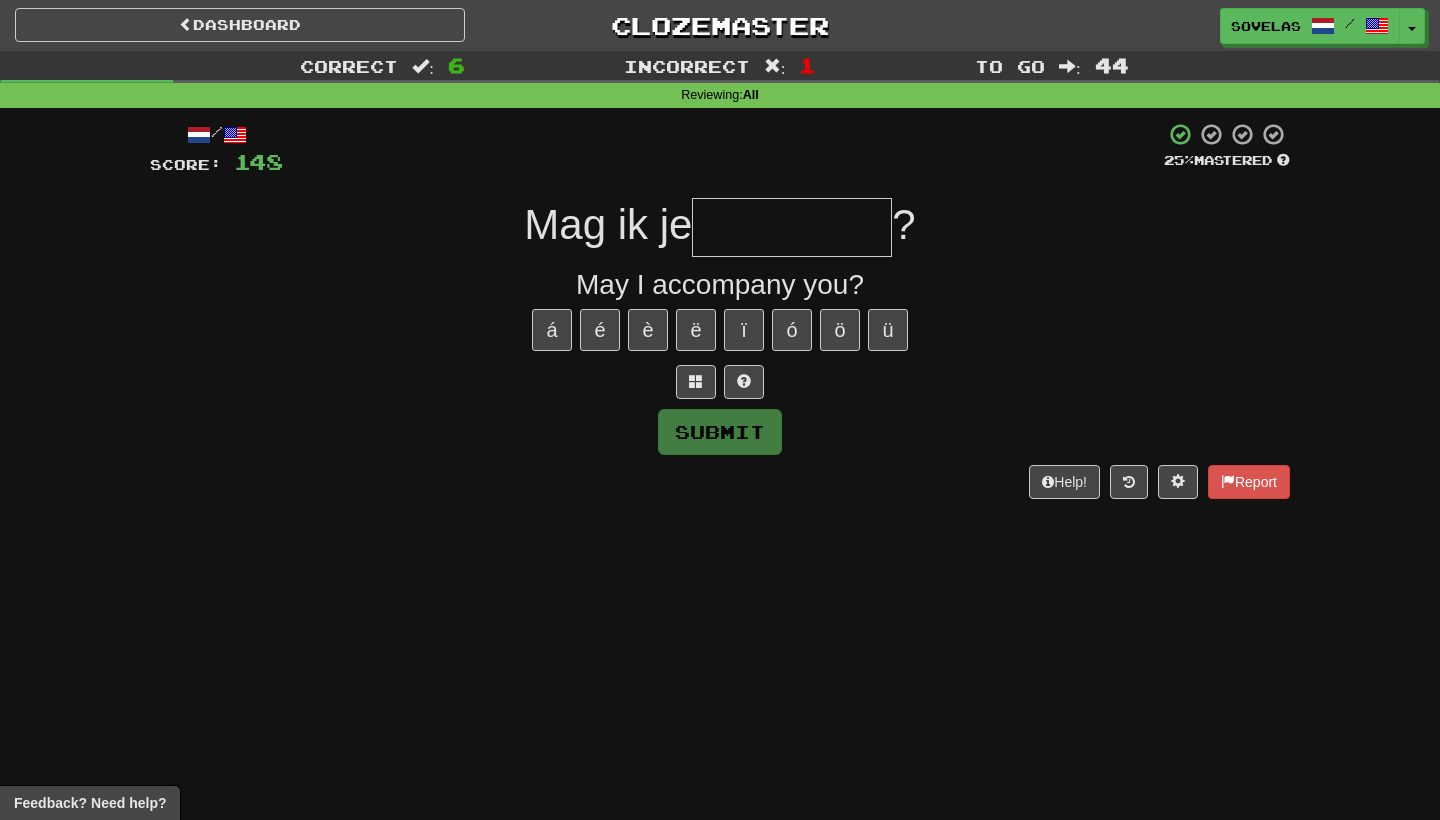 type on "*" 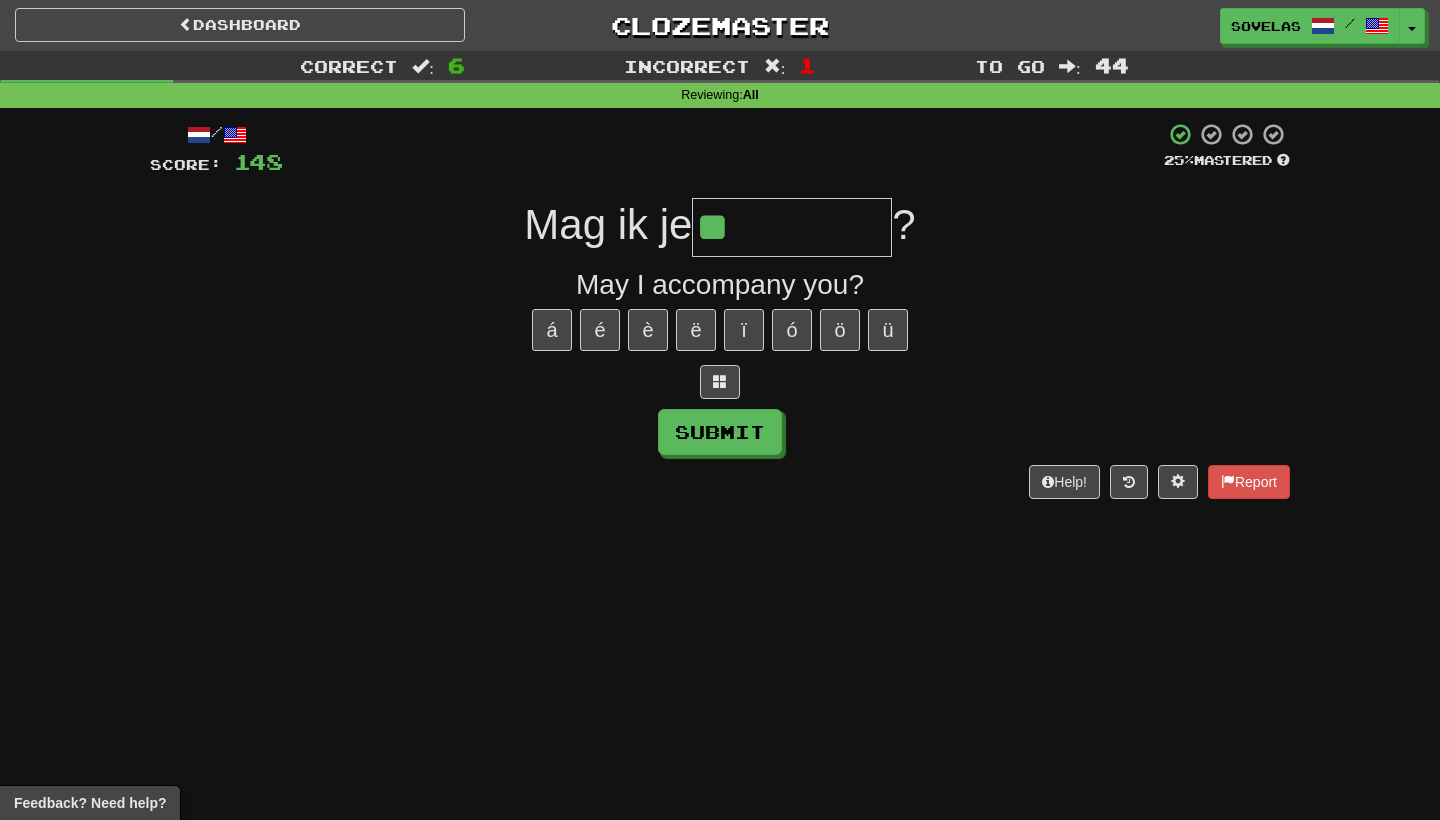 type on "**********" 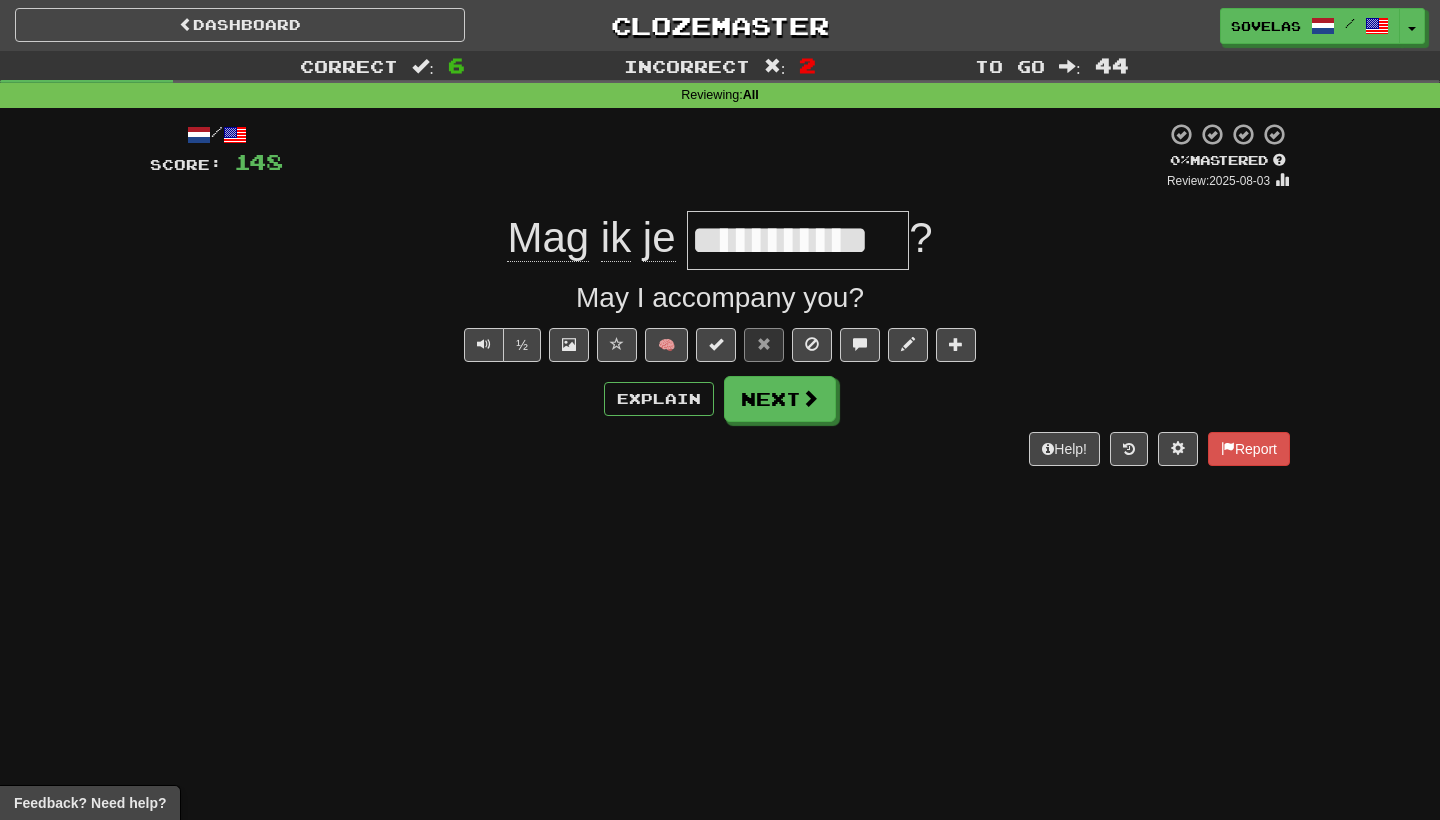 click on "**********" at bounding box center [798, 240] 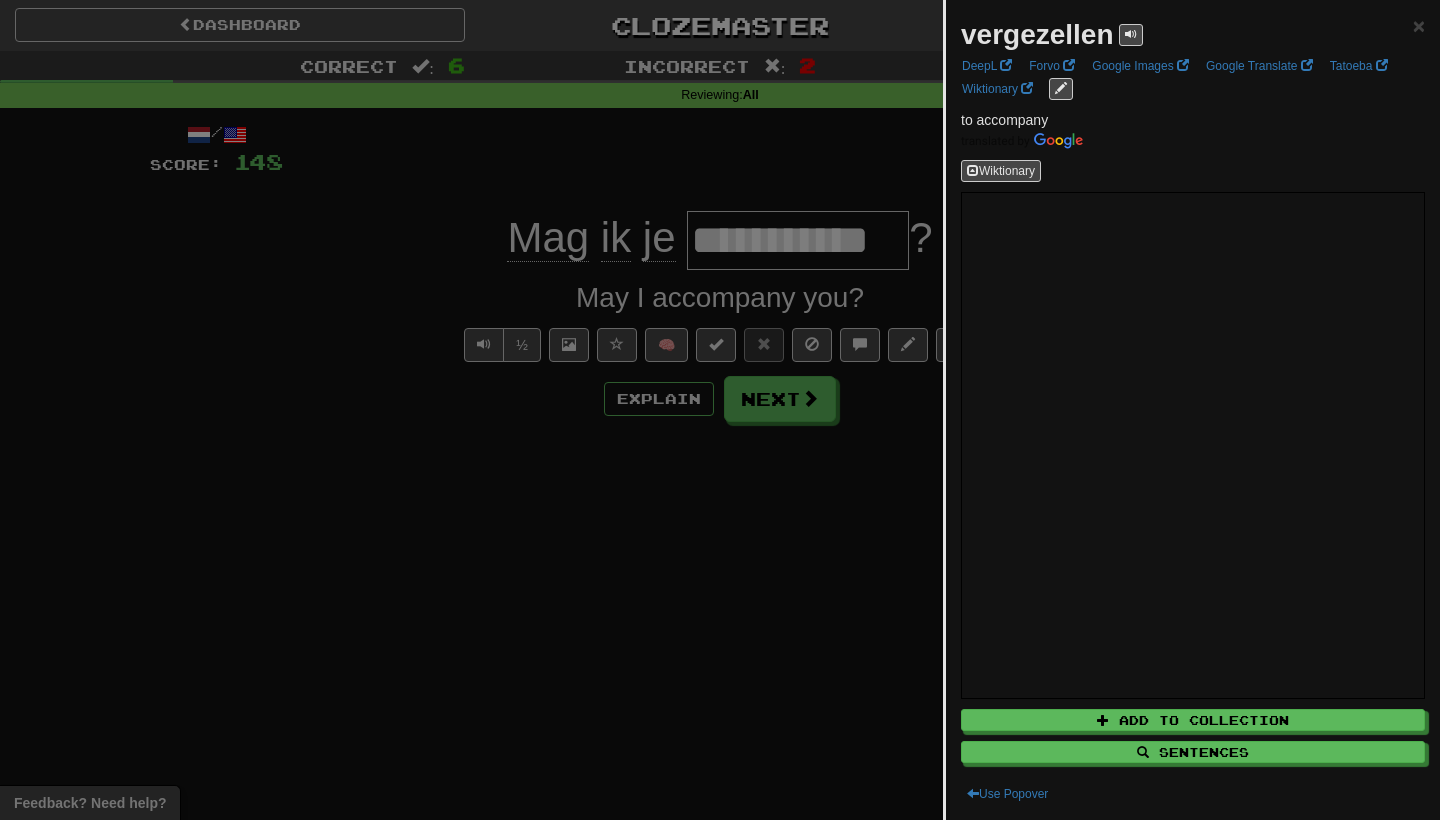 click at bounding box center (720, 410) 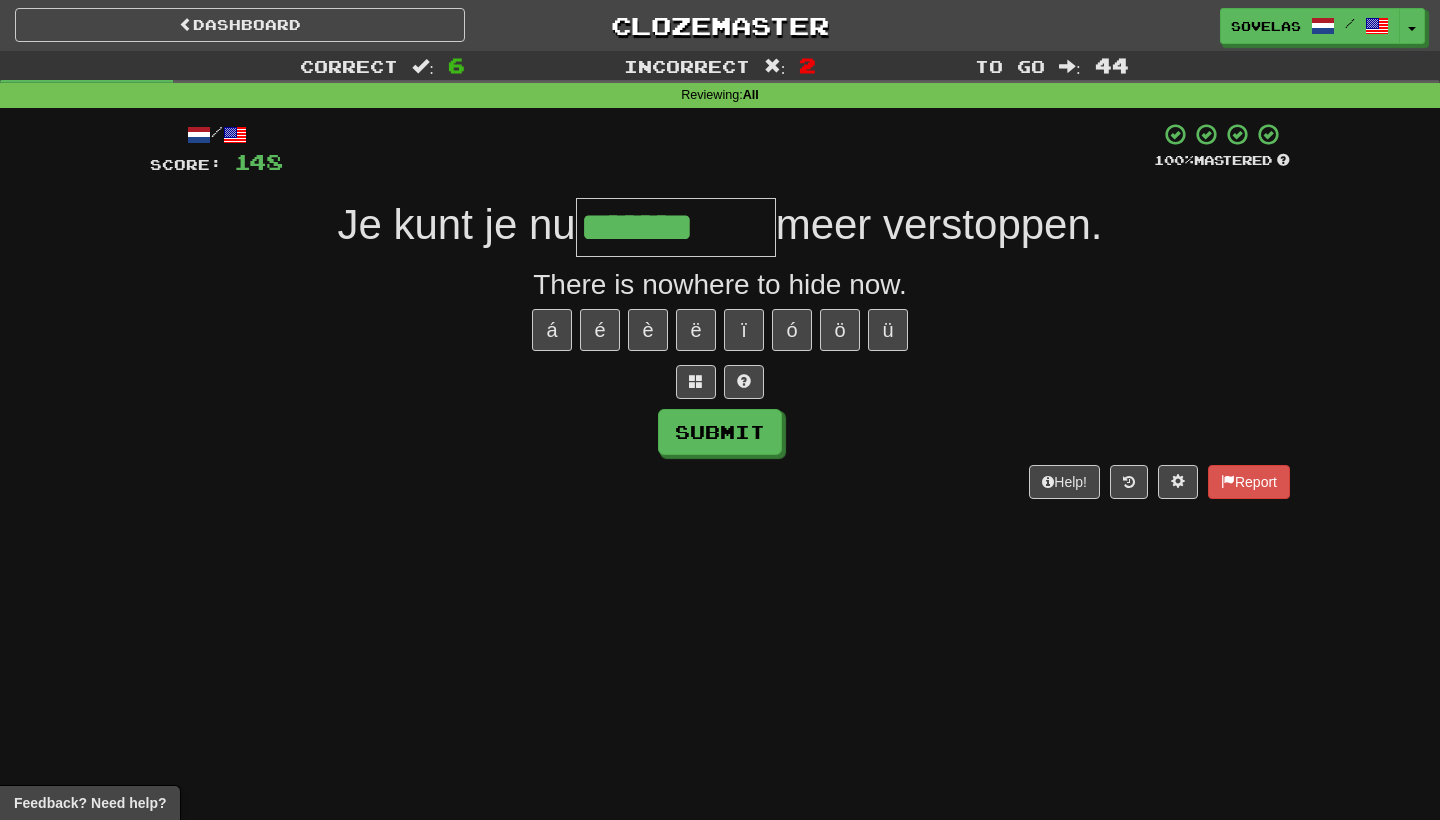 type on "*******" 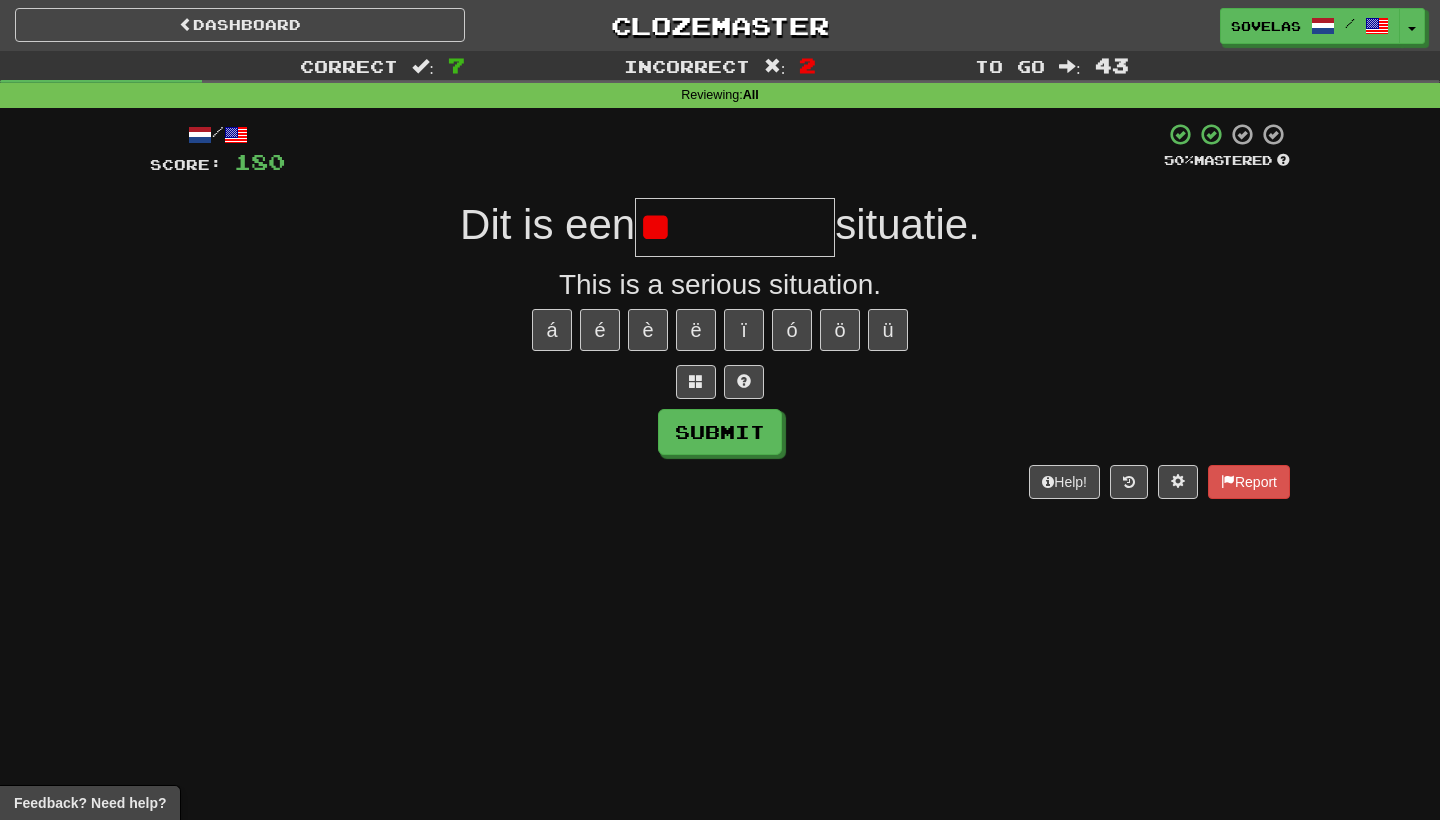 type on "*" 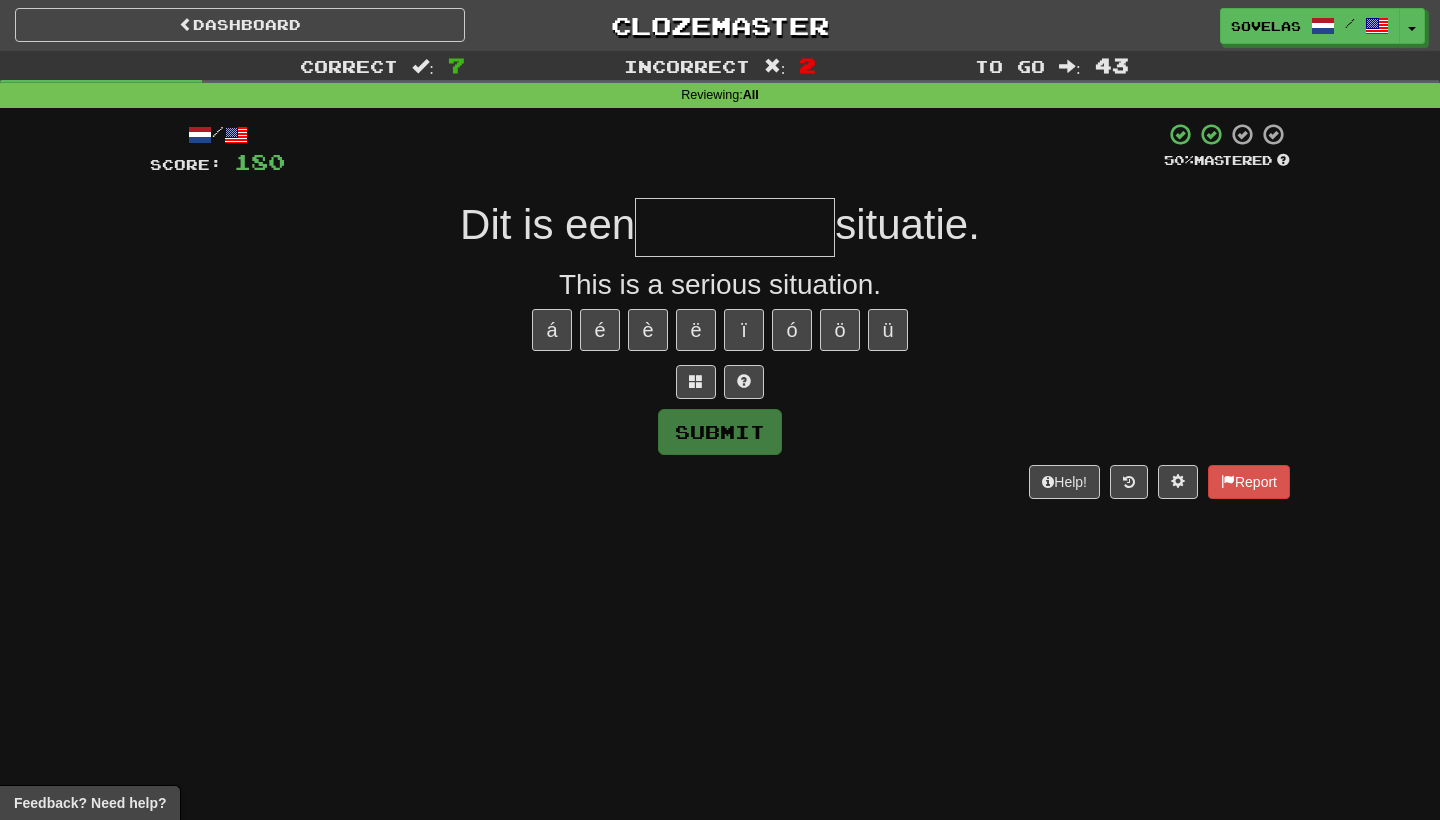 type on "*" 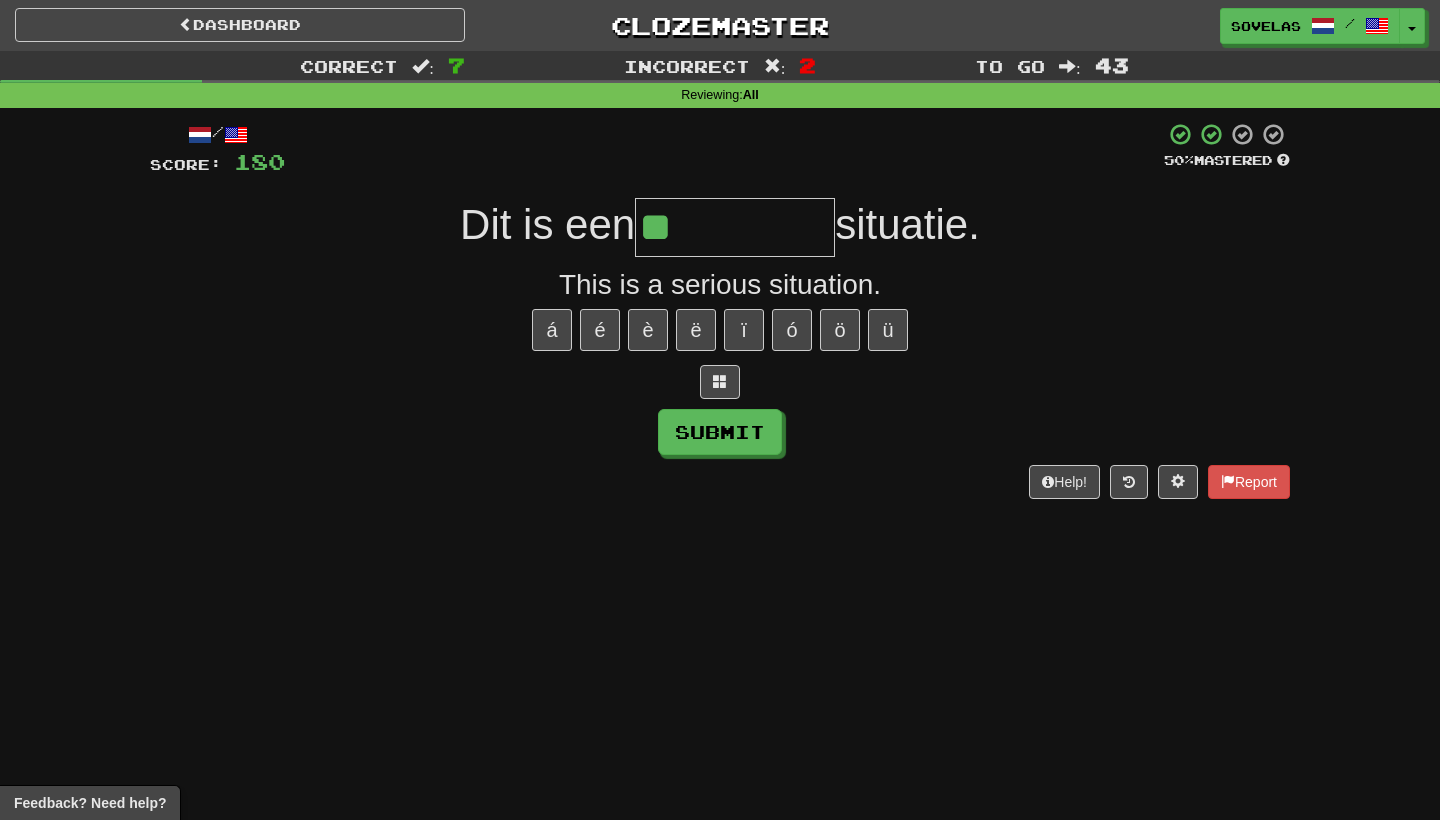 type on "********" 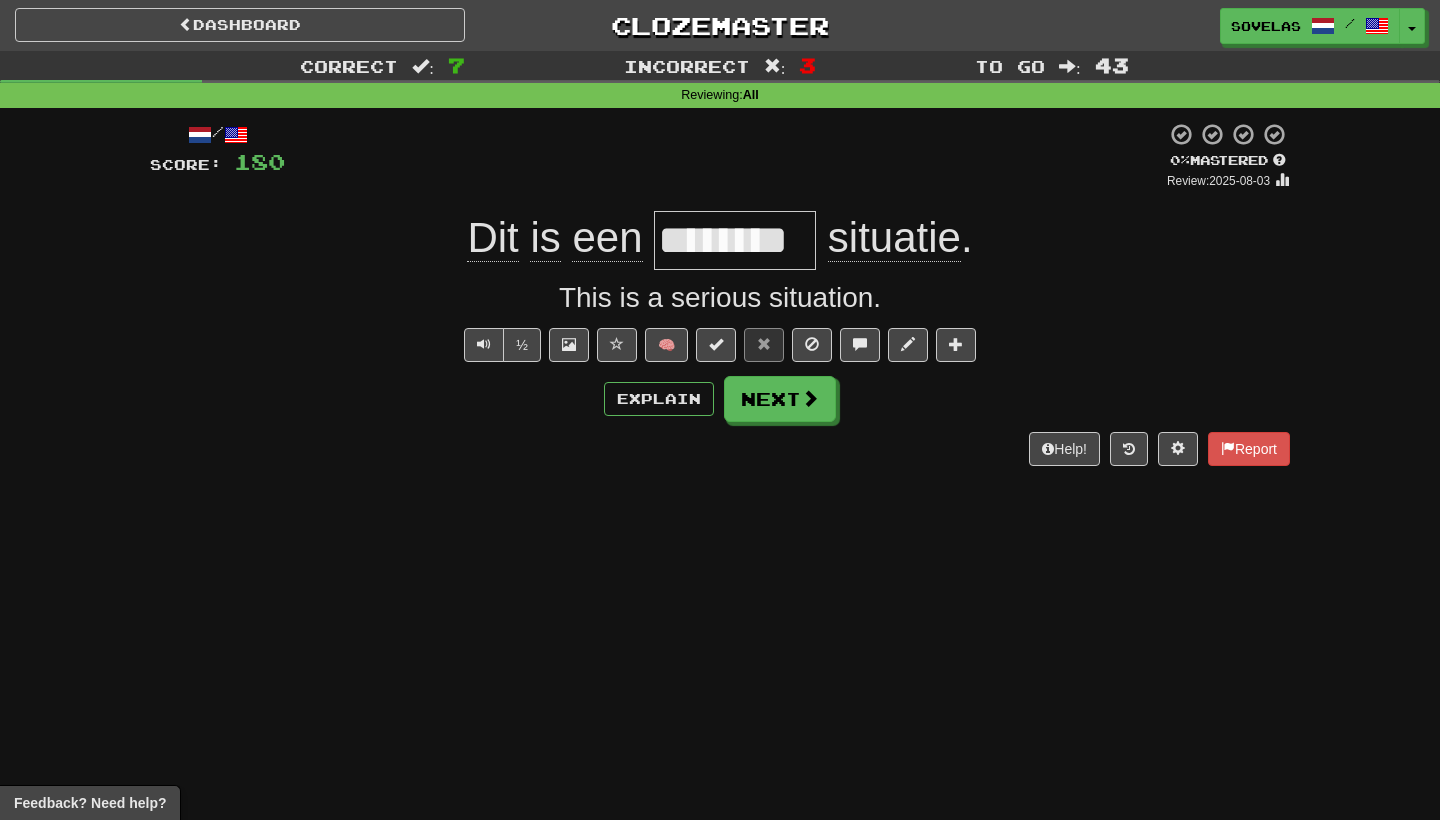 click on "********" at bounding box center [735, 240] 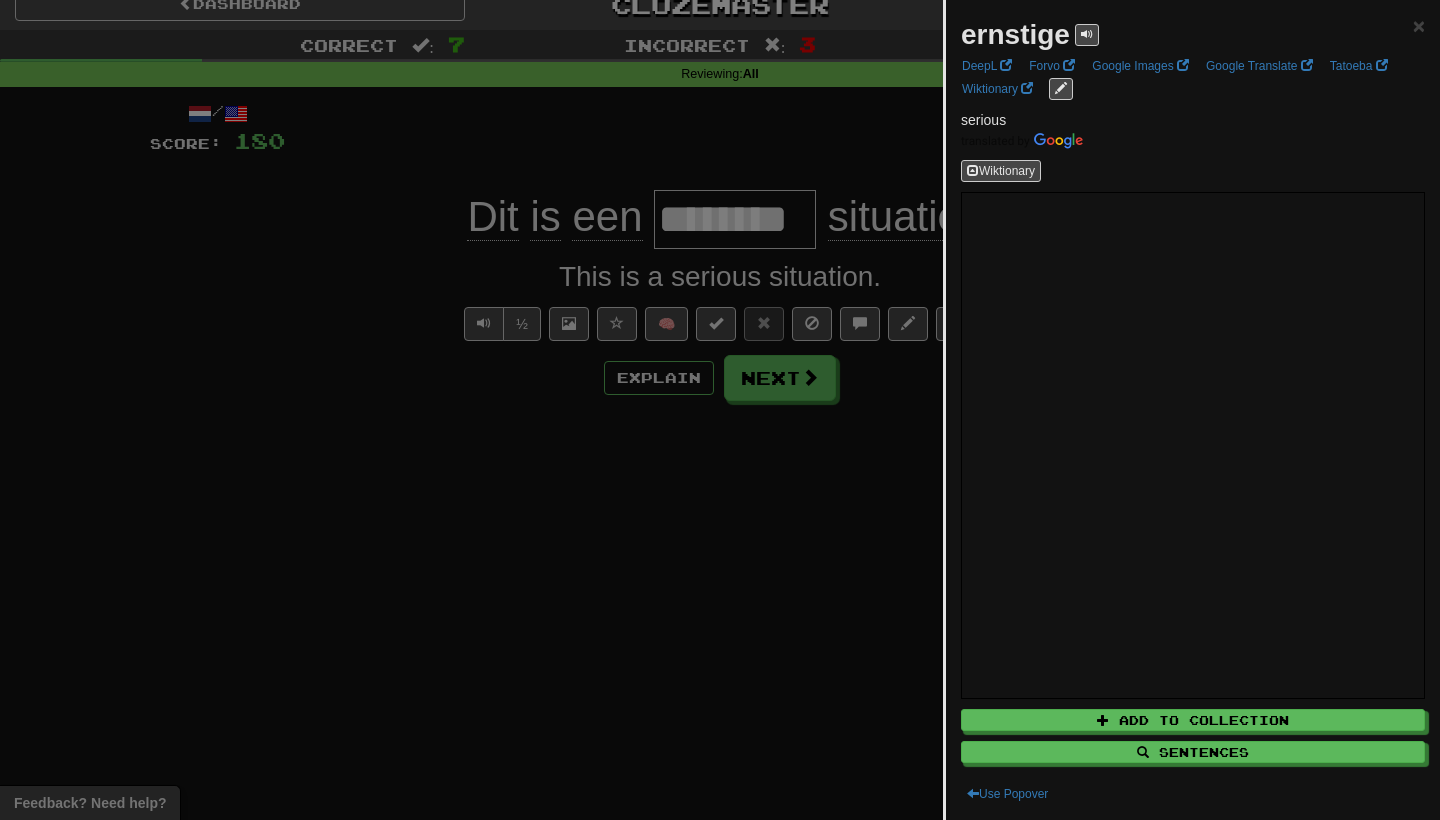 scroll, scrollTop: 22, scrollLeft: 0, axis: vertical 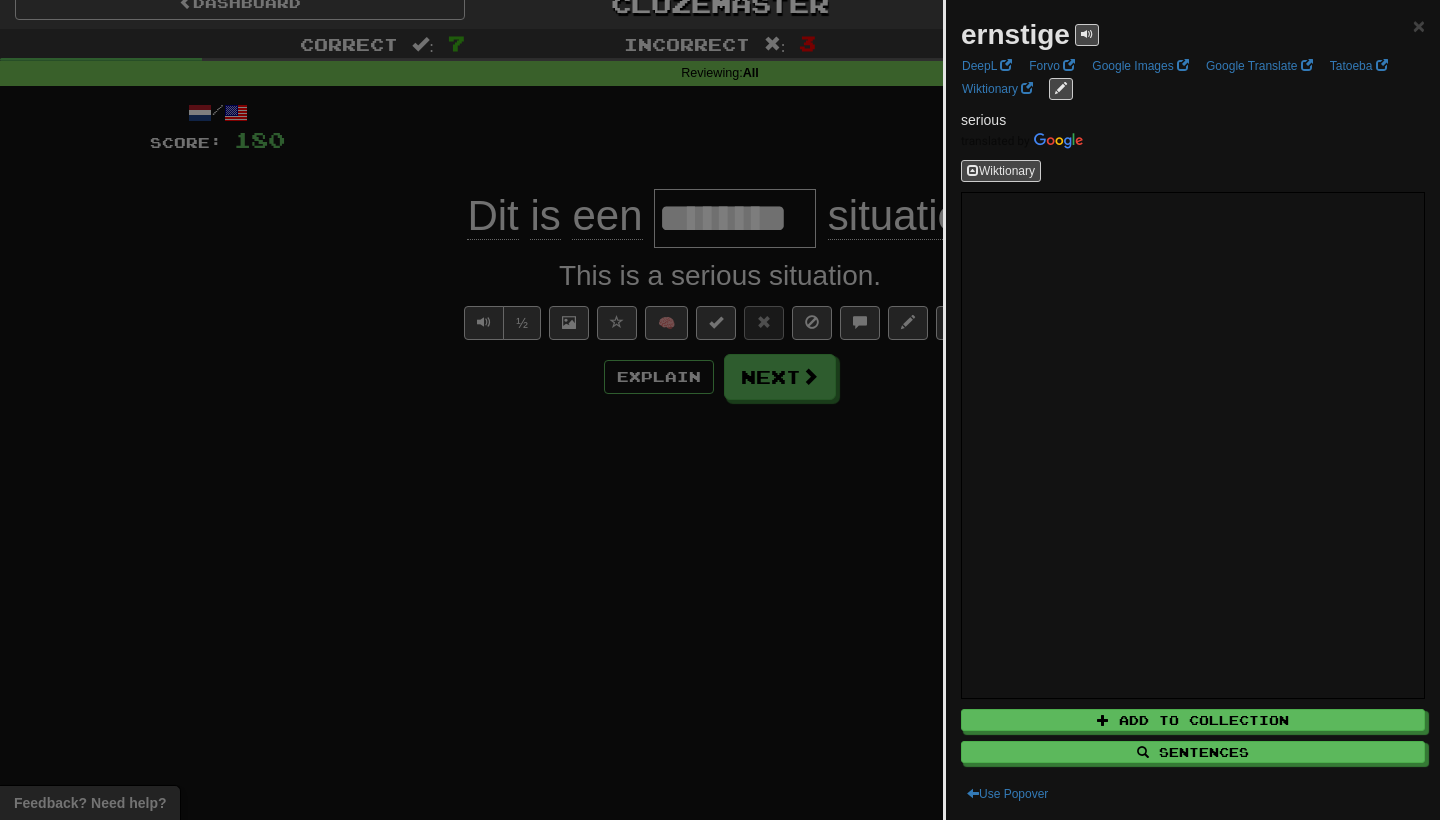 click at bounding box center [720, 410] 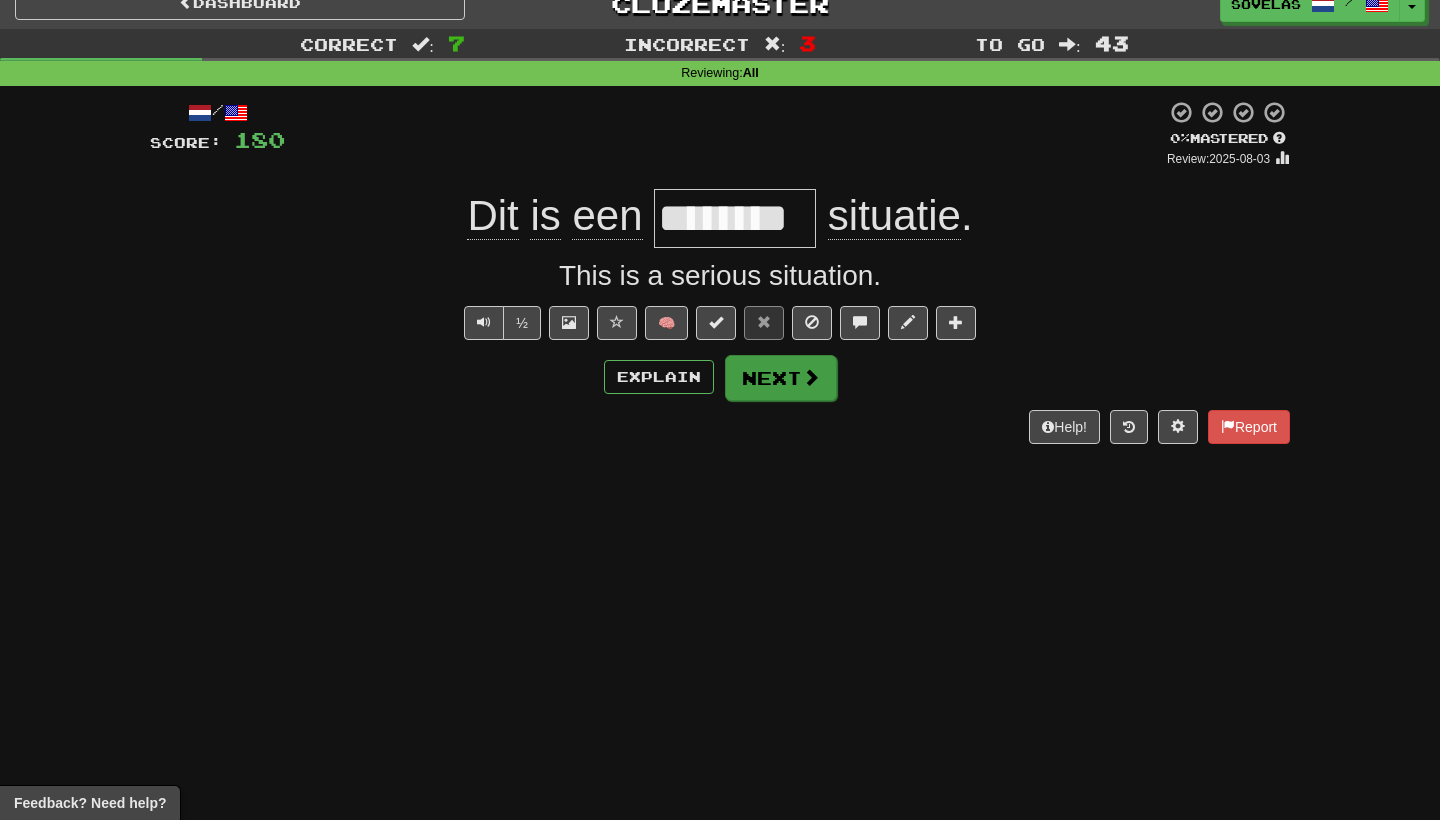 click on "Next" at bounding box center [781, 378] 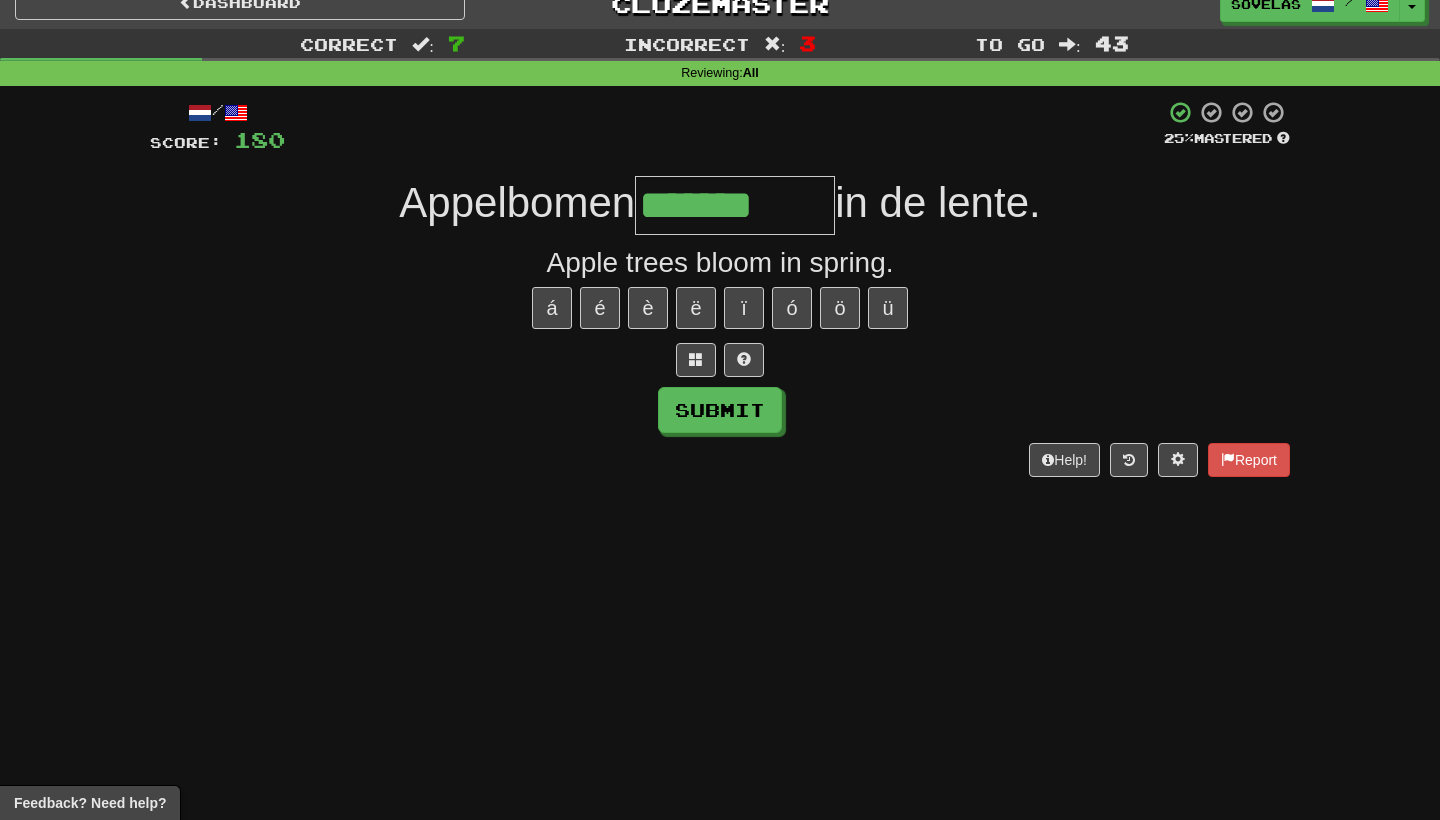 type on "*******" 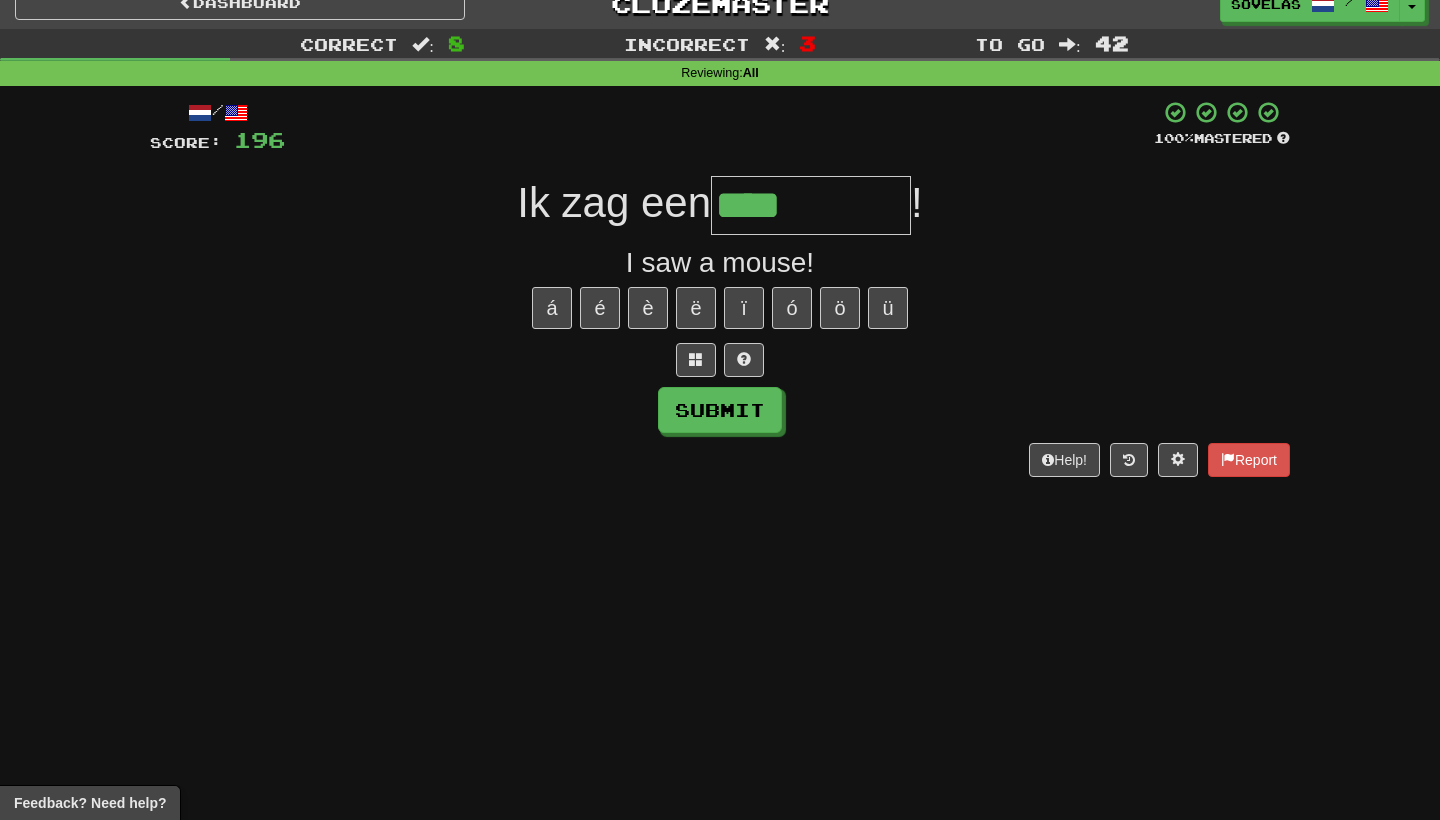 type on "****" 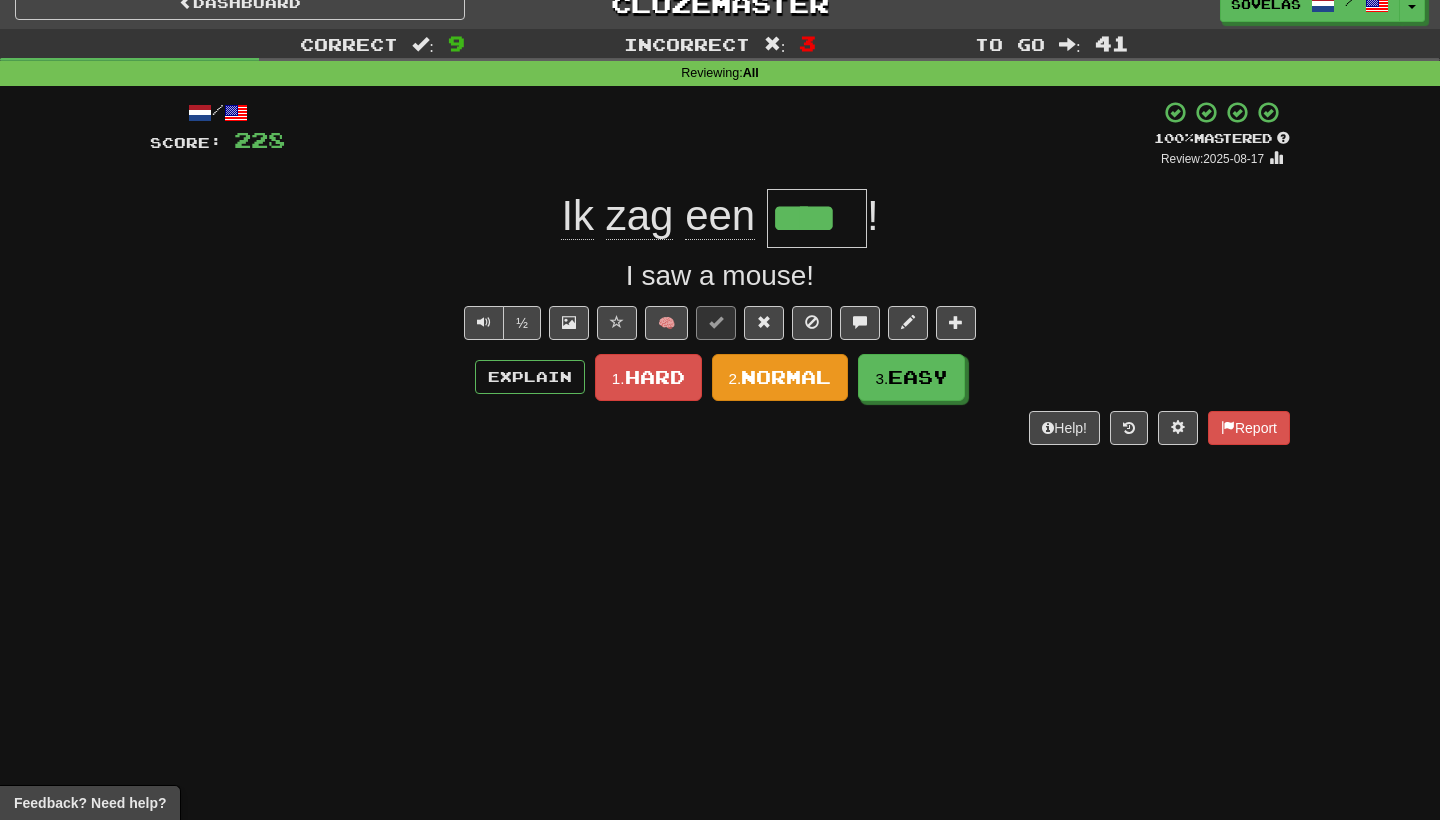 click on "Normal" at bounding box center (786, 377) 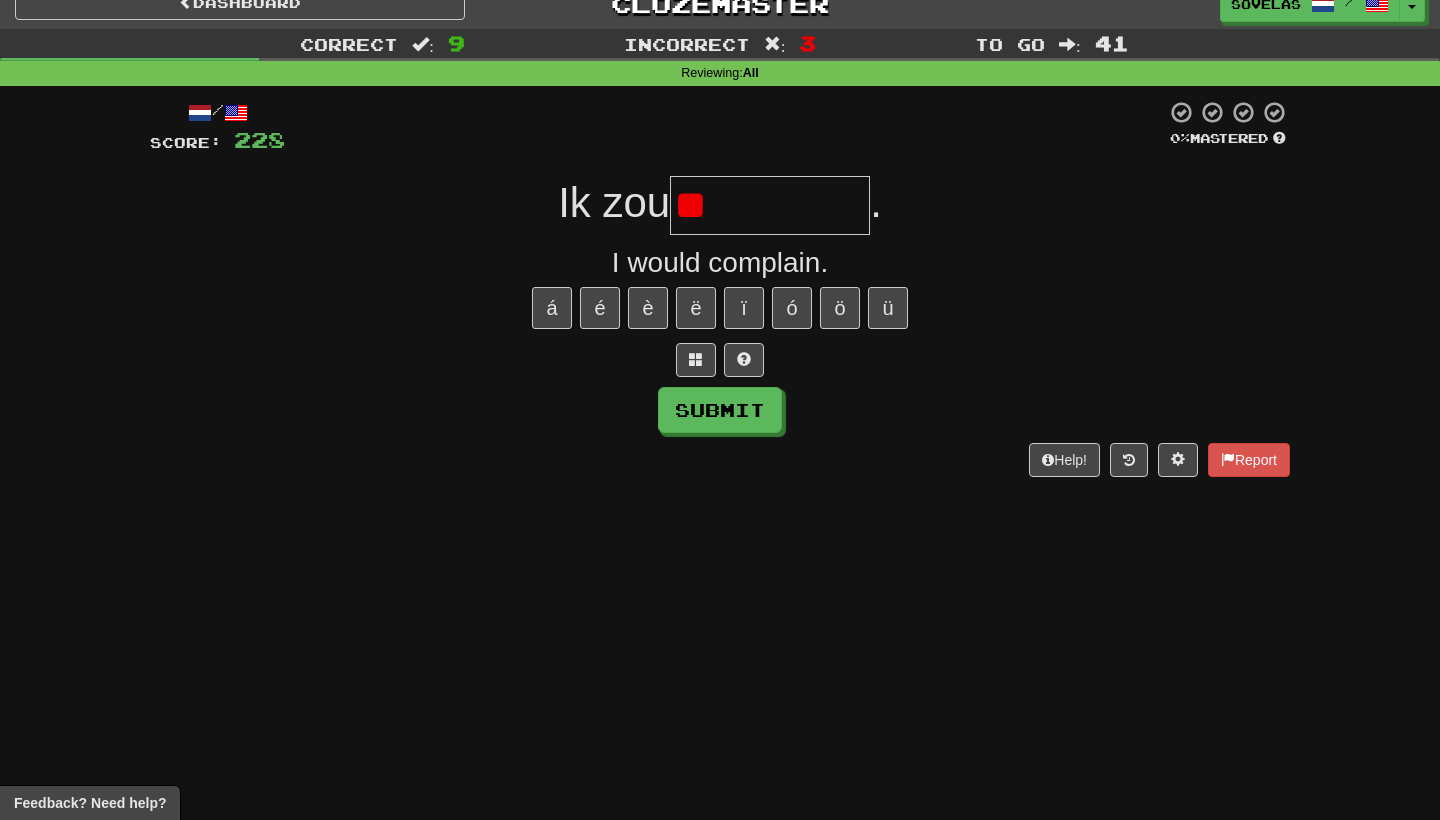 type on "*" 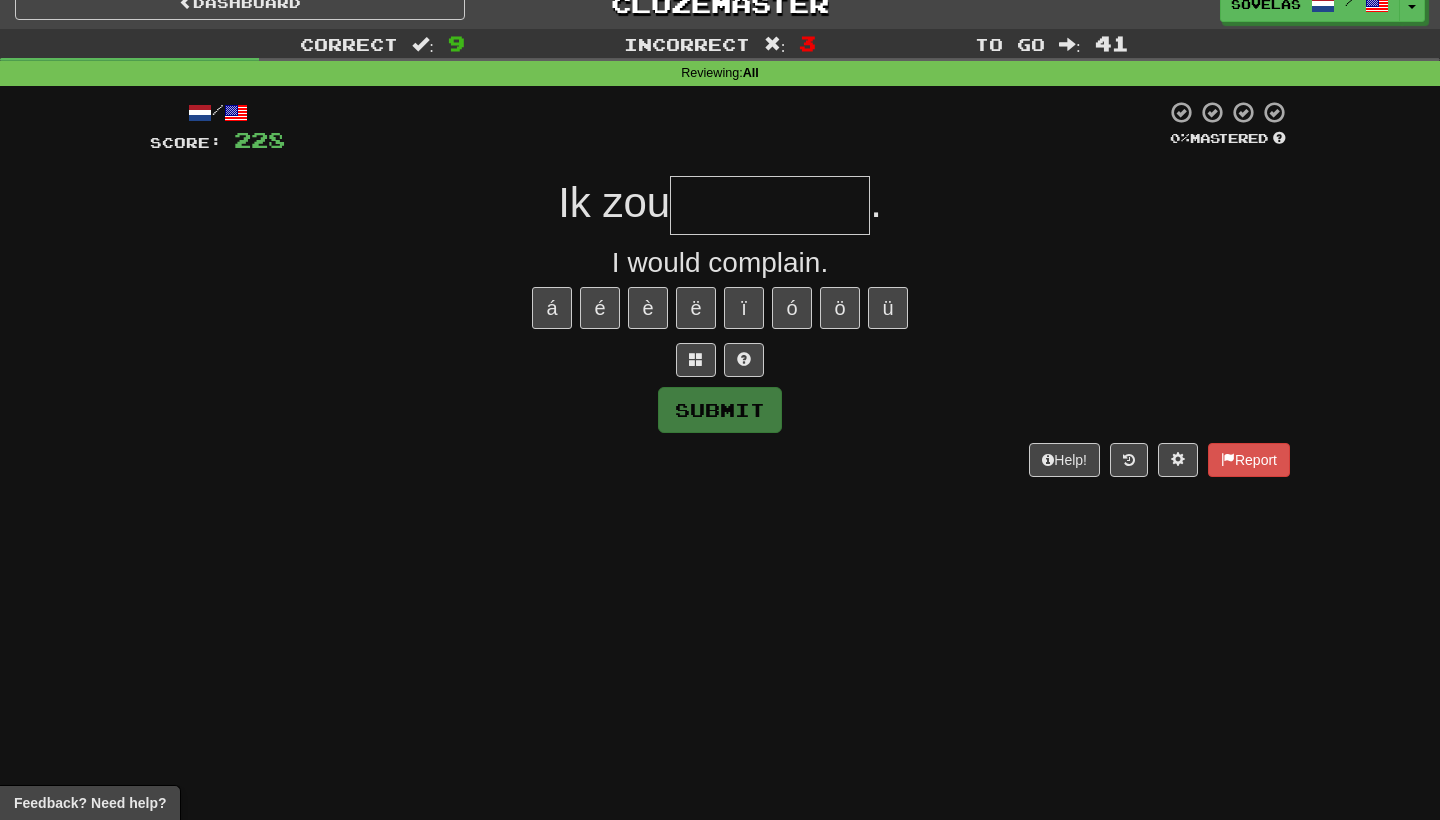 type on "*" 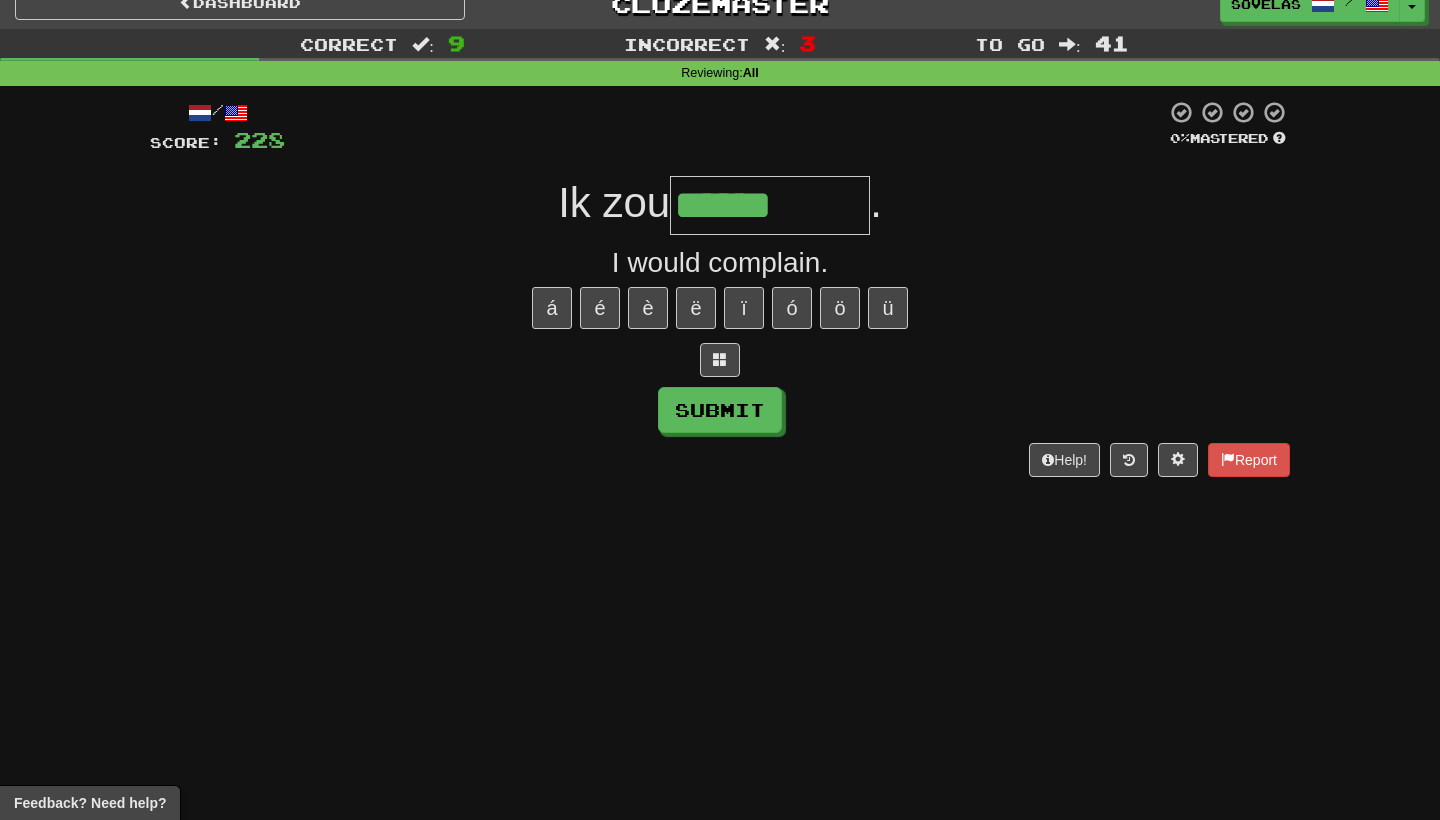 type on "******" 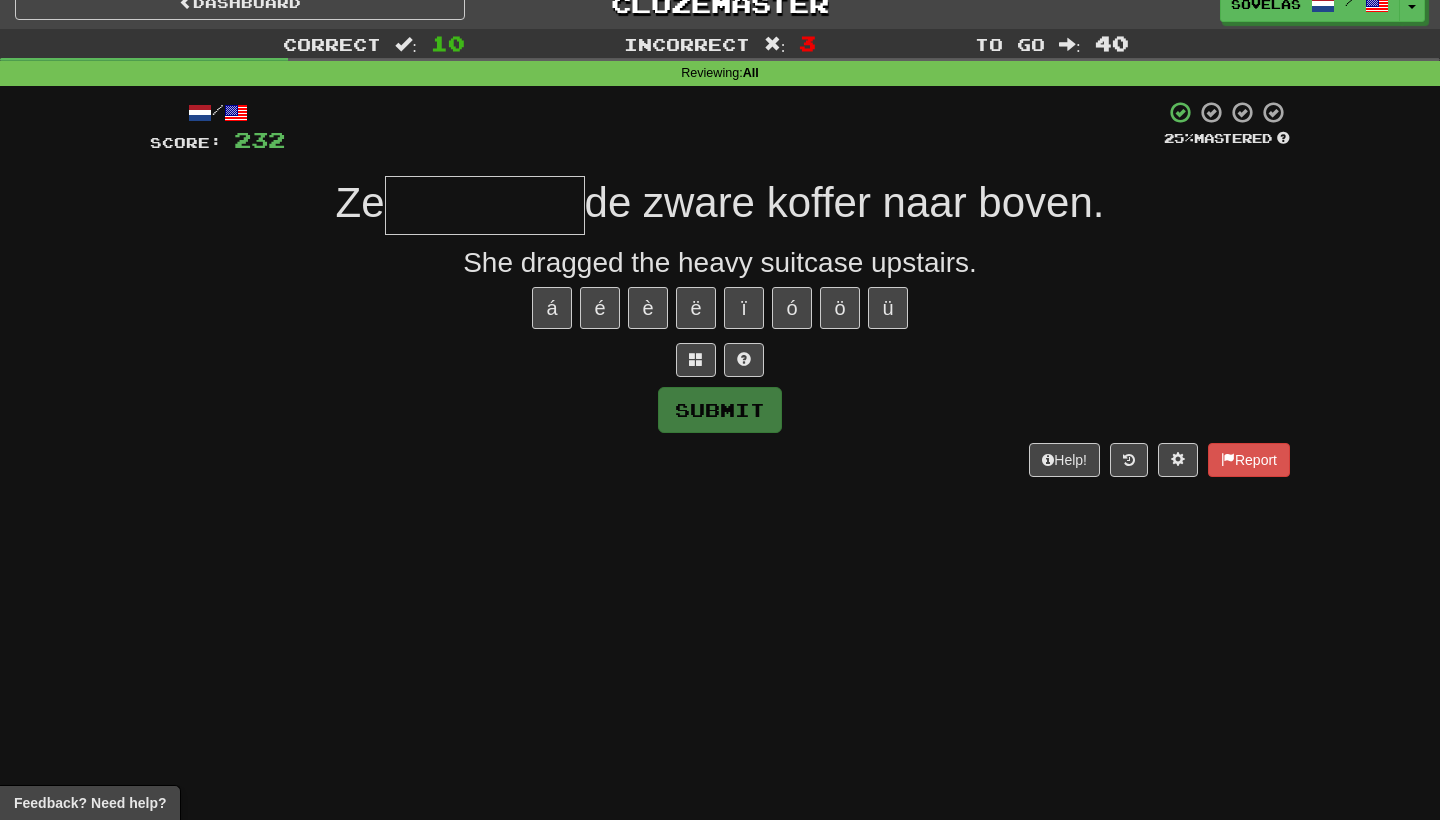type on "*" 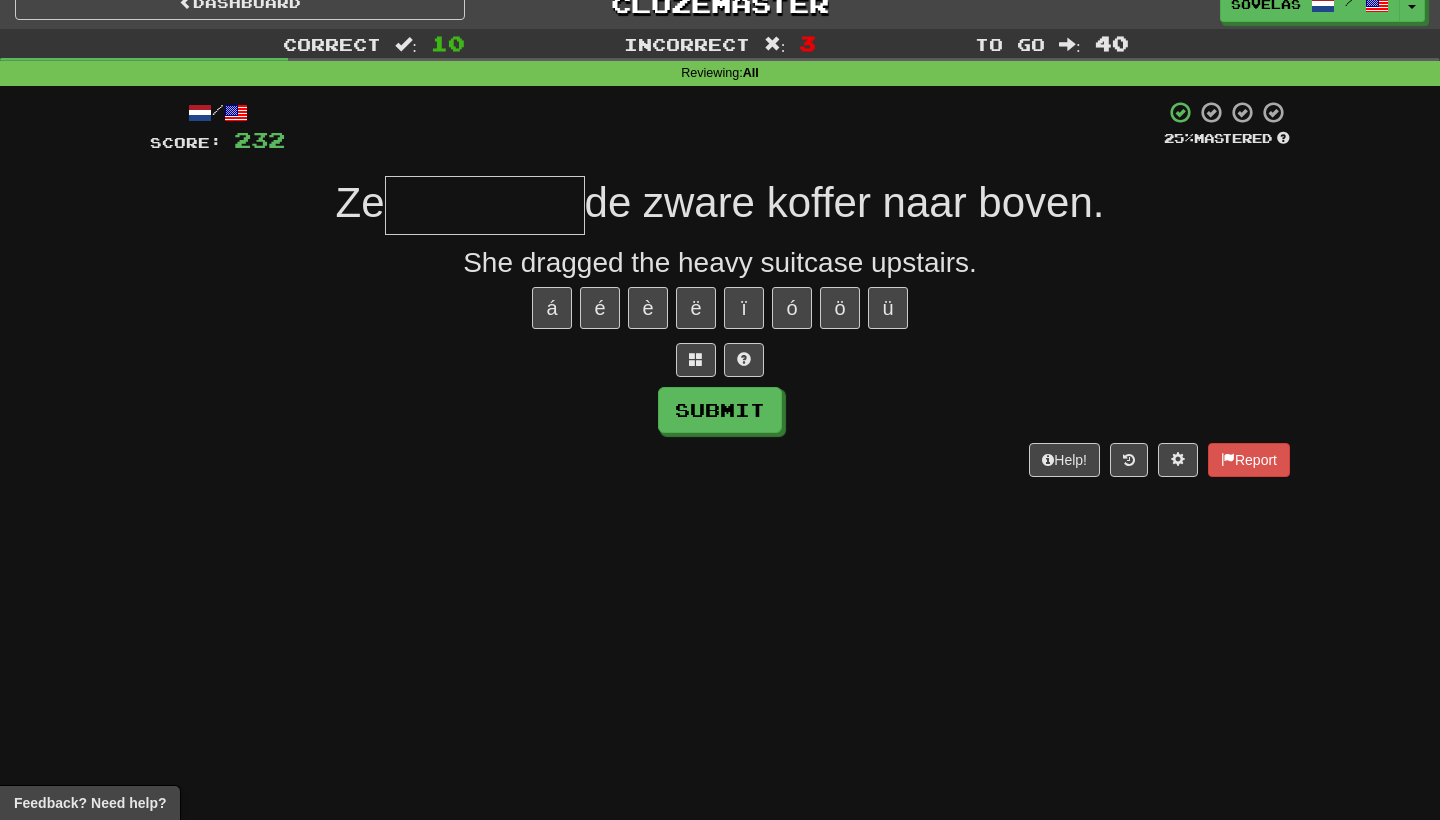 type on "*" 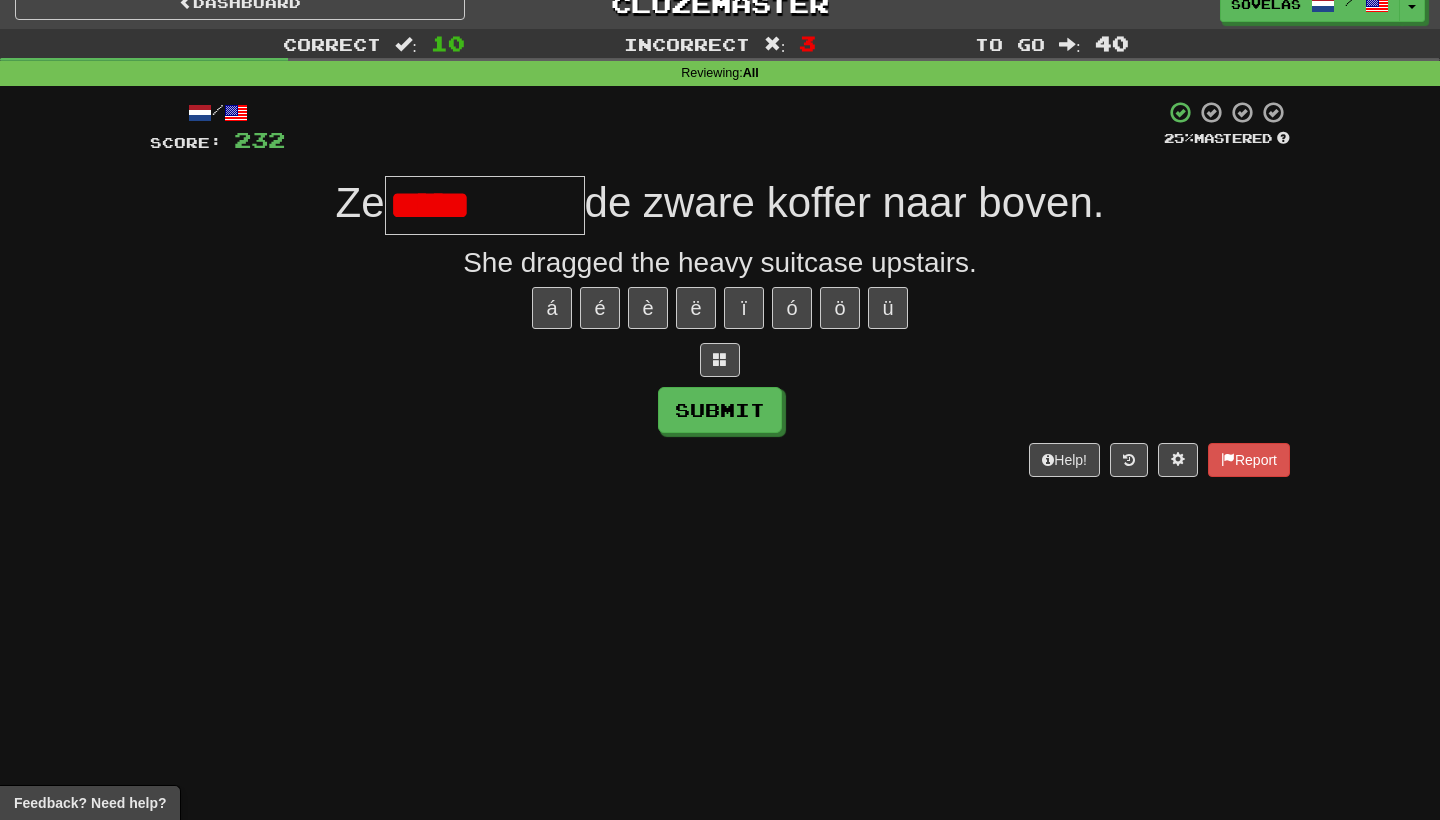 type on "*******" 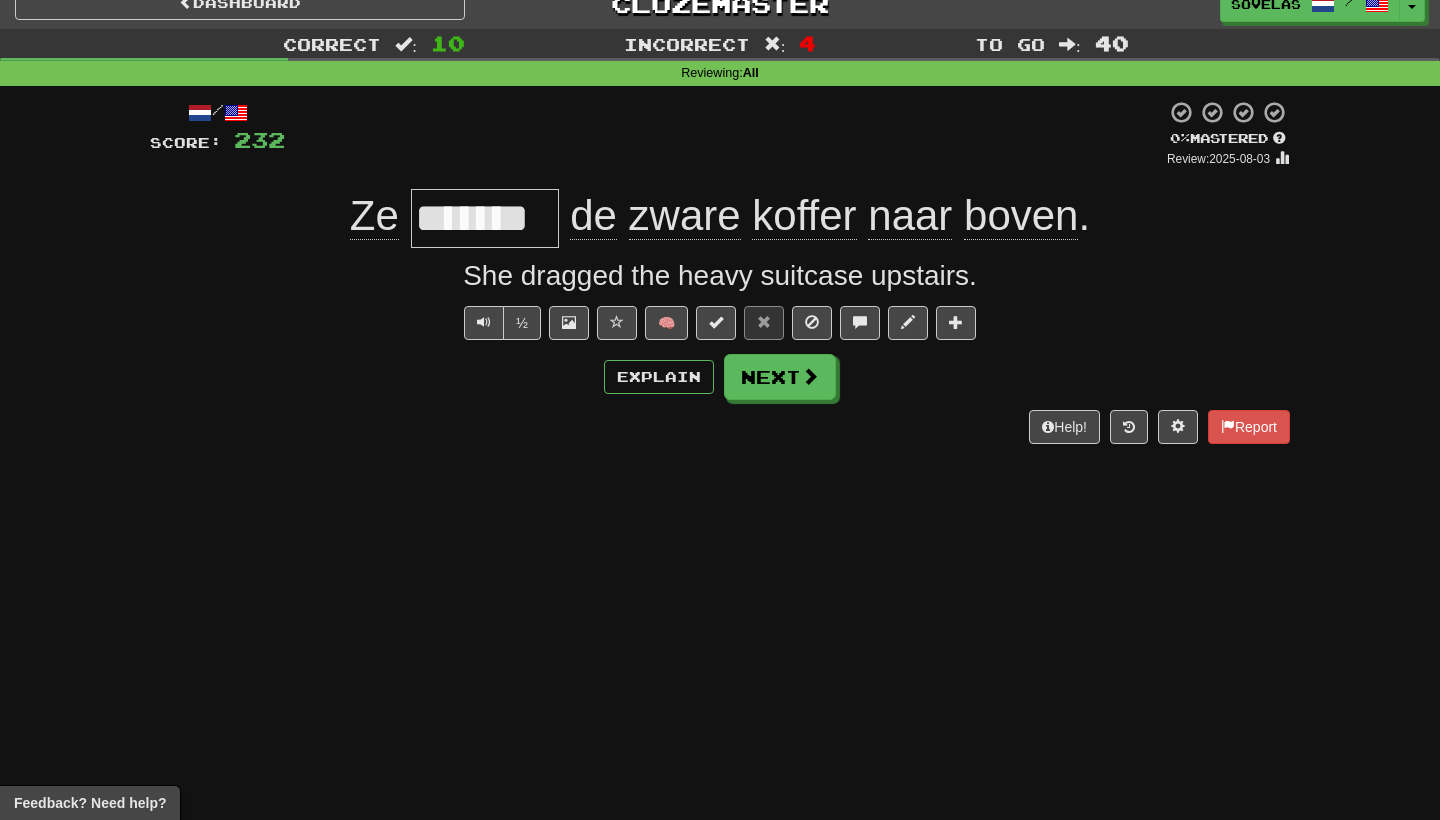click on "*******" at bounding box center (485, 218) 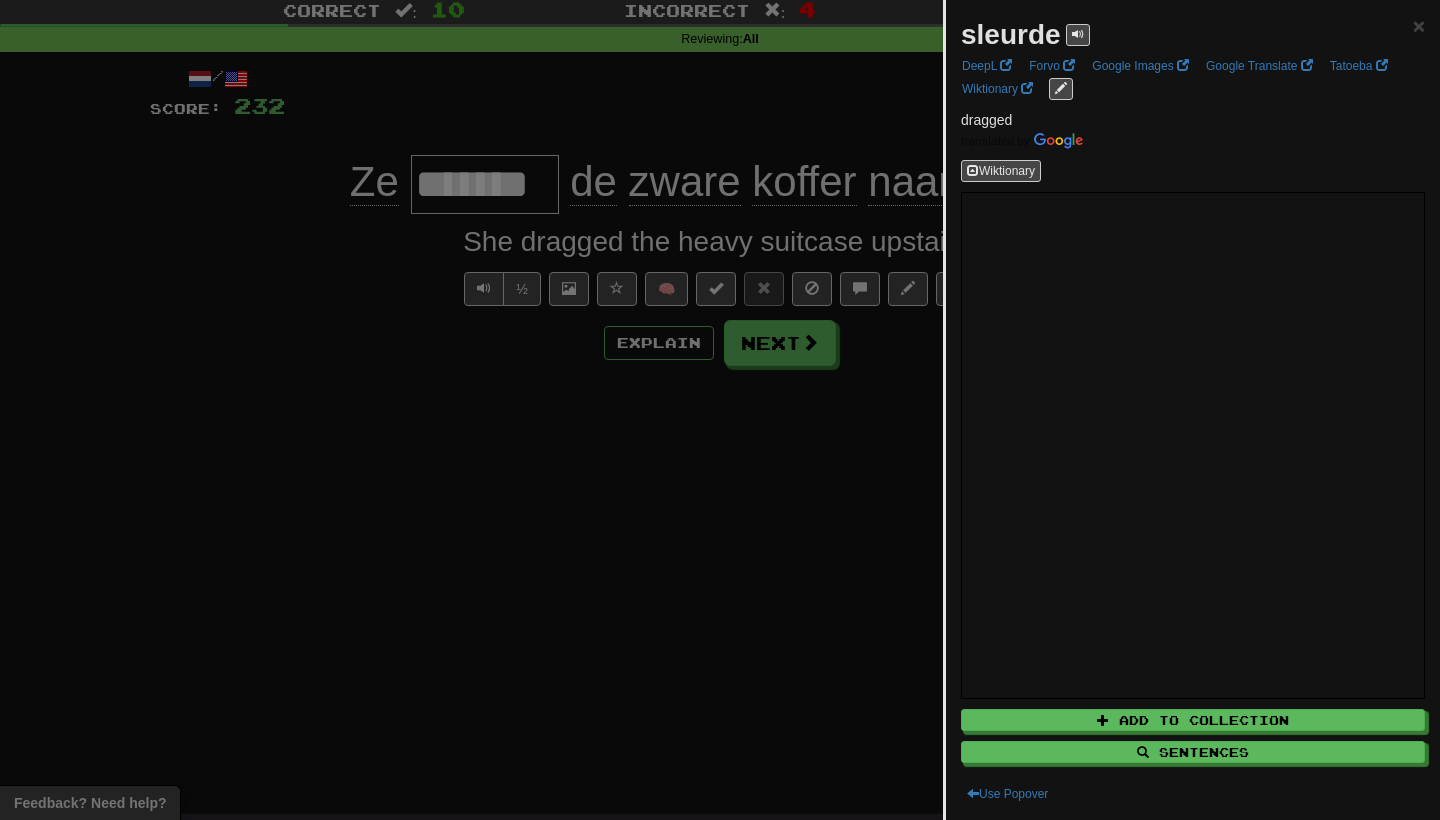 scroll, scrollTop: 61, scrollLeft: 0, axis: vertical 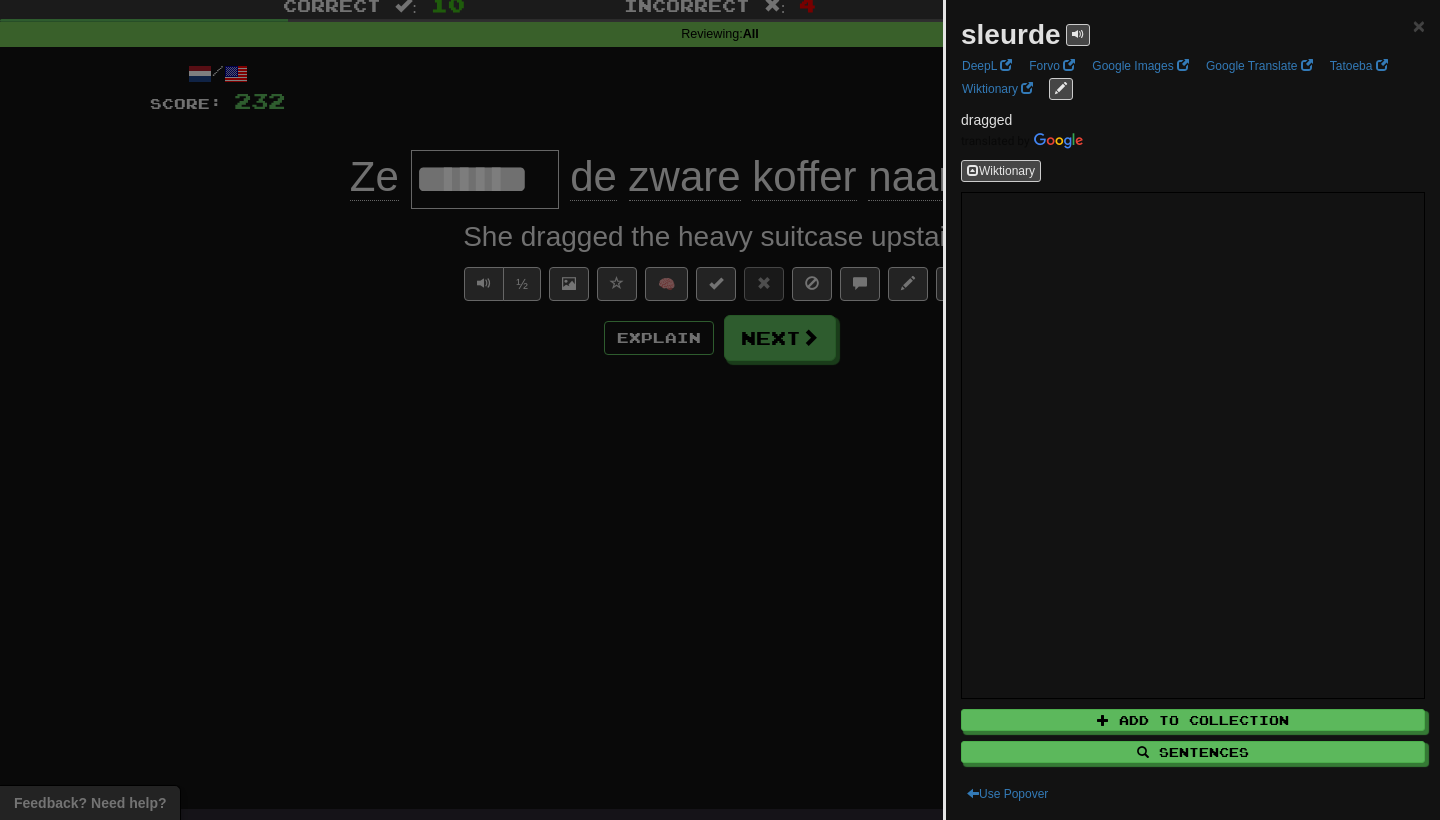 click at bounding box center (720, 410) 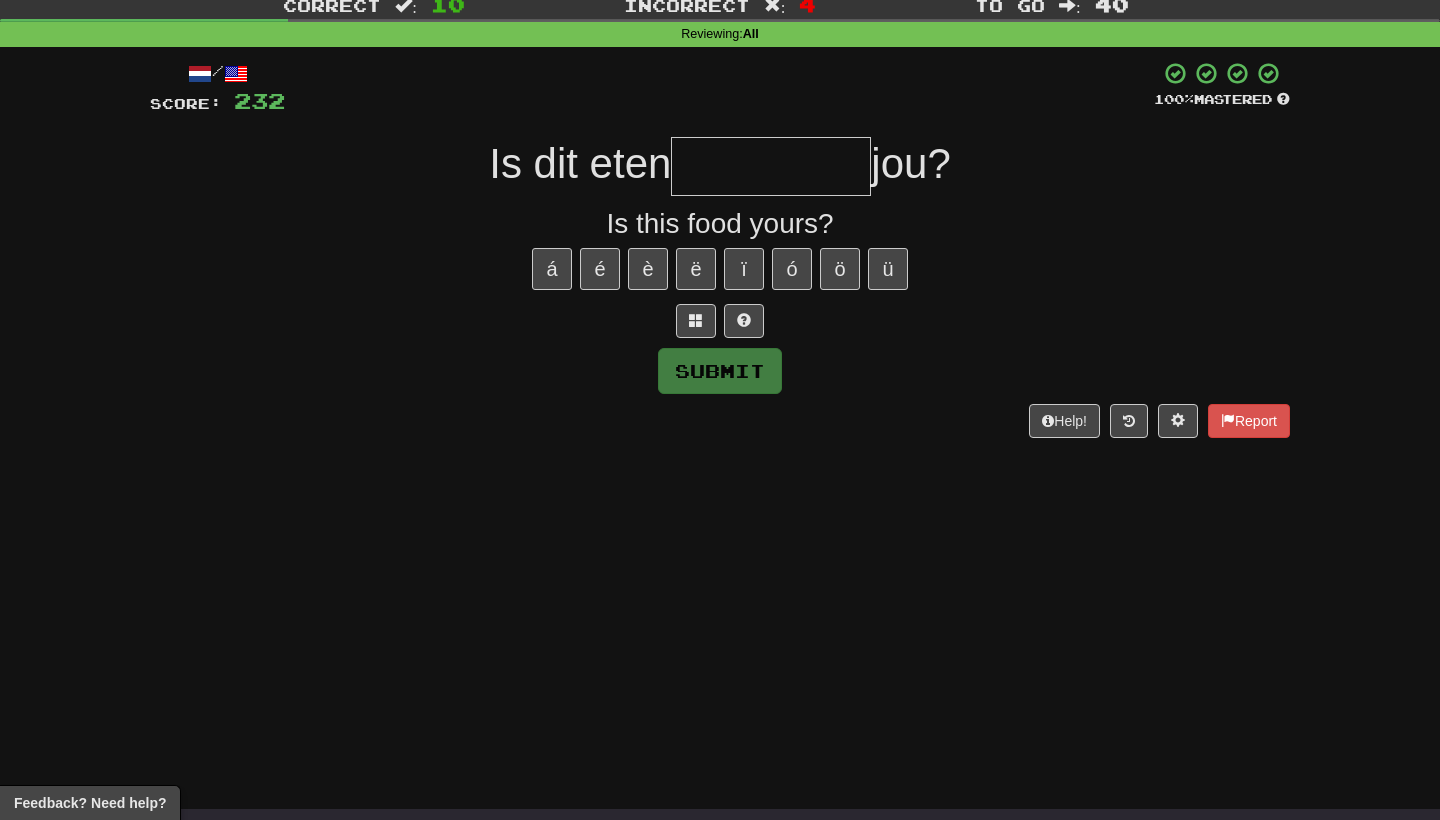 type on "*" 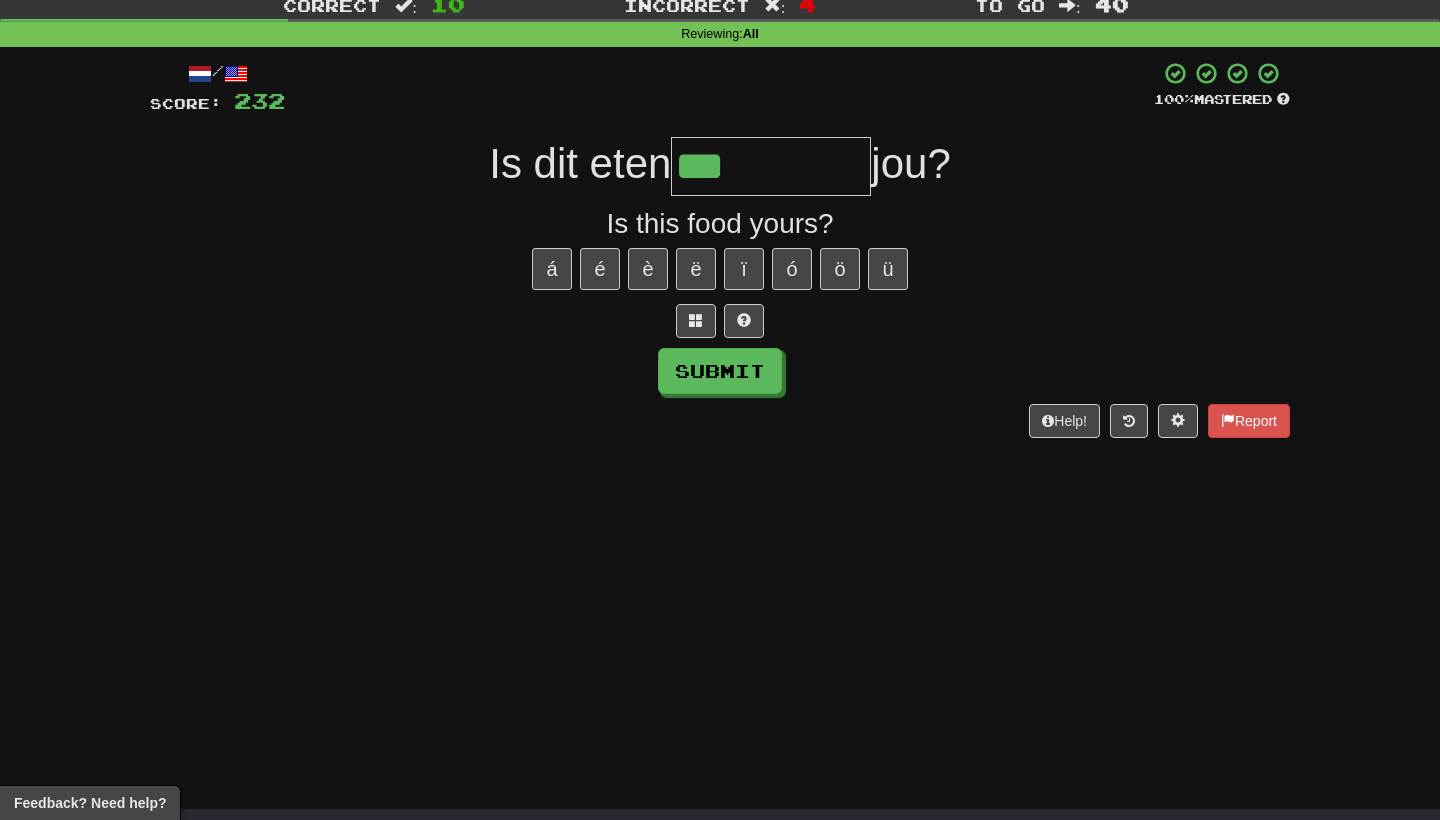 type on "***" 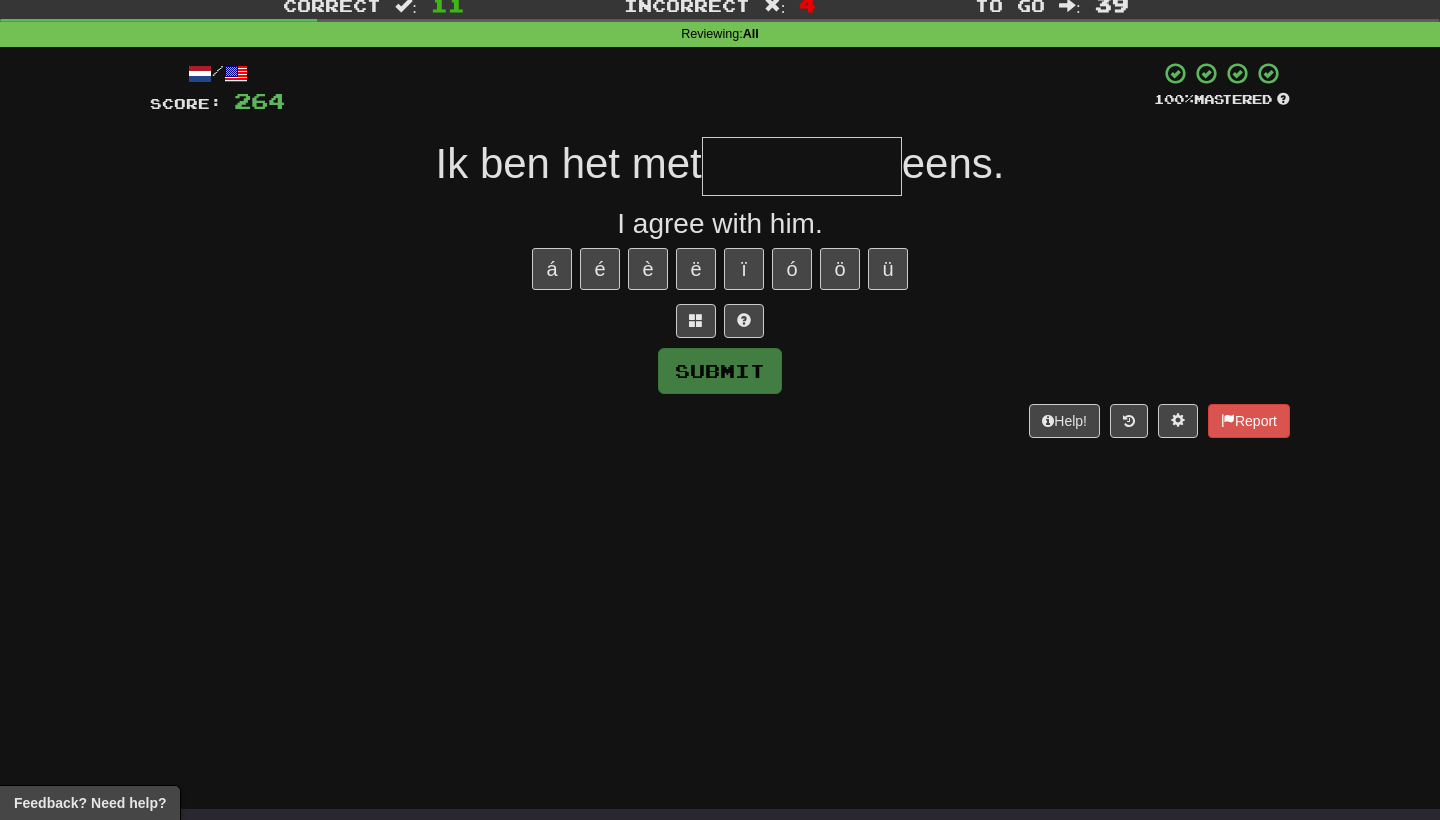 type on "*" 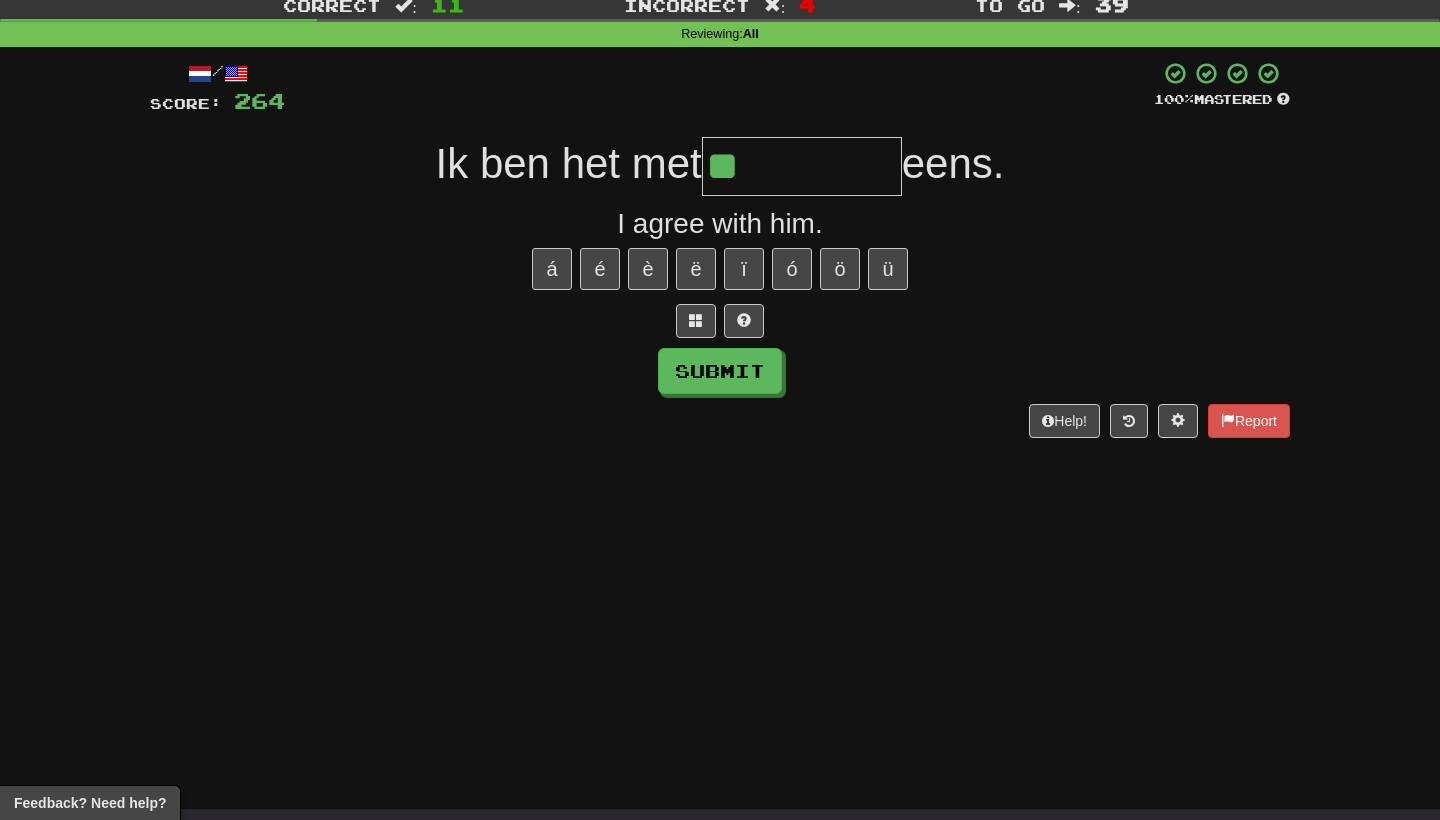 type on "*" 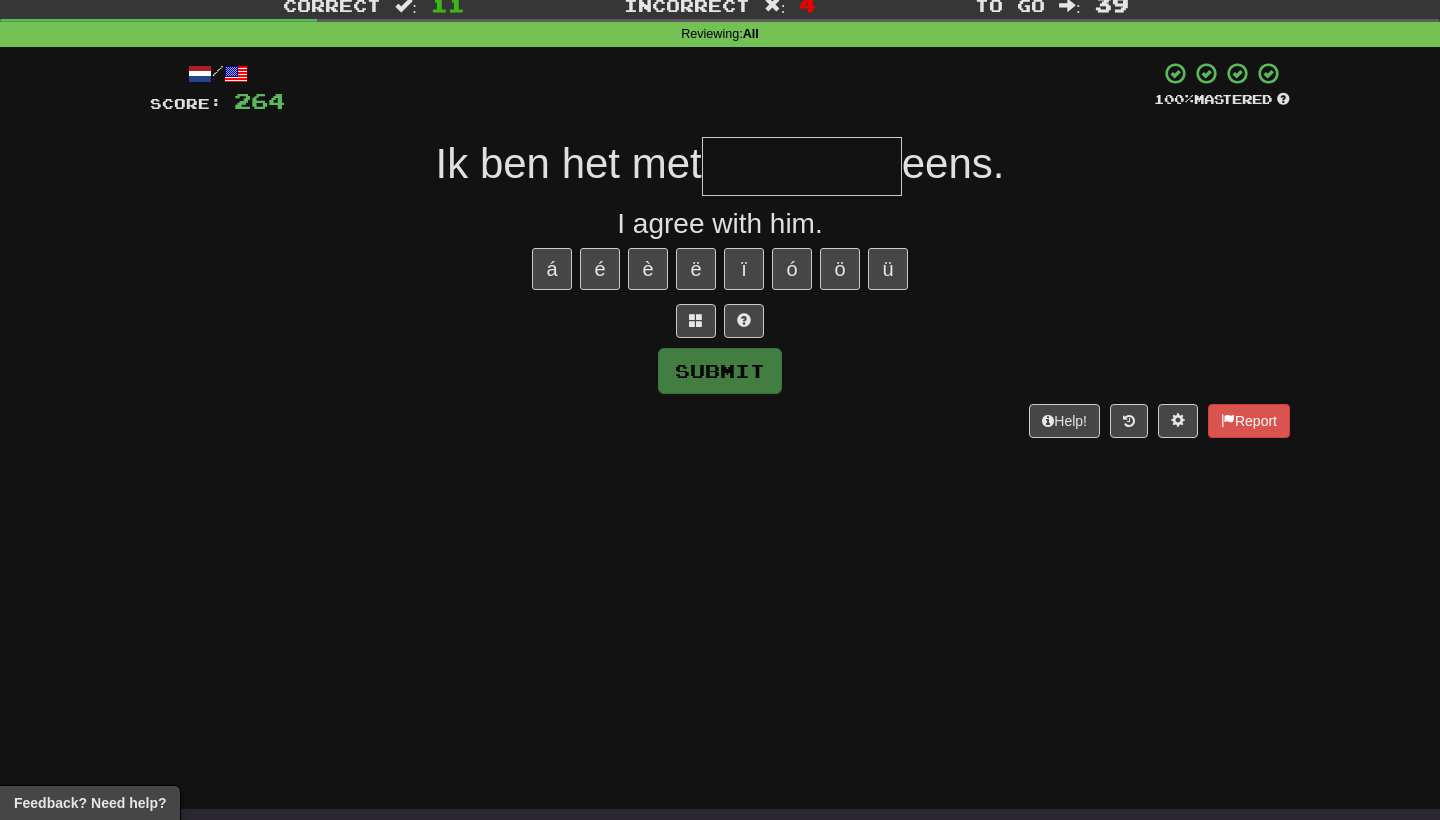 type on "*" 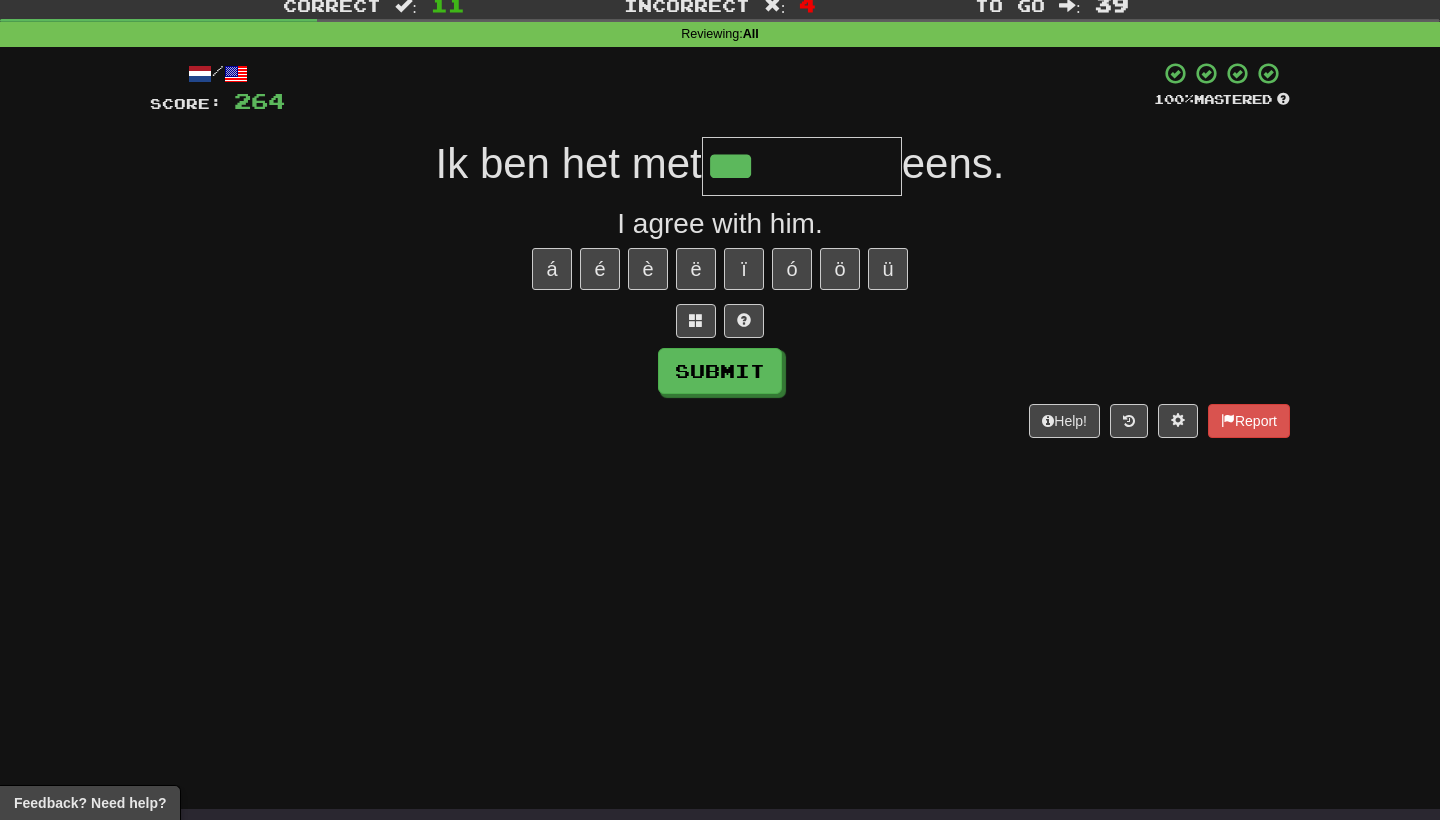 type on "***" 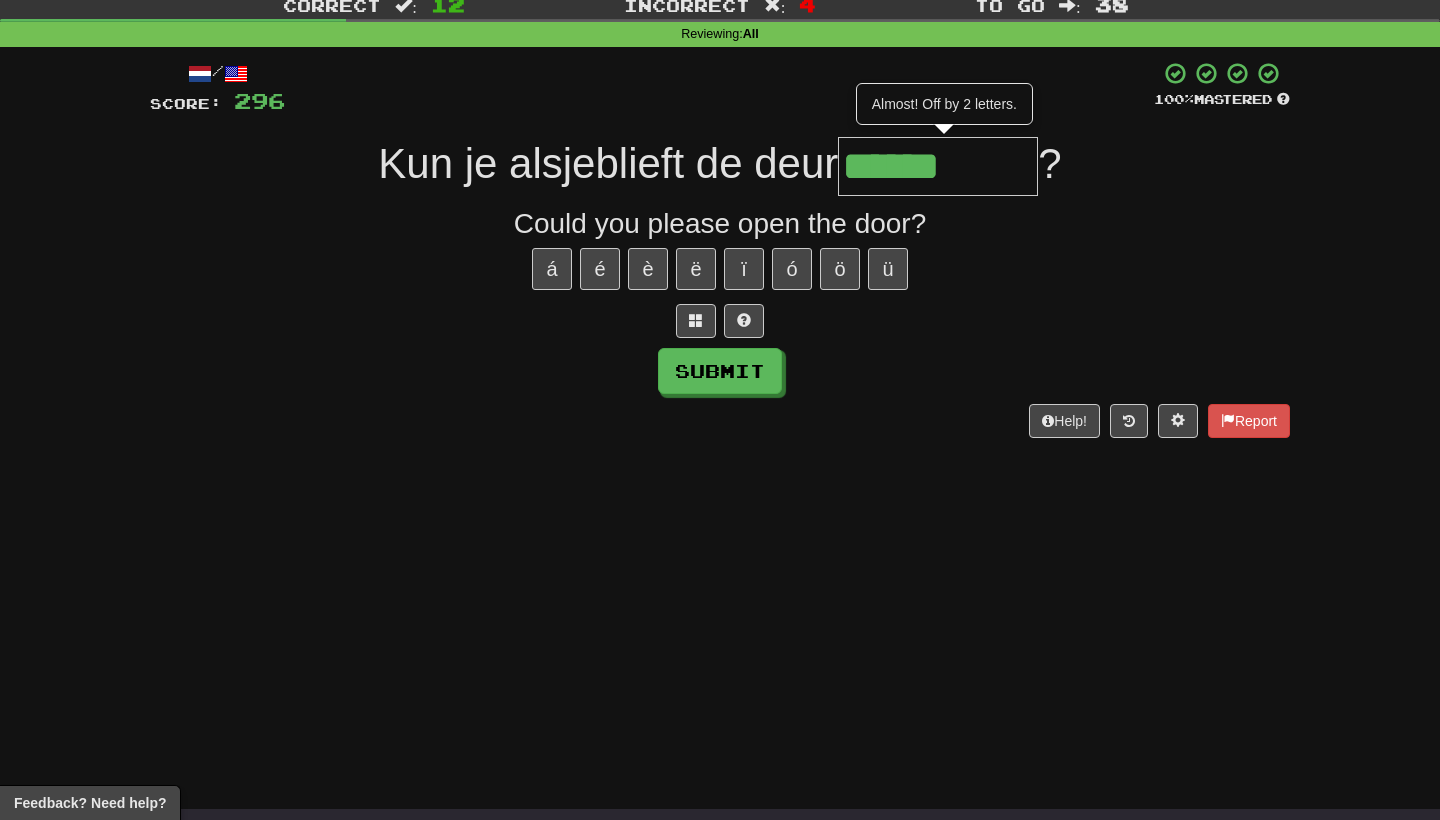 type on "******" 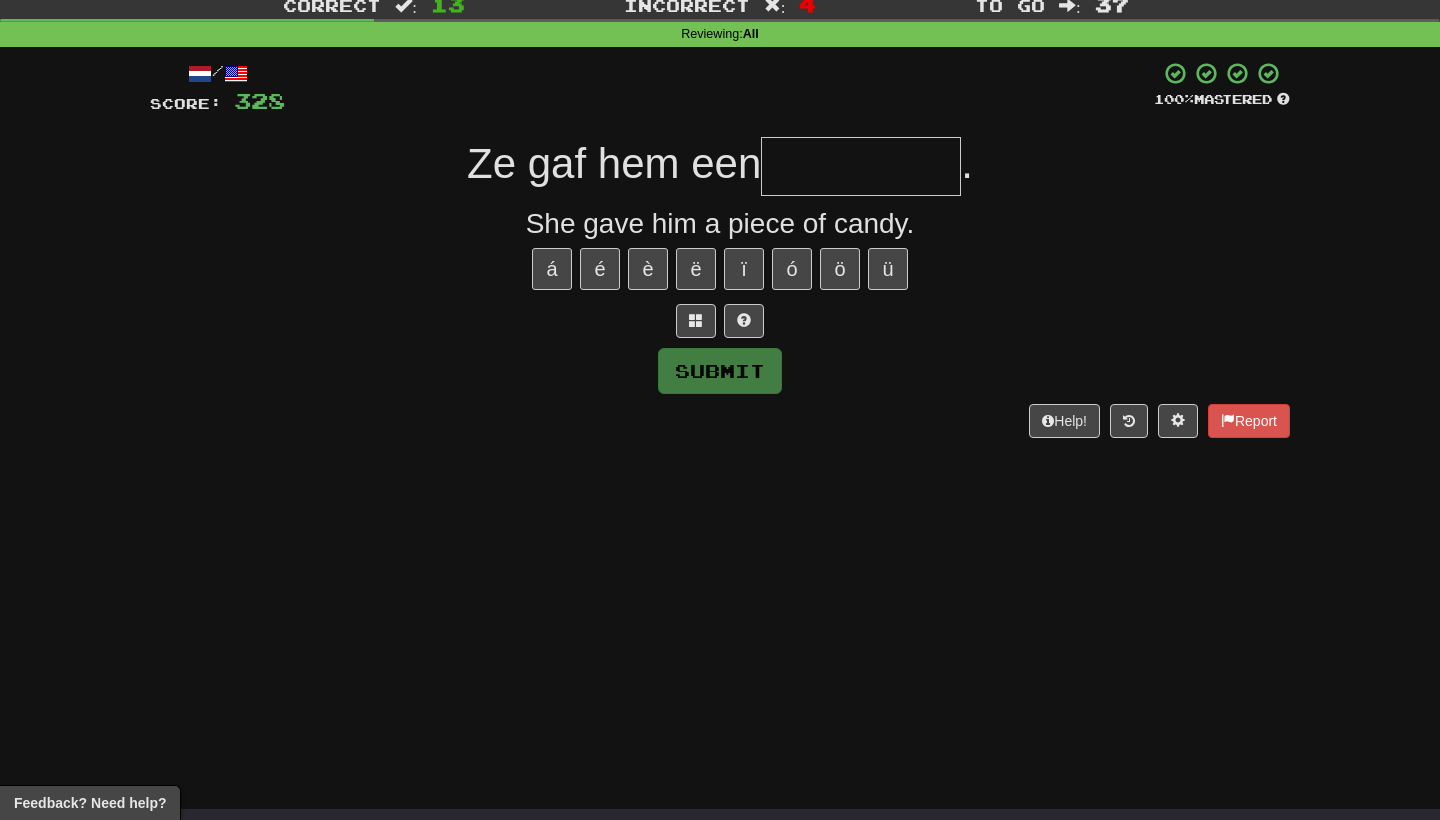 type on "*" 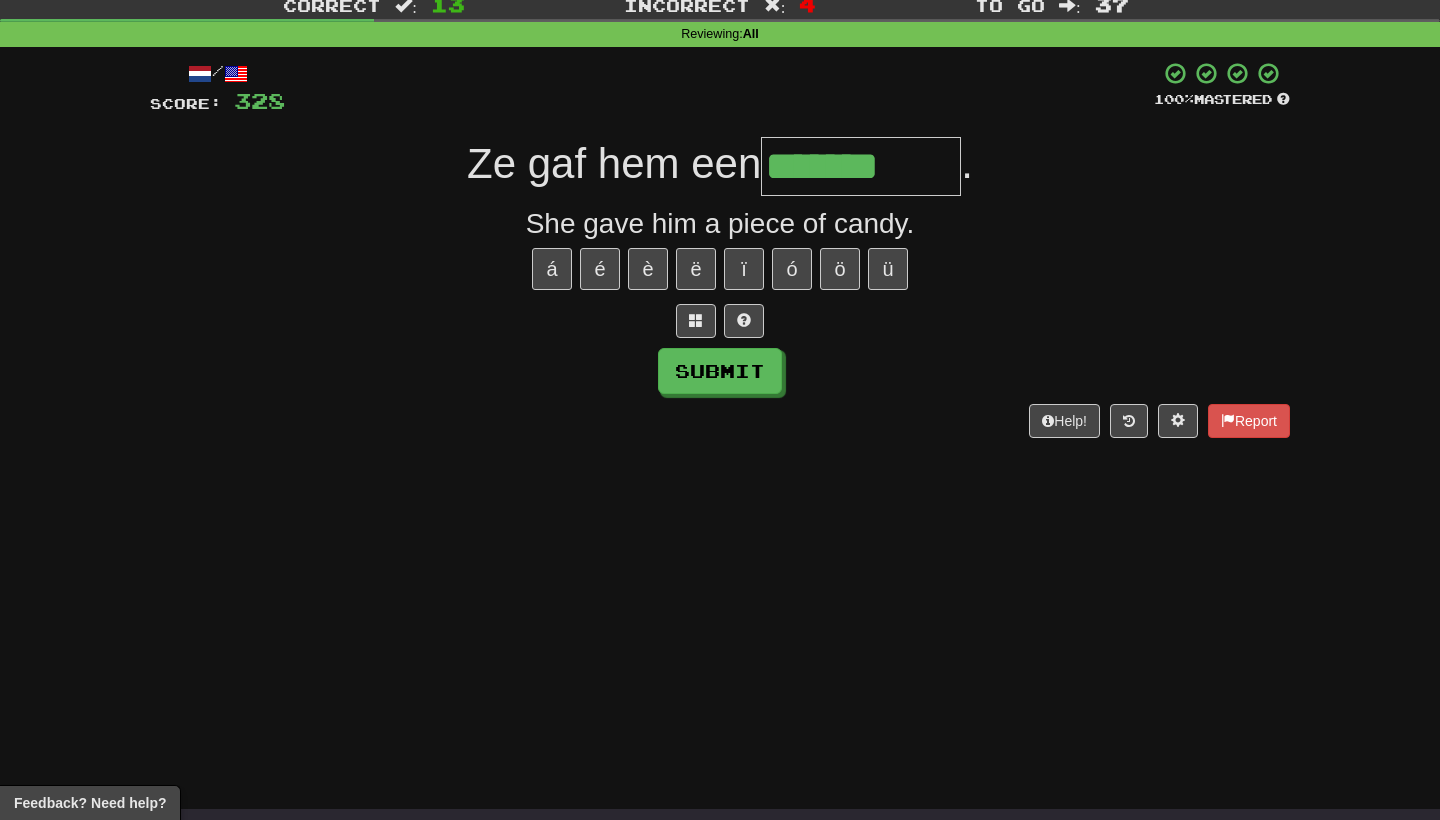 type on "*******" 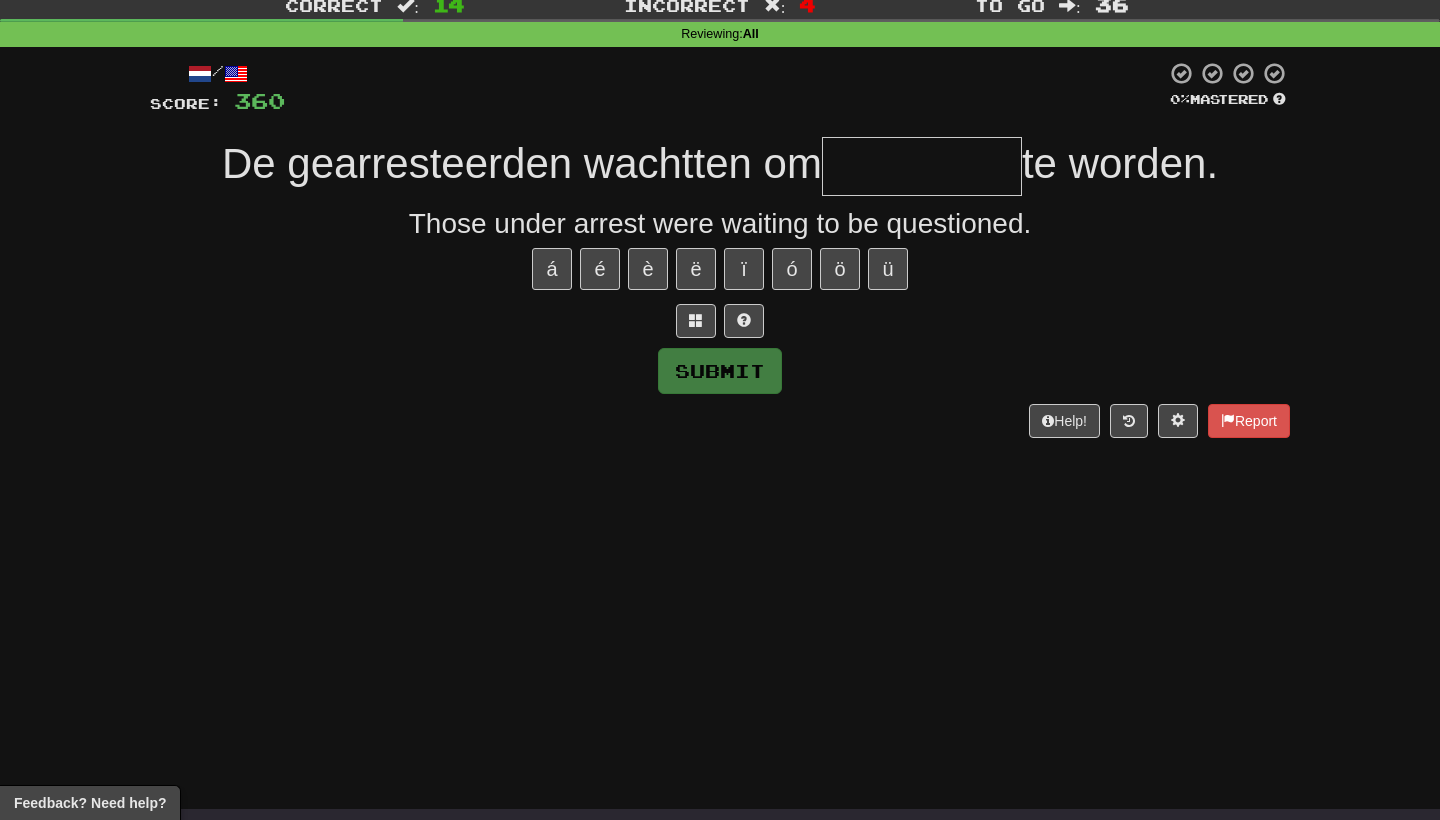 type on "*" 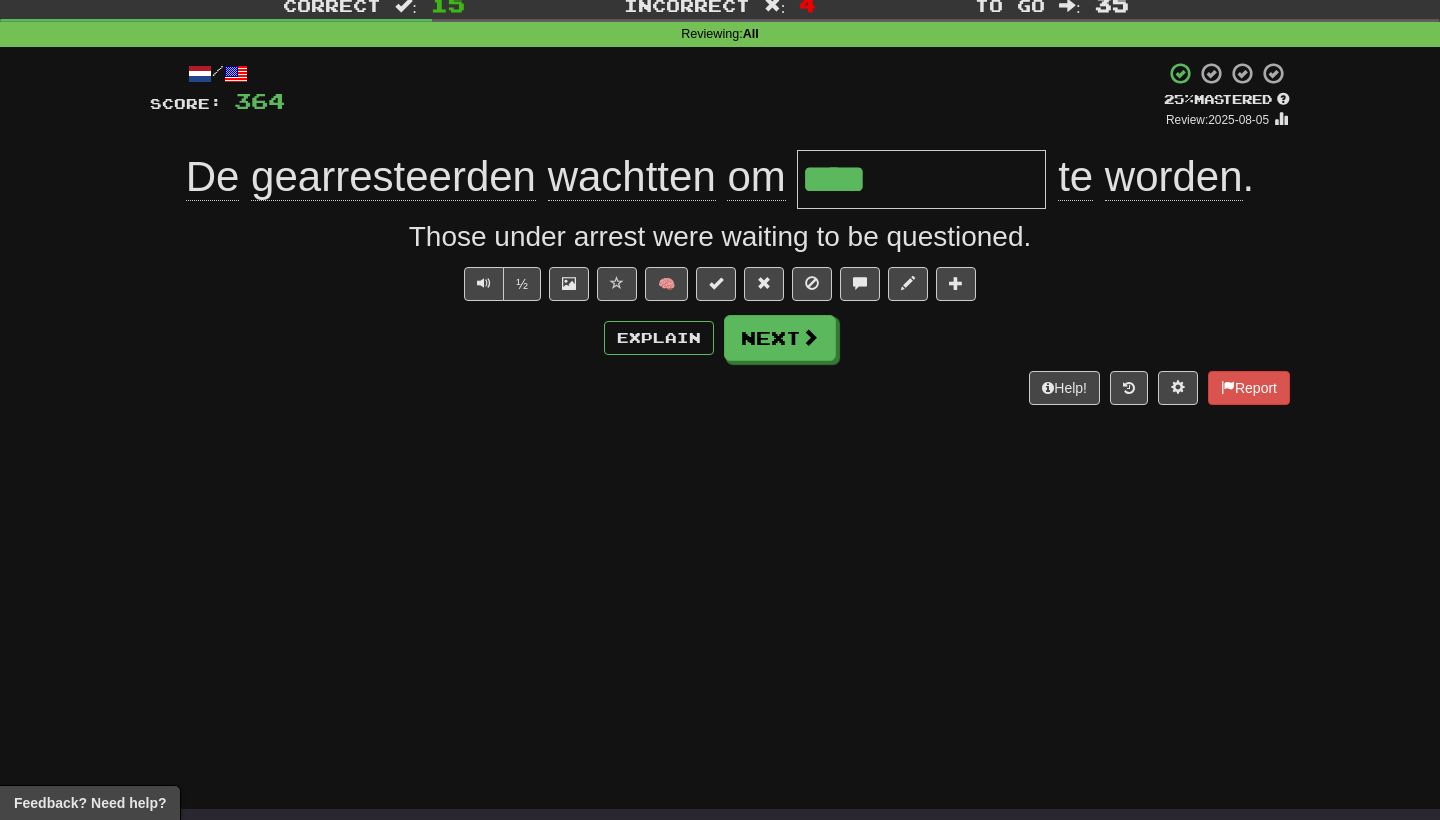 type on "*****" 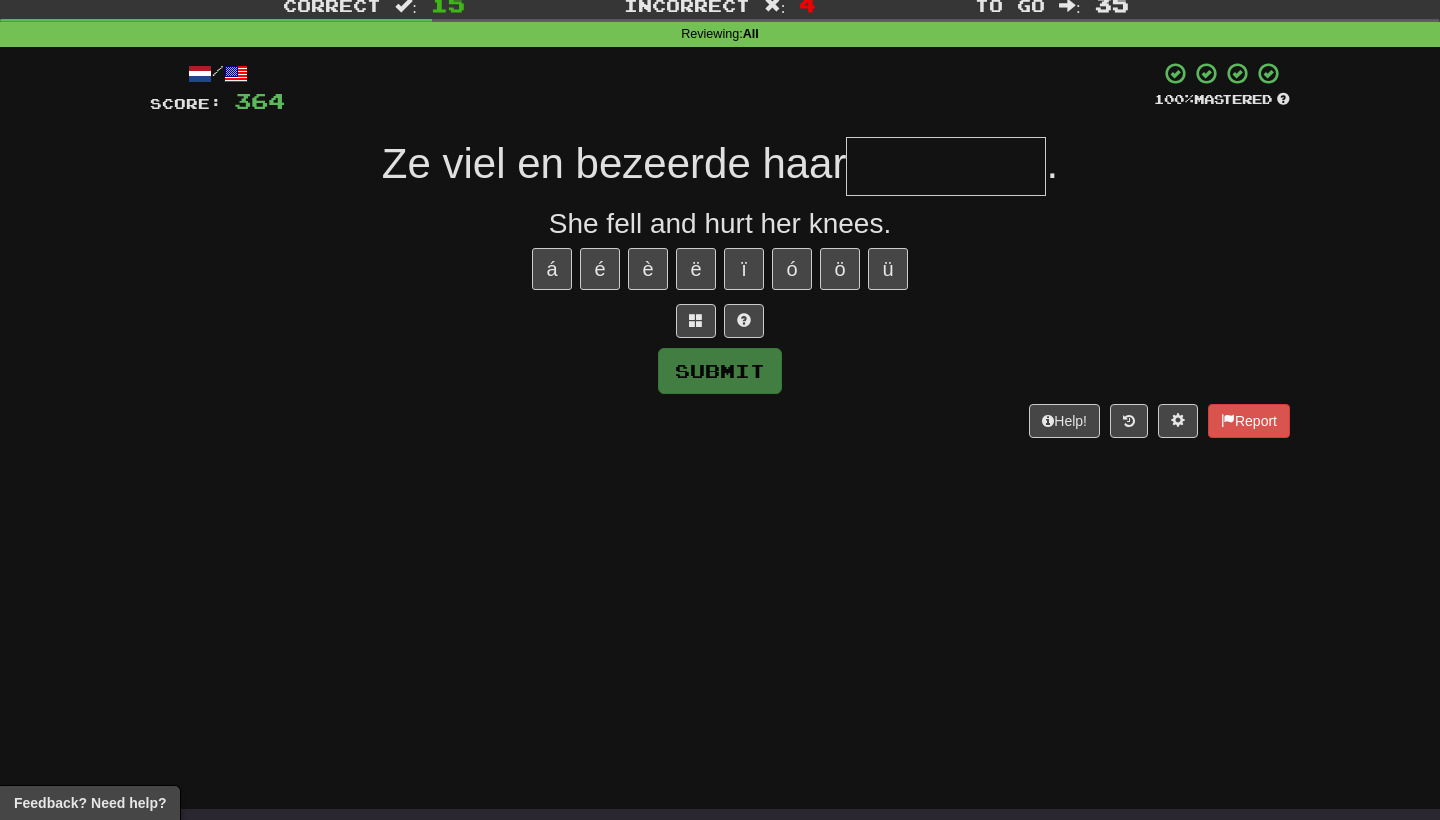 type on "*" 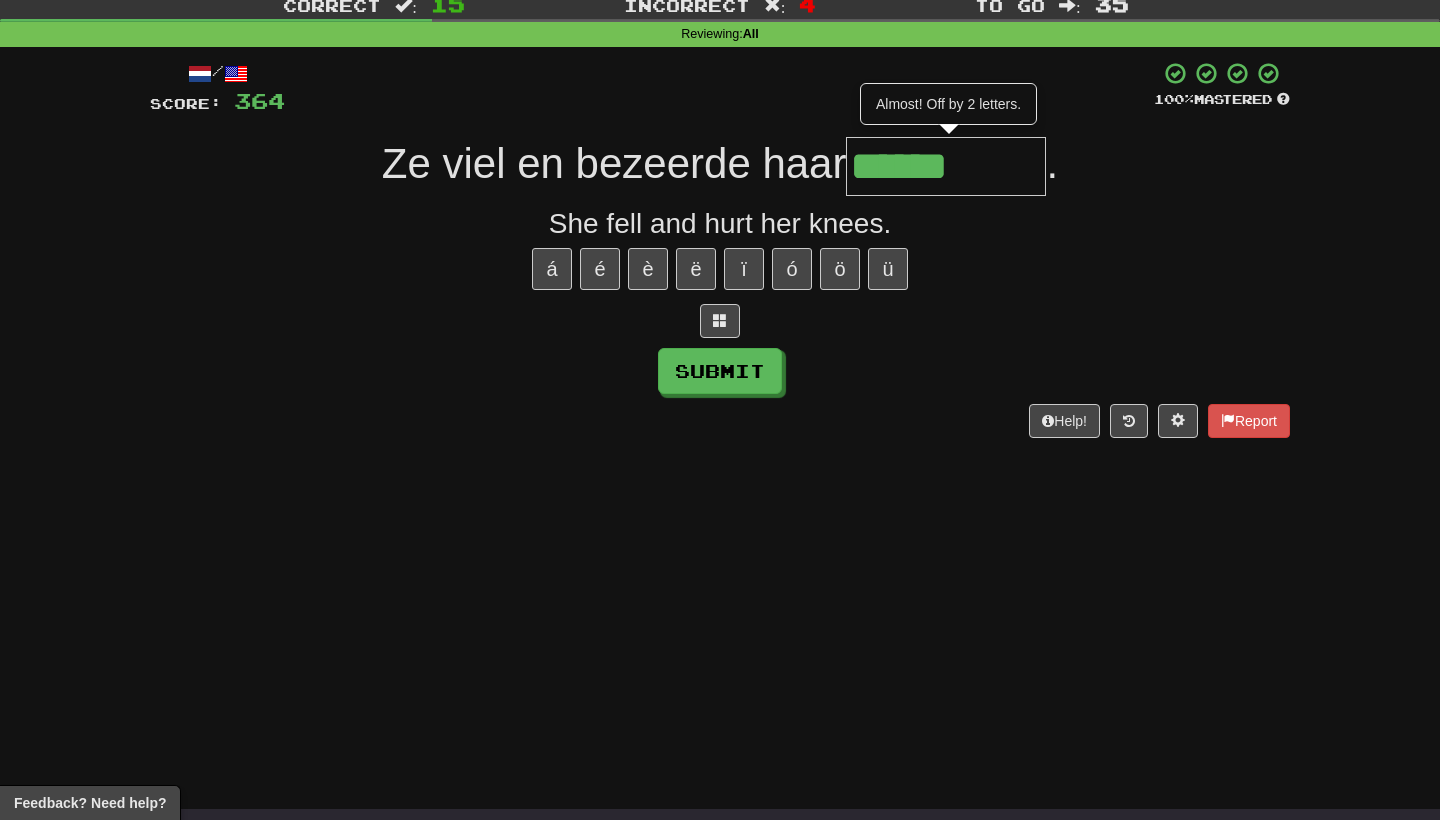 type on "******" 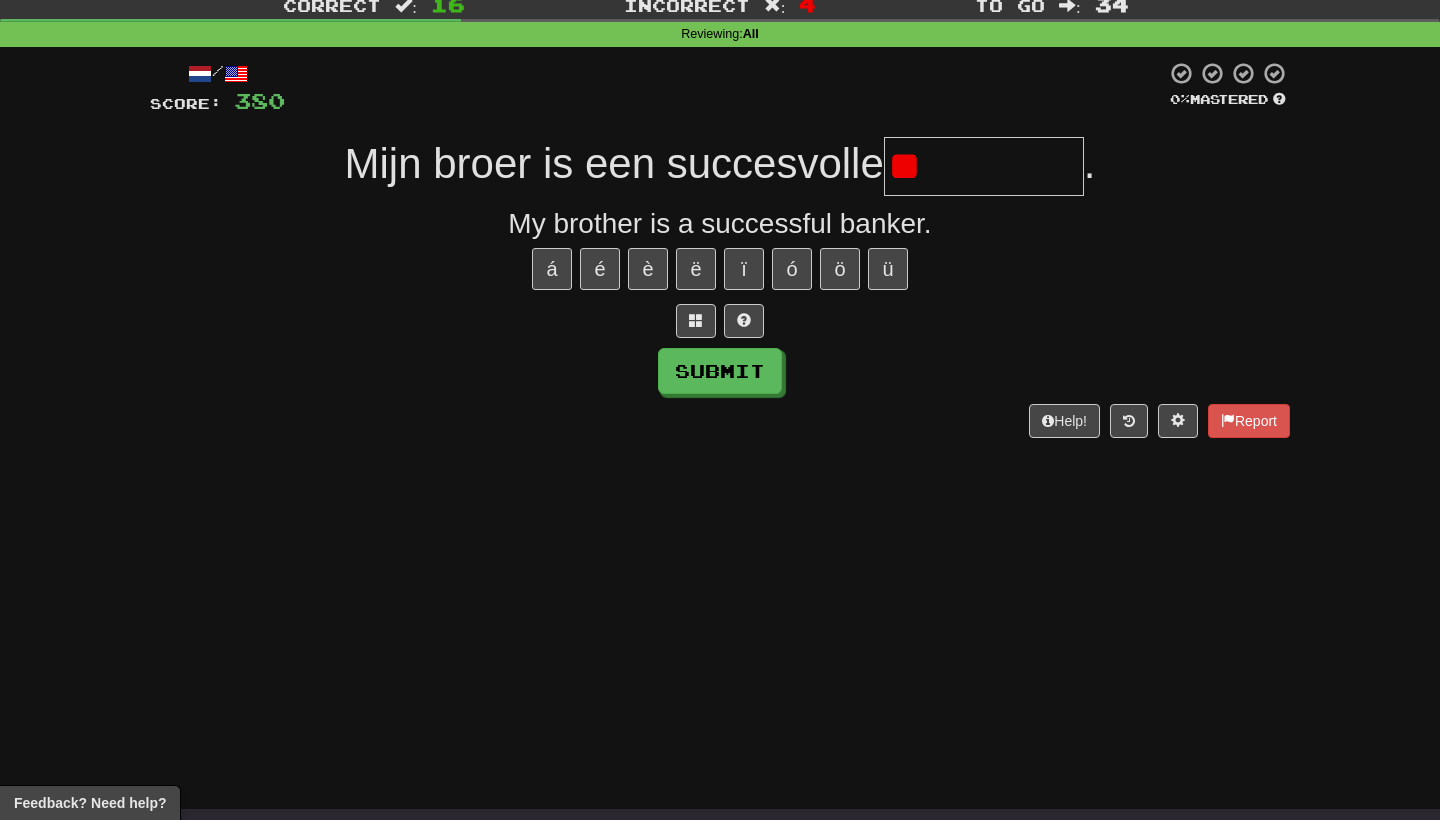 type on "*" 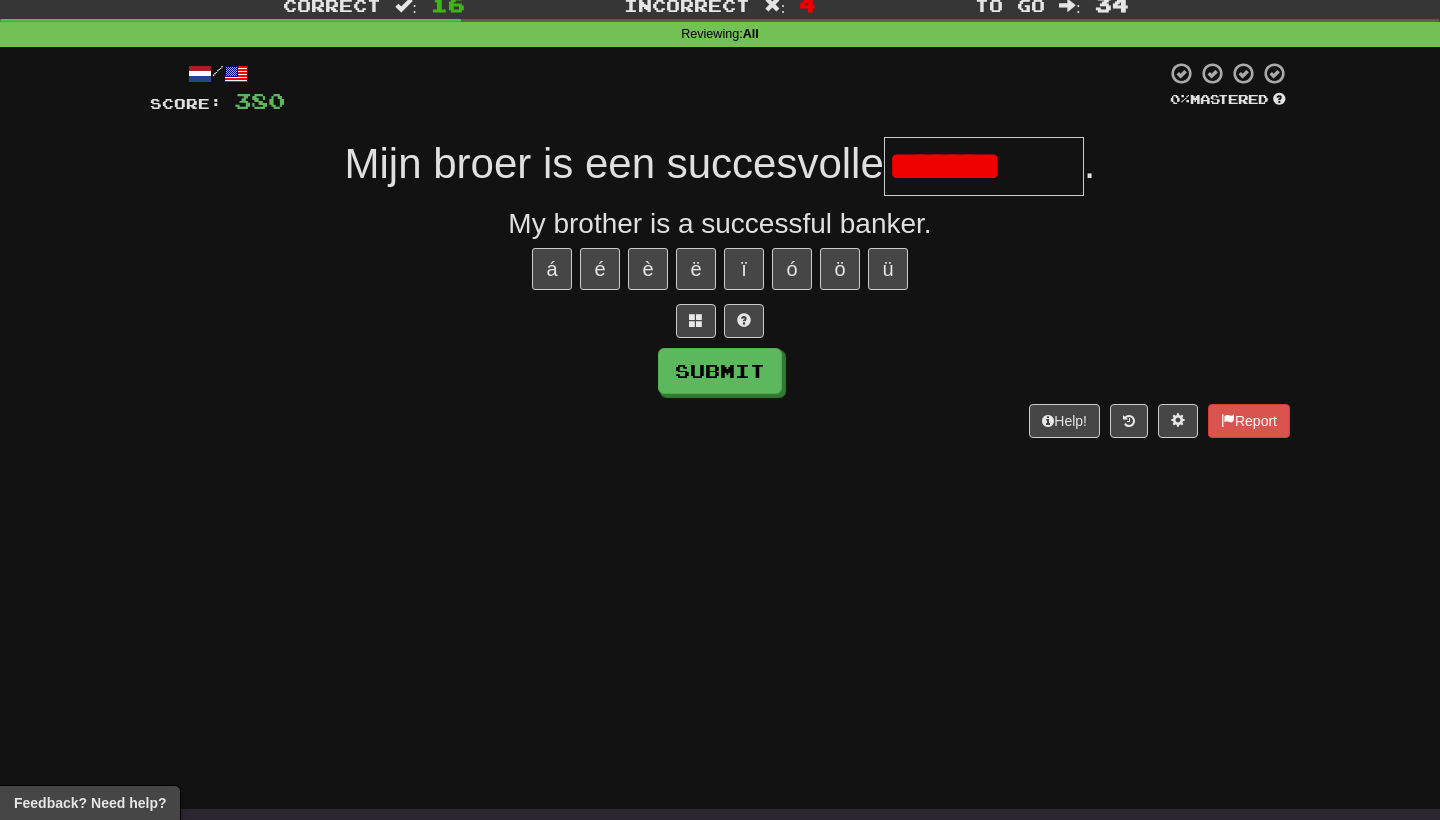 type on "*******" 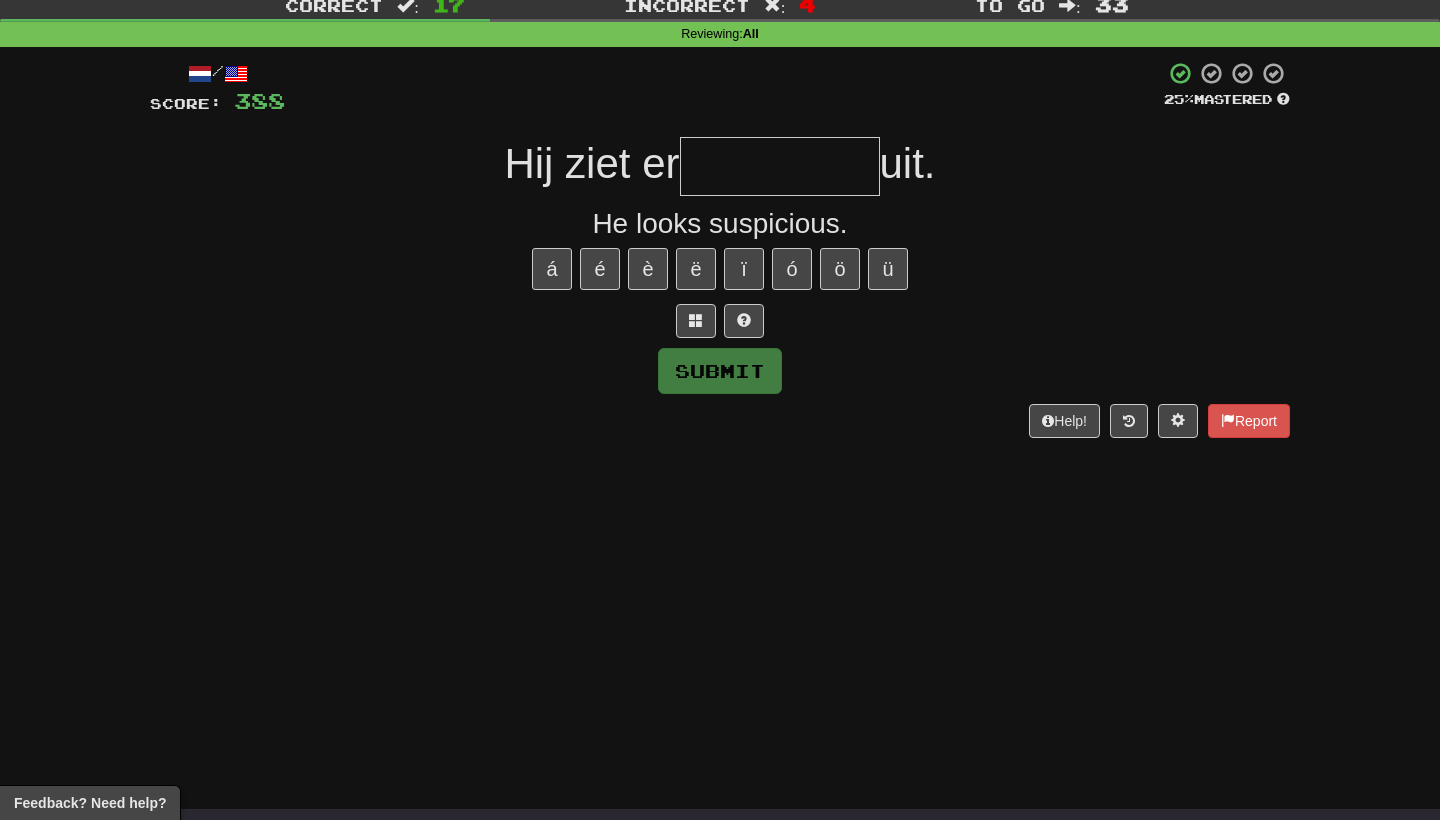type on "*" 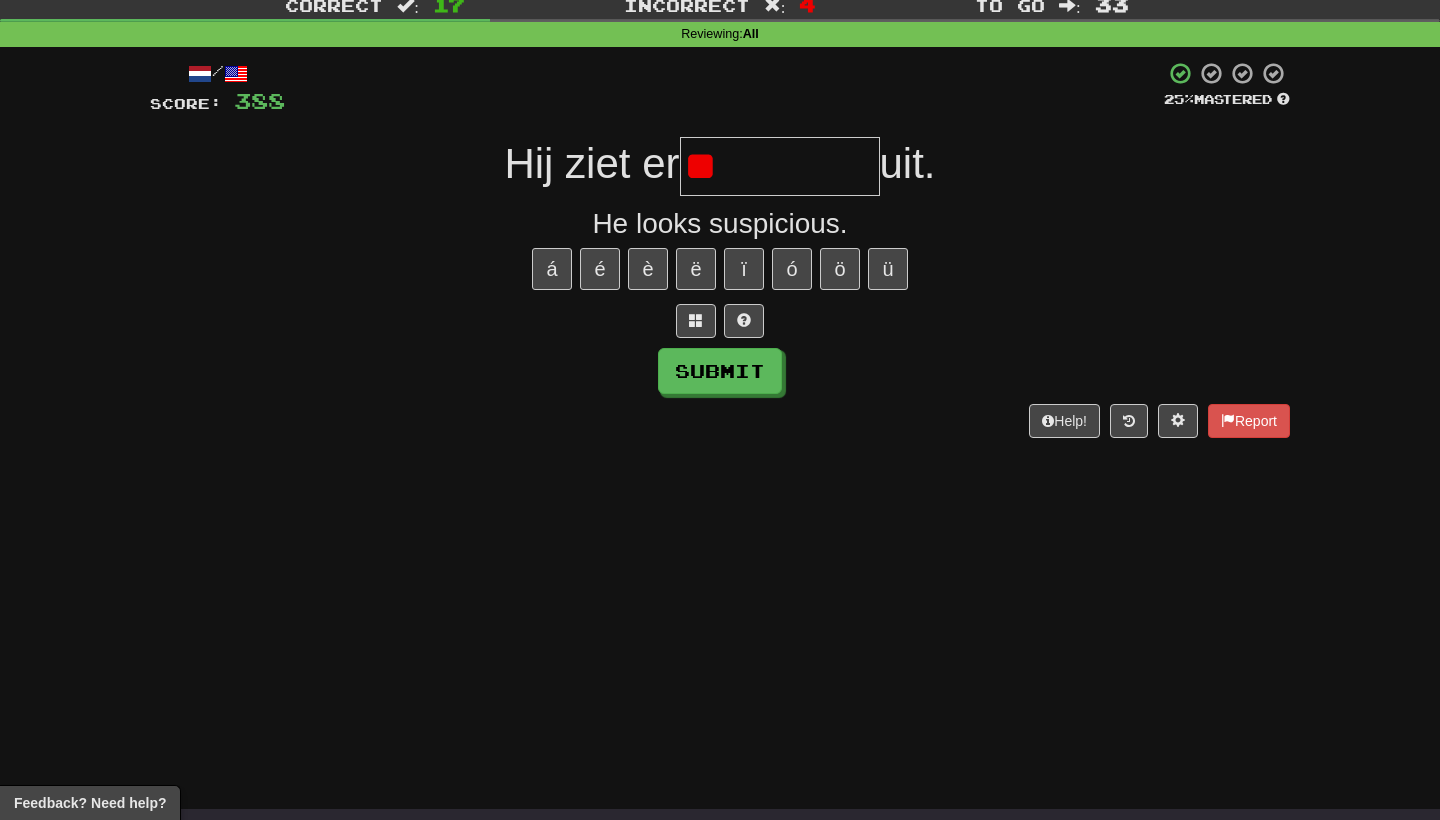 type on "*" 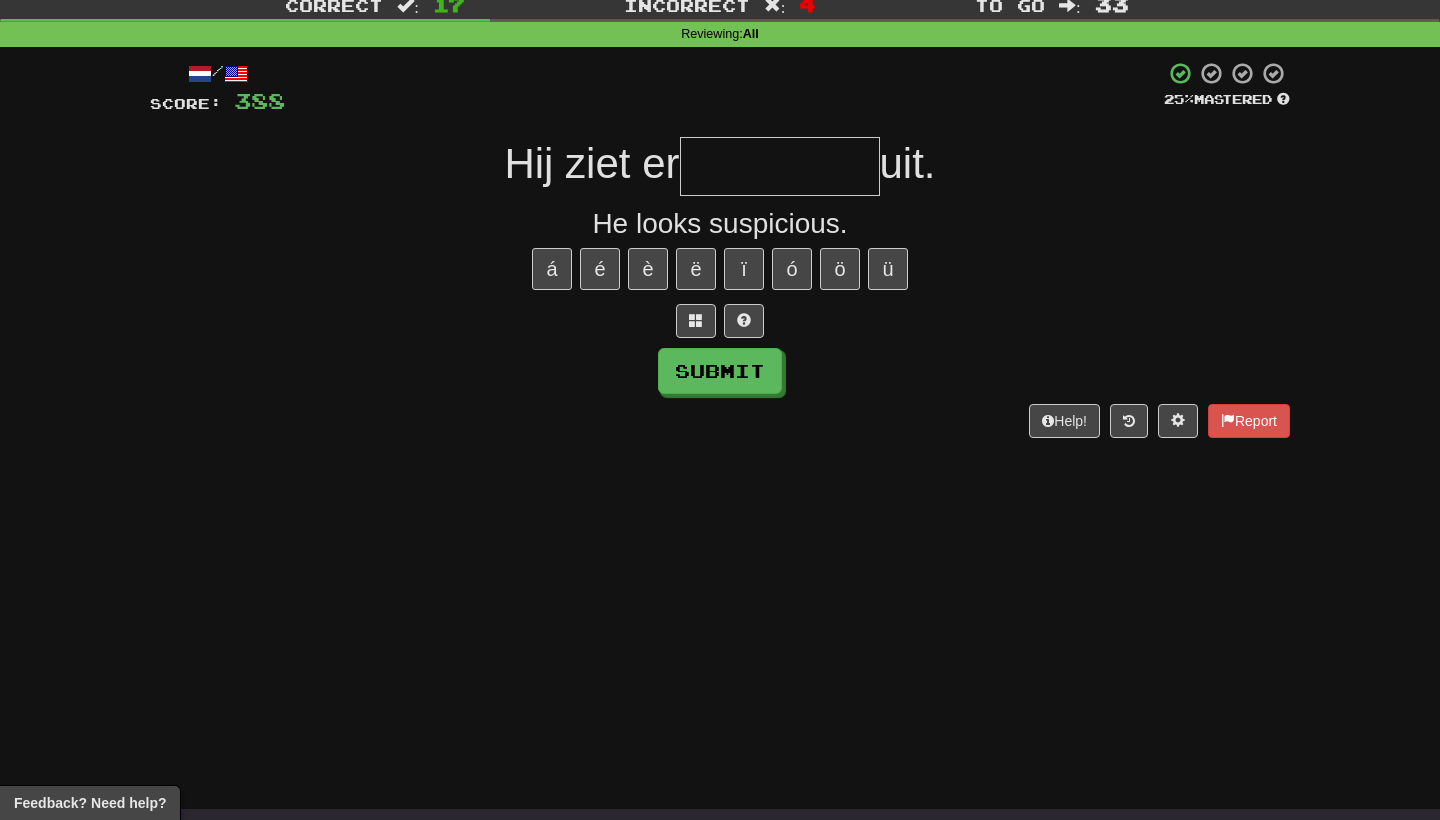 type on "*" 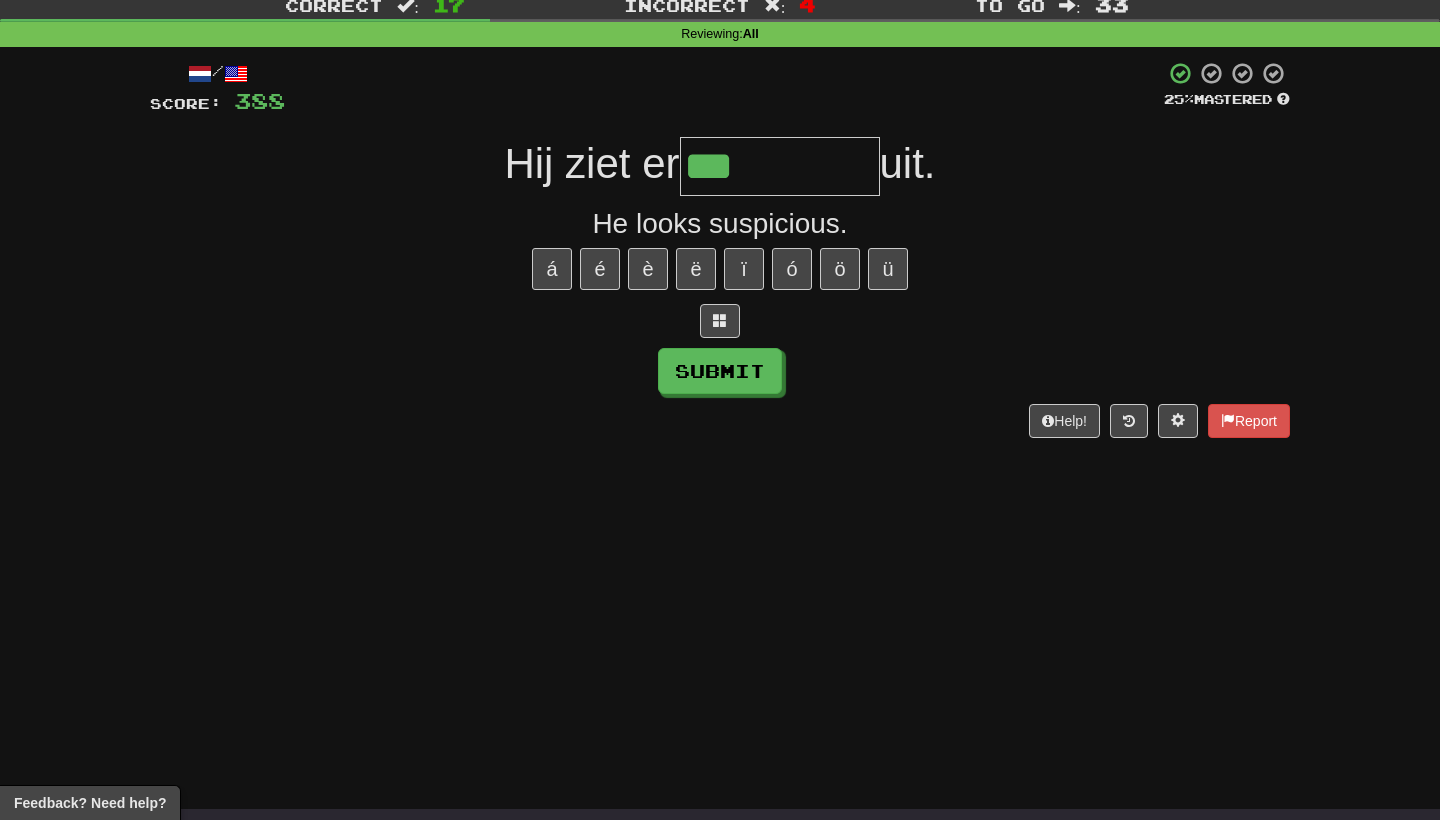 type on "********" 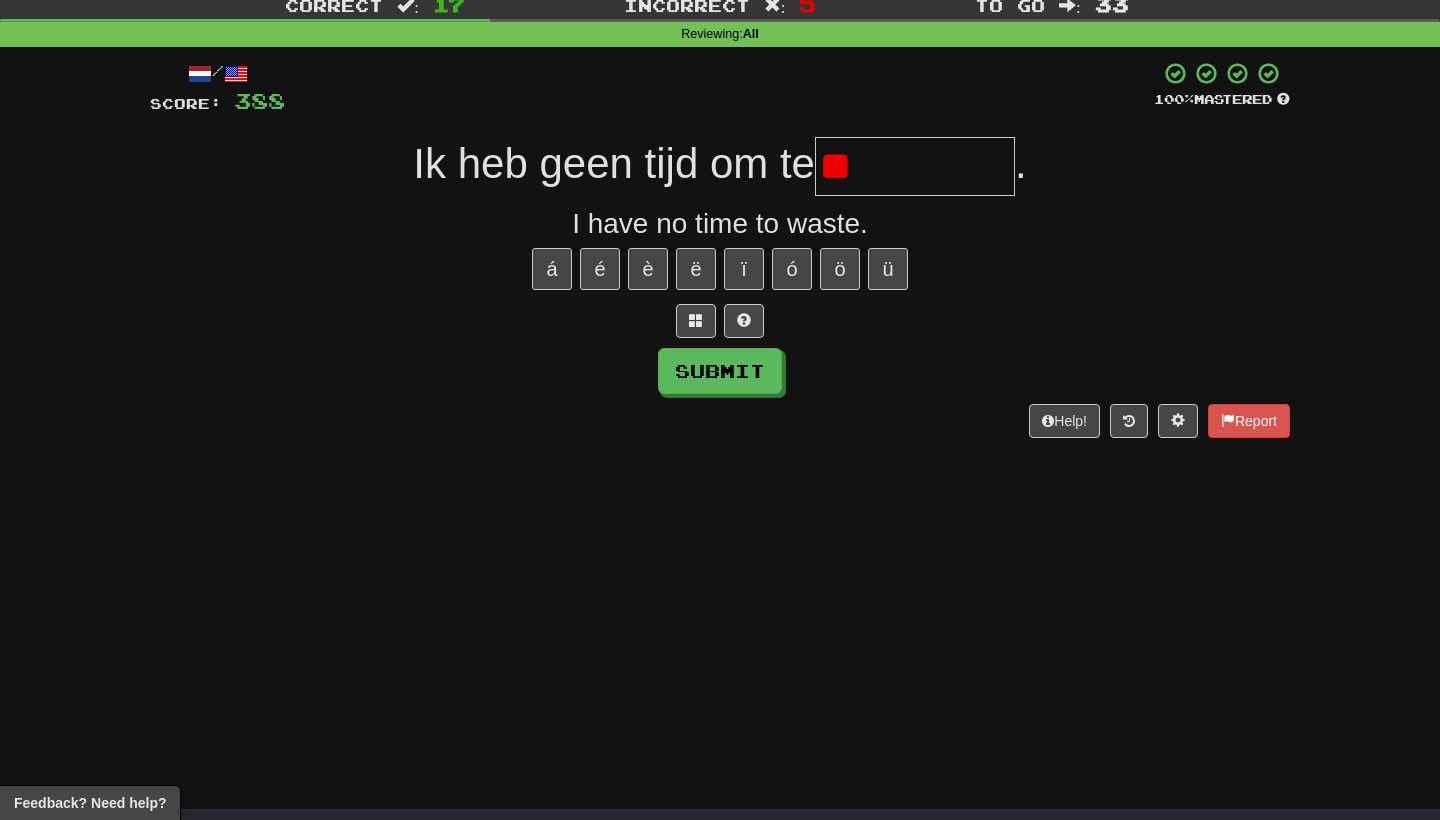 type on "*" 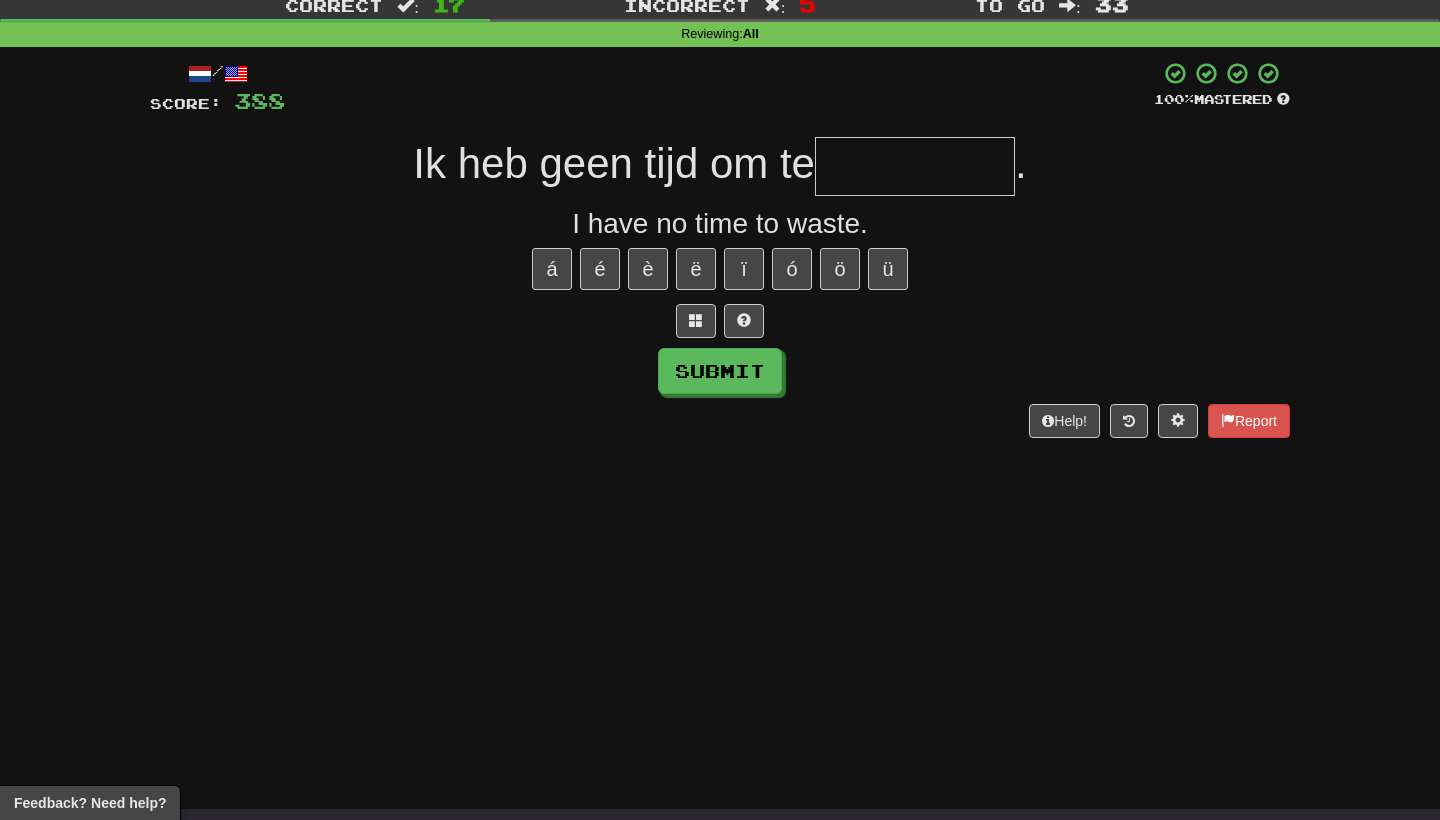type on "*" 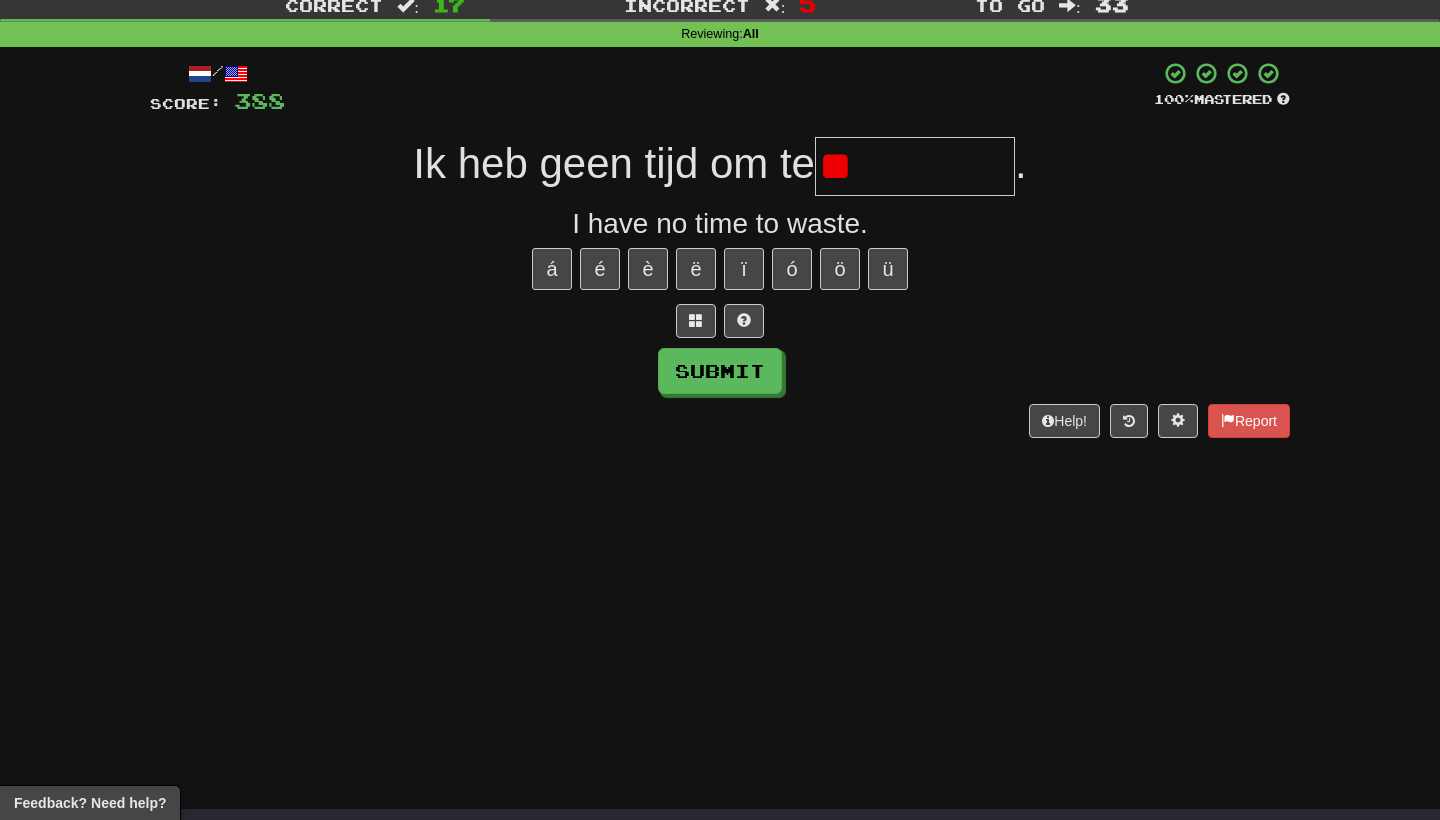 type on "*" 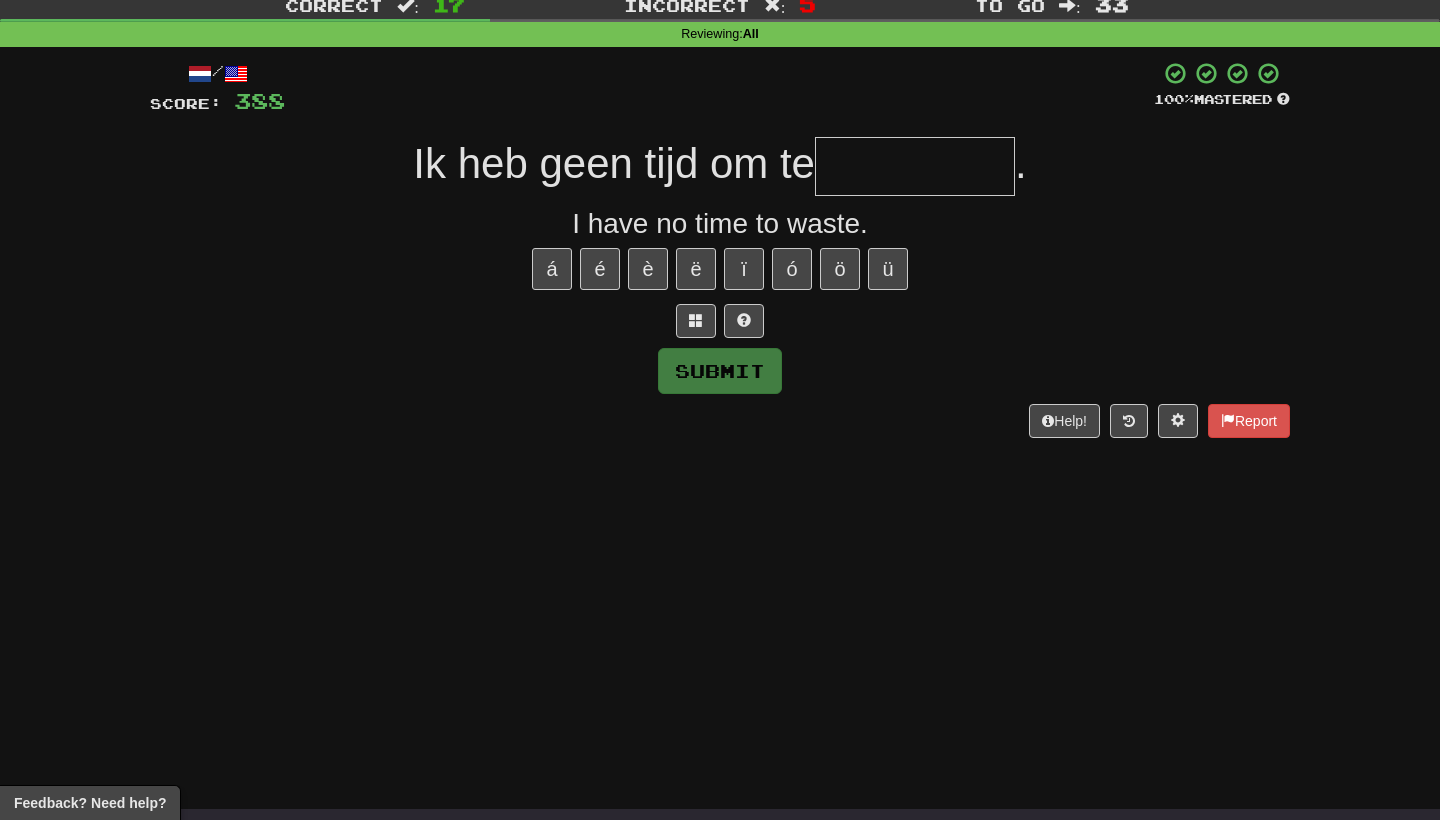type on "*" 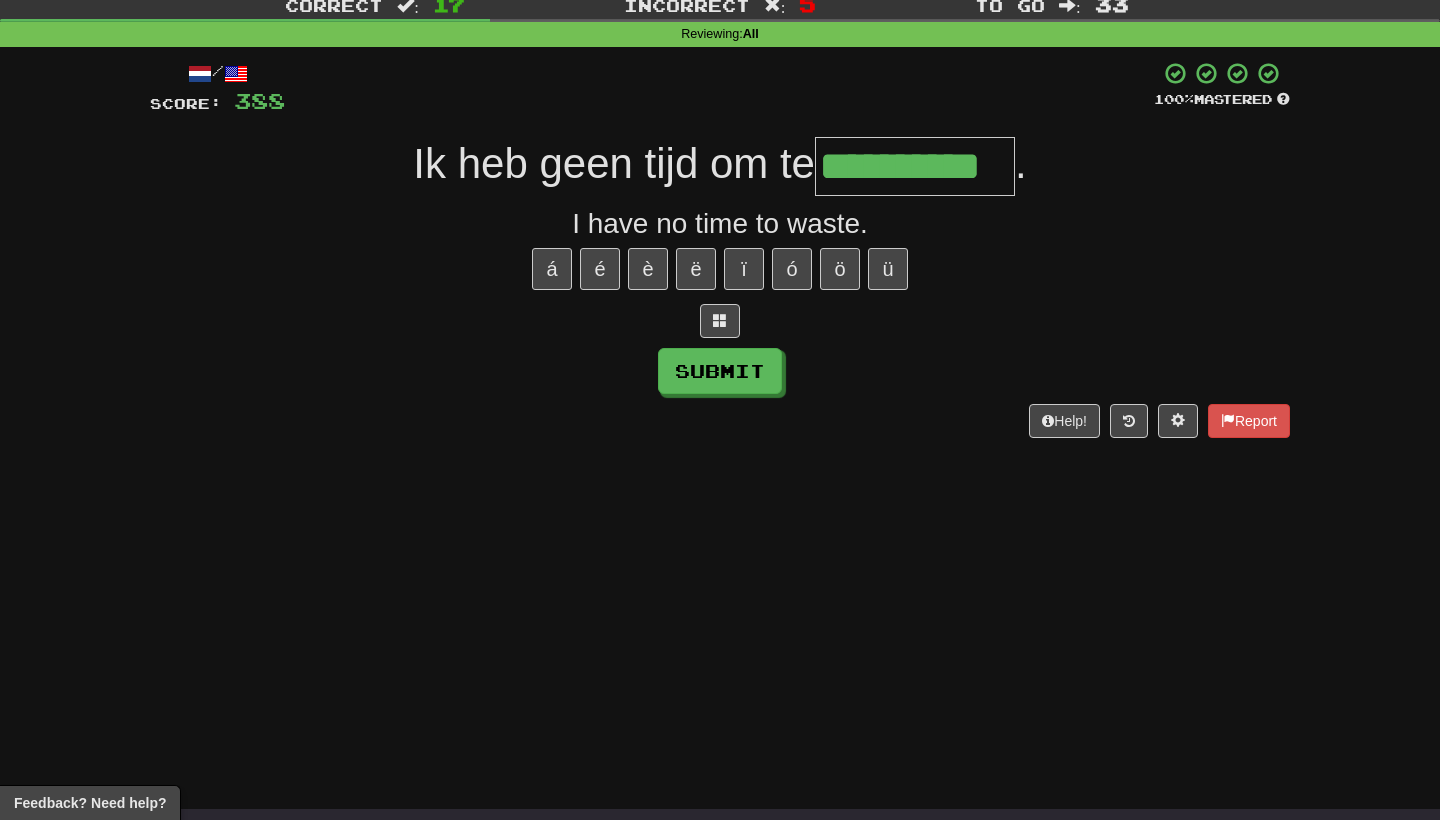 type on "**********" 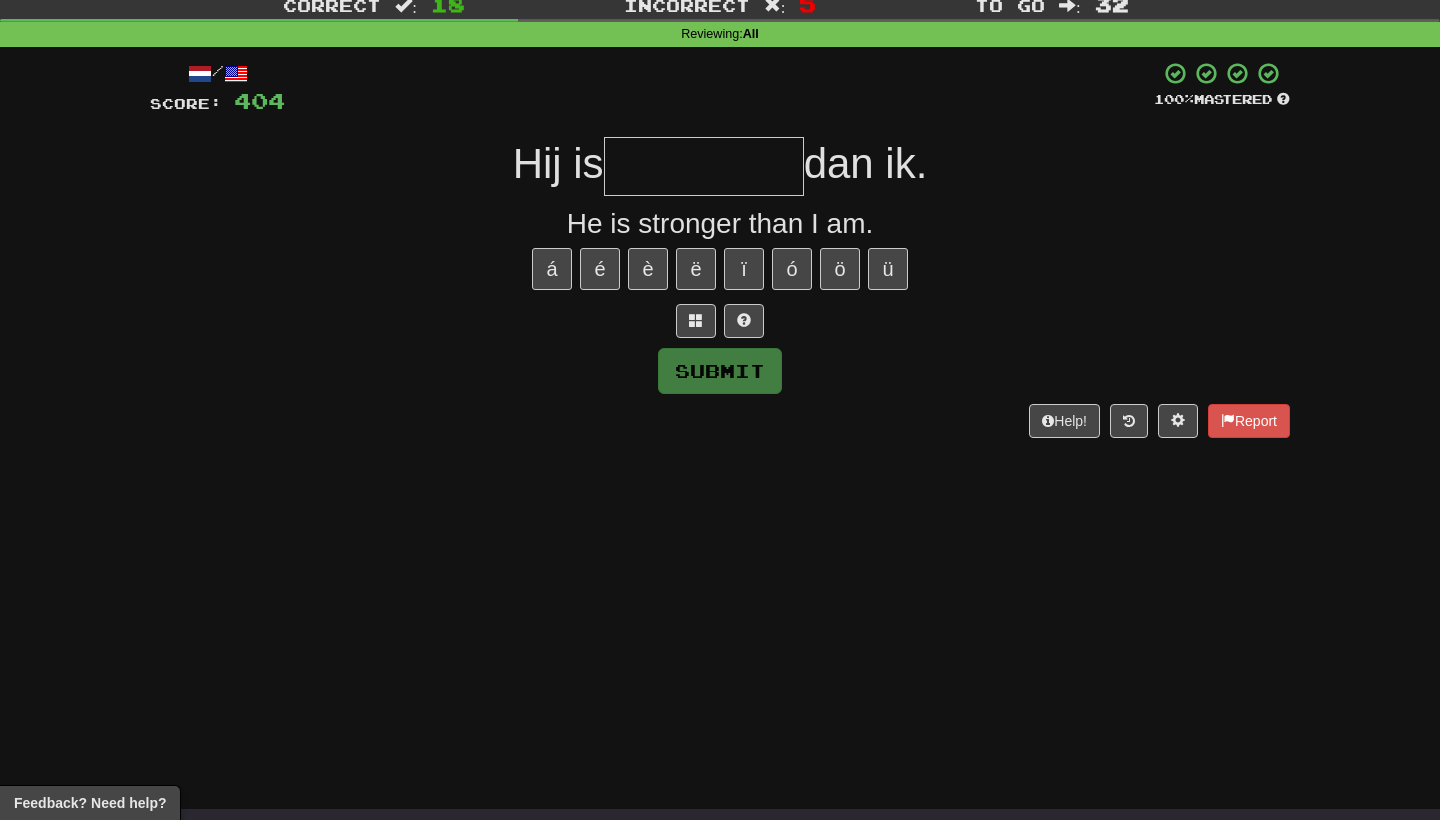 type on "*" 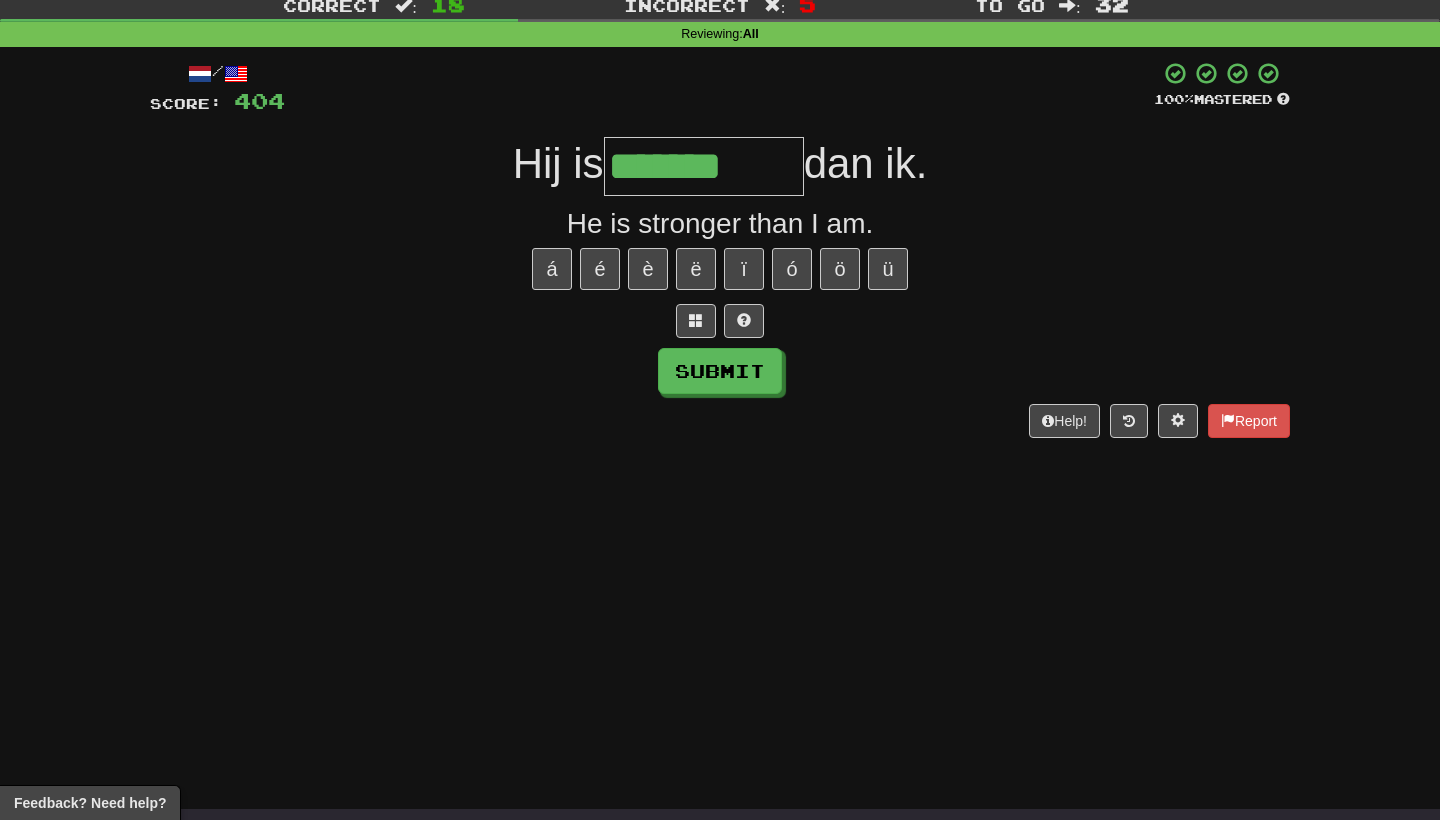type on "*******" 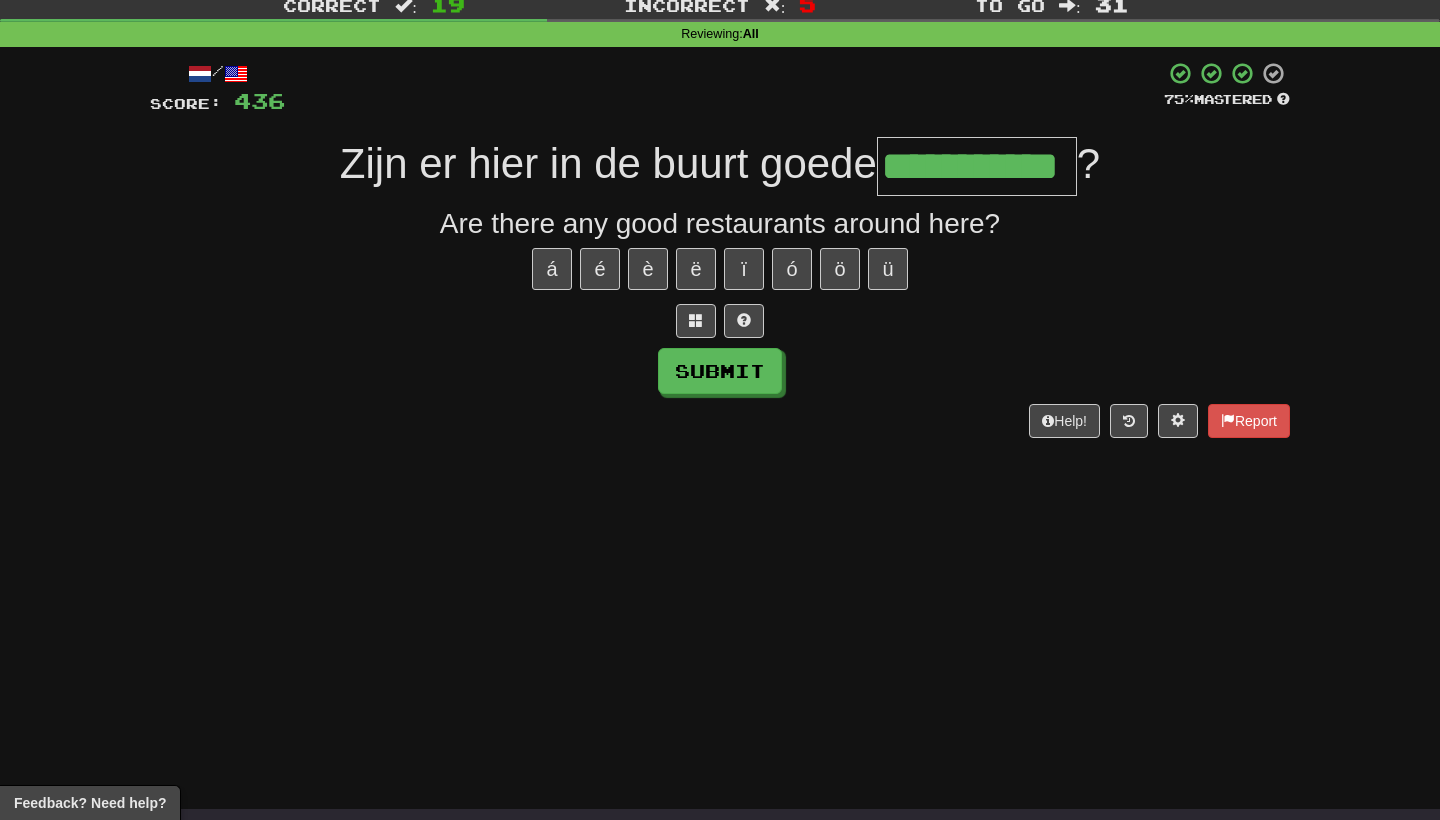 type on "**********" 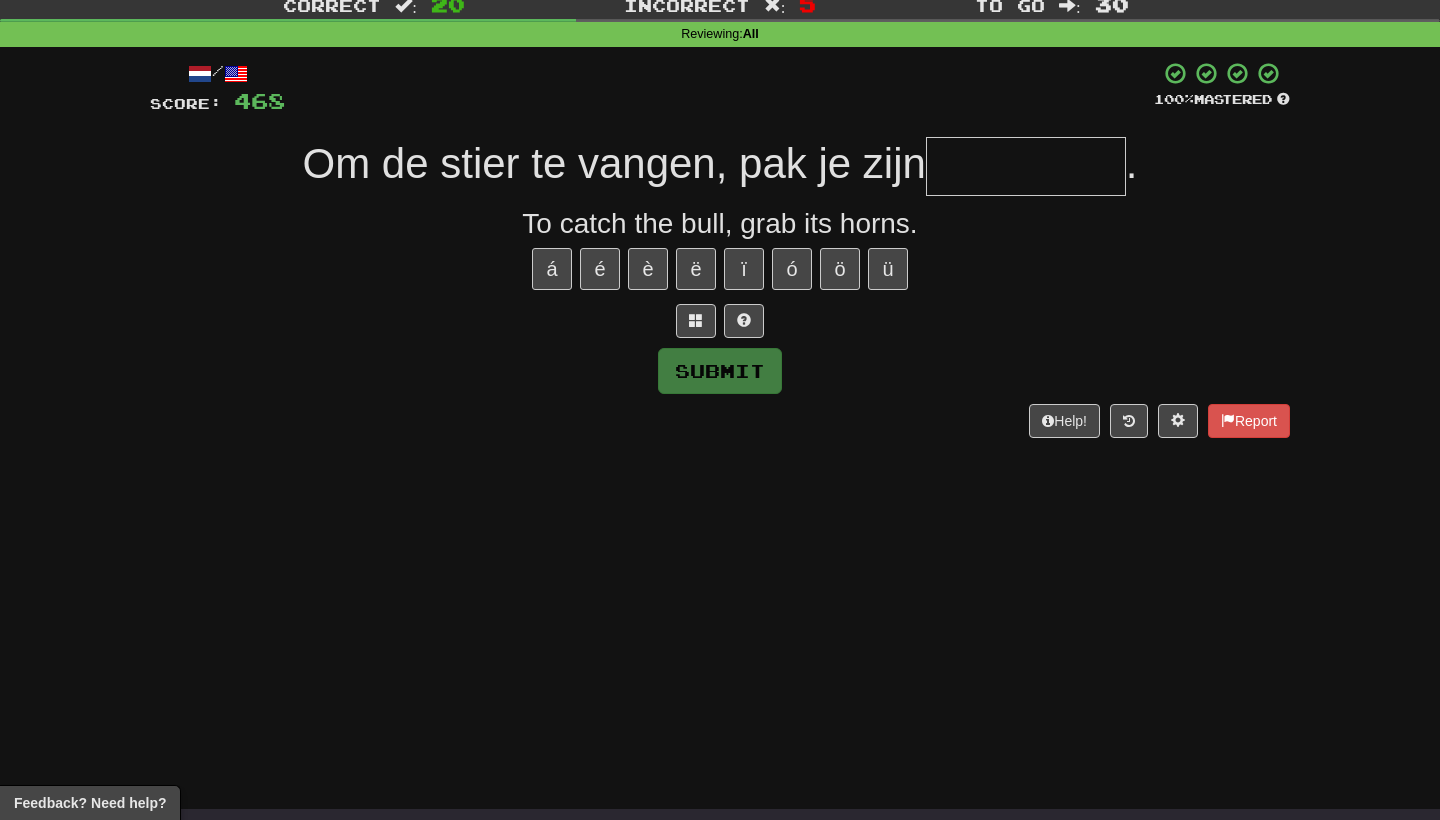 type on "*" 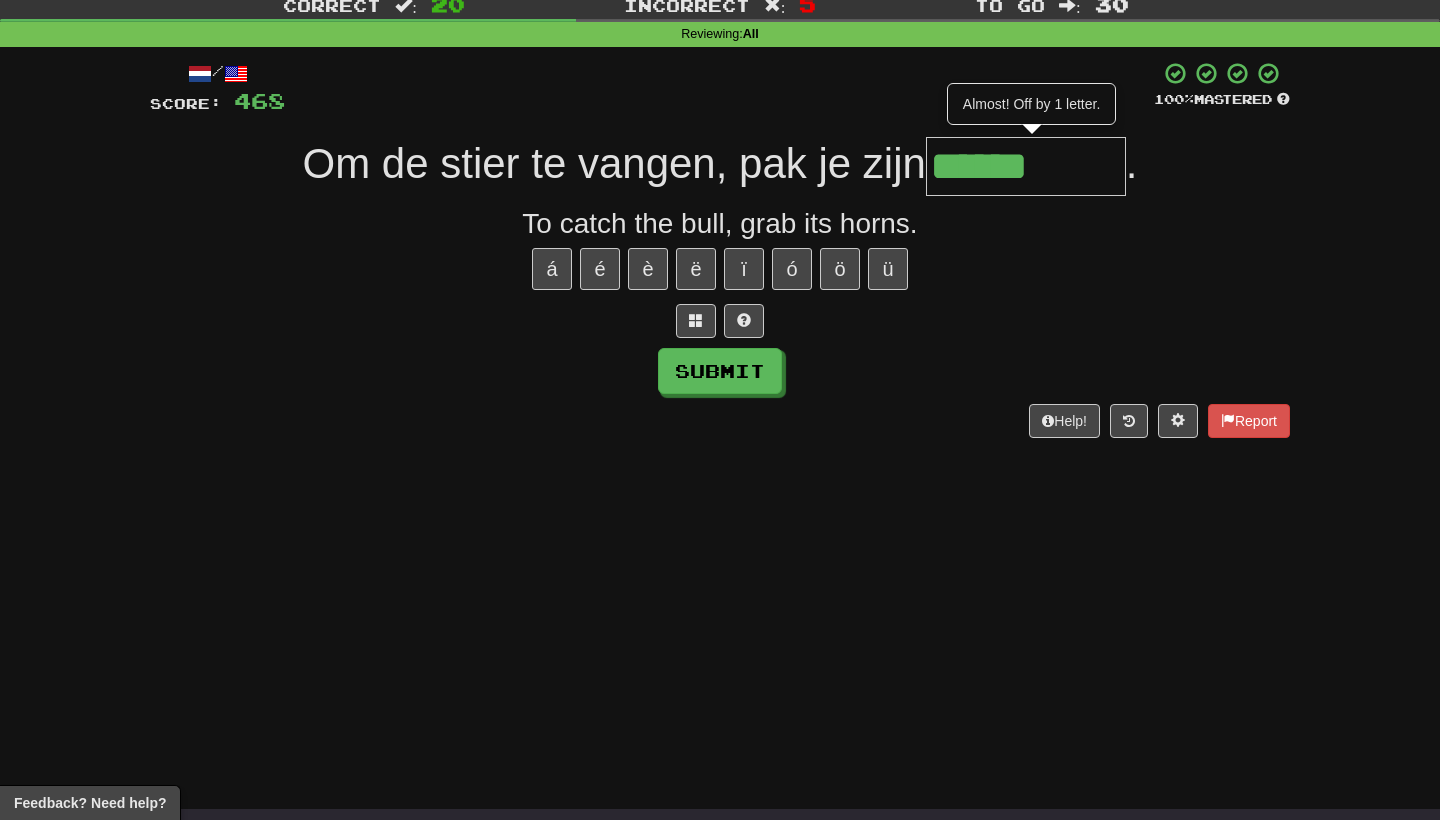 type on "******" 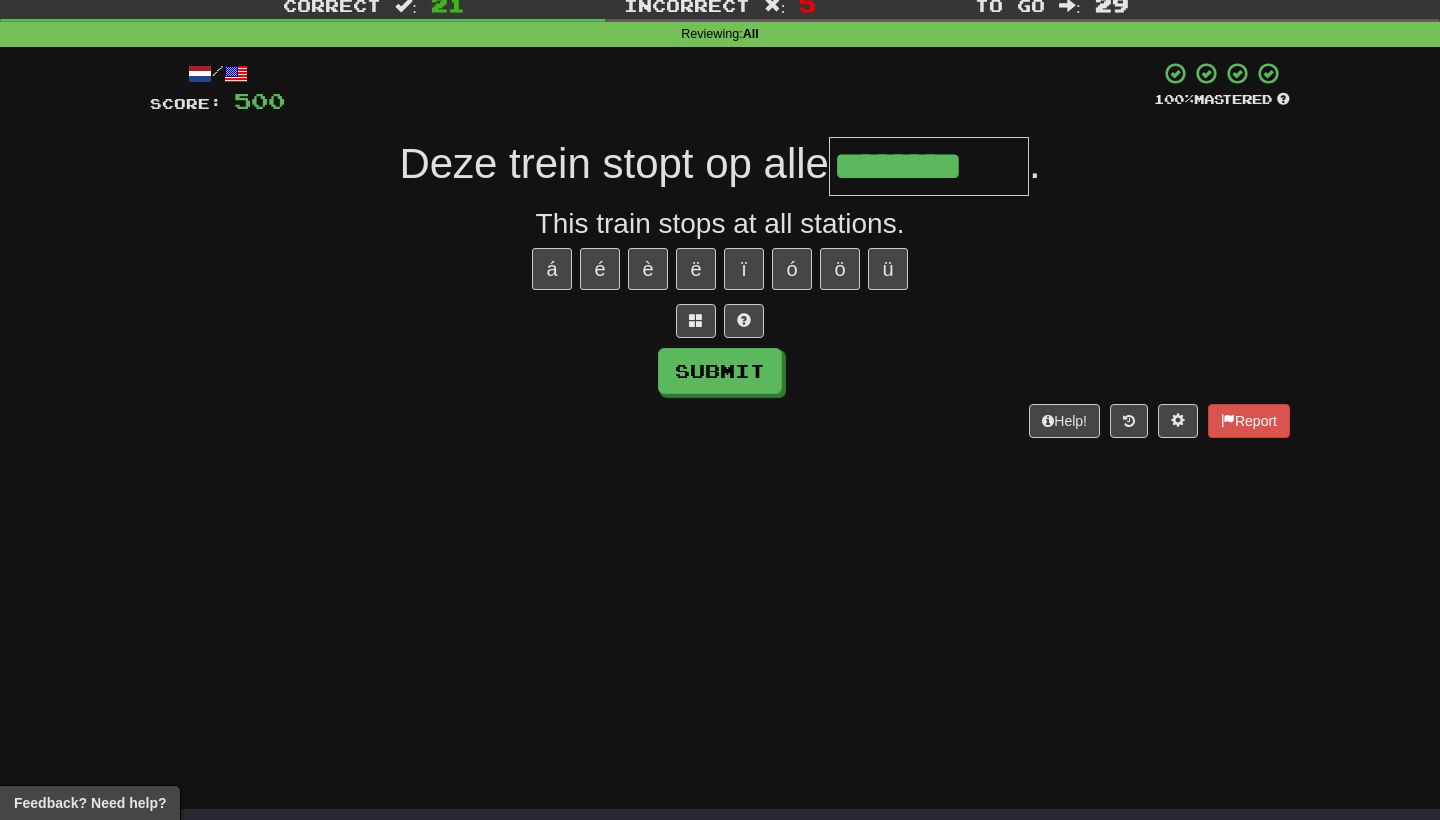 type on "********" 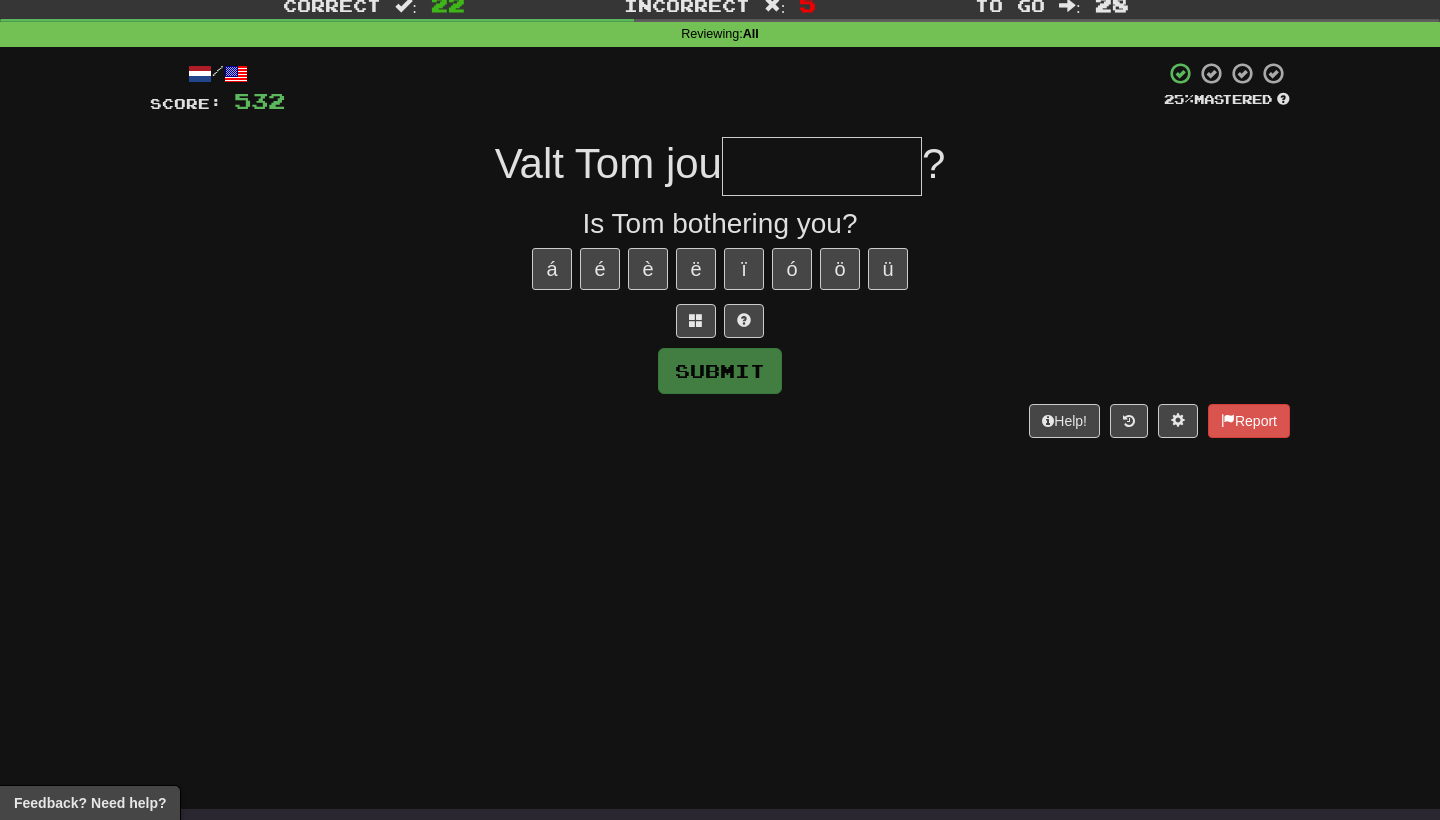 type on "*" 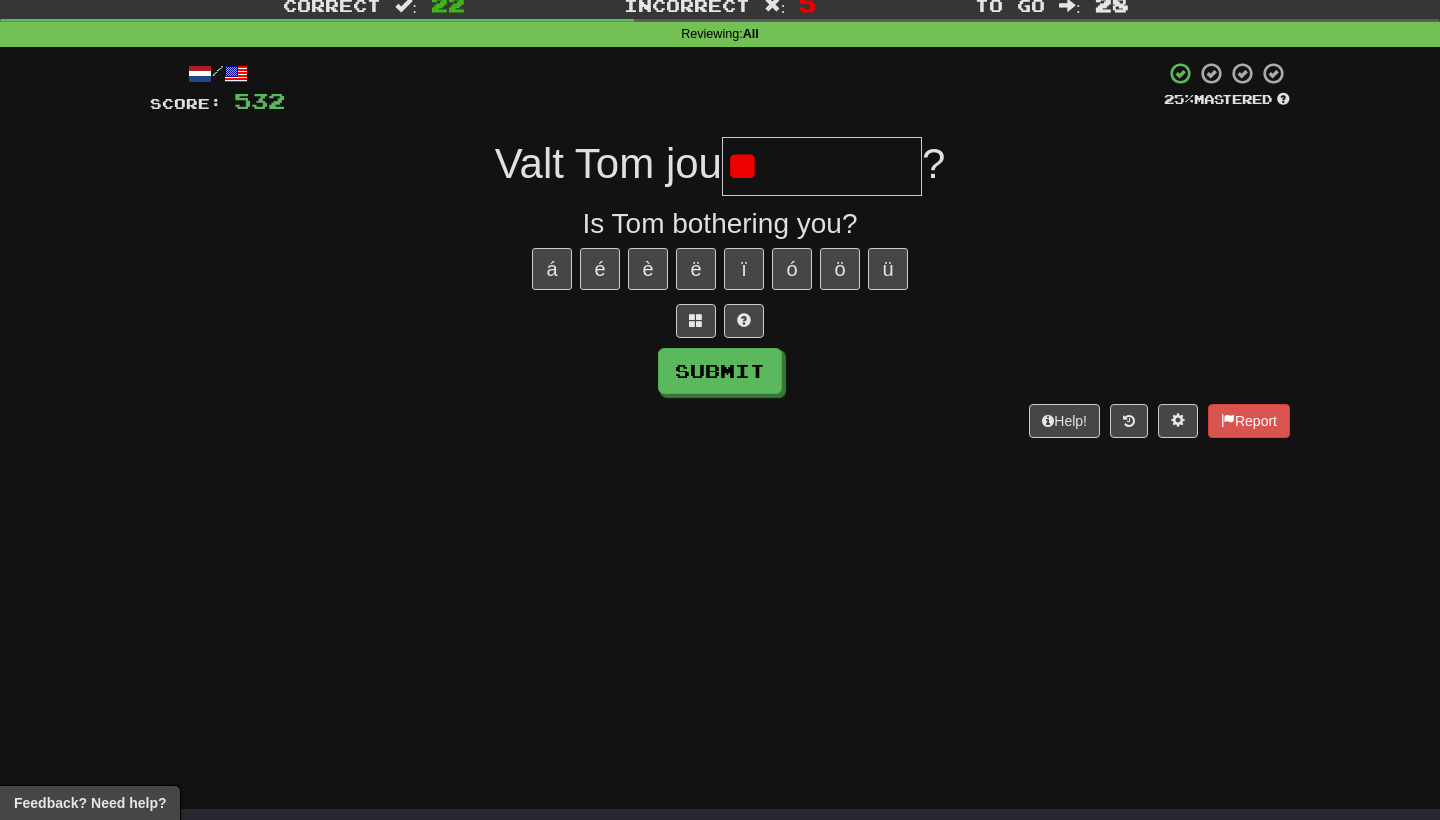 type on "*" 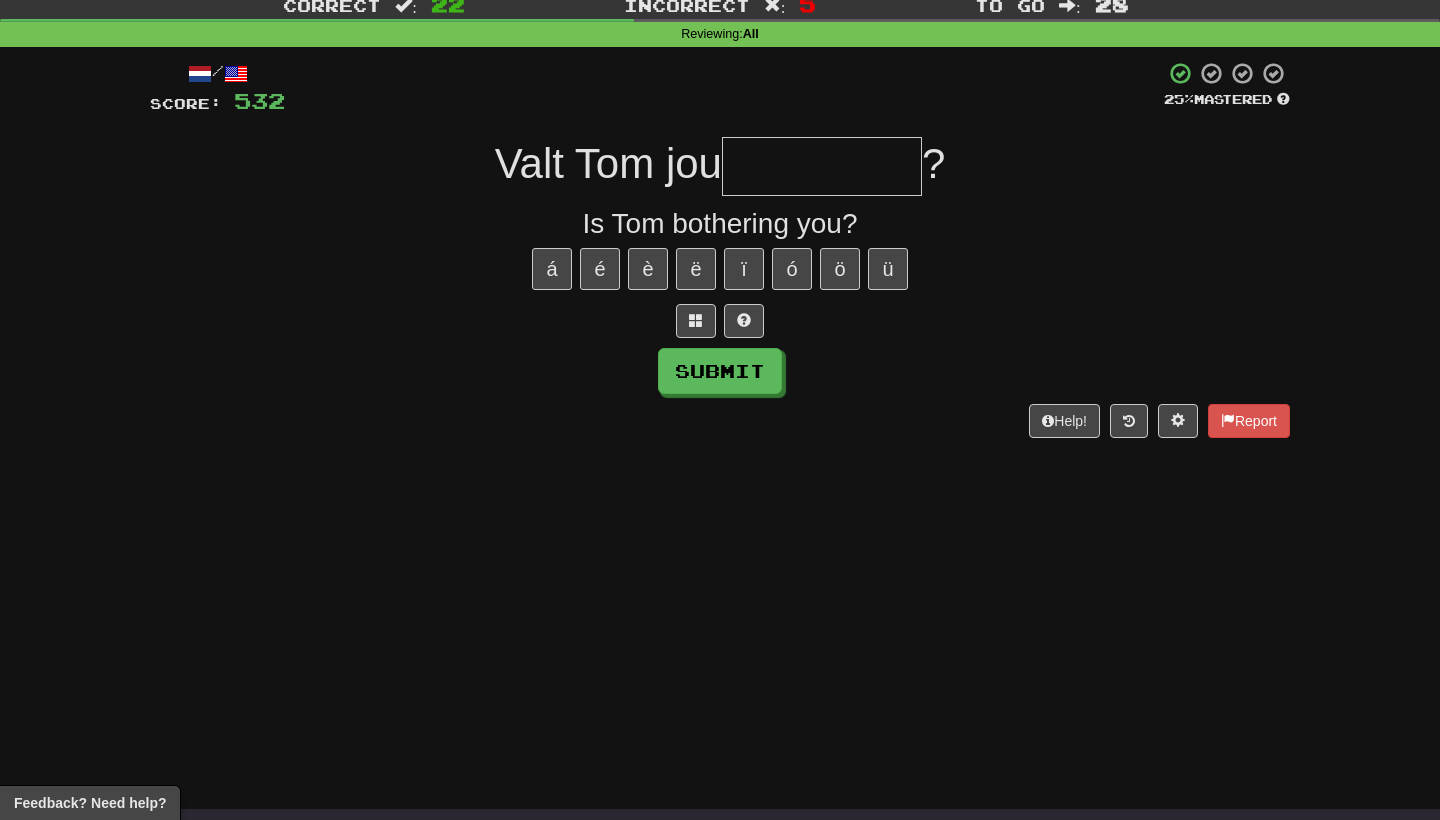 type on "*" 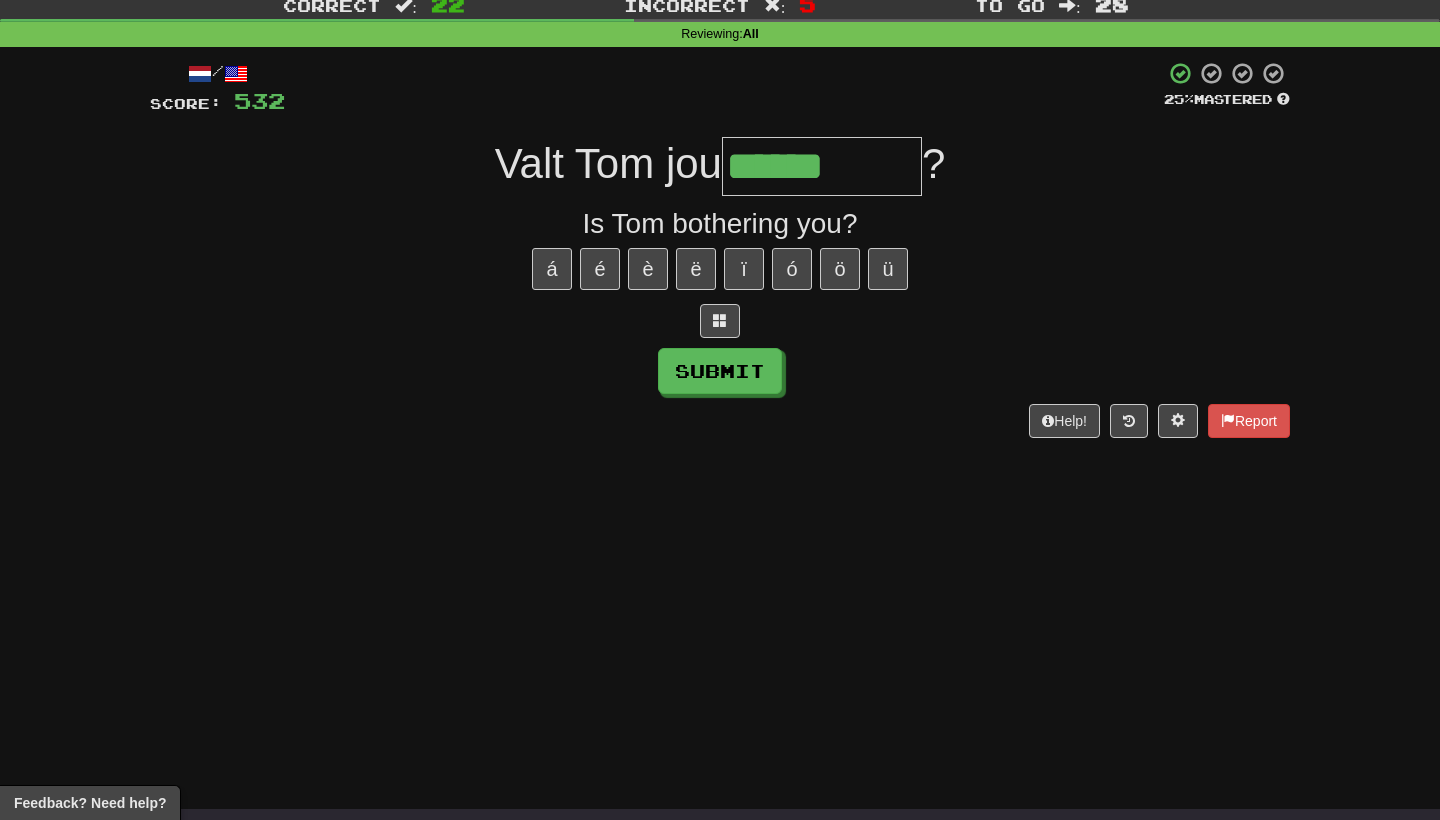 type on "******" 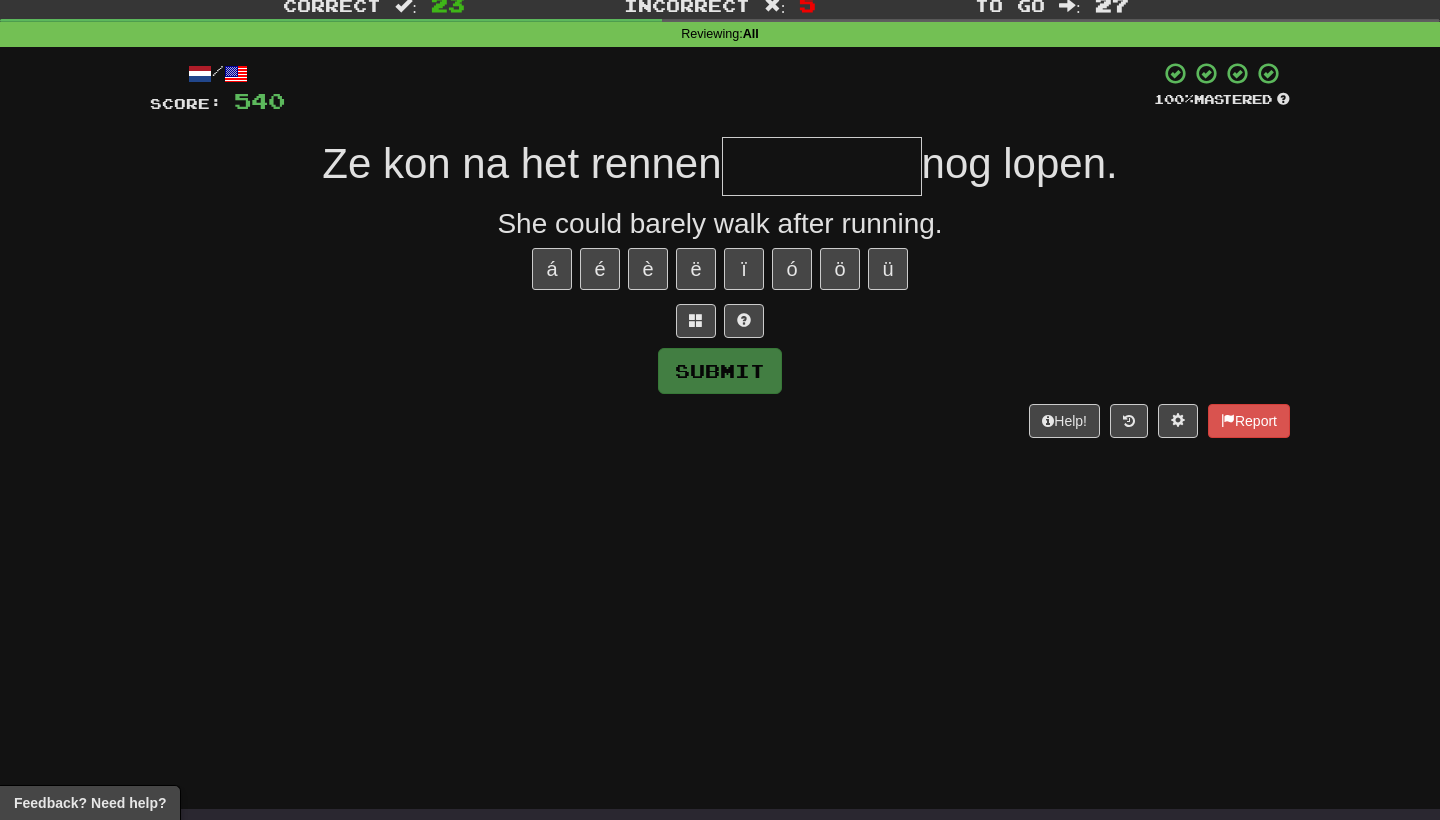 type on "*" 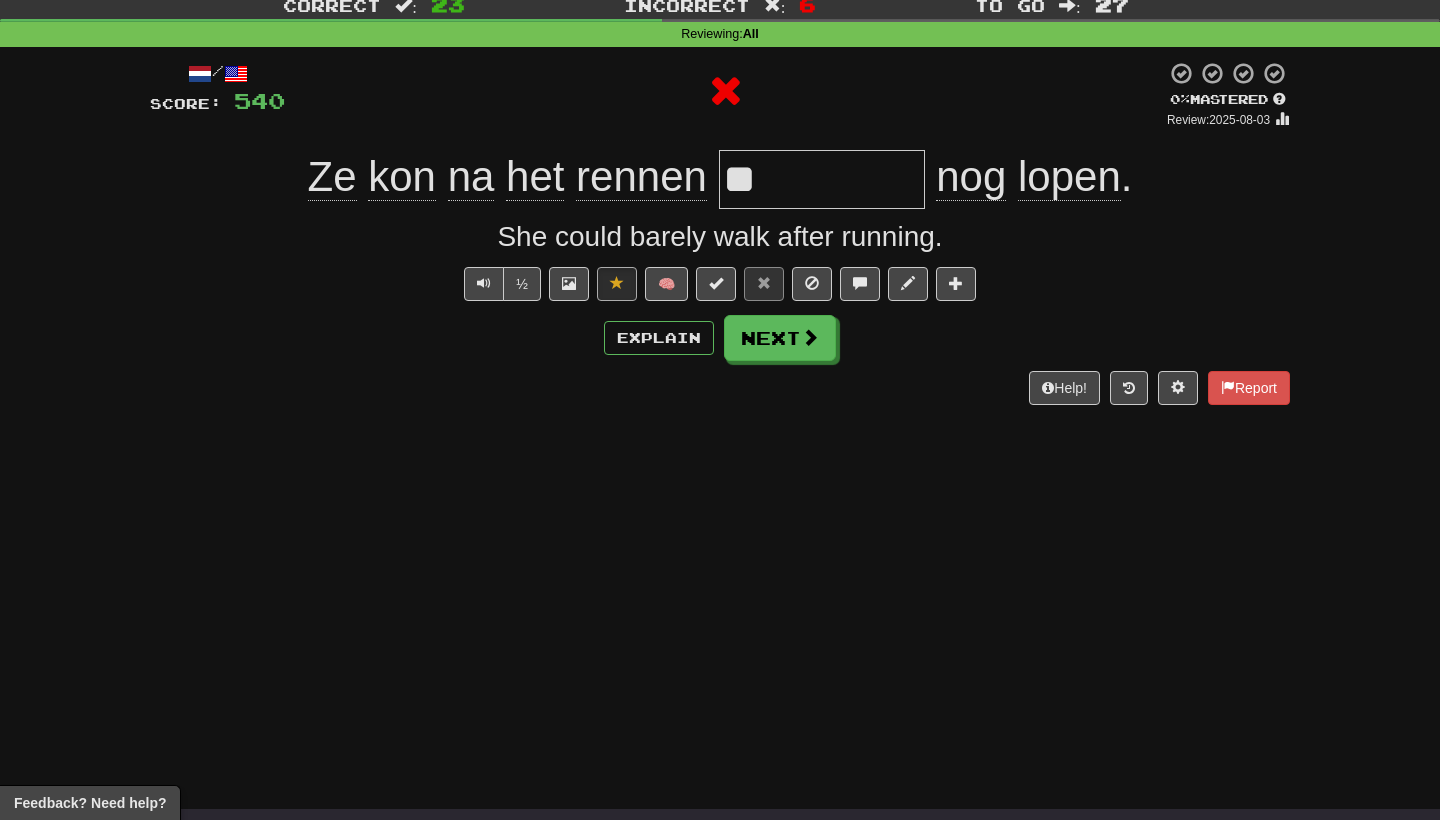 type on "**********" 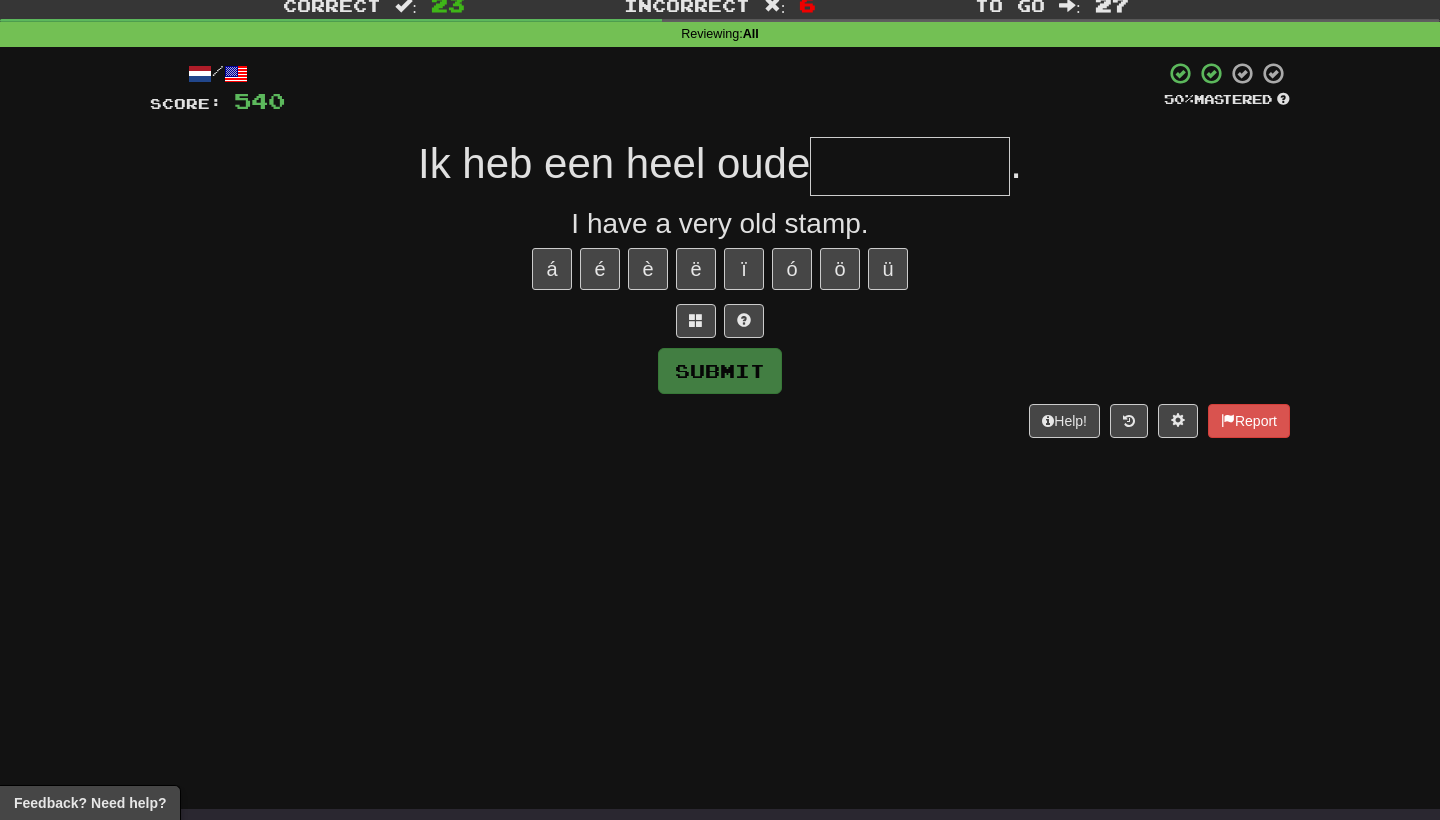 type on "*" 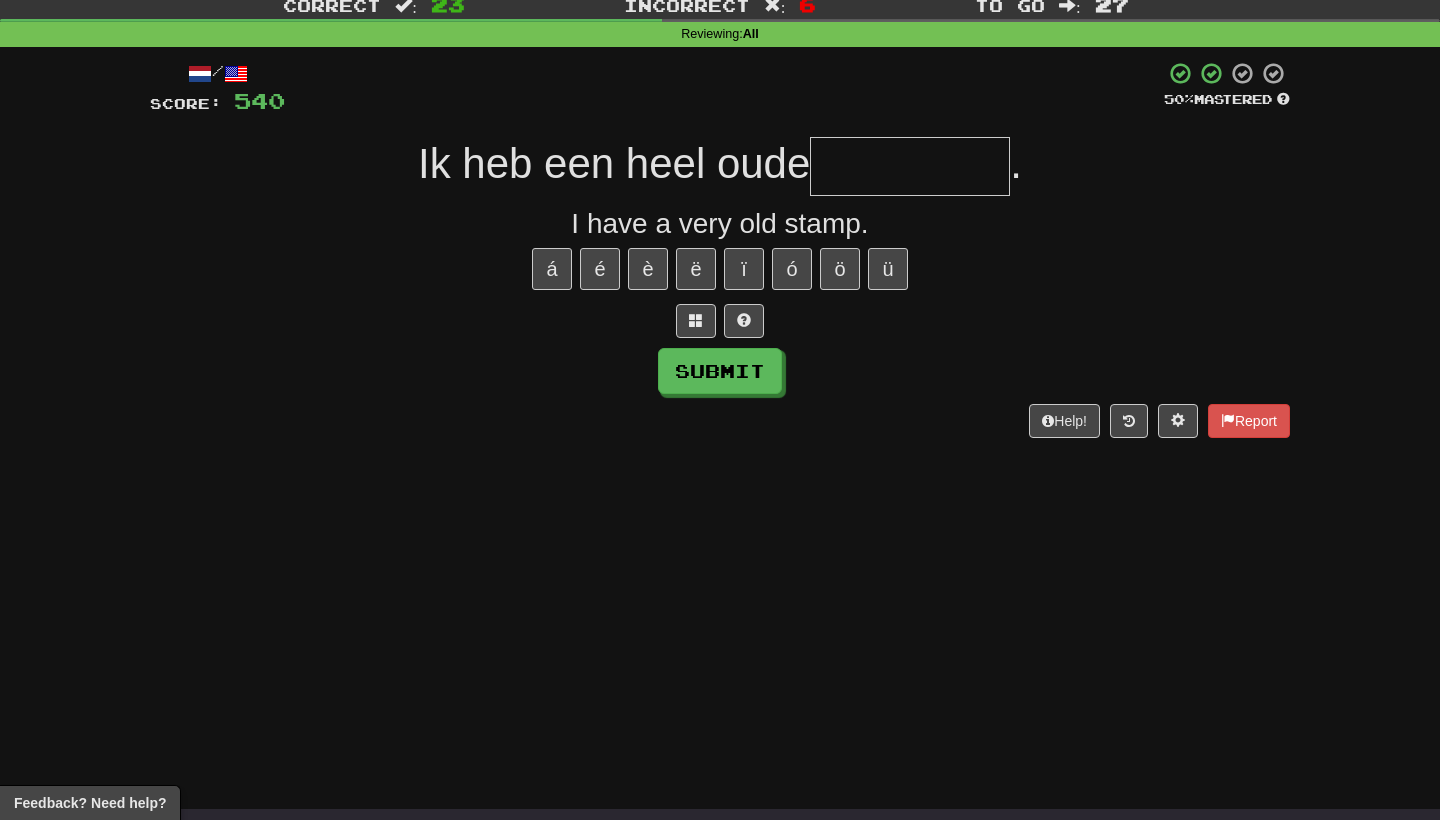 type on "*" 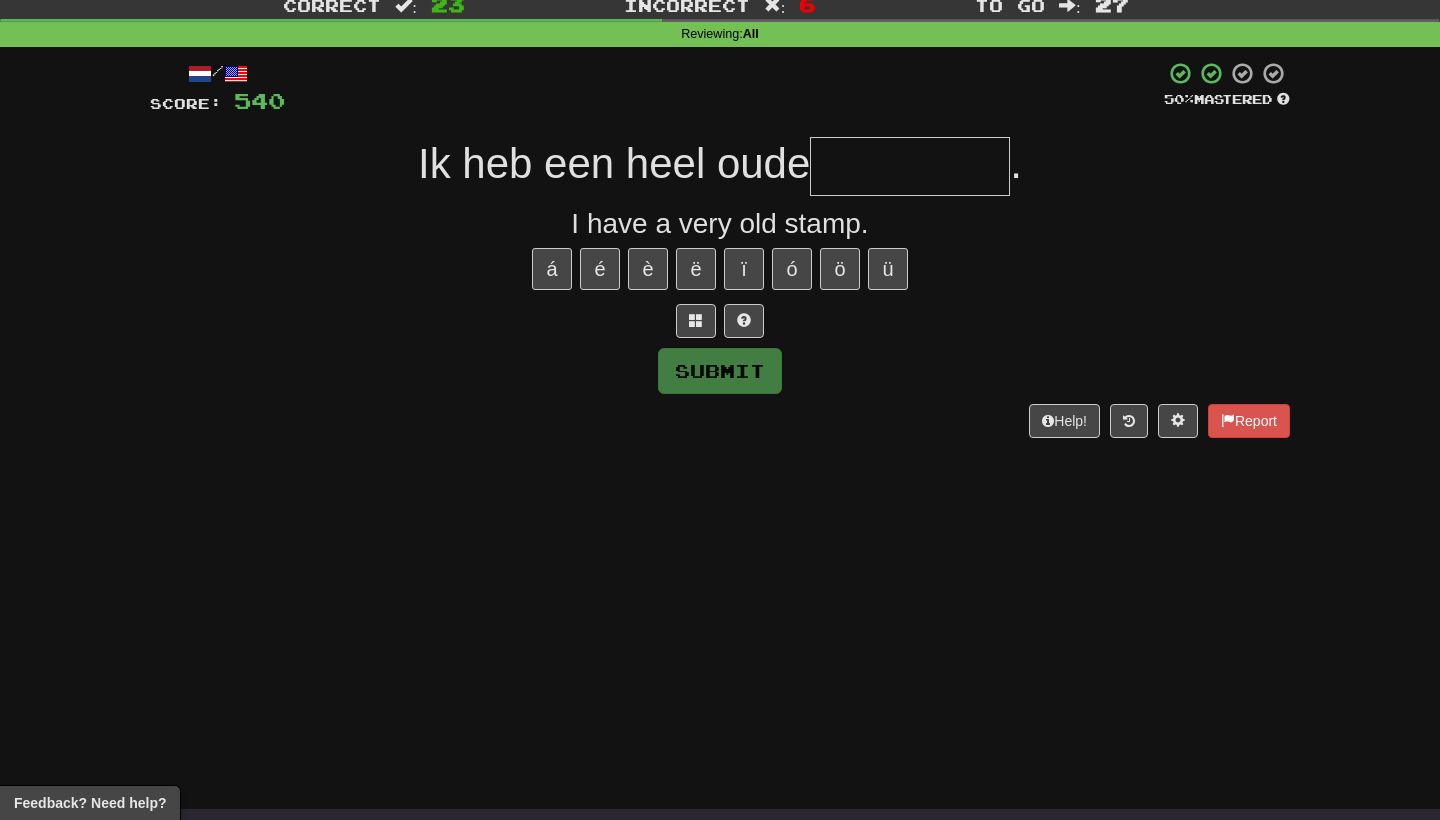 type on "*" 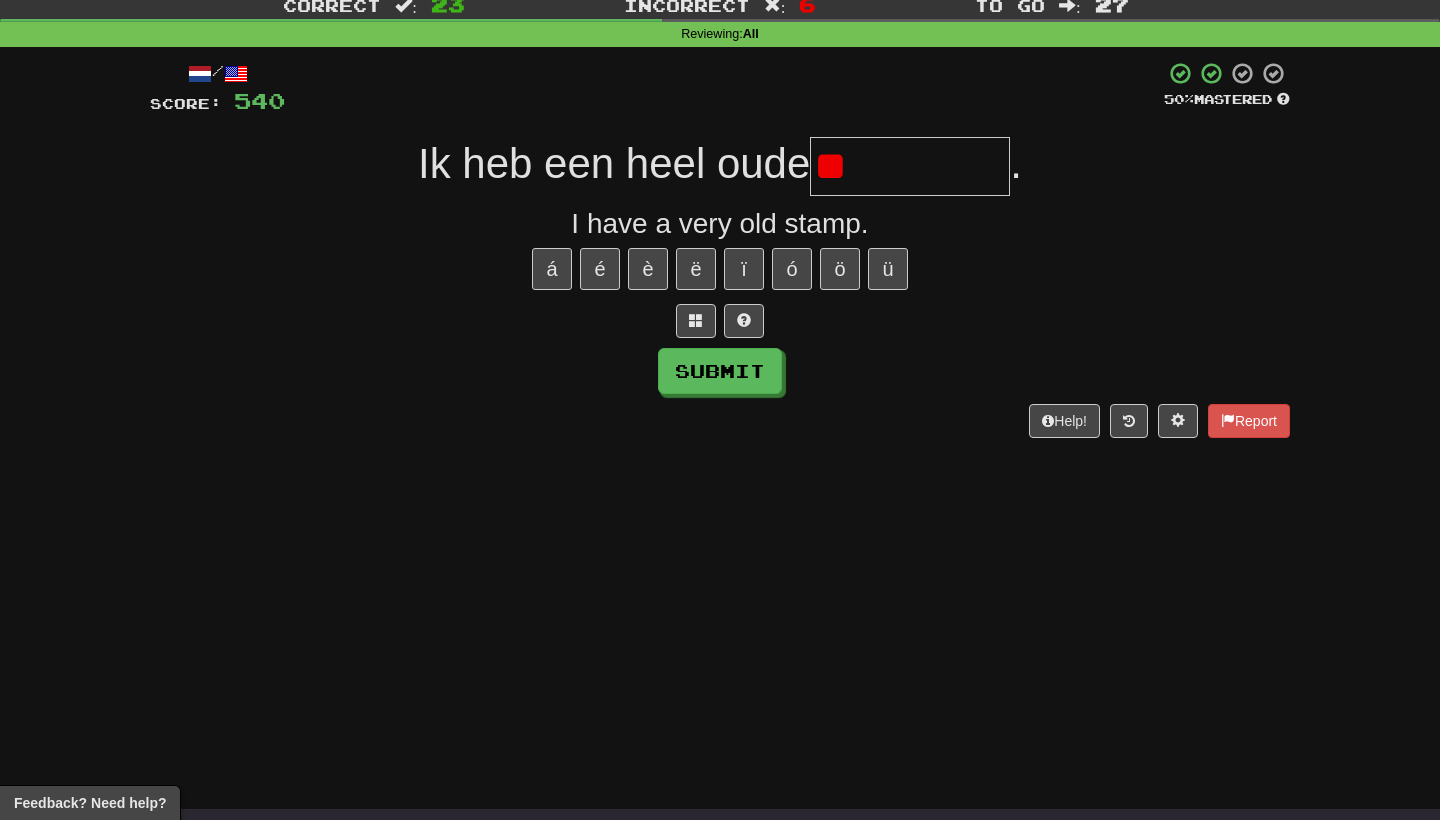 type on "*" 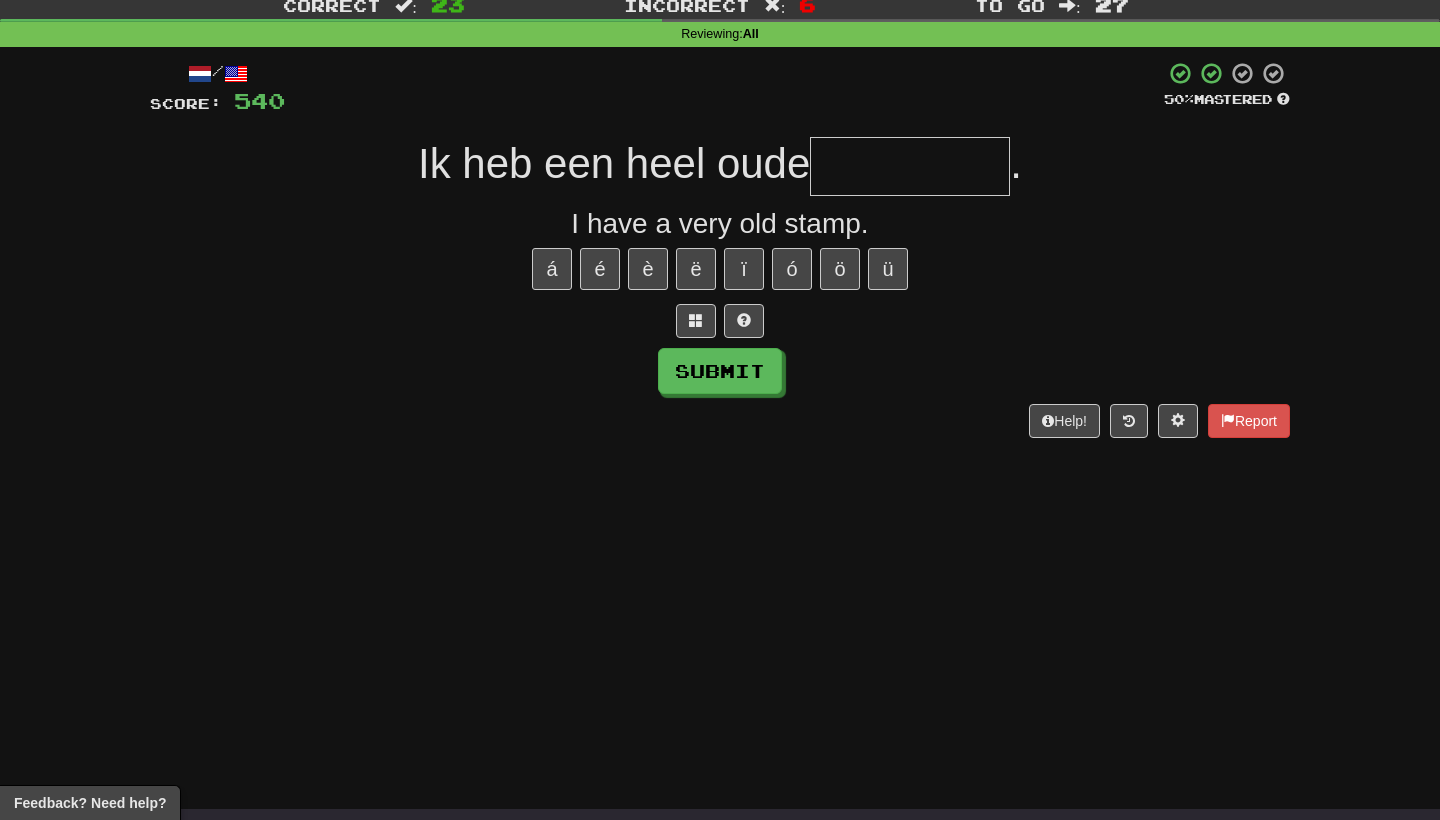 type on "*" 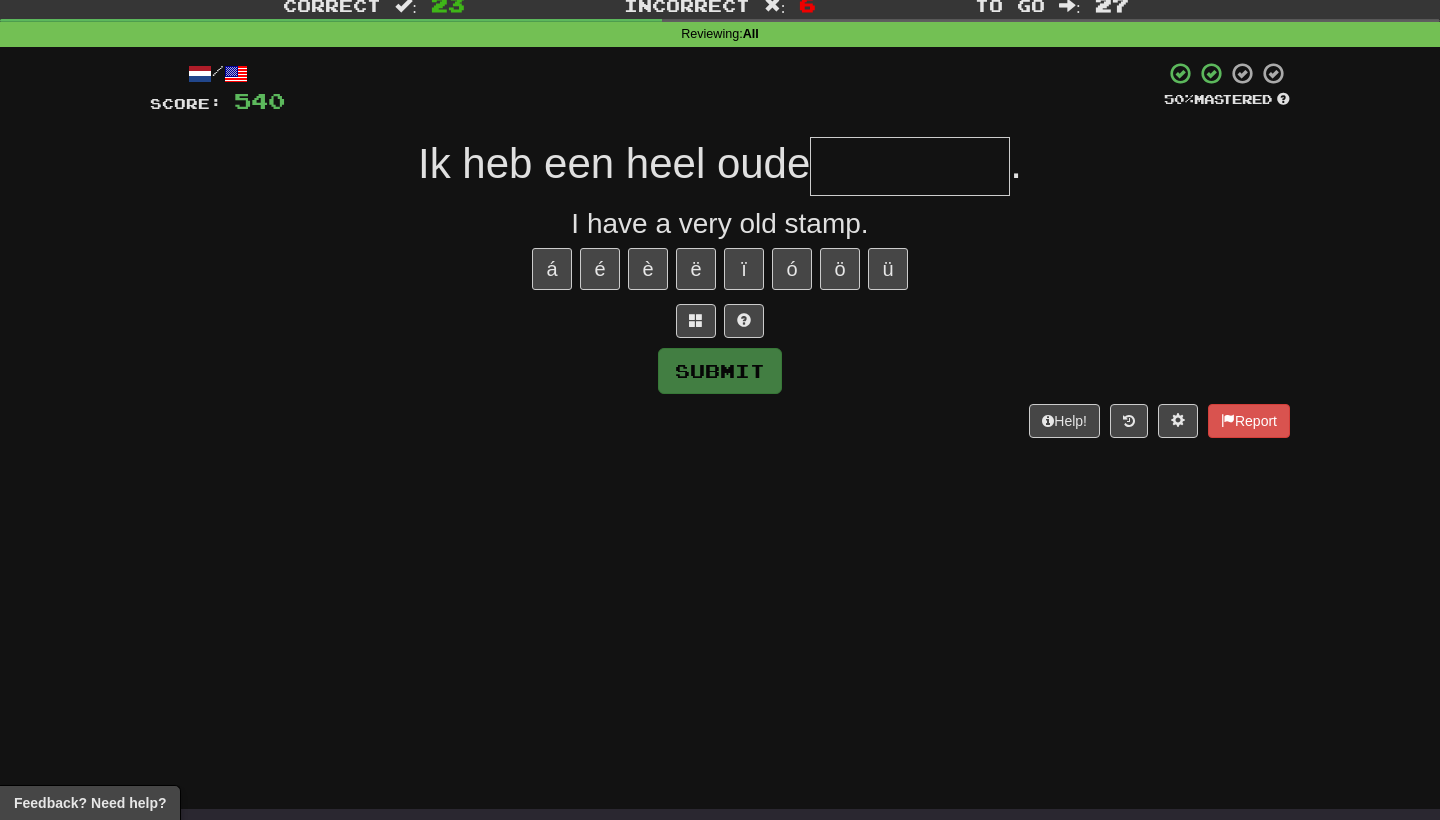 type on "*" 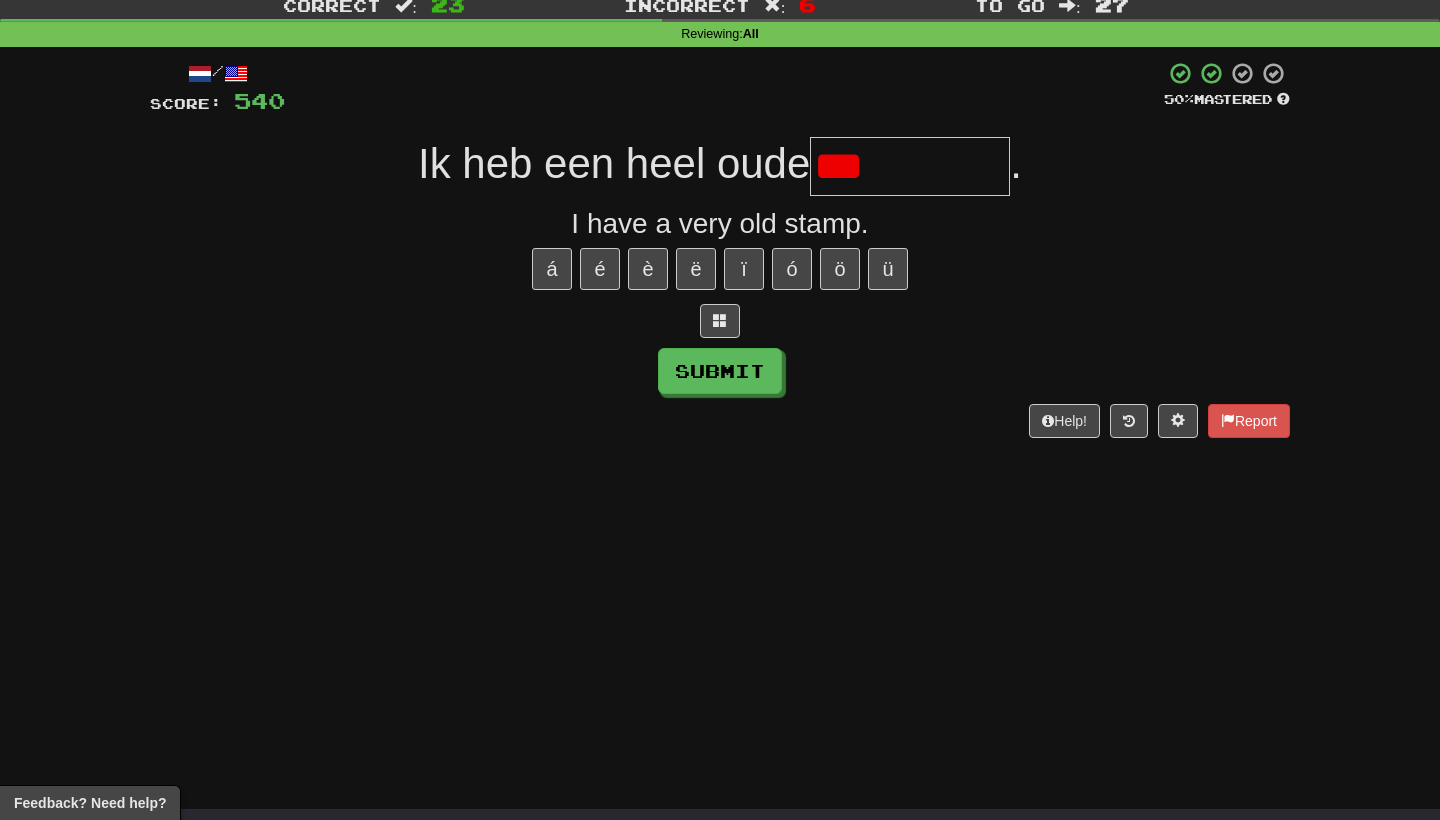 type on "*********" 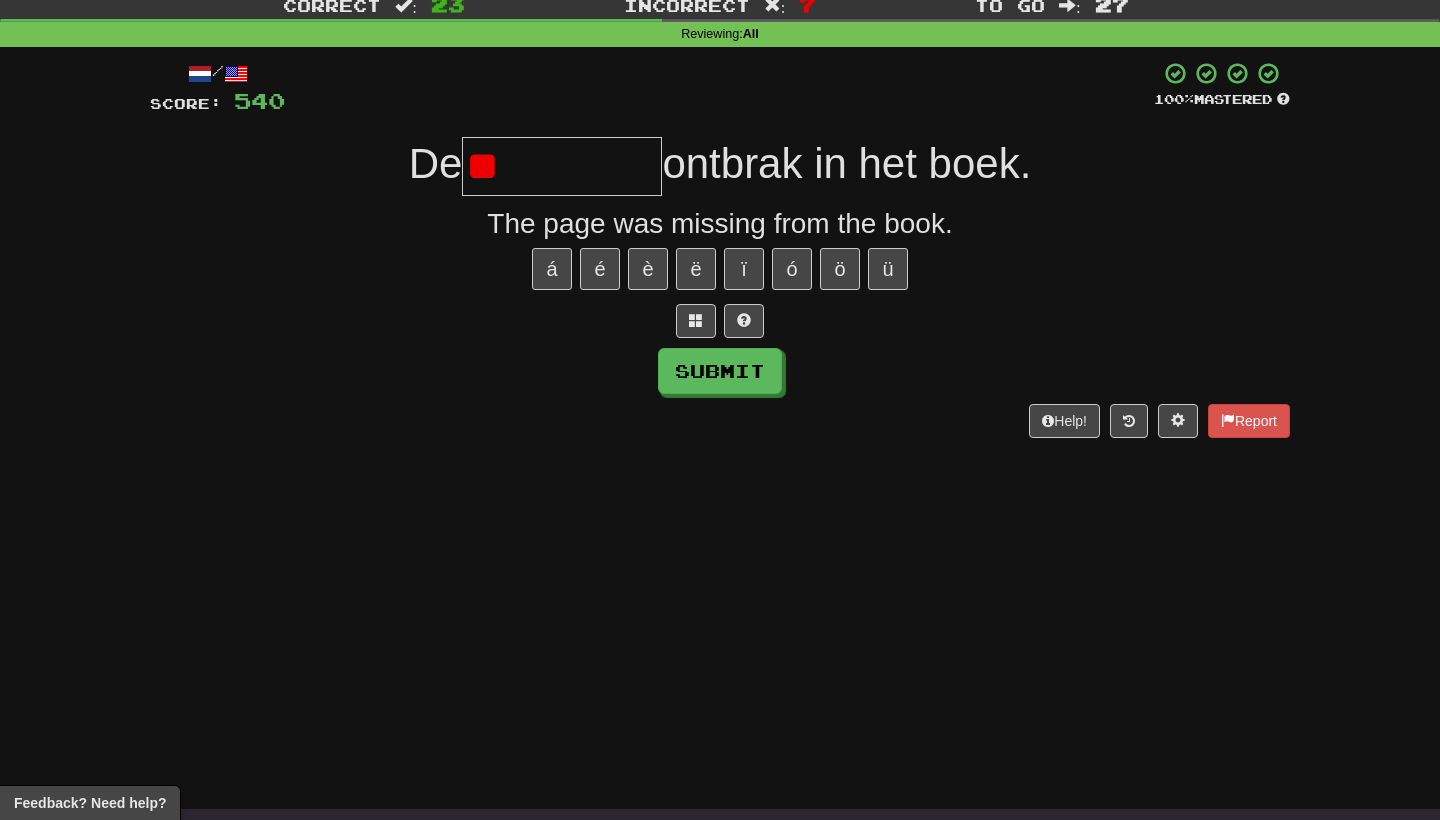 type on "*" 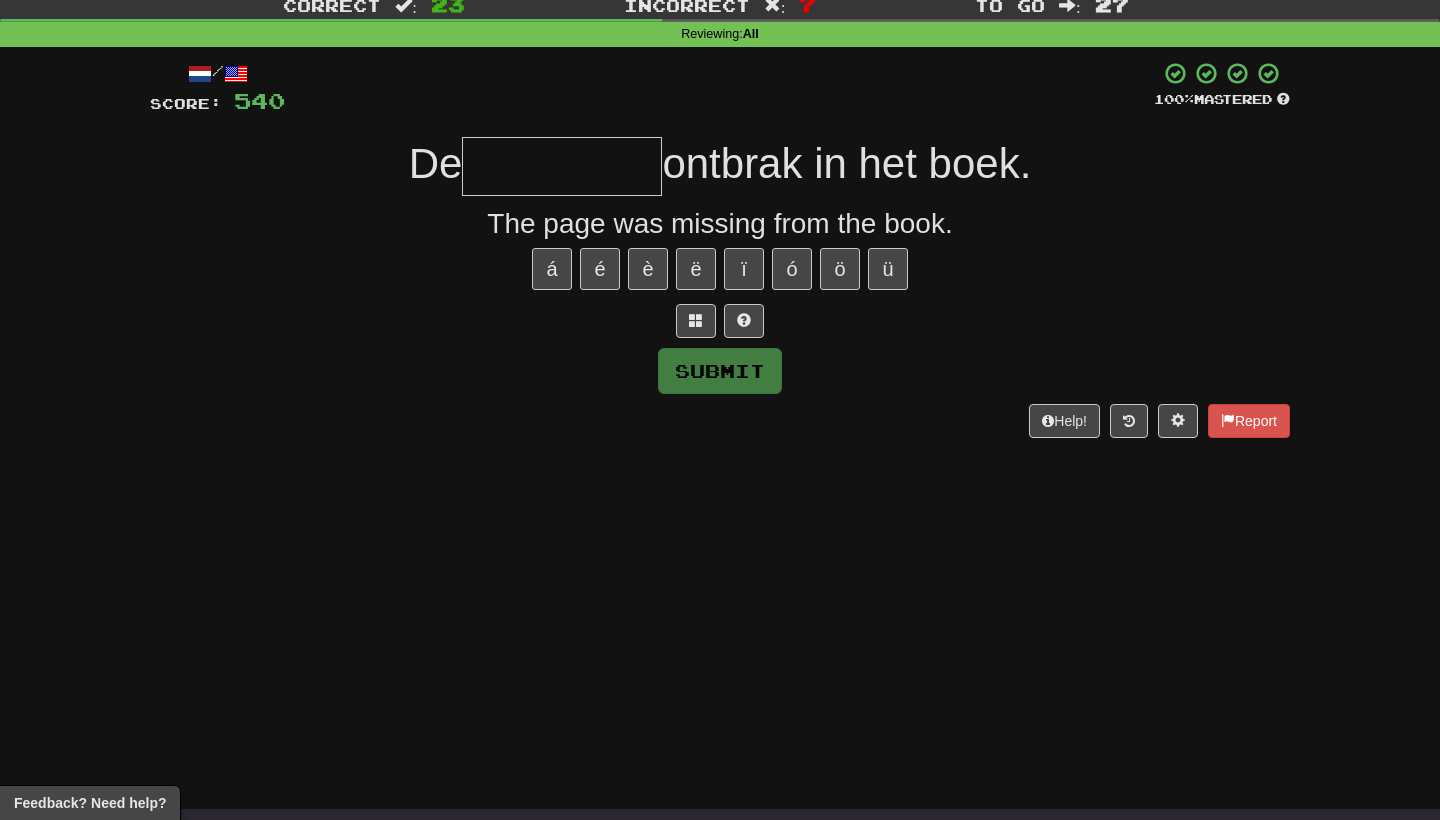 type on "*" 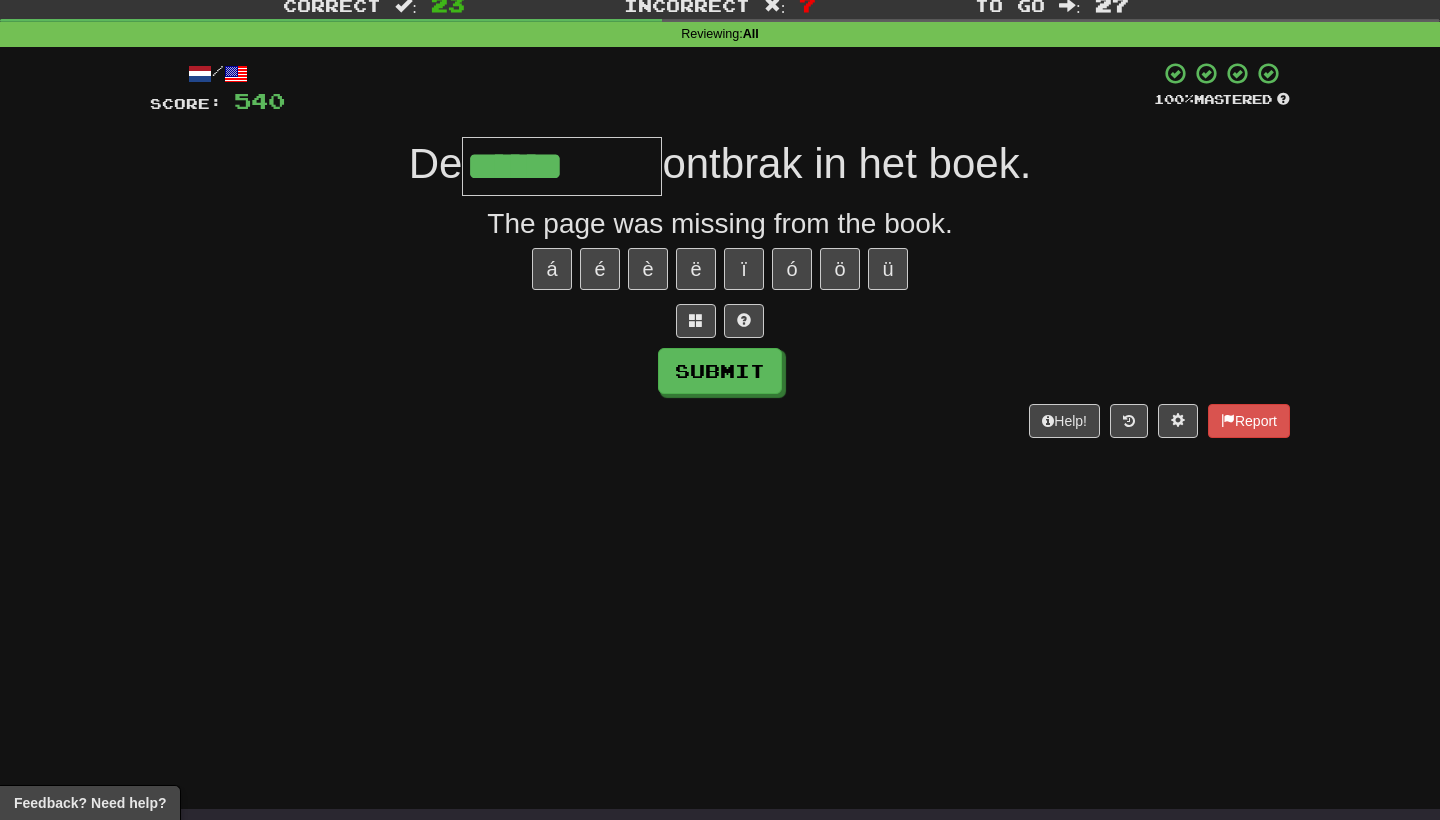 type on "******" 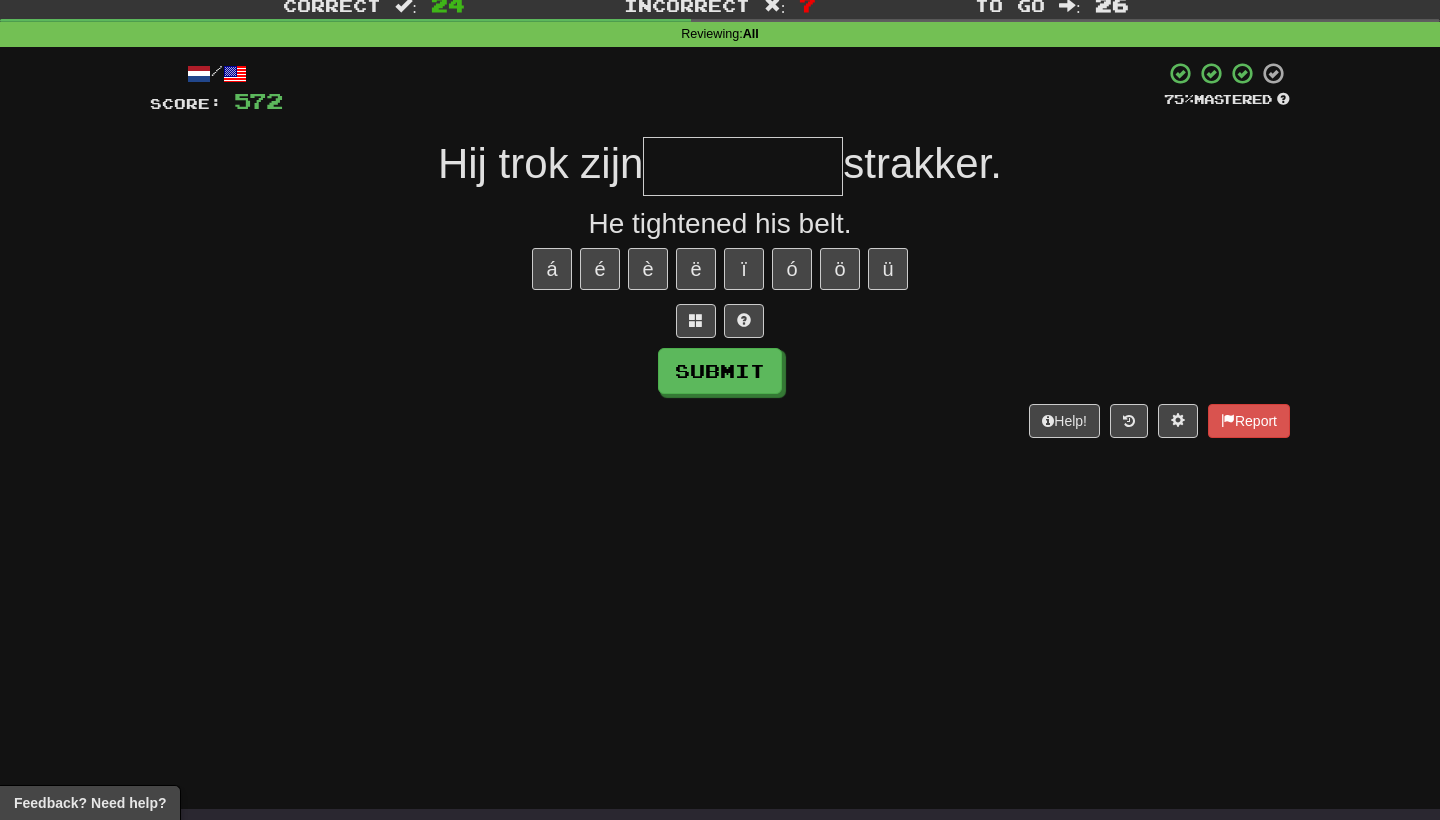 type on "*" 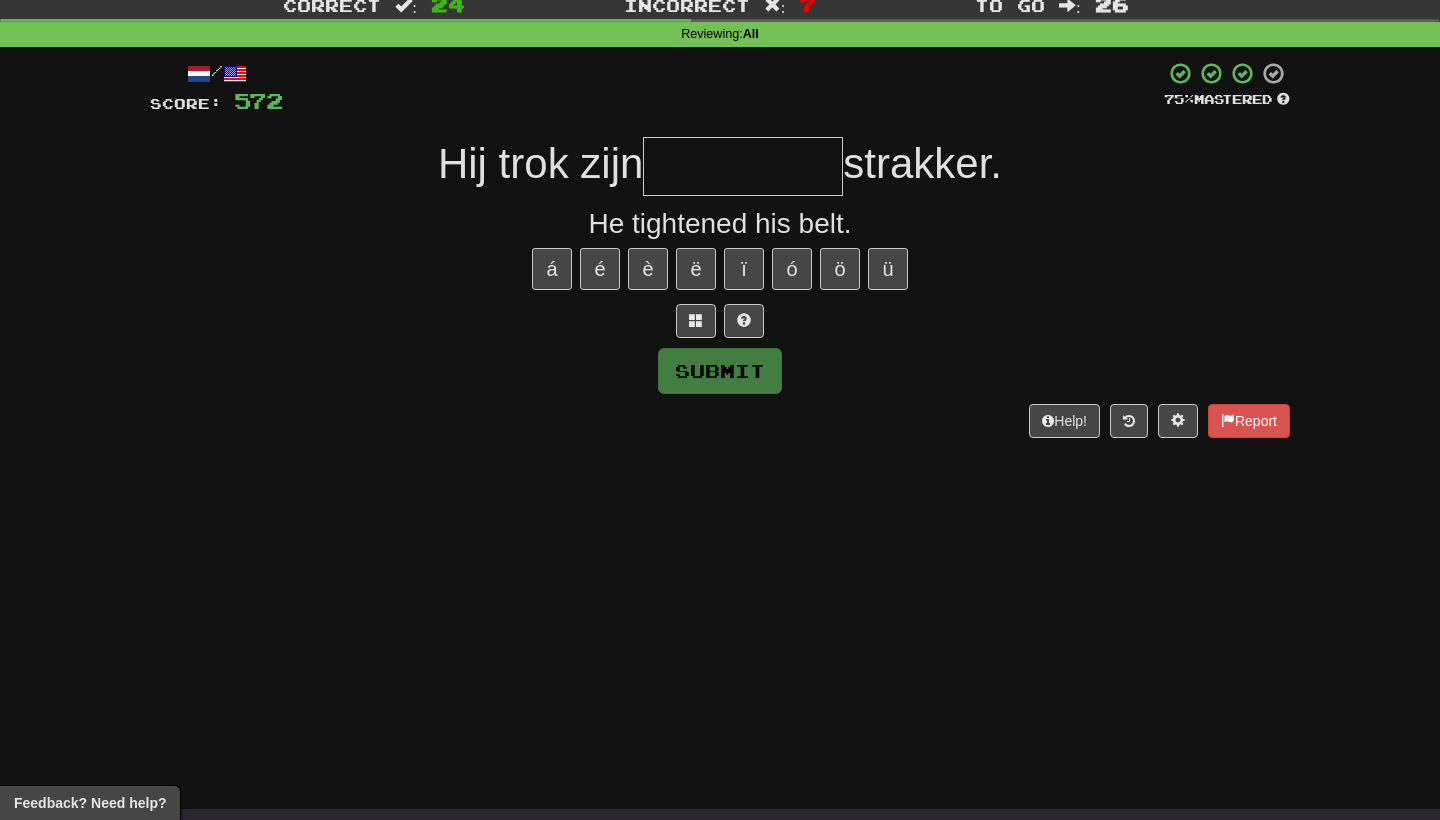 type on "*" 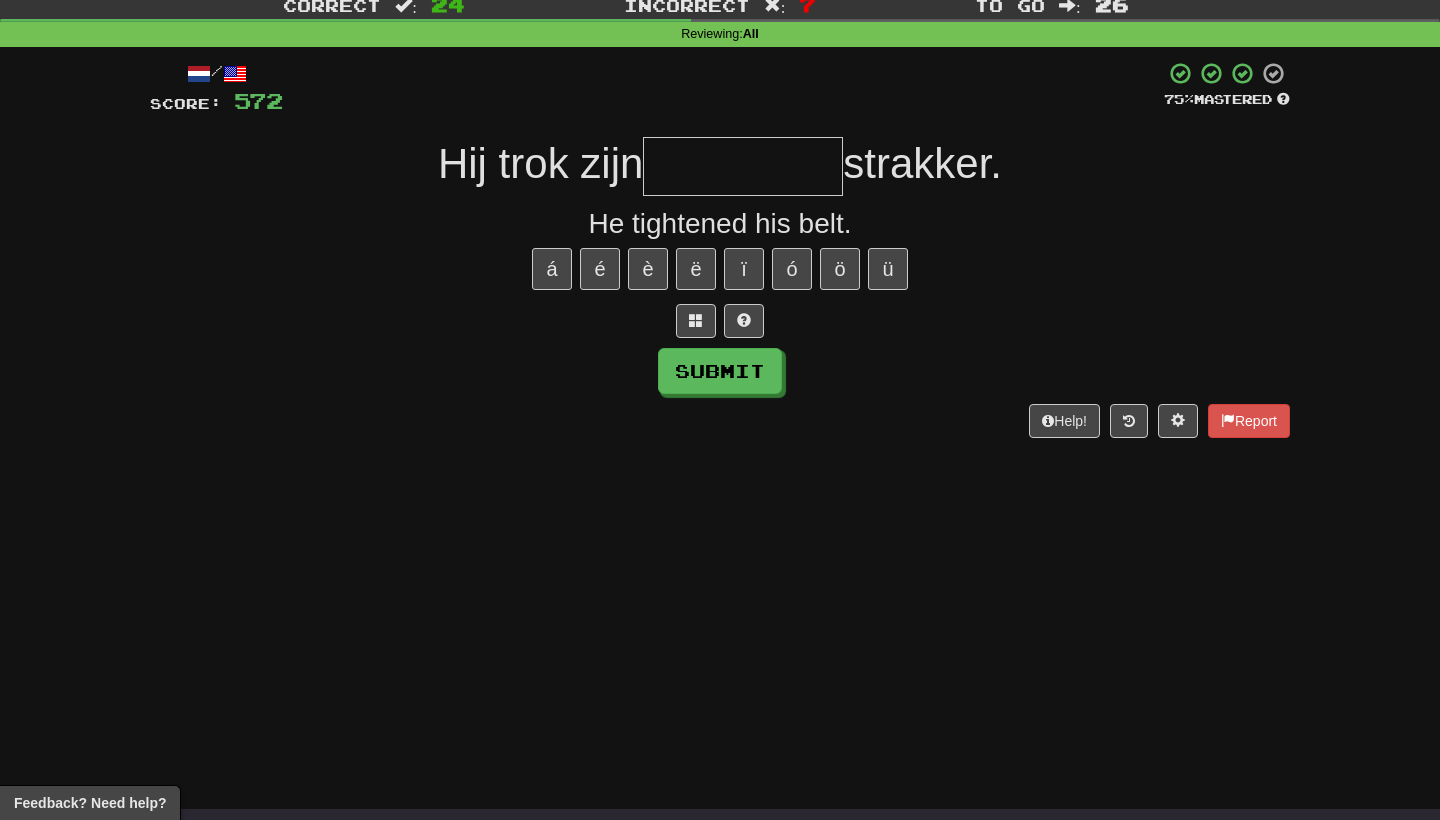 type on "*" 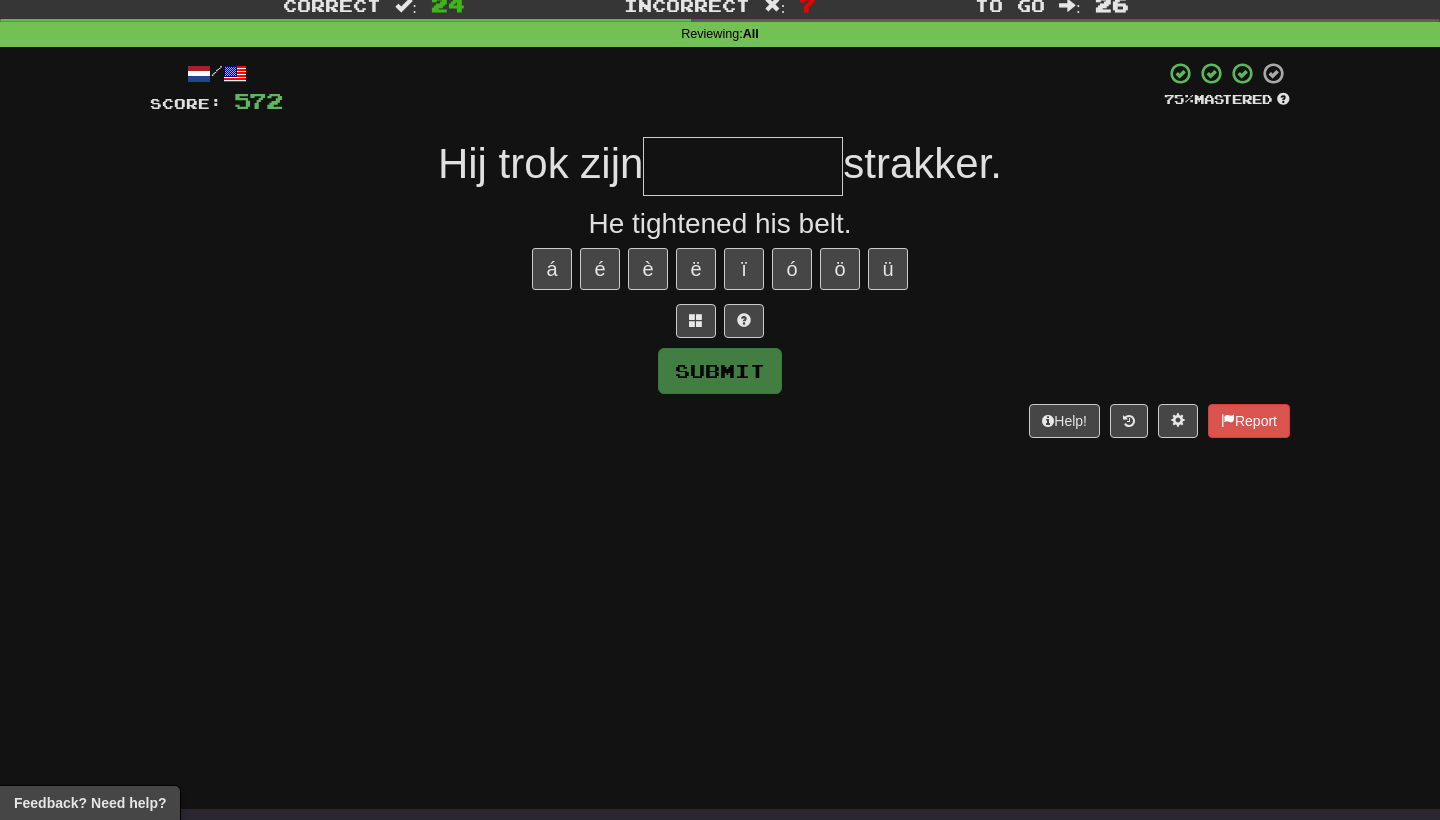 type on "*" 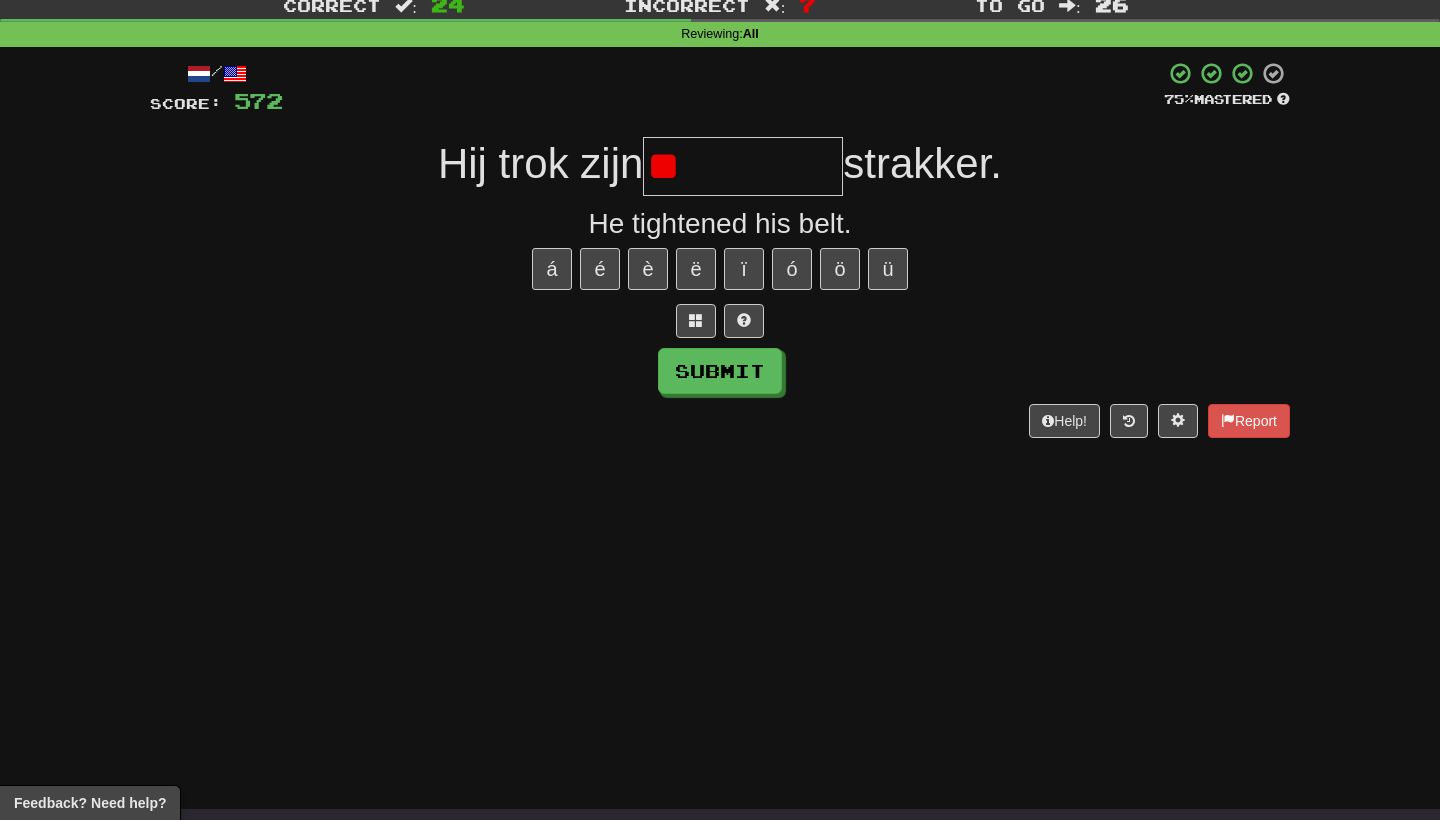 type on "*" 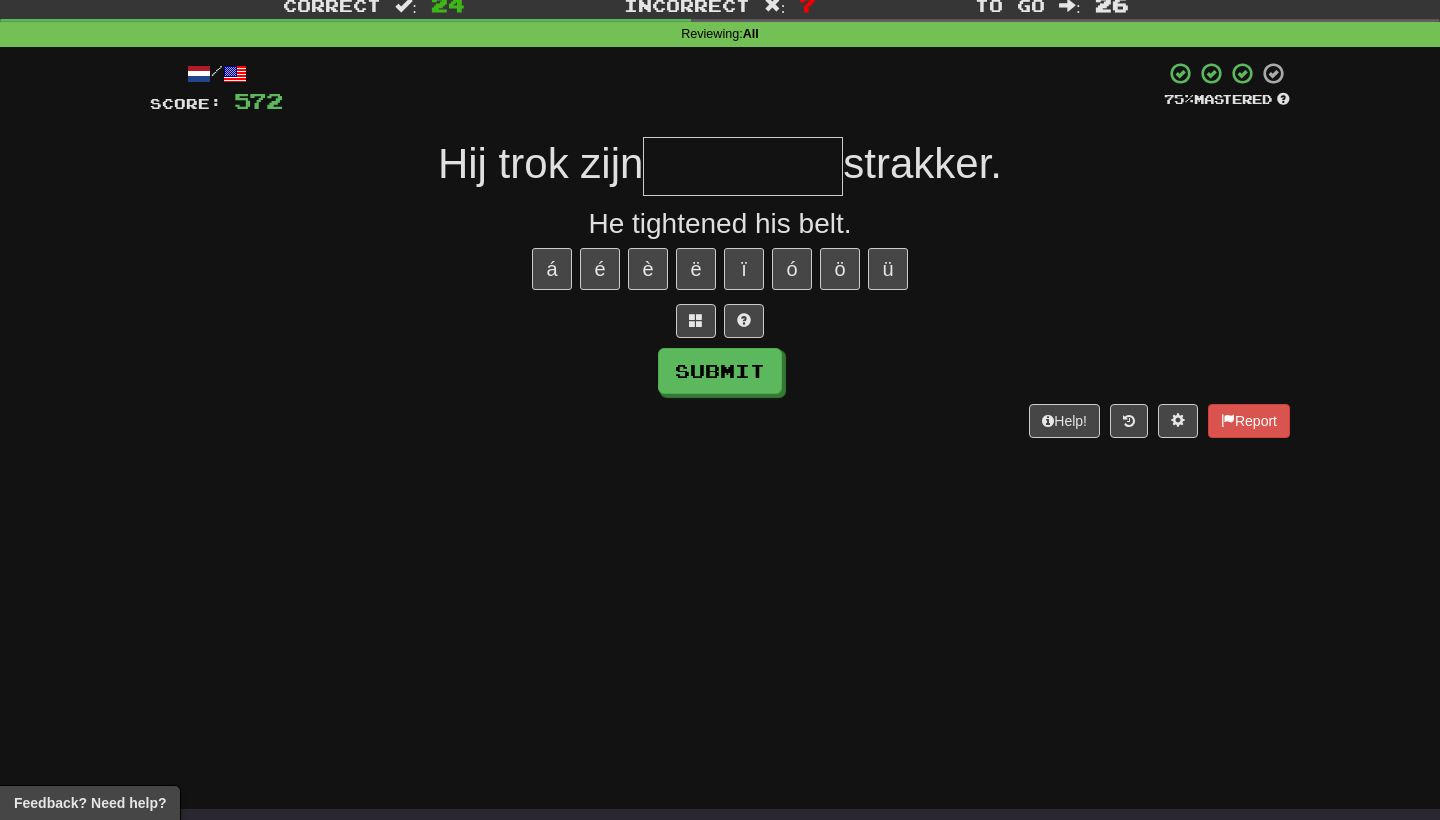 type on "*" 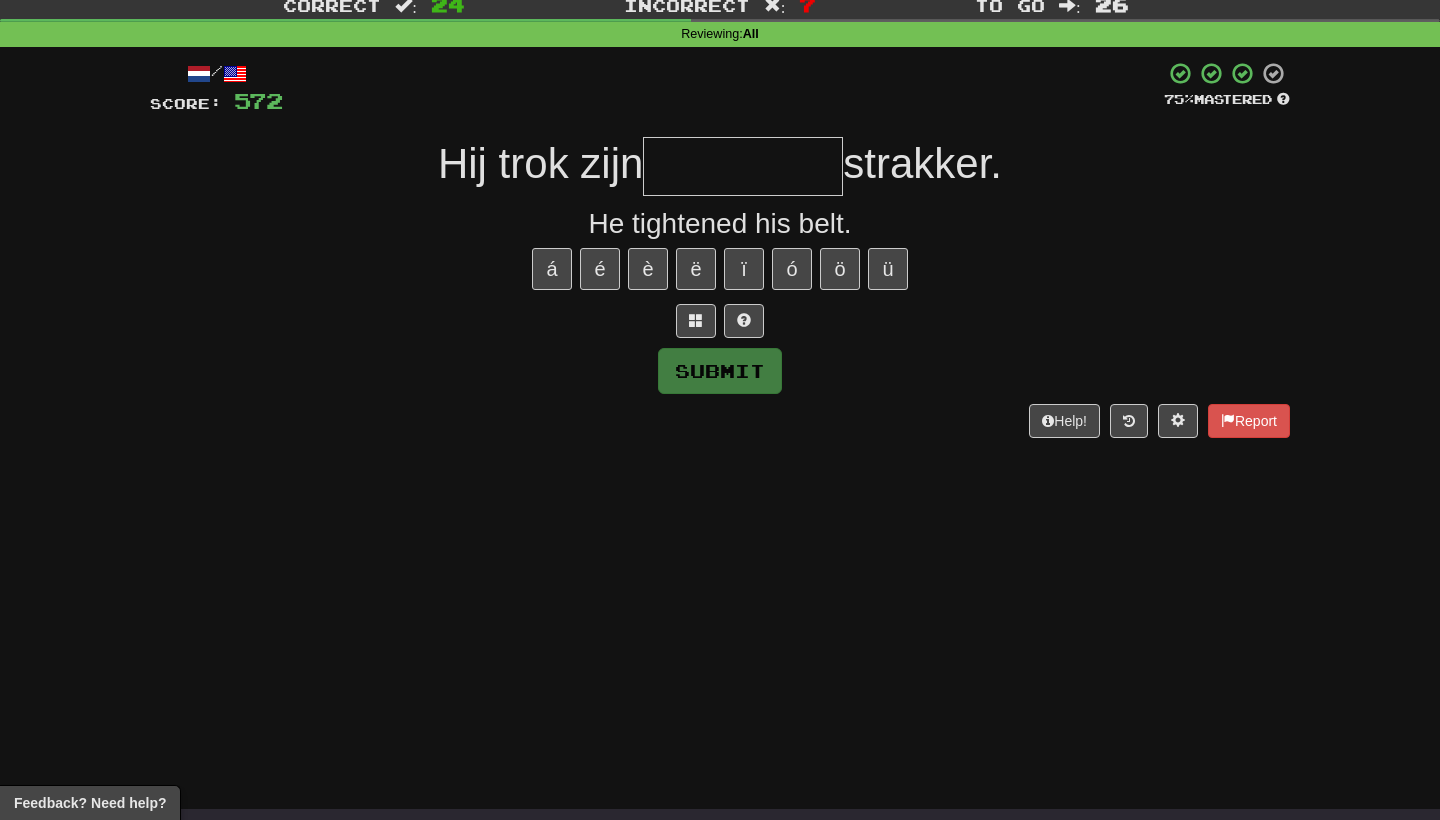 type on "*" 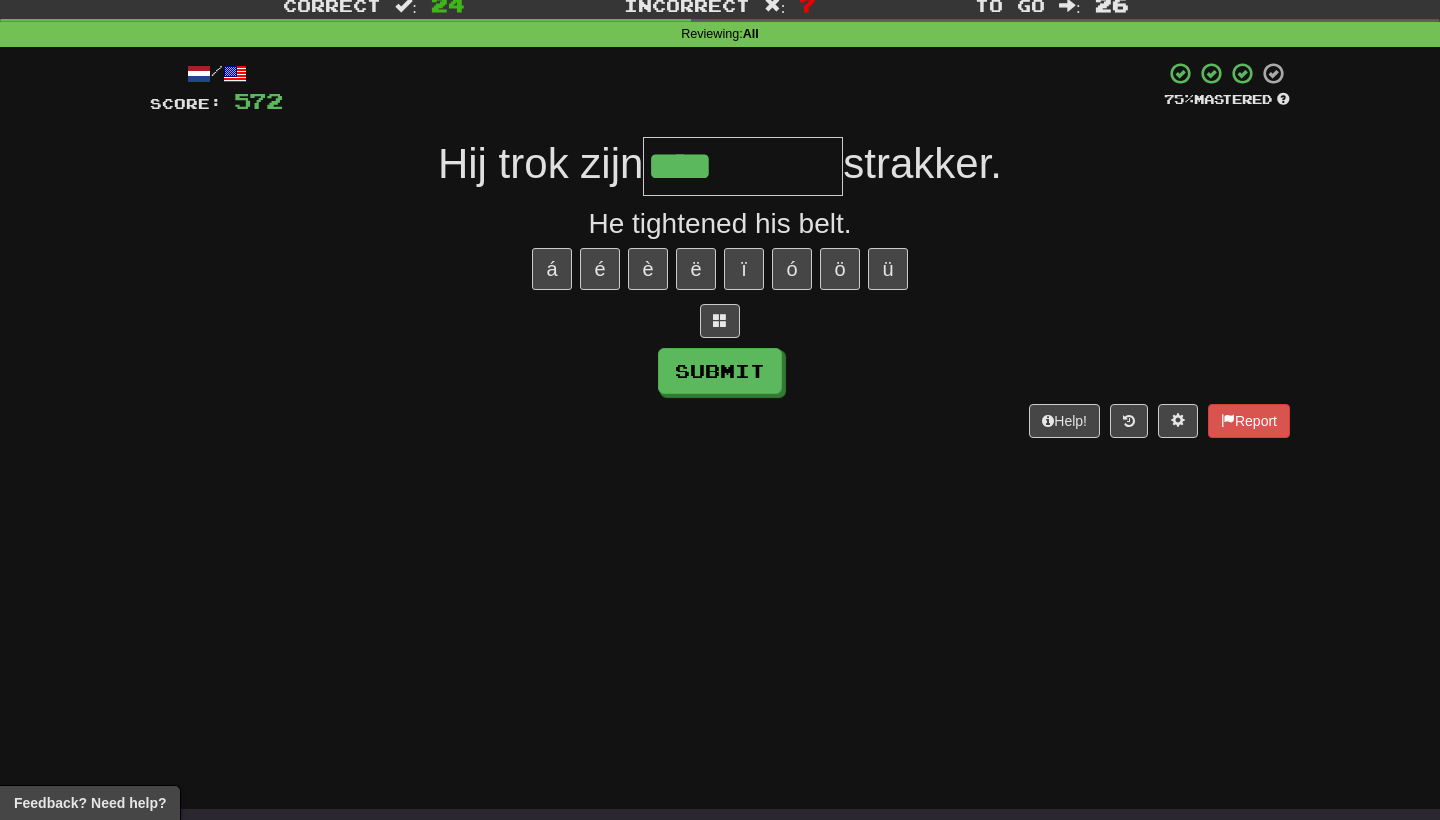 type on "****" 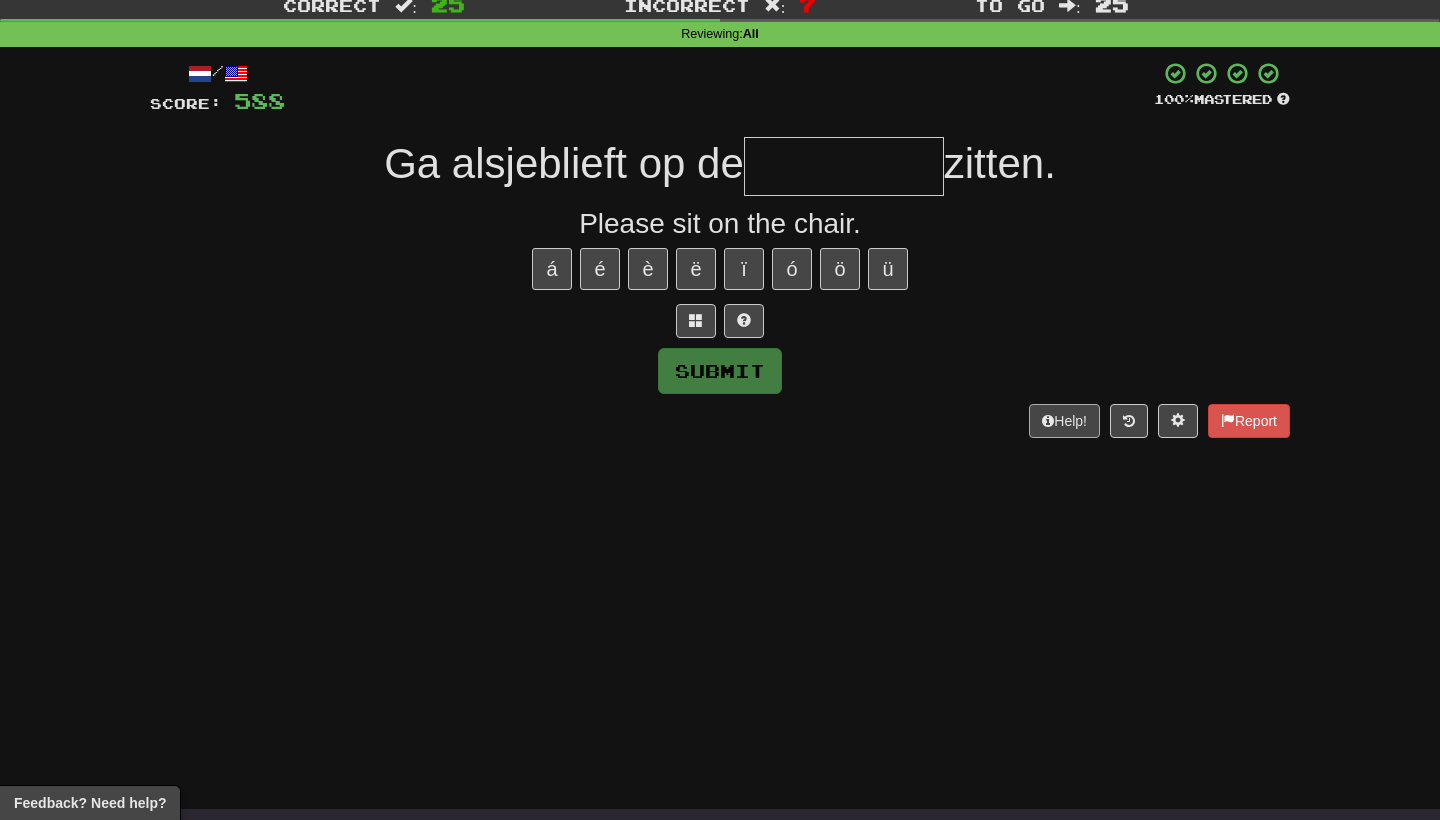 type on "*" 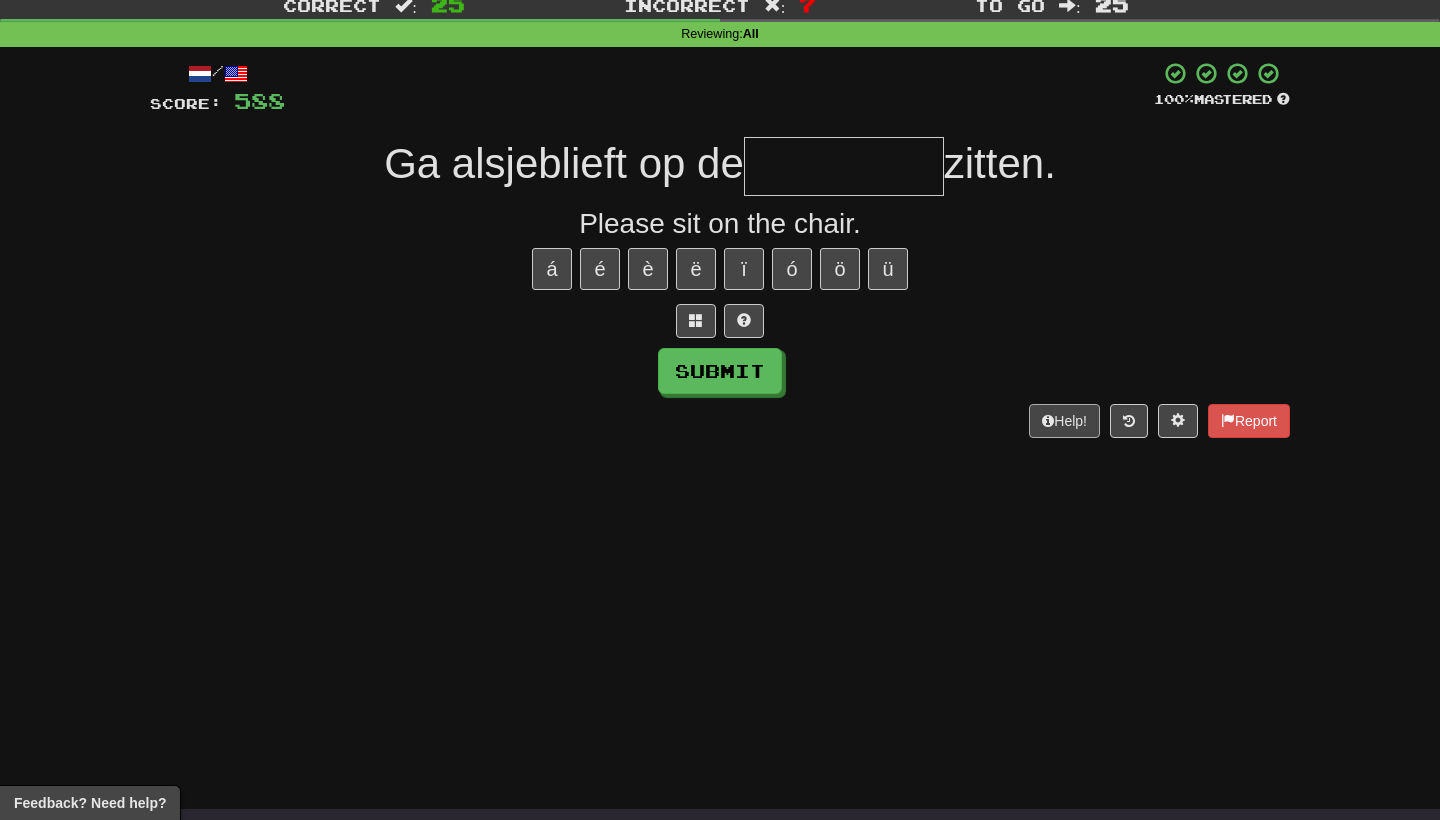 type on "*" 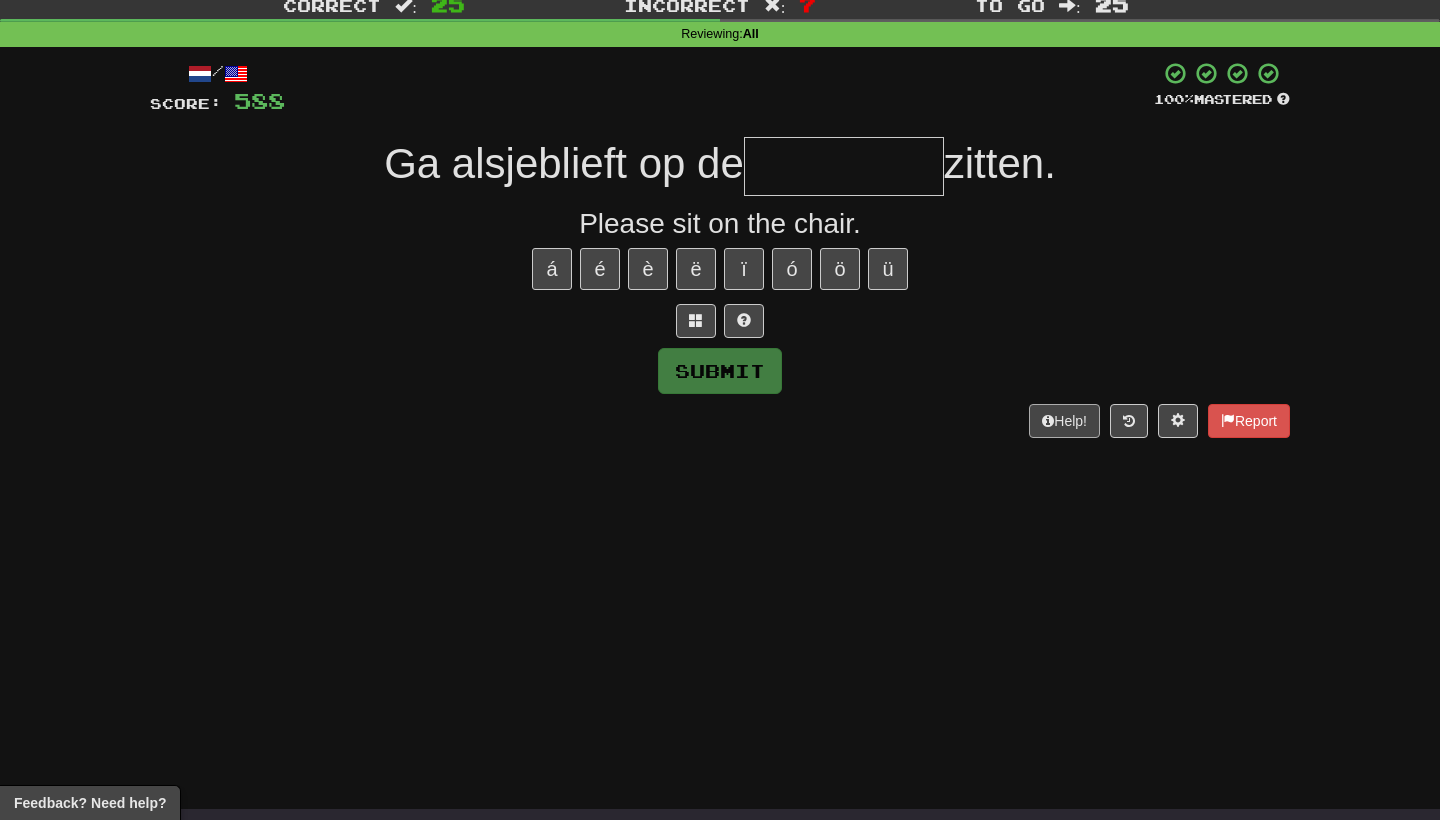 type on "*" 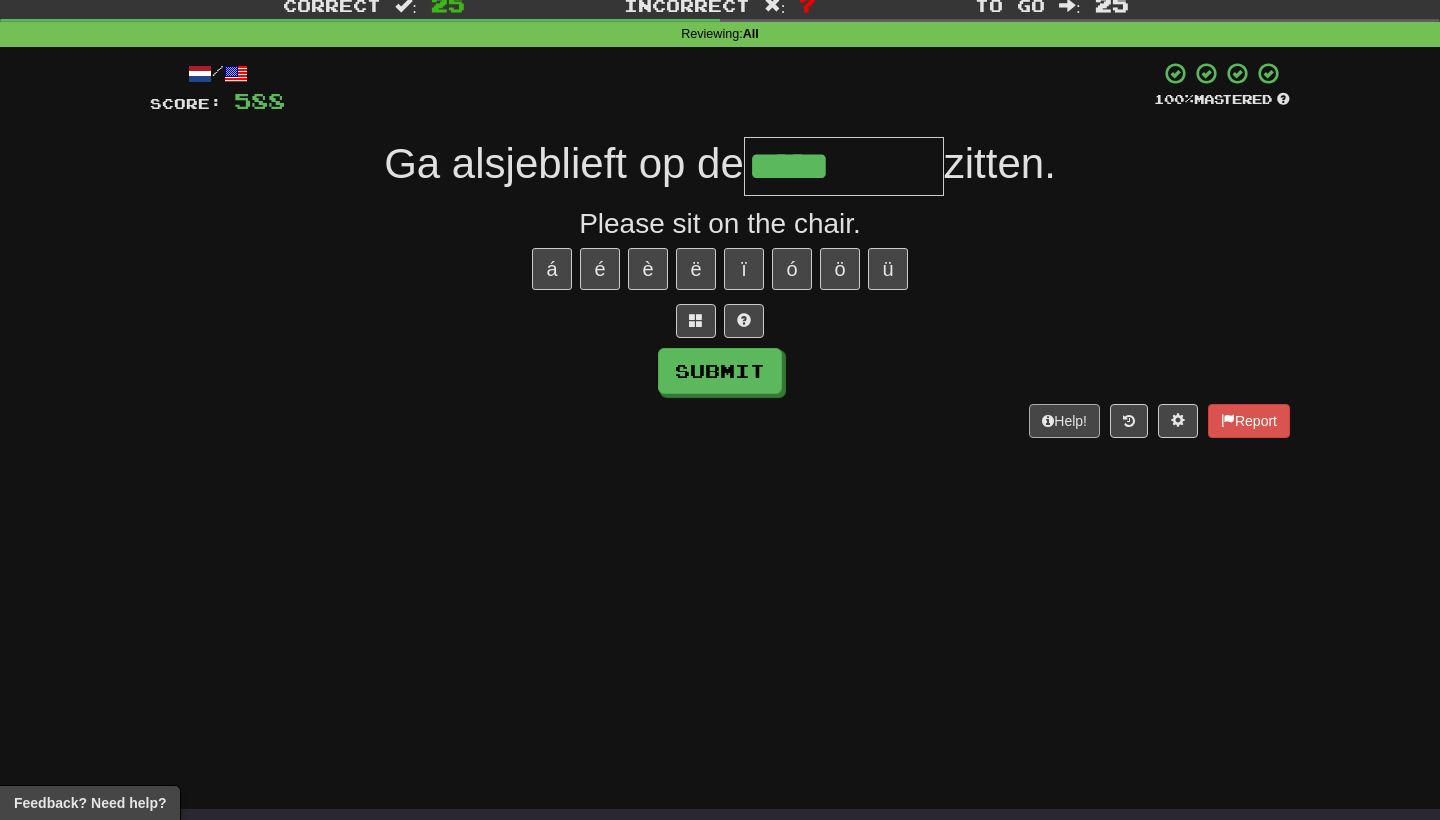 type on "*****" 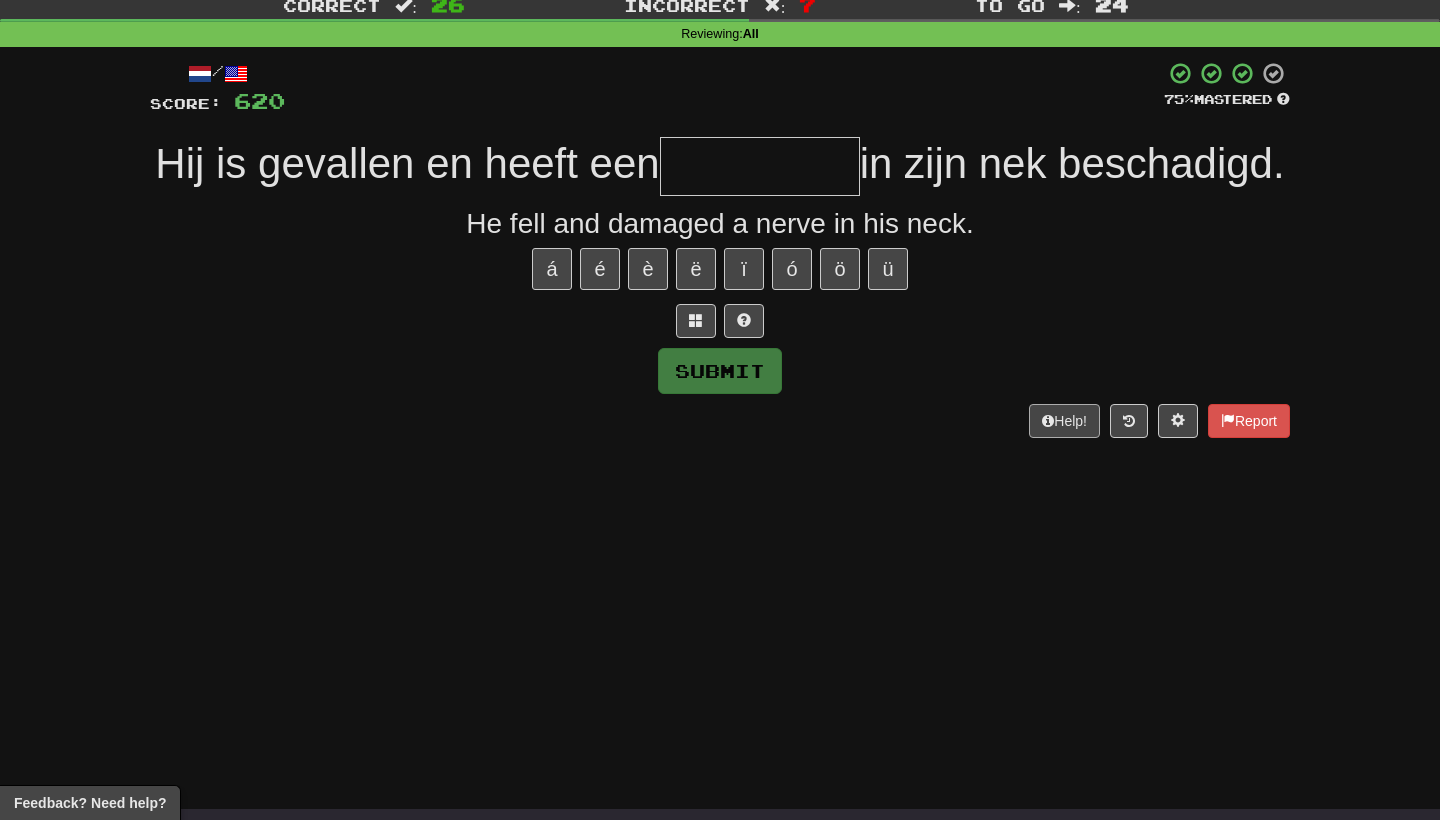 type on "*" 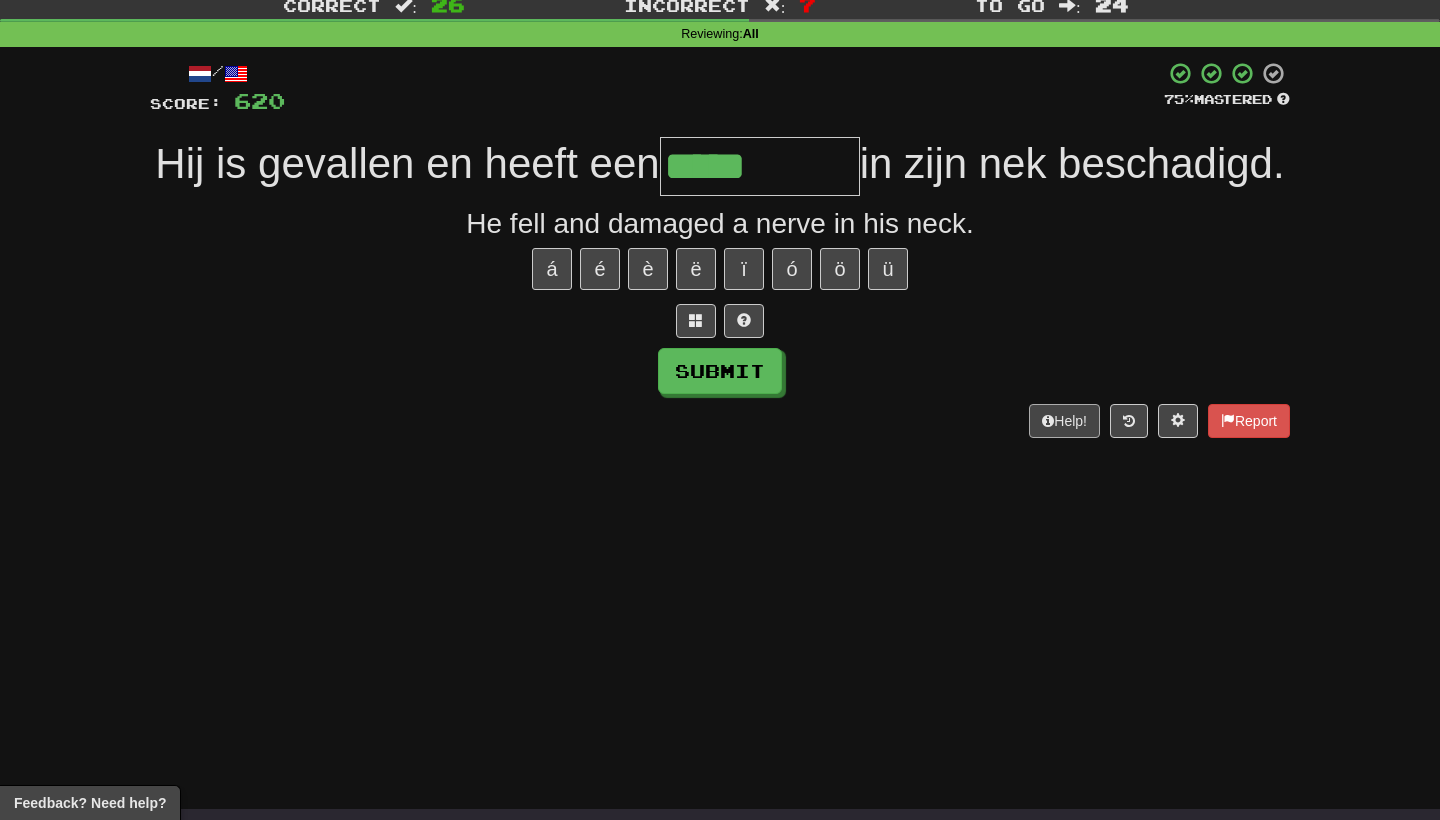 type on "*****" 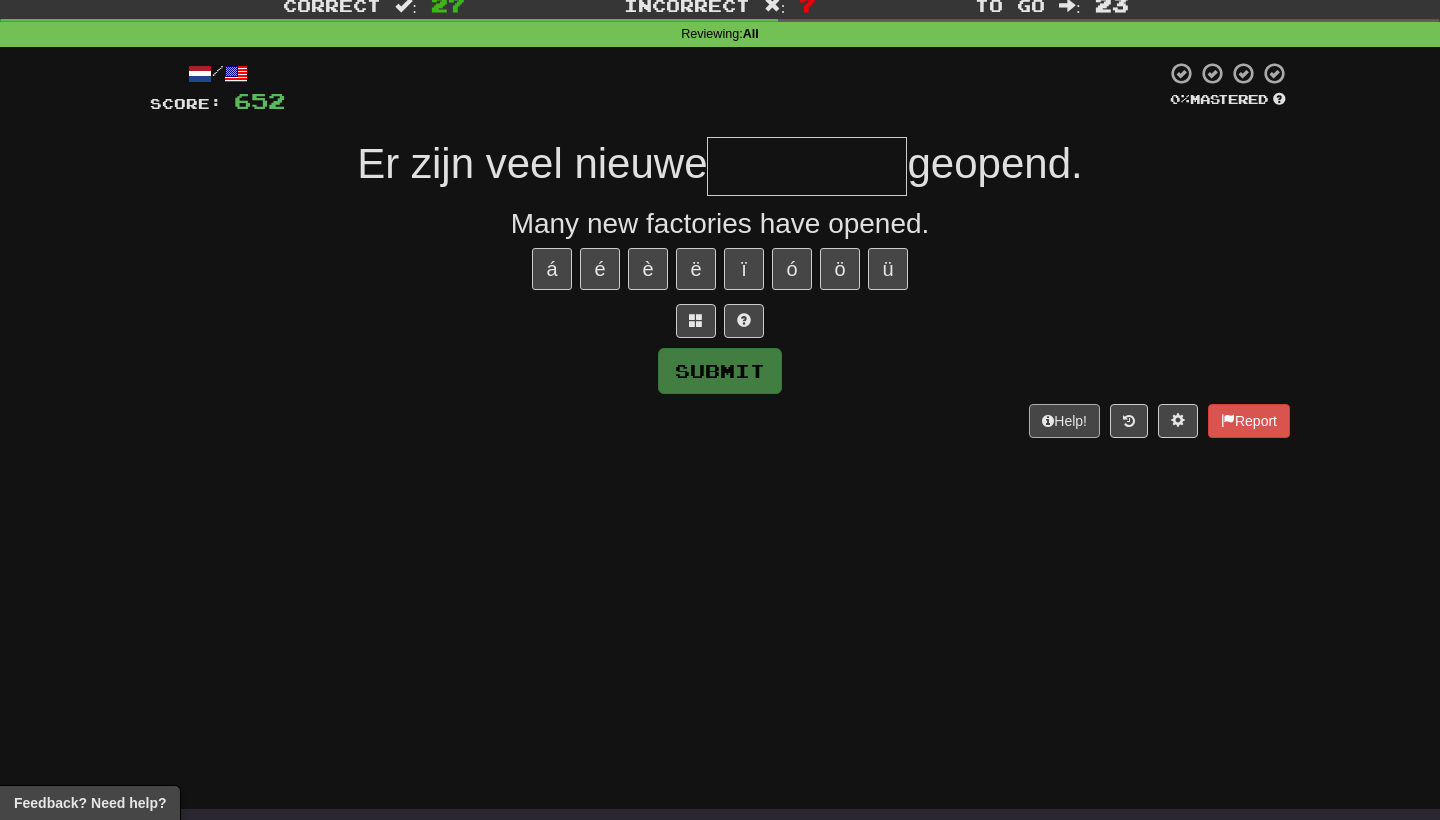 type on "*" 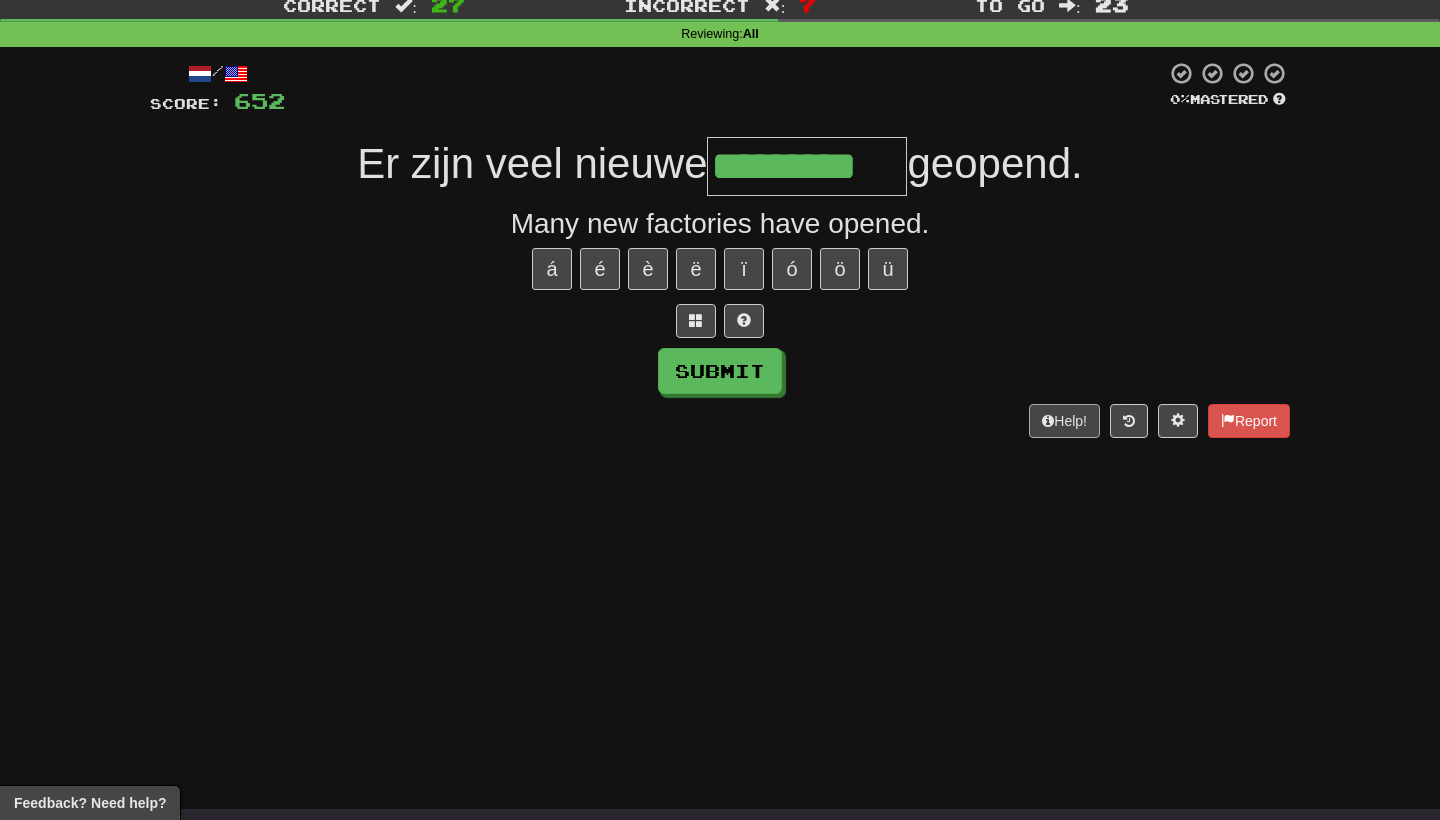type on "*********" 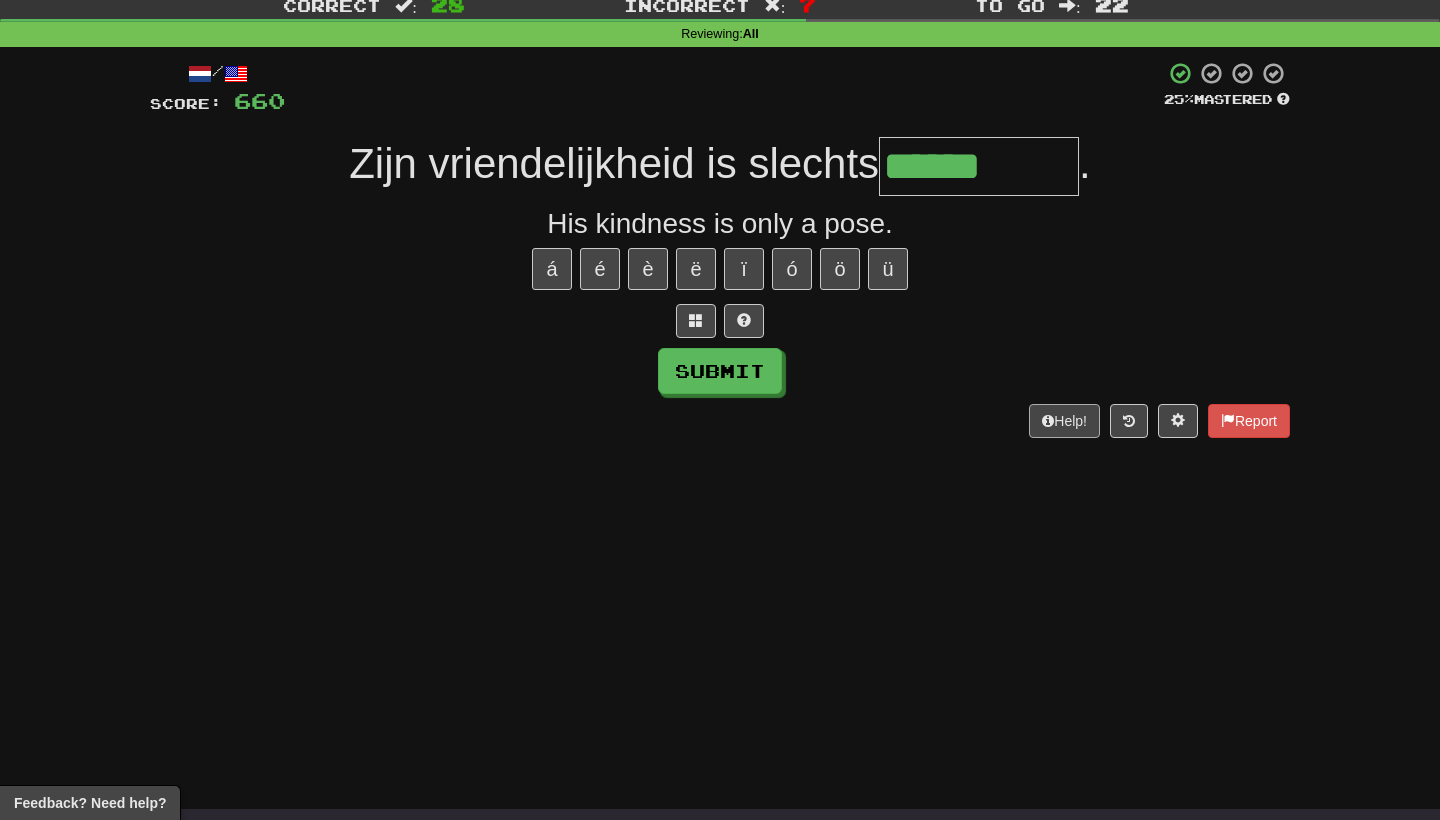 type on "******" 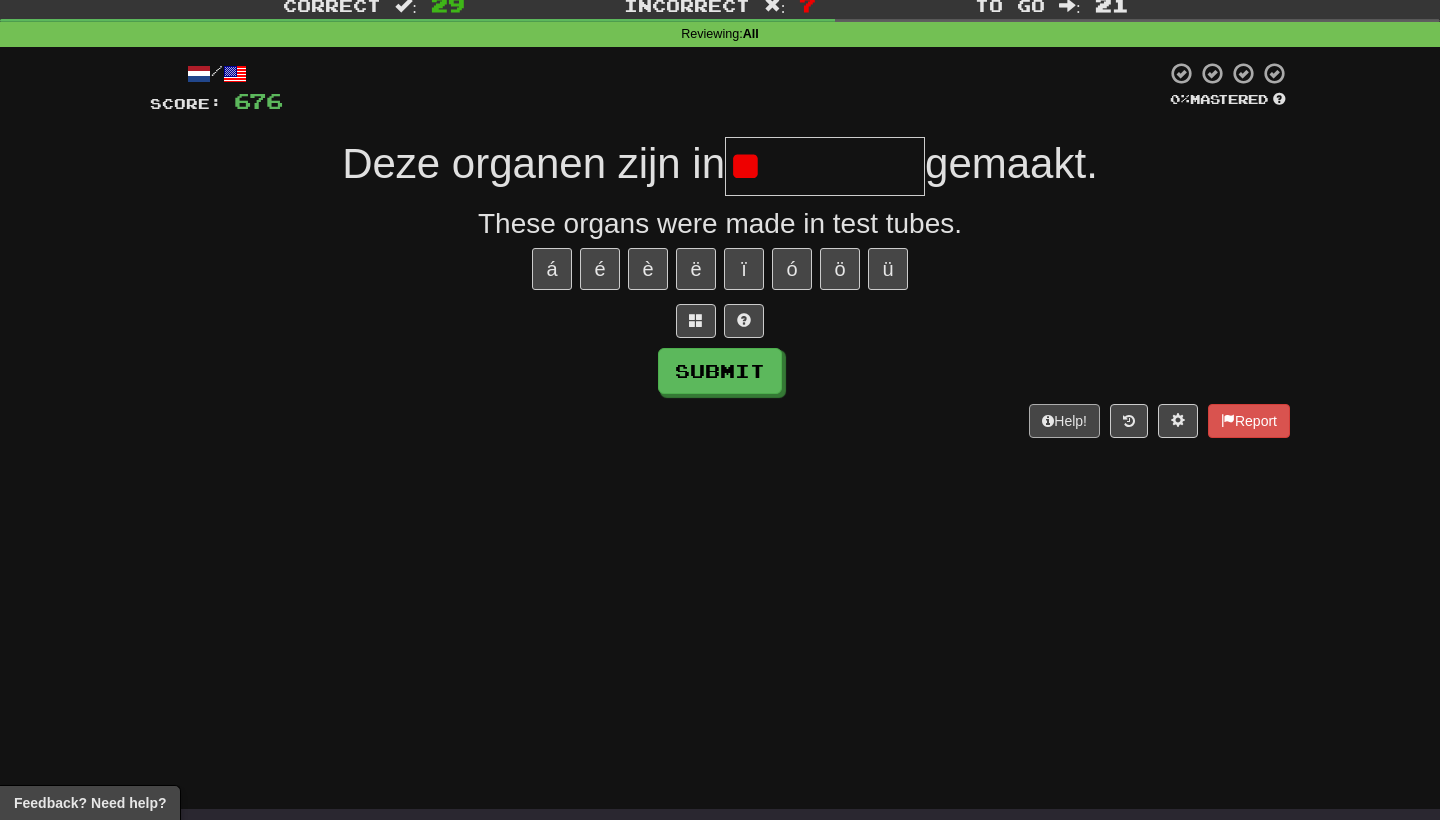 type on "*" 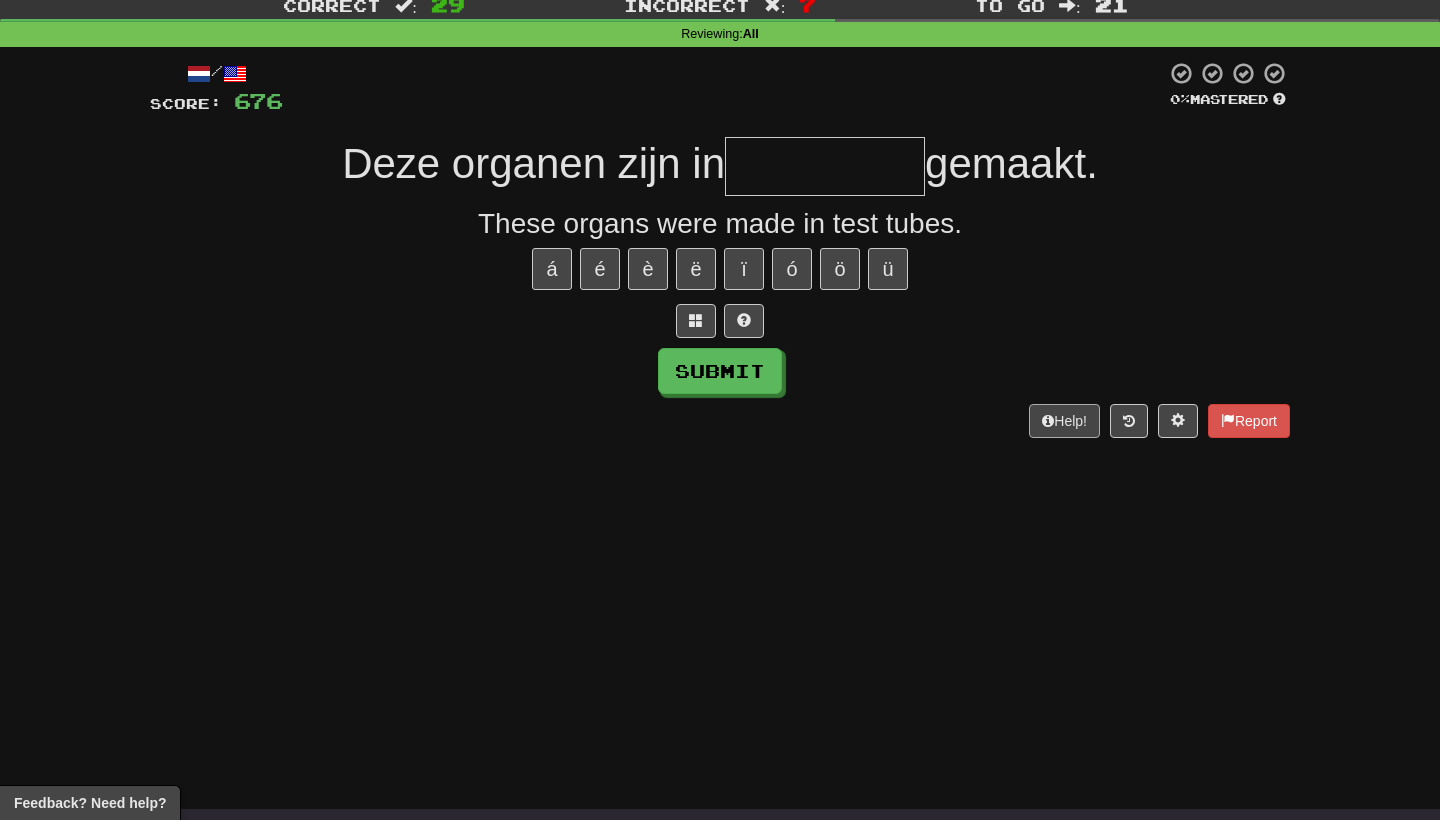 type on "*" 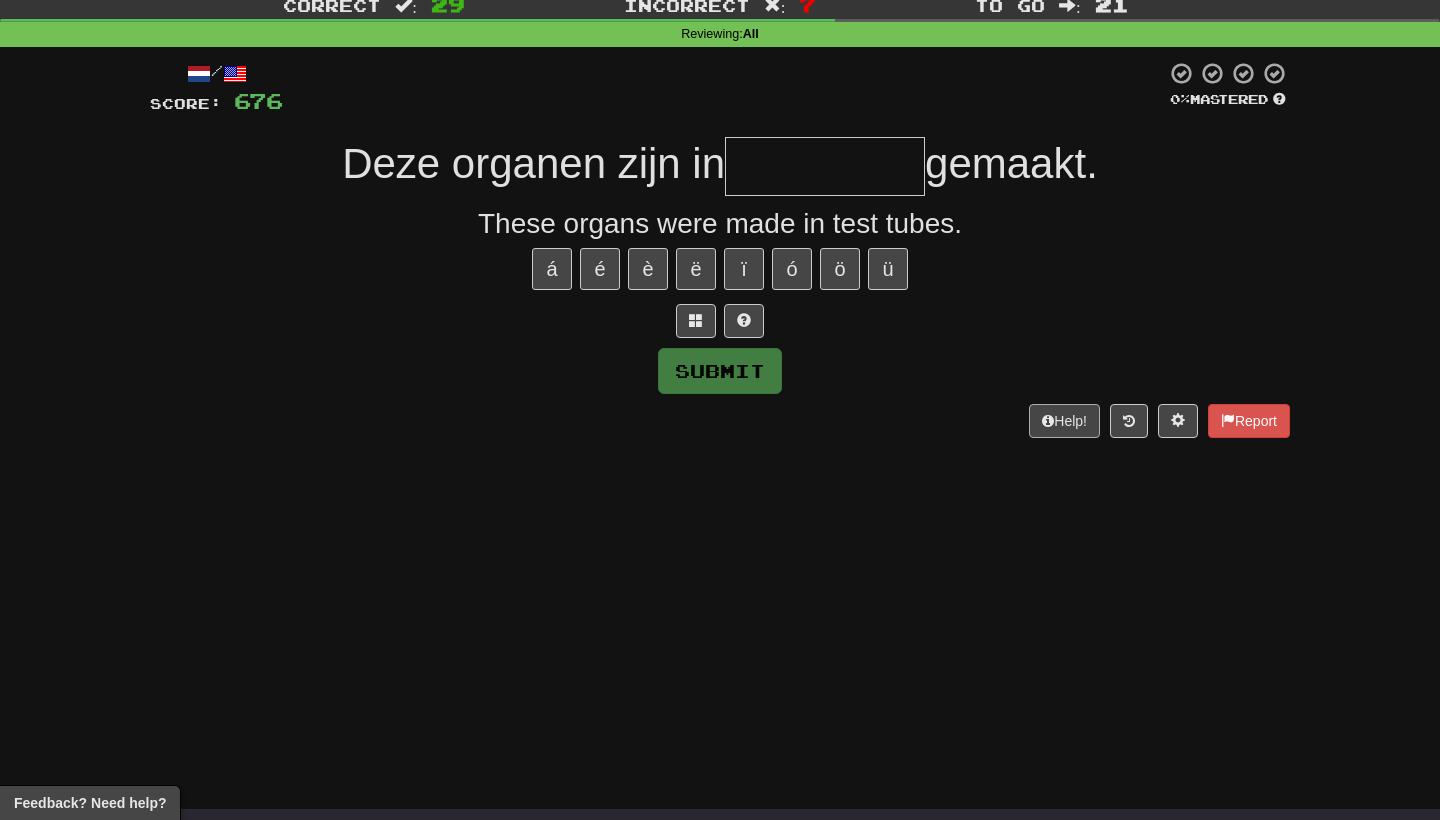 type on "*" 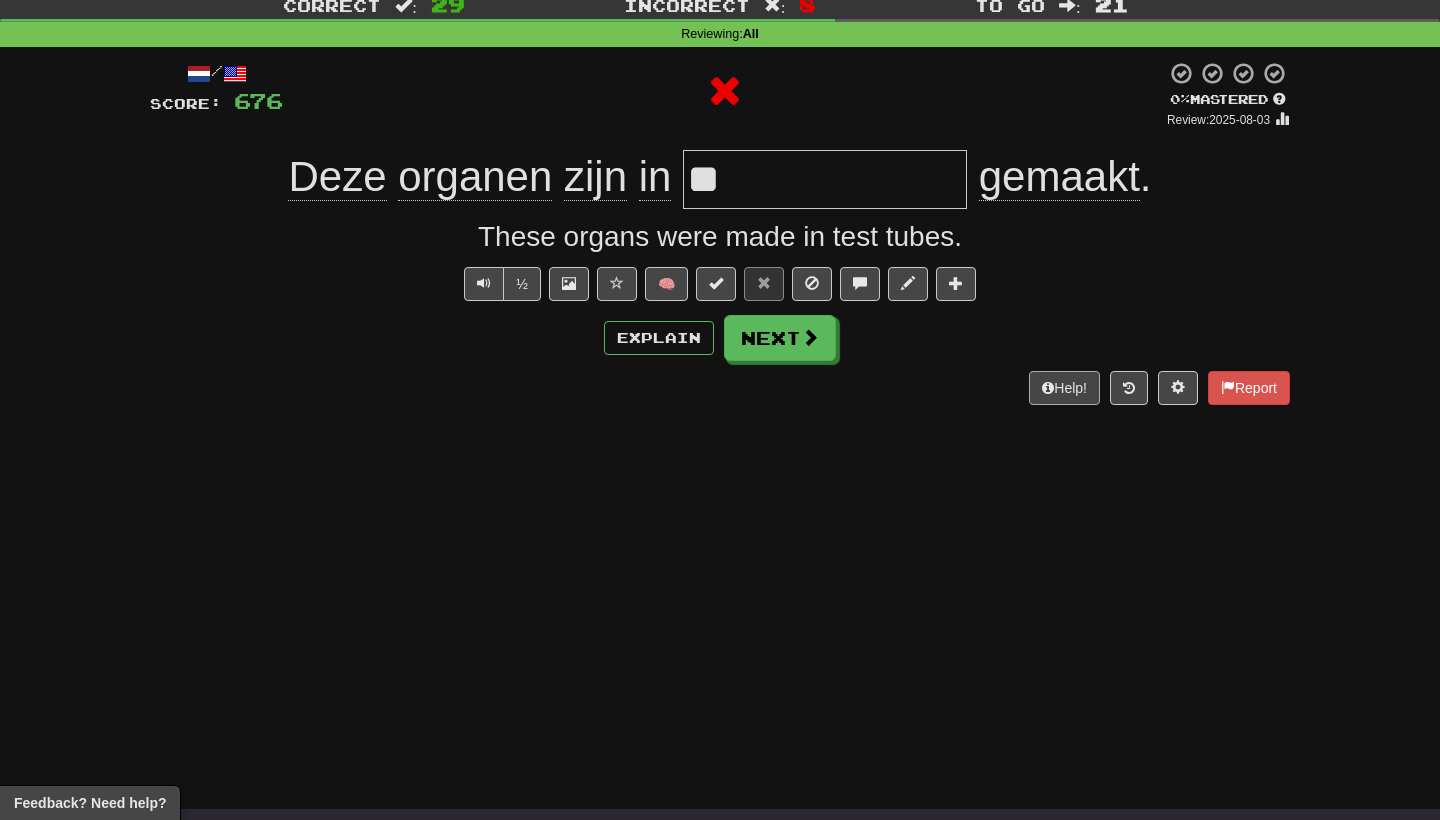 type on "**********" 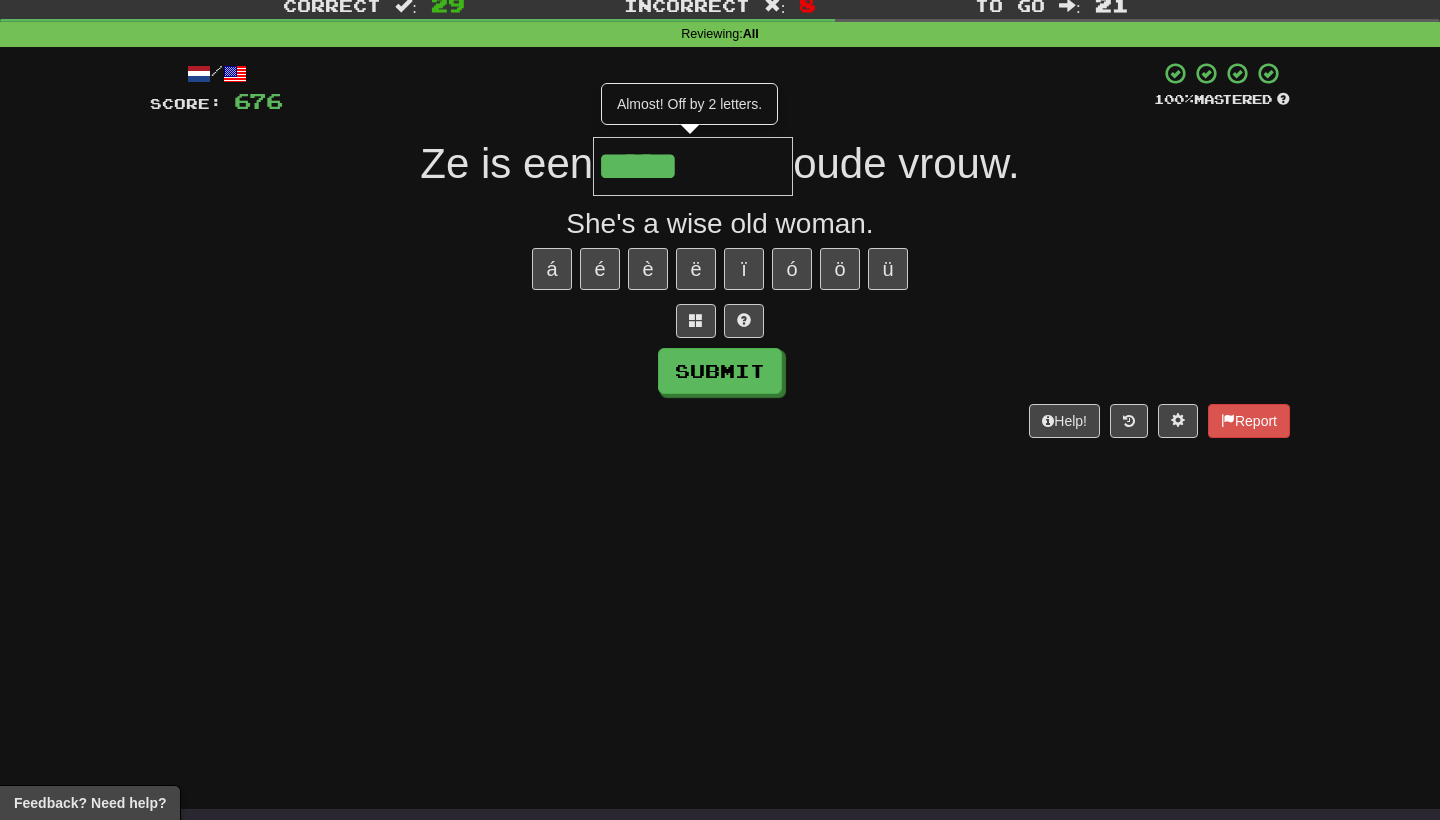 type on "*****" 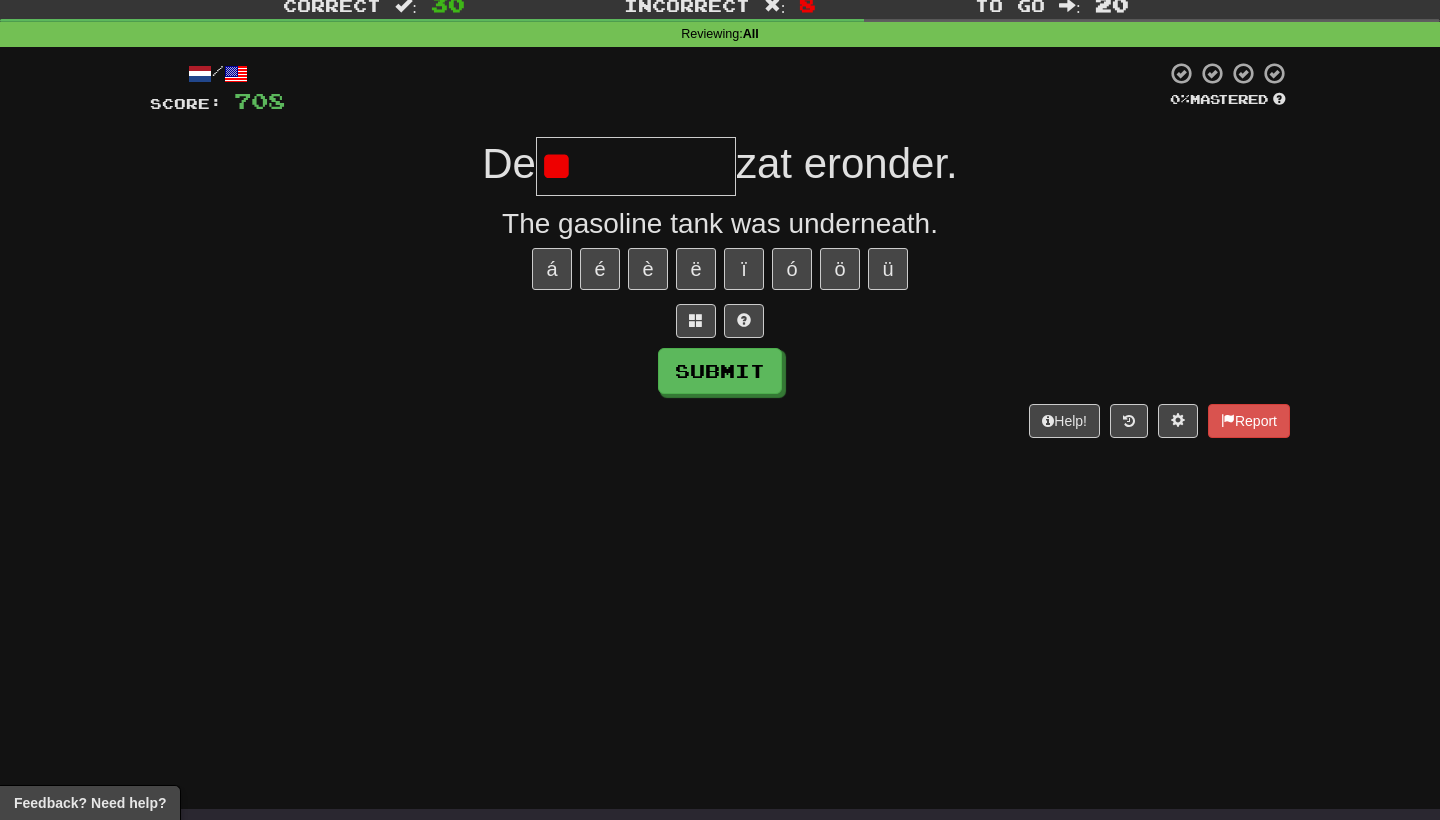 type on "*" 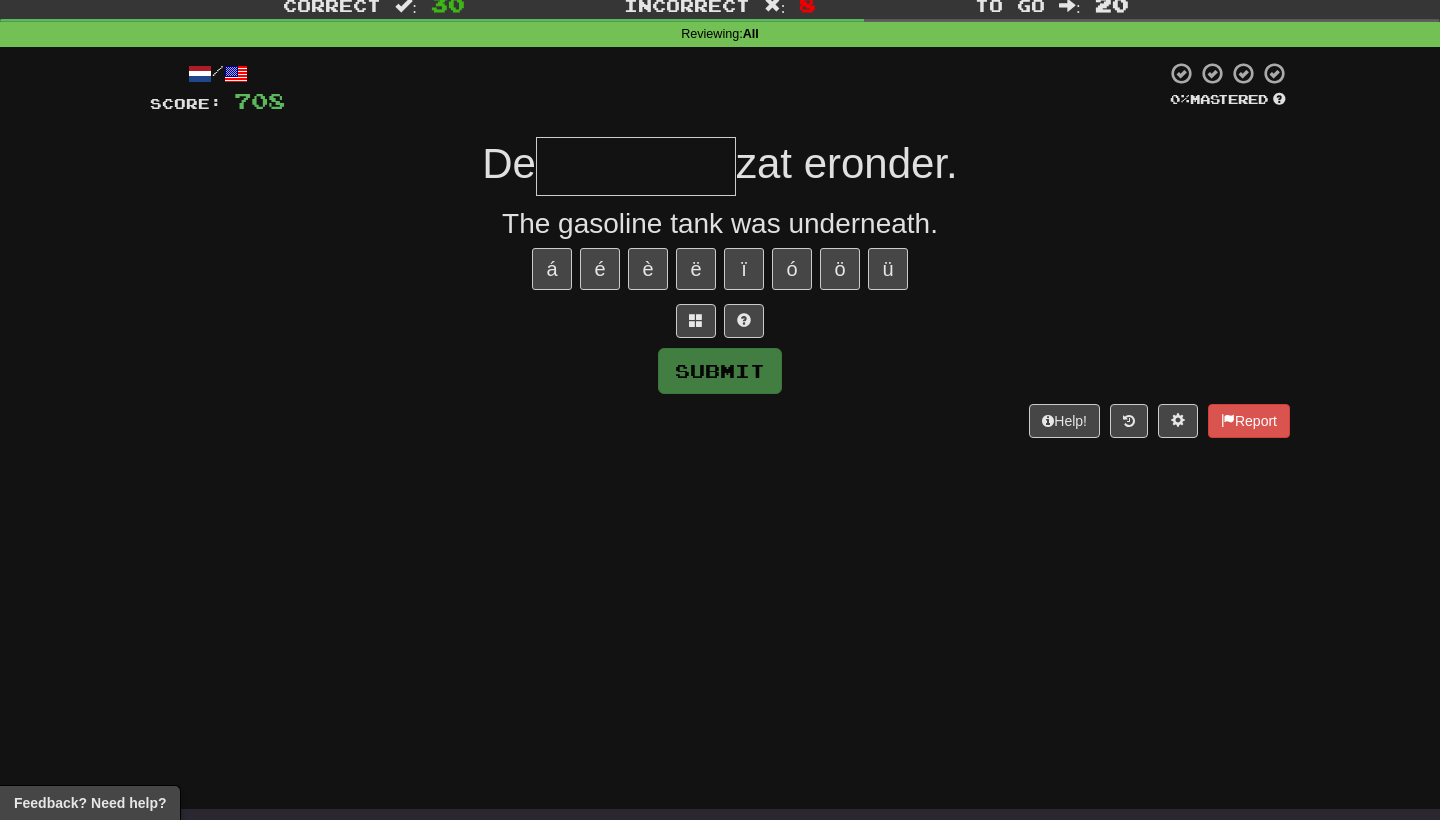 type on "*" 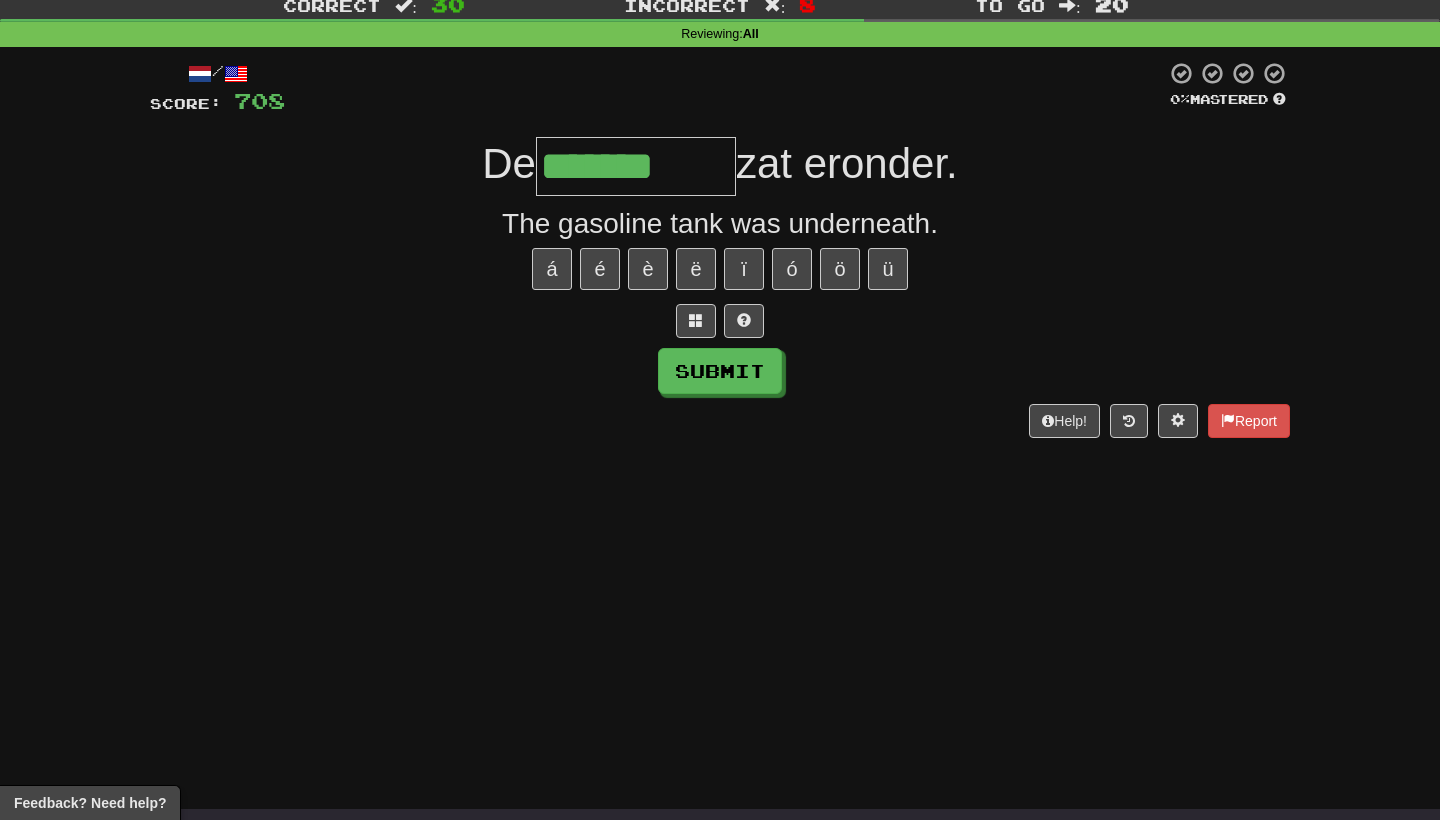 type on "**********" 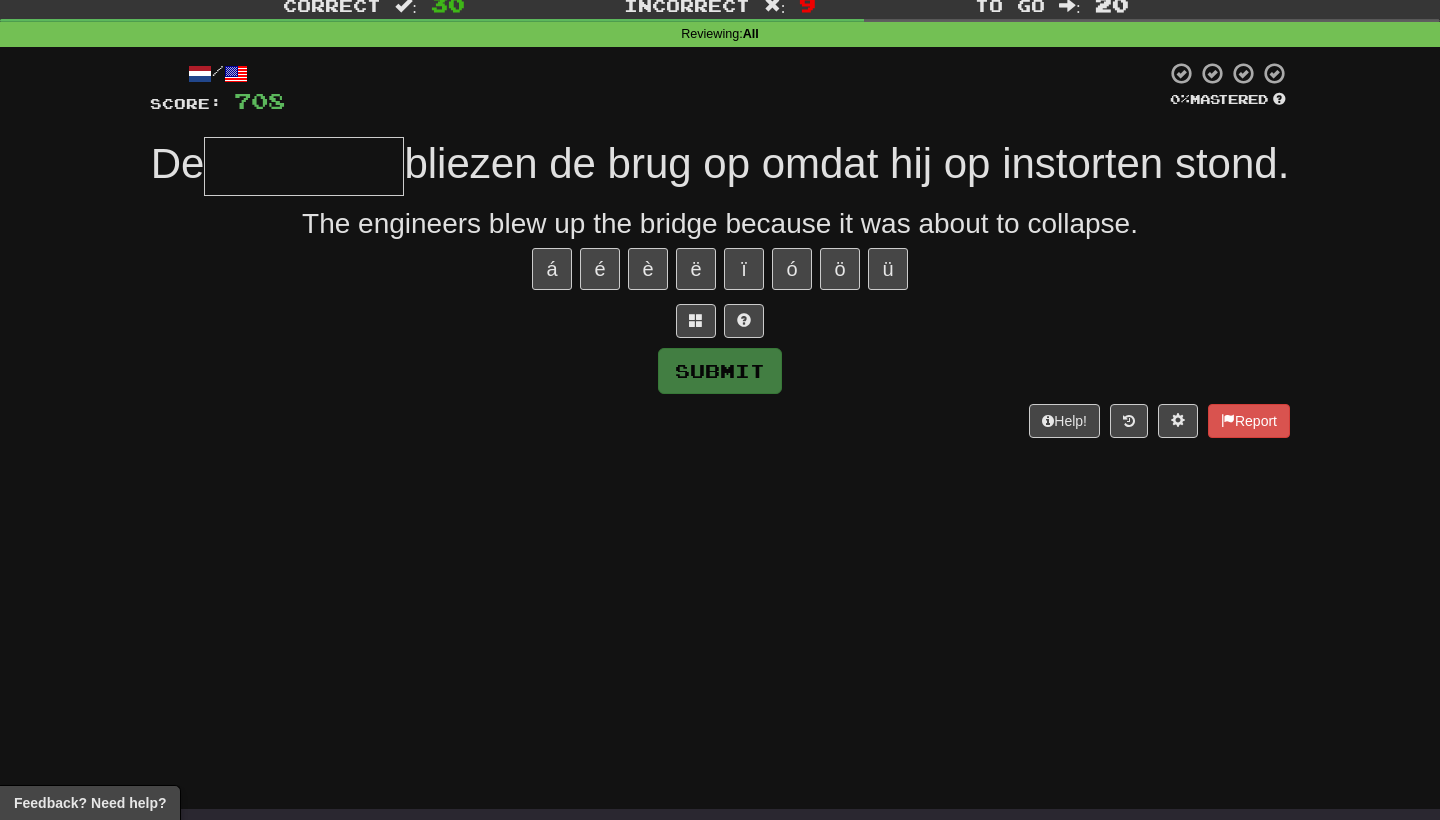 type on "*" 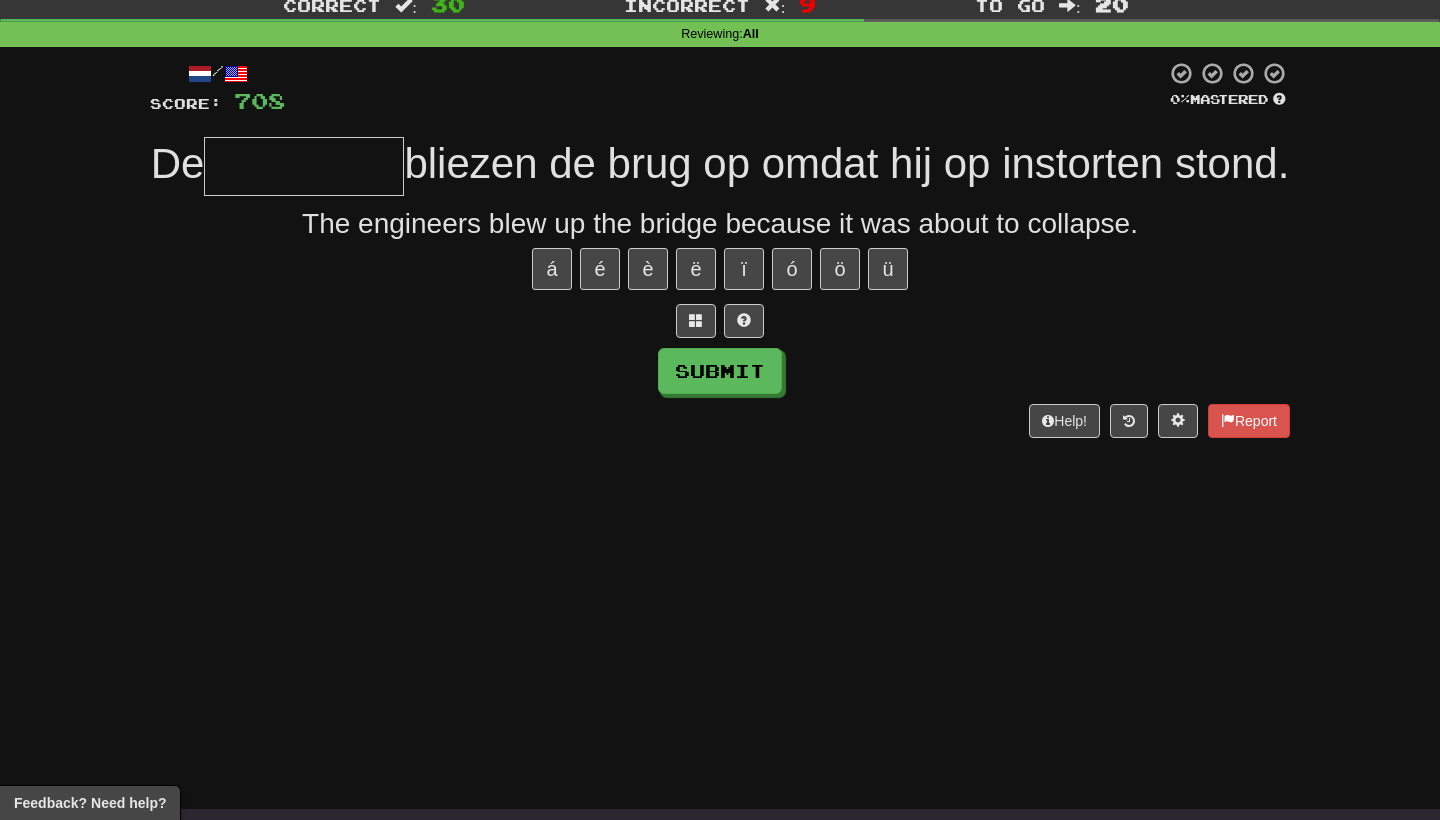 type on "*" 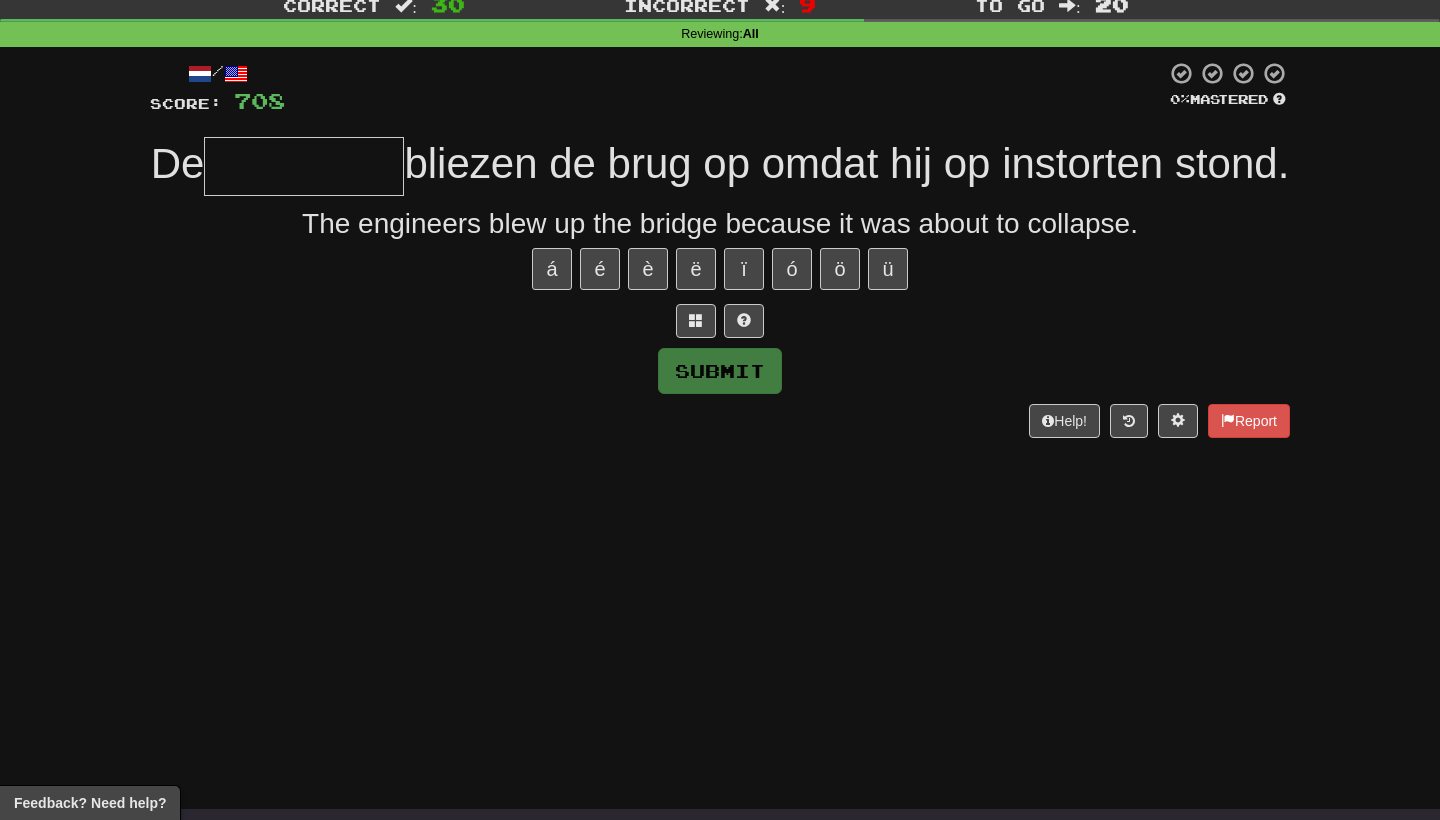 type on "*" 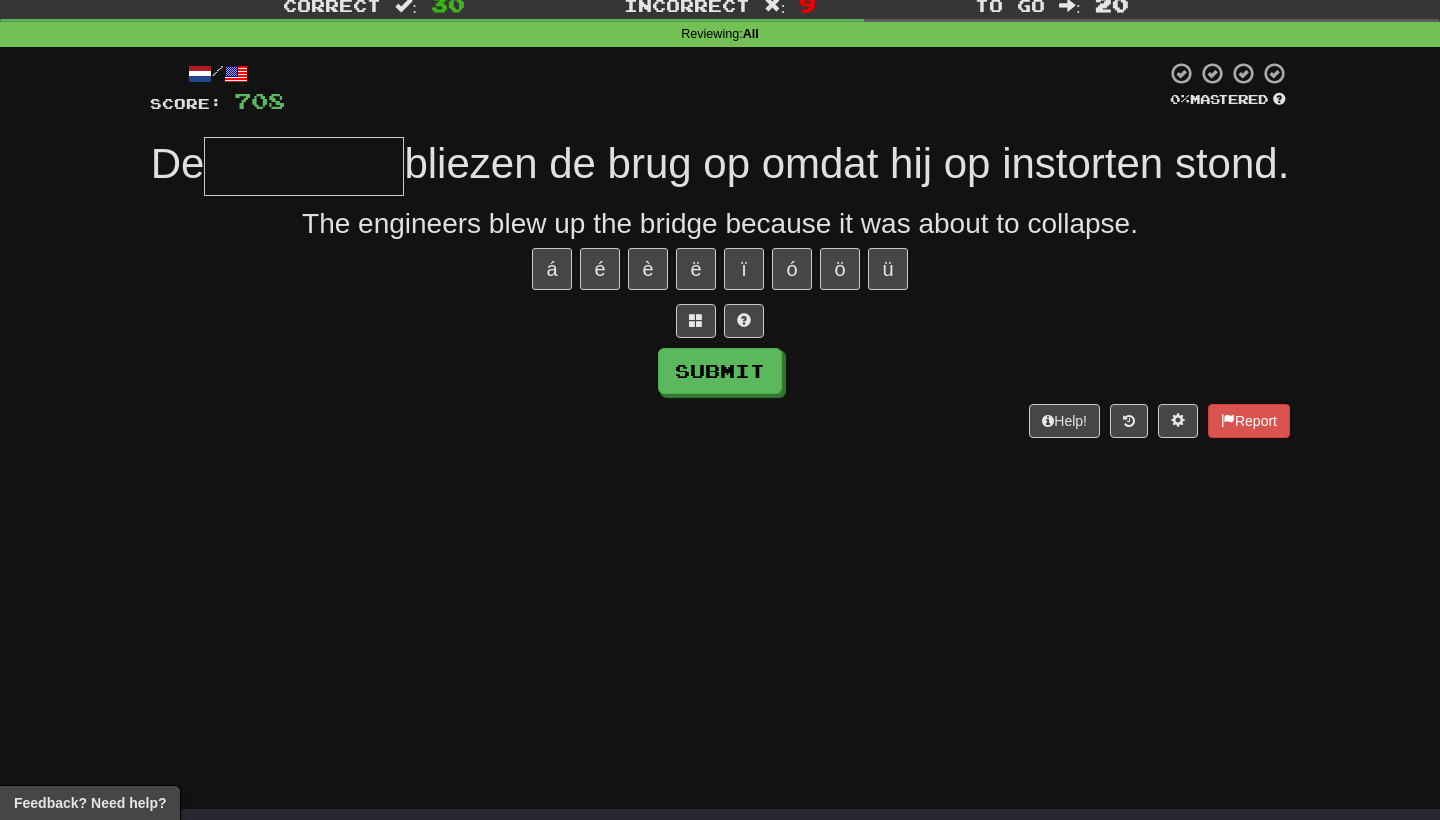 type on "*" 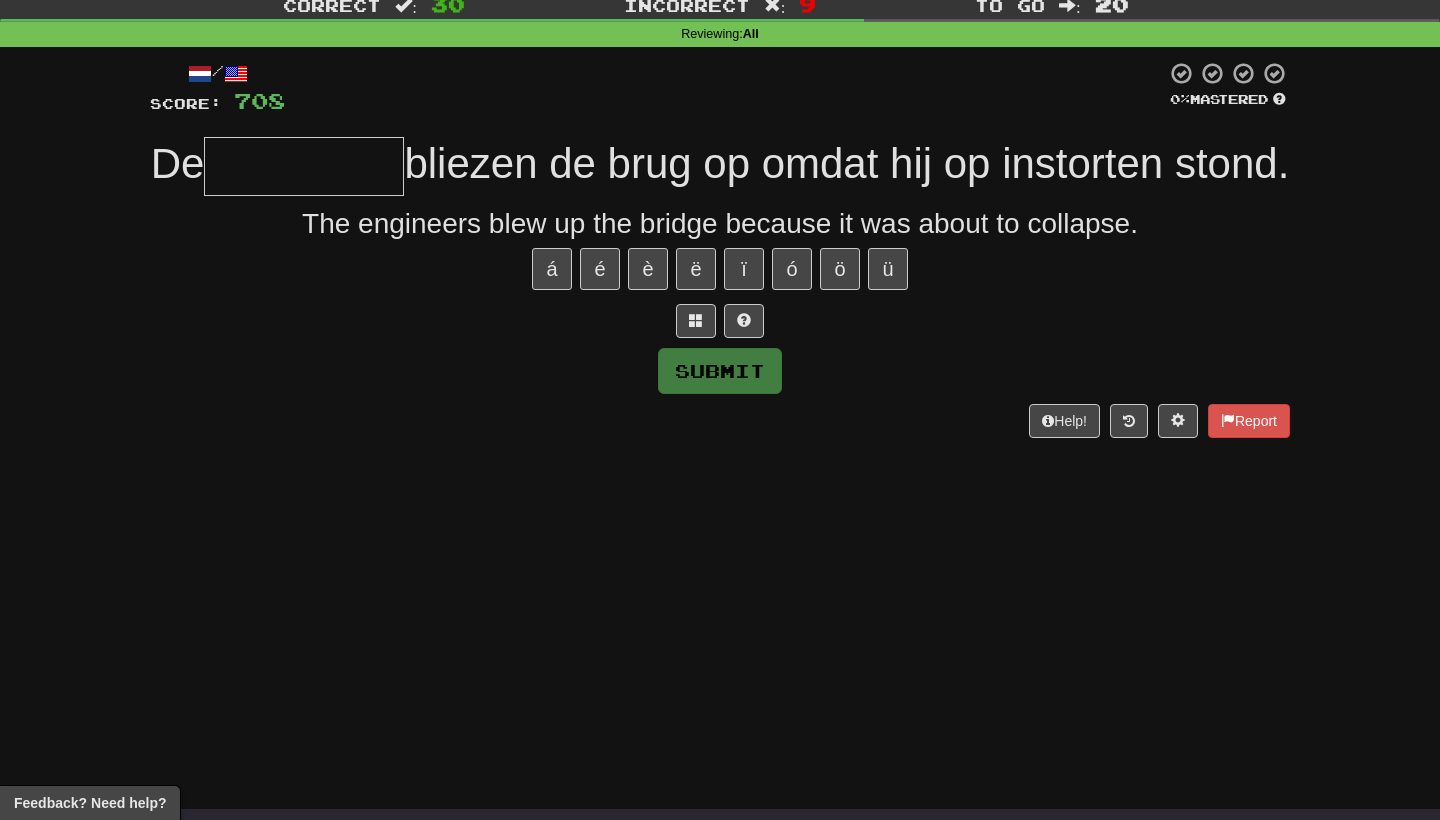 type on "*" 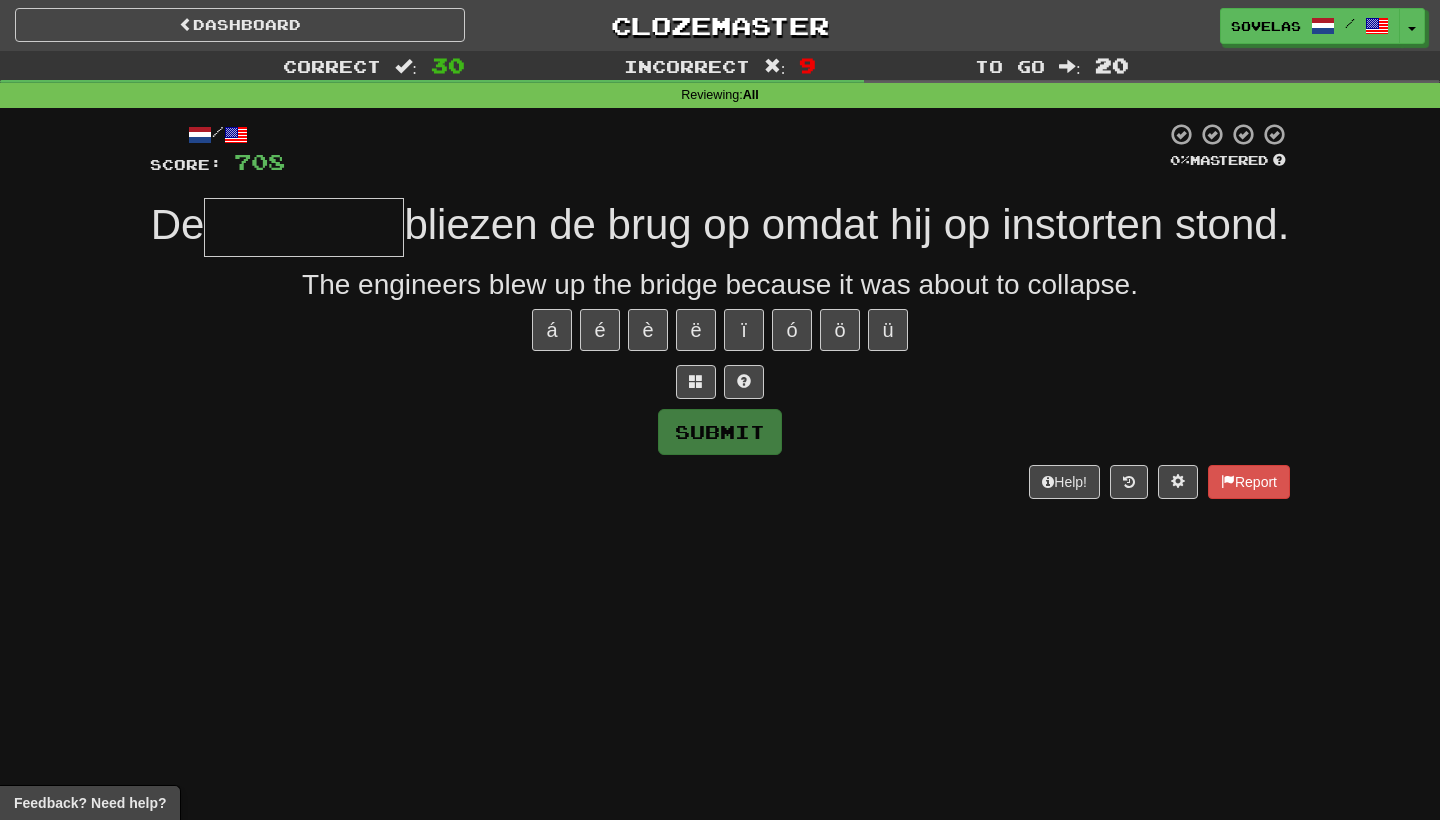 type on "*" 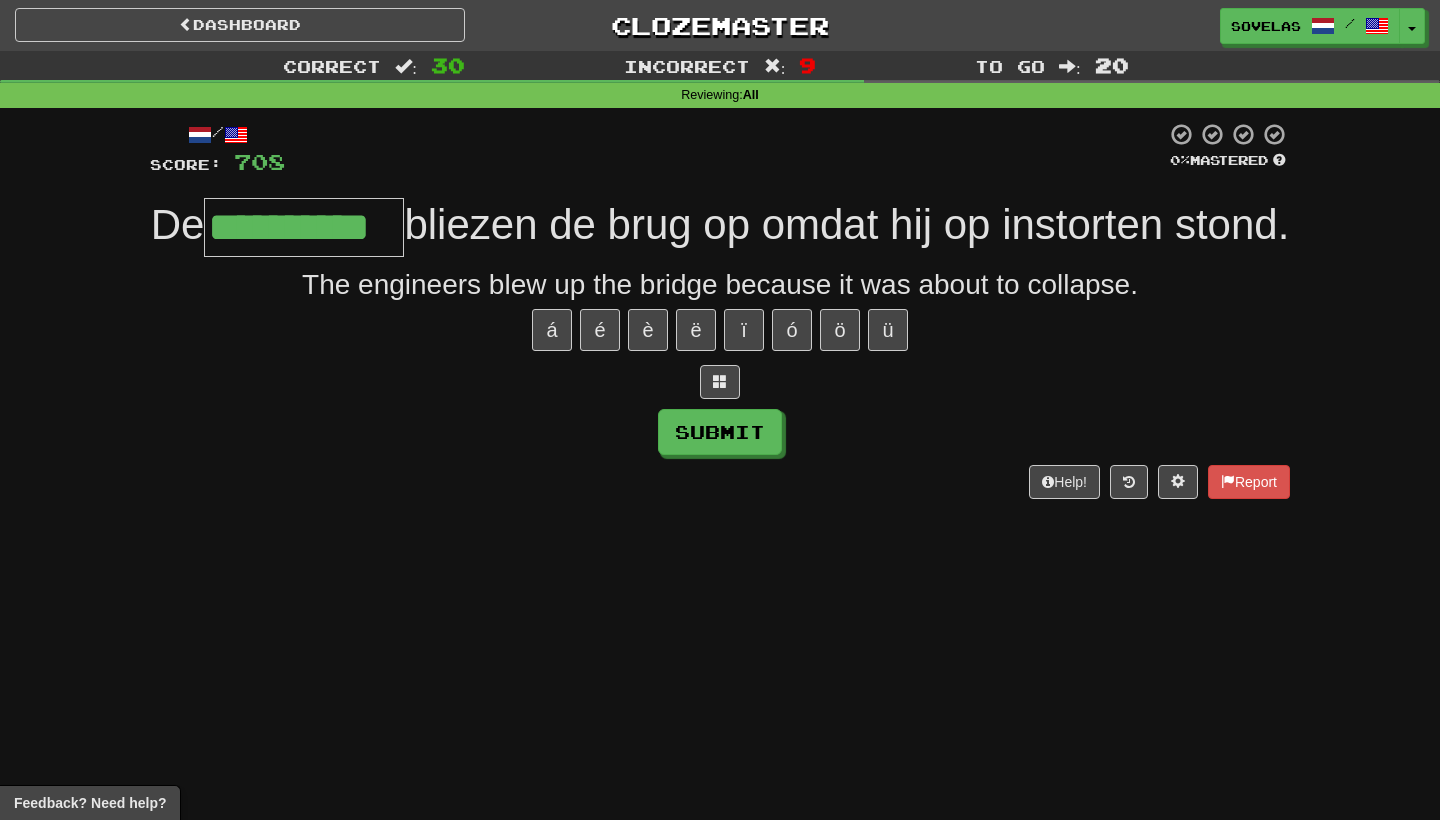 type on "**********" 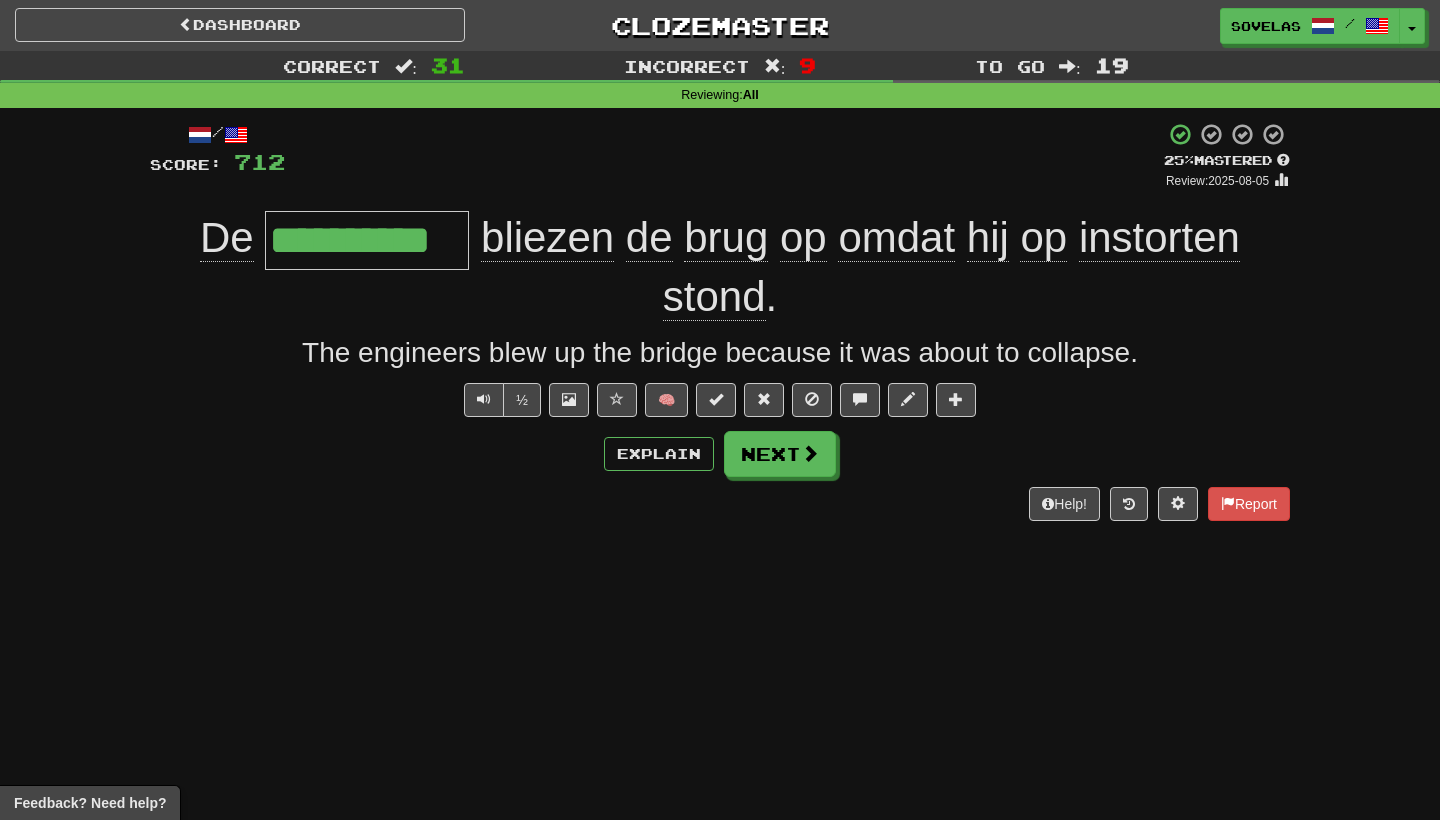click on "hij" at bounding box center [988, 238] 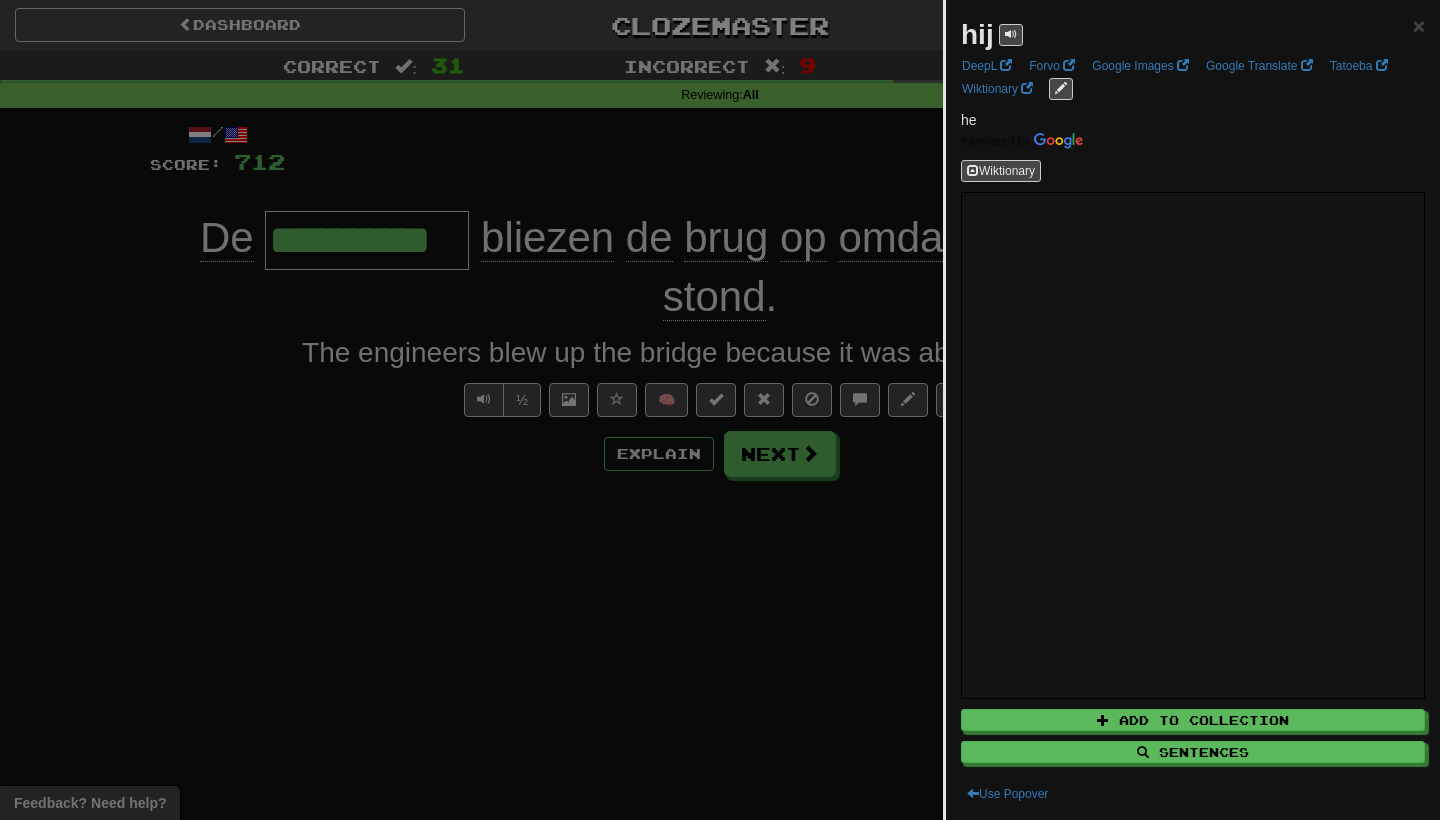 click at bounding box center [720, 410] 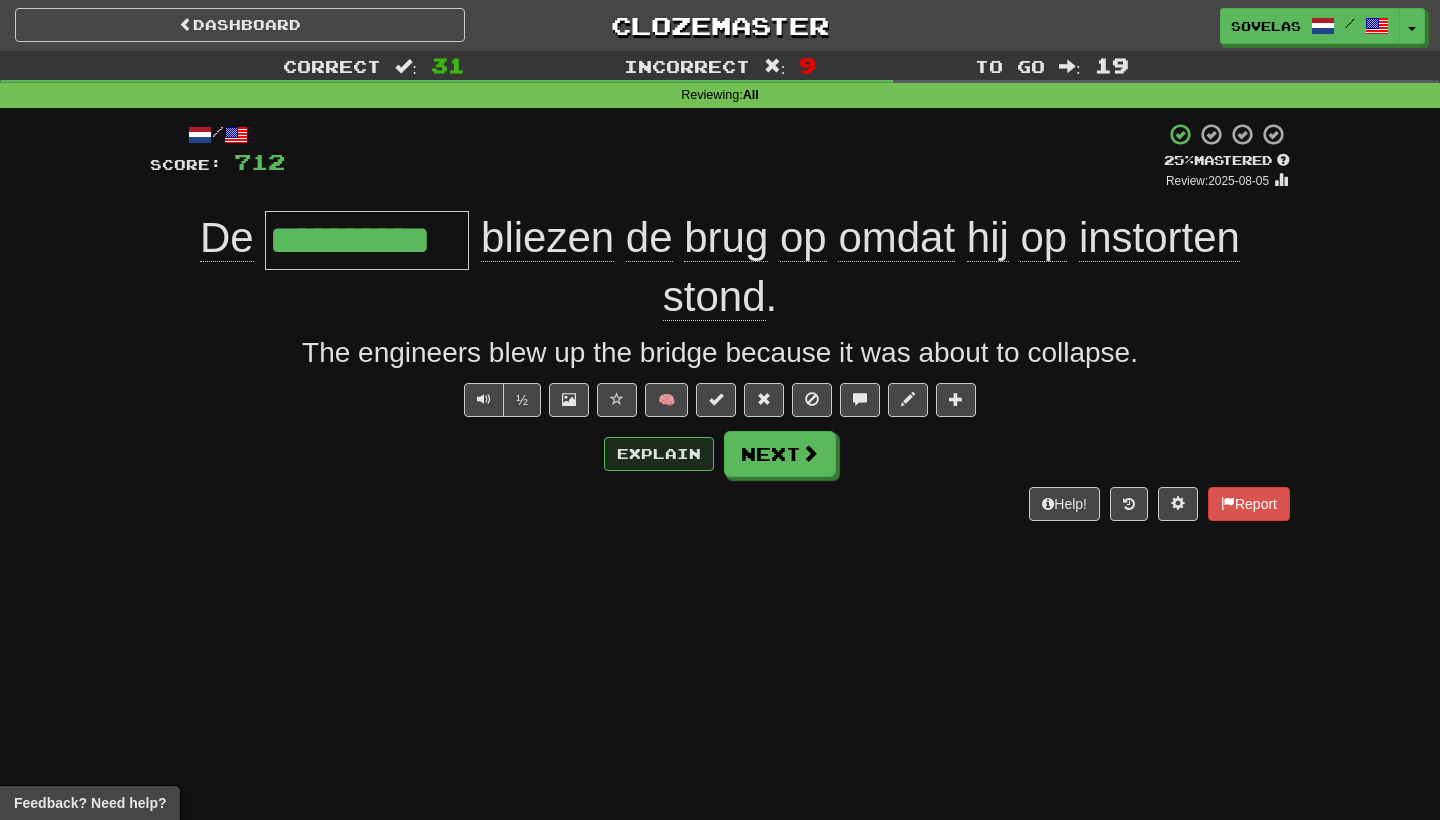 click on "Explain" at bounding box center (659, 454) 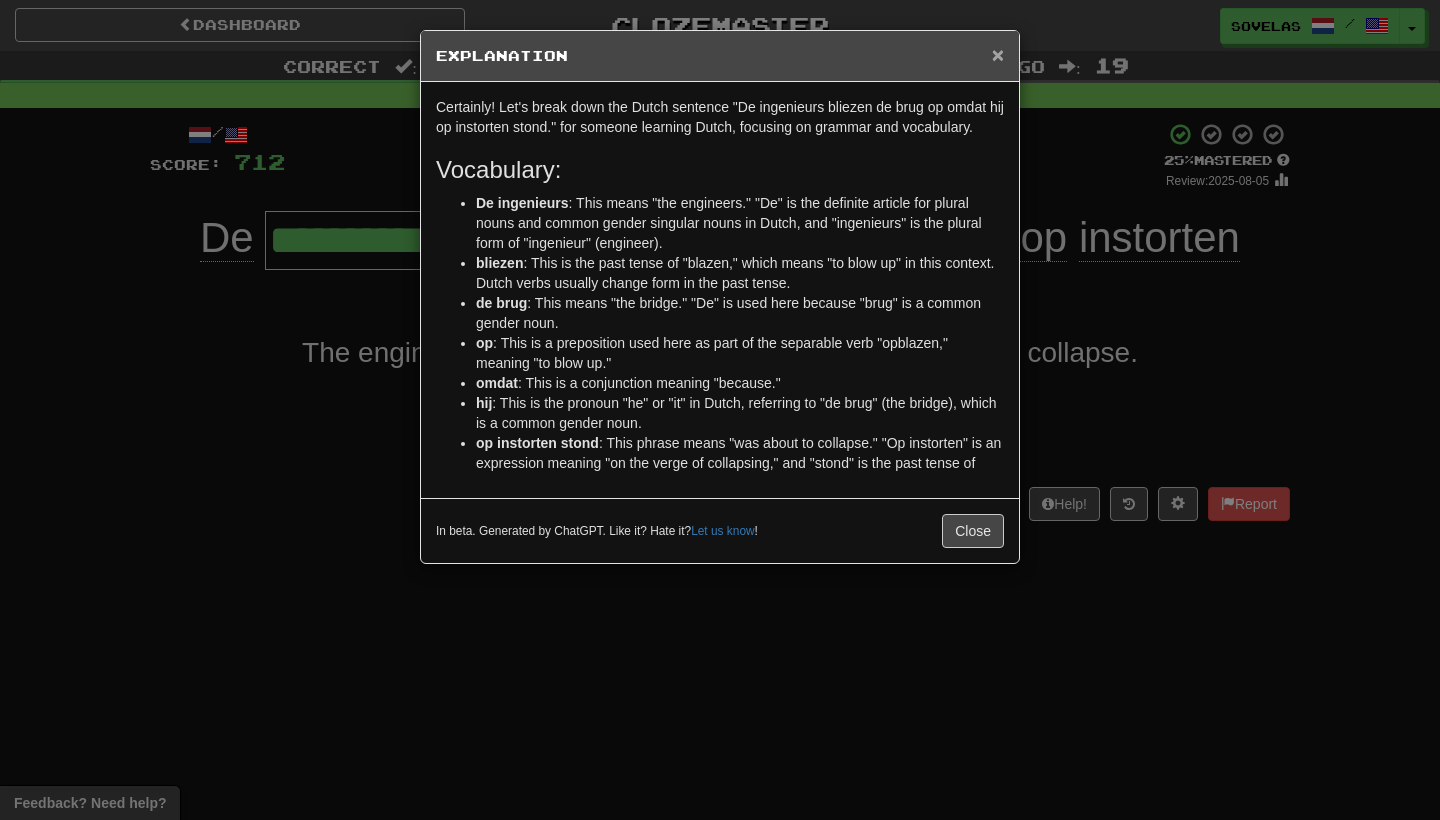 click on "×" at bounding box center (998, 54) 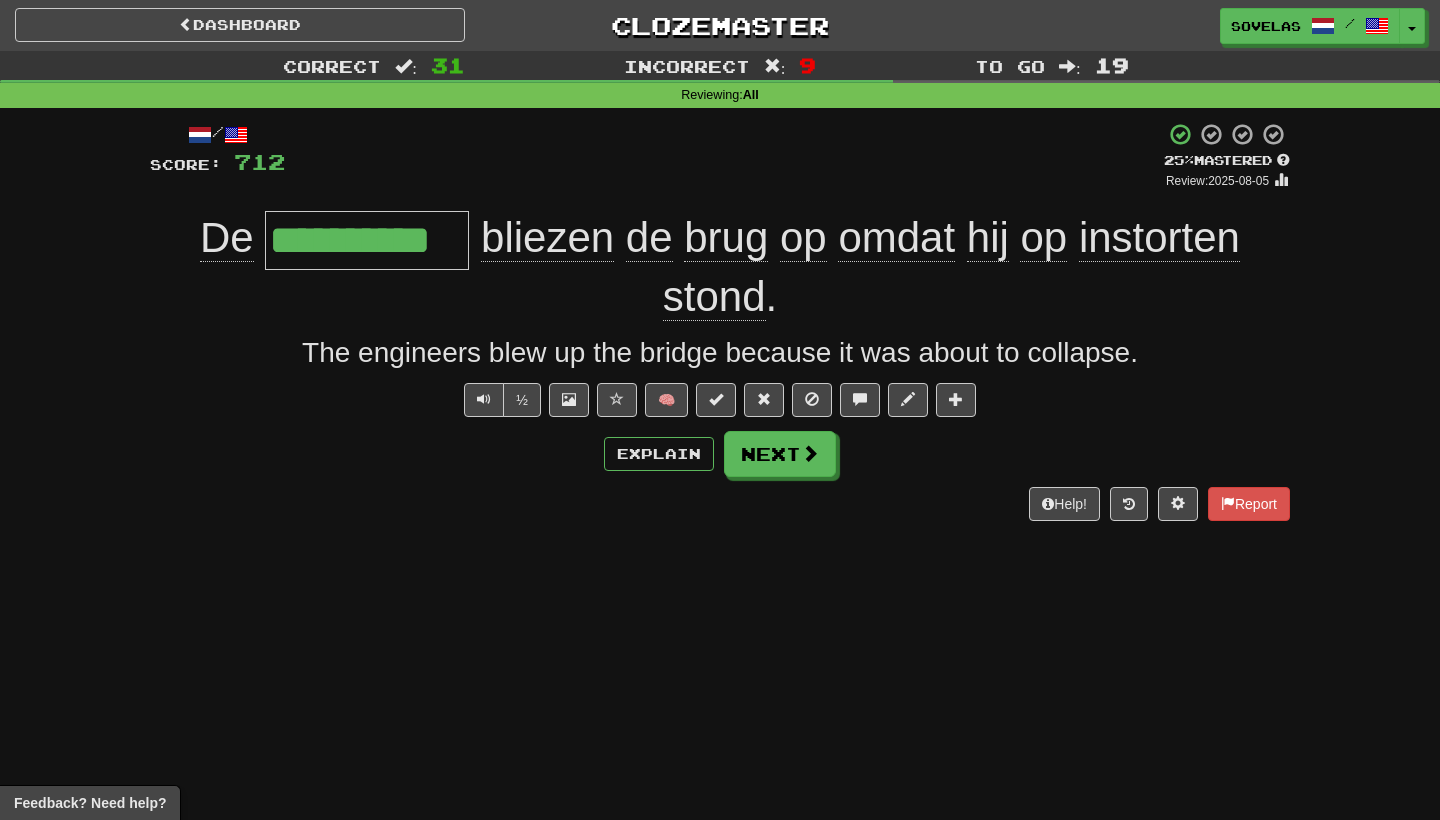 click on "**********" at bounding box center [720, 267] 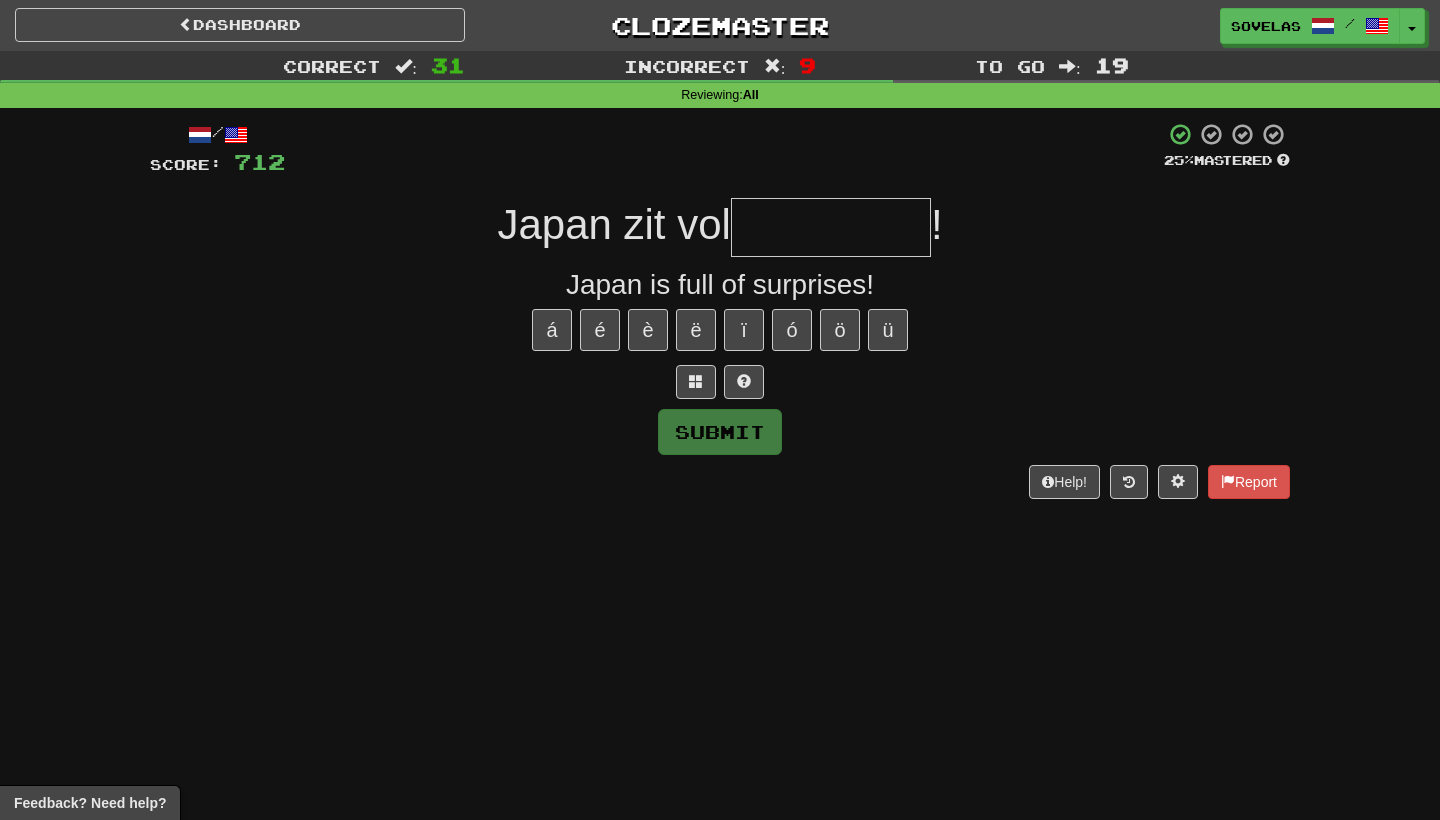 type on "*" 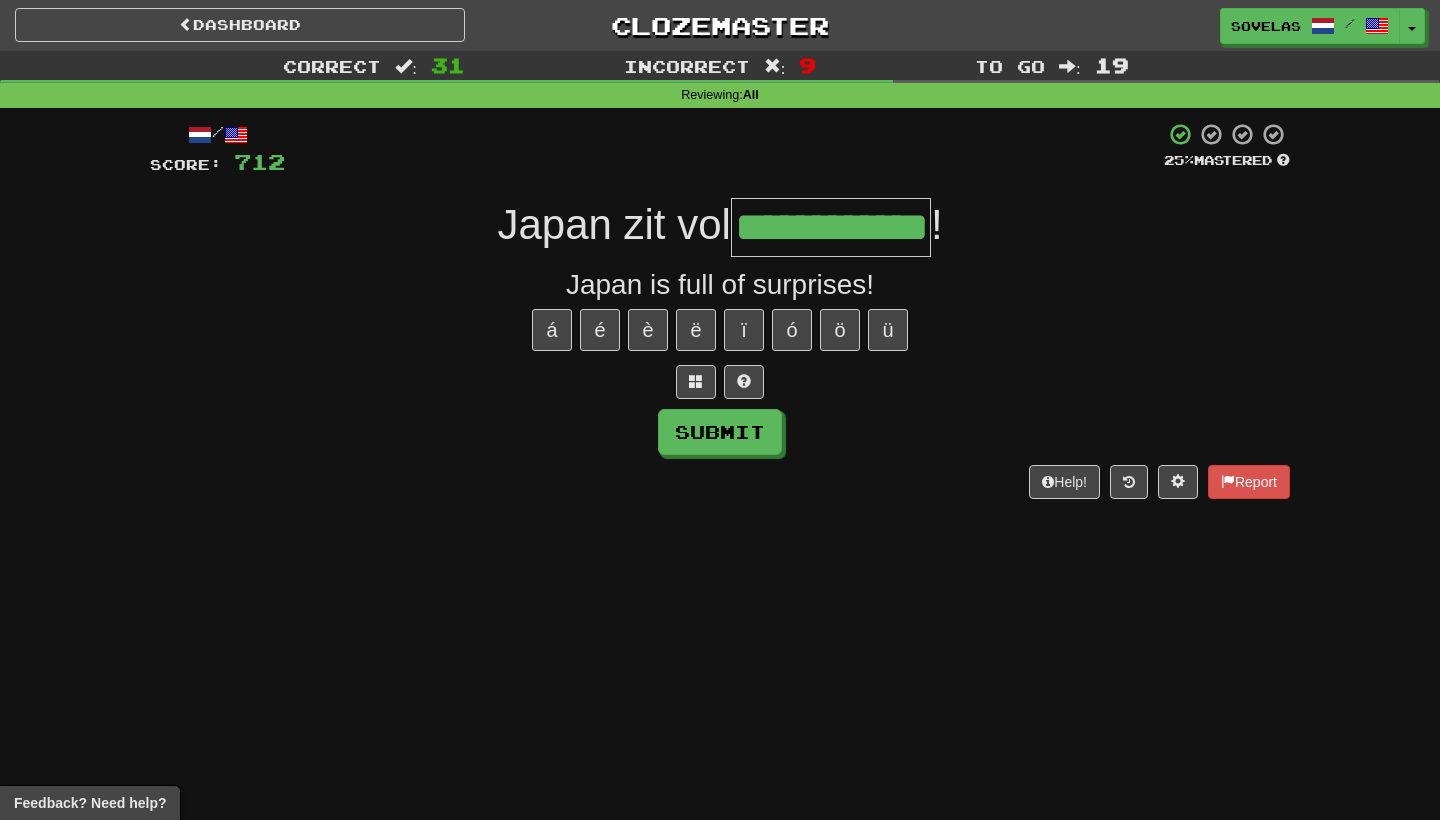 type on "**********" 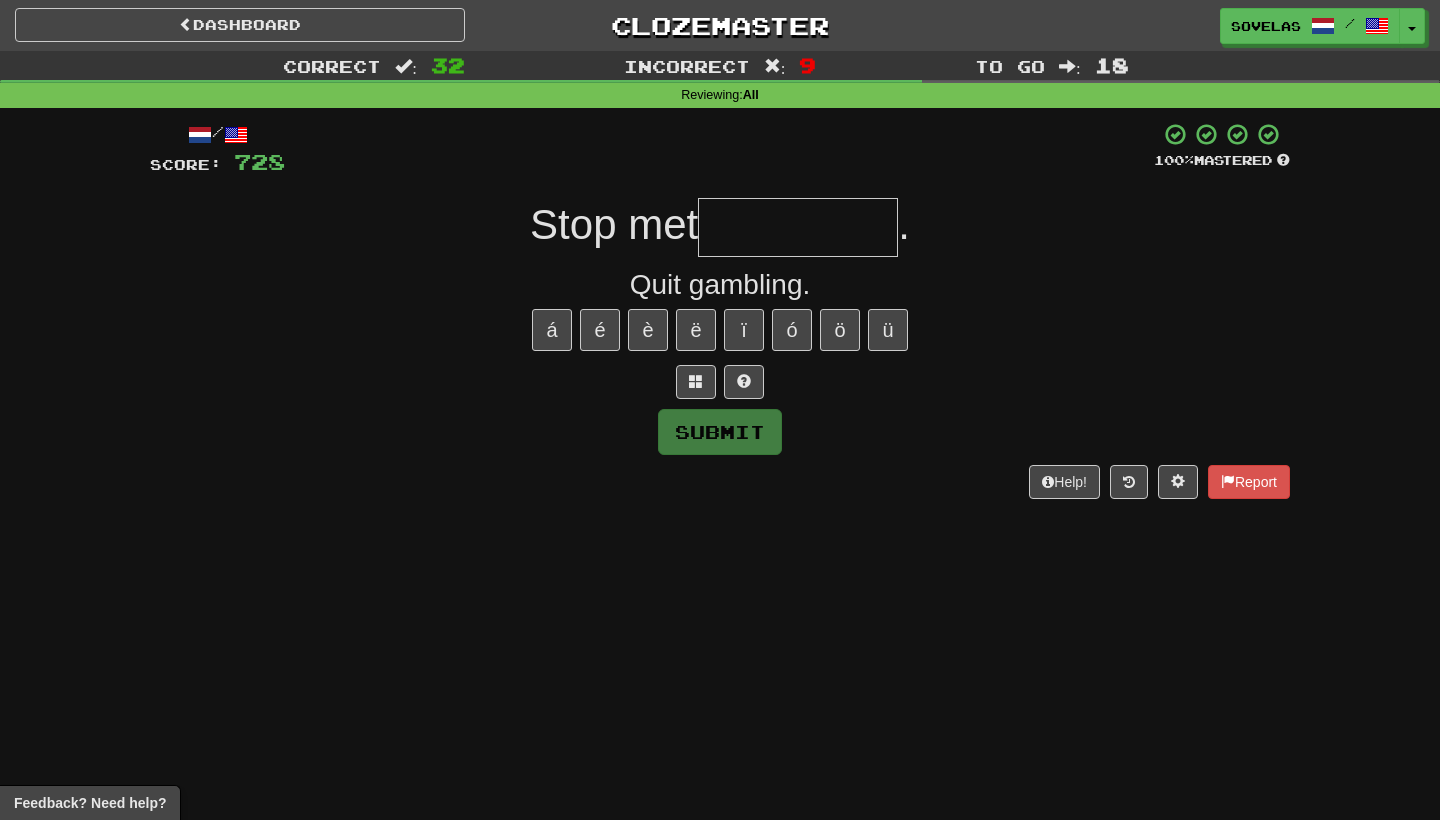 type on "*" 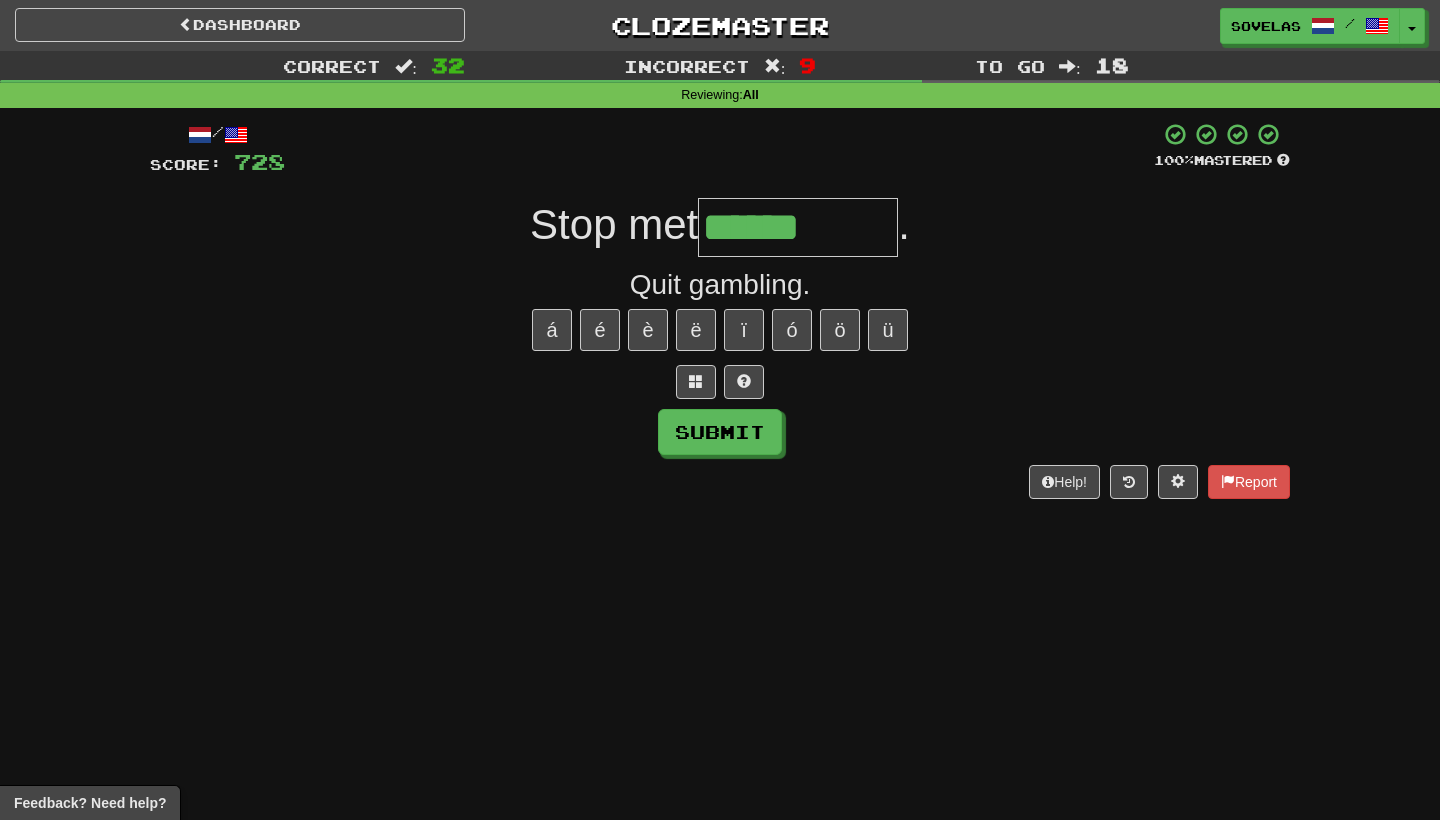 type on "******" 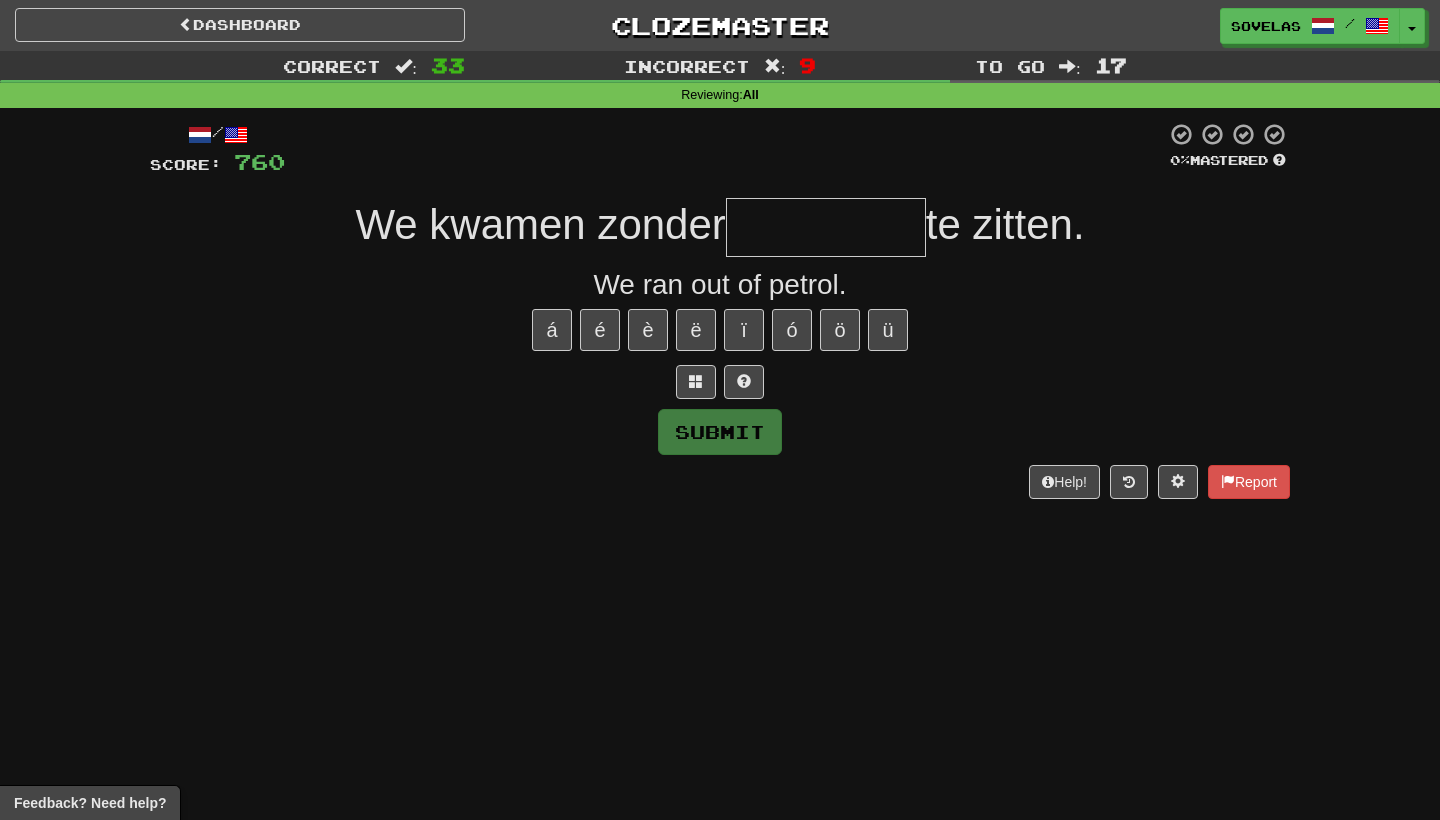 click on "/  Score:   760 0 %  Mastered We kwamen zonder   te zitten. We ran out of petrol. á é è ë ï ó ö ü Submit  Help!  Report" at bounding box center [720, 310] 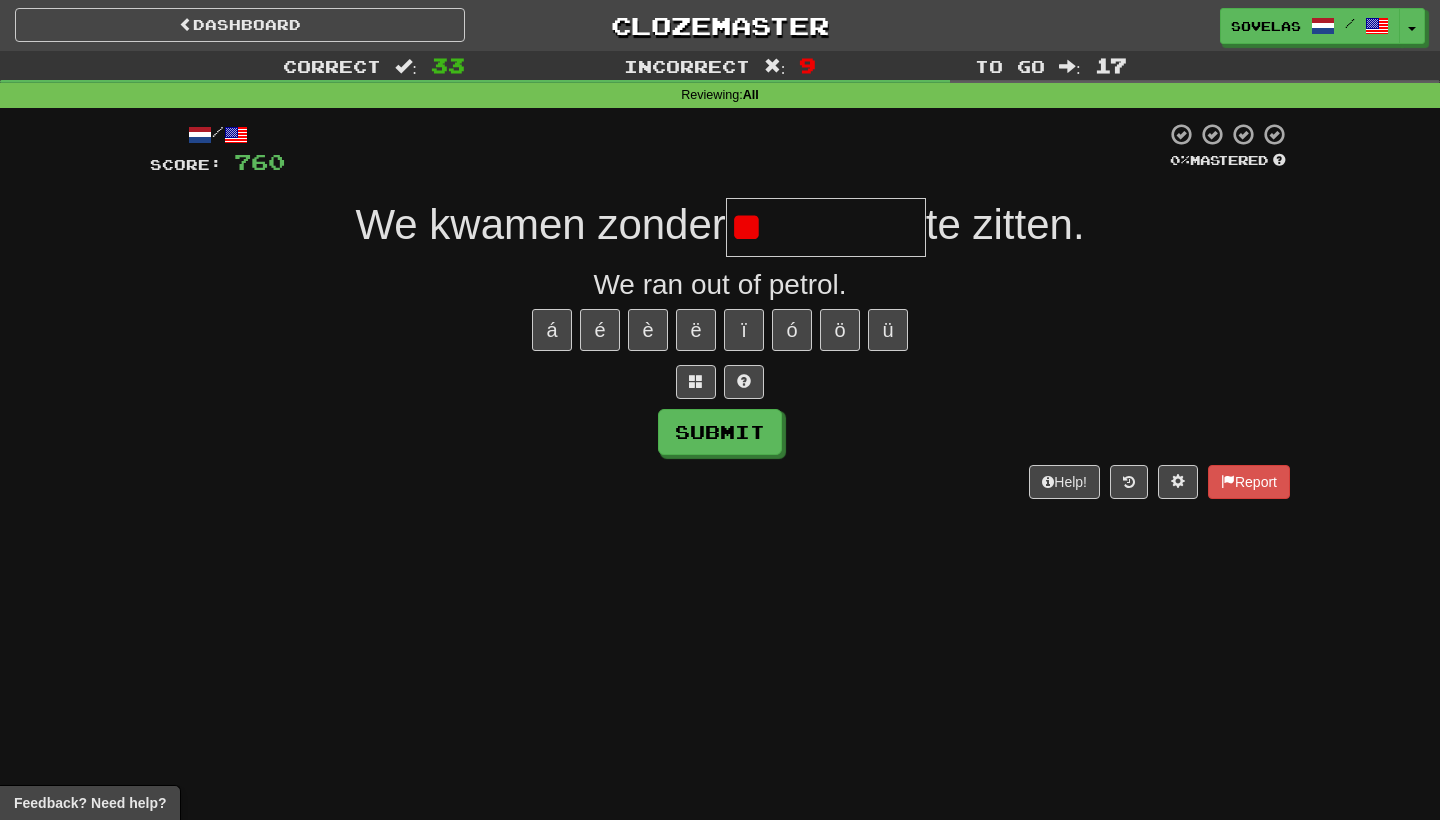 type on "*" 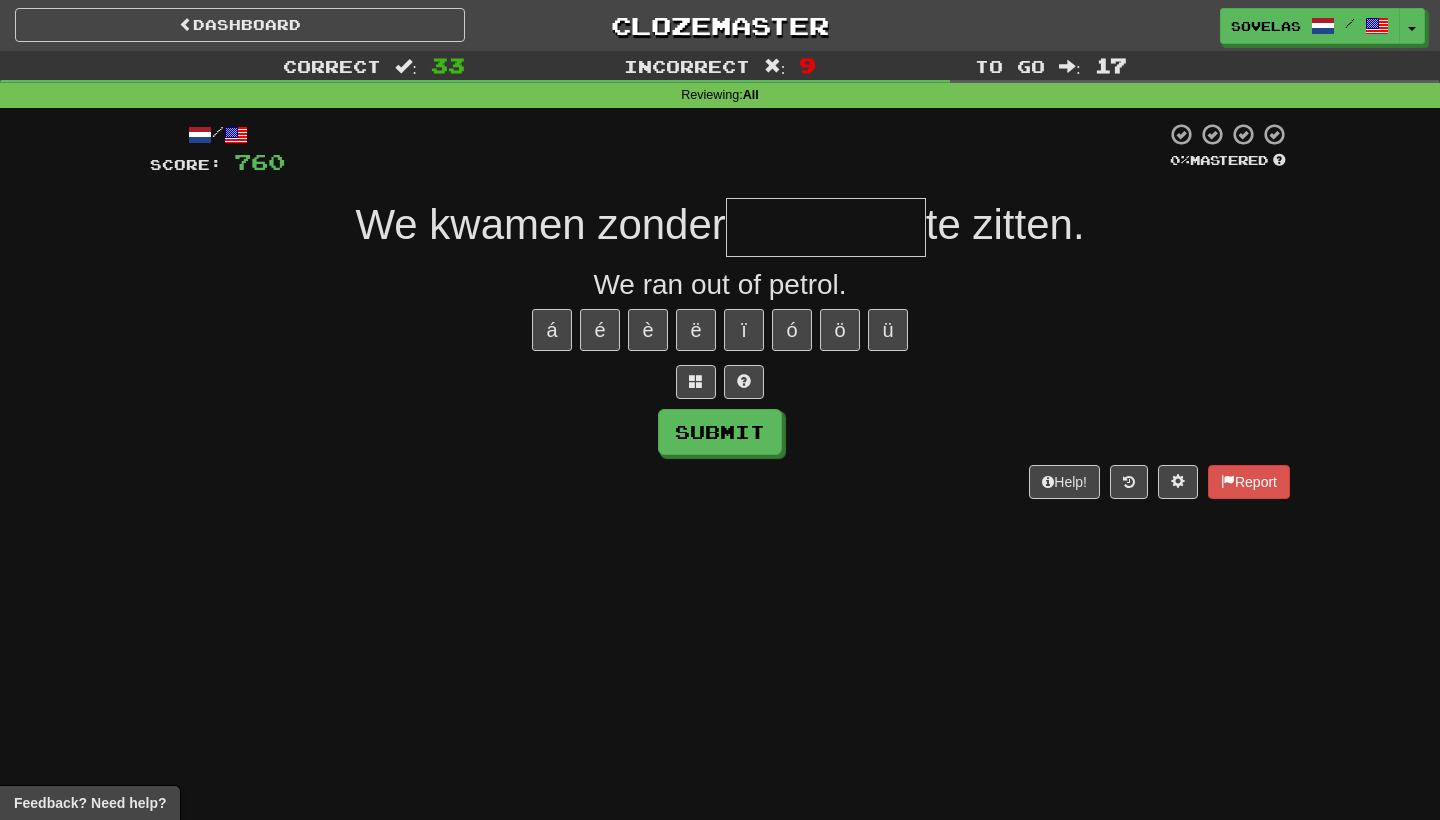 type on "*" 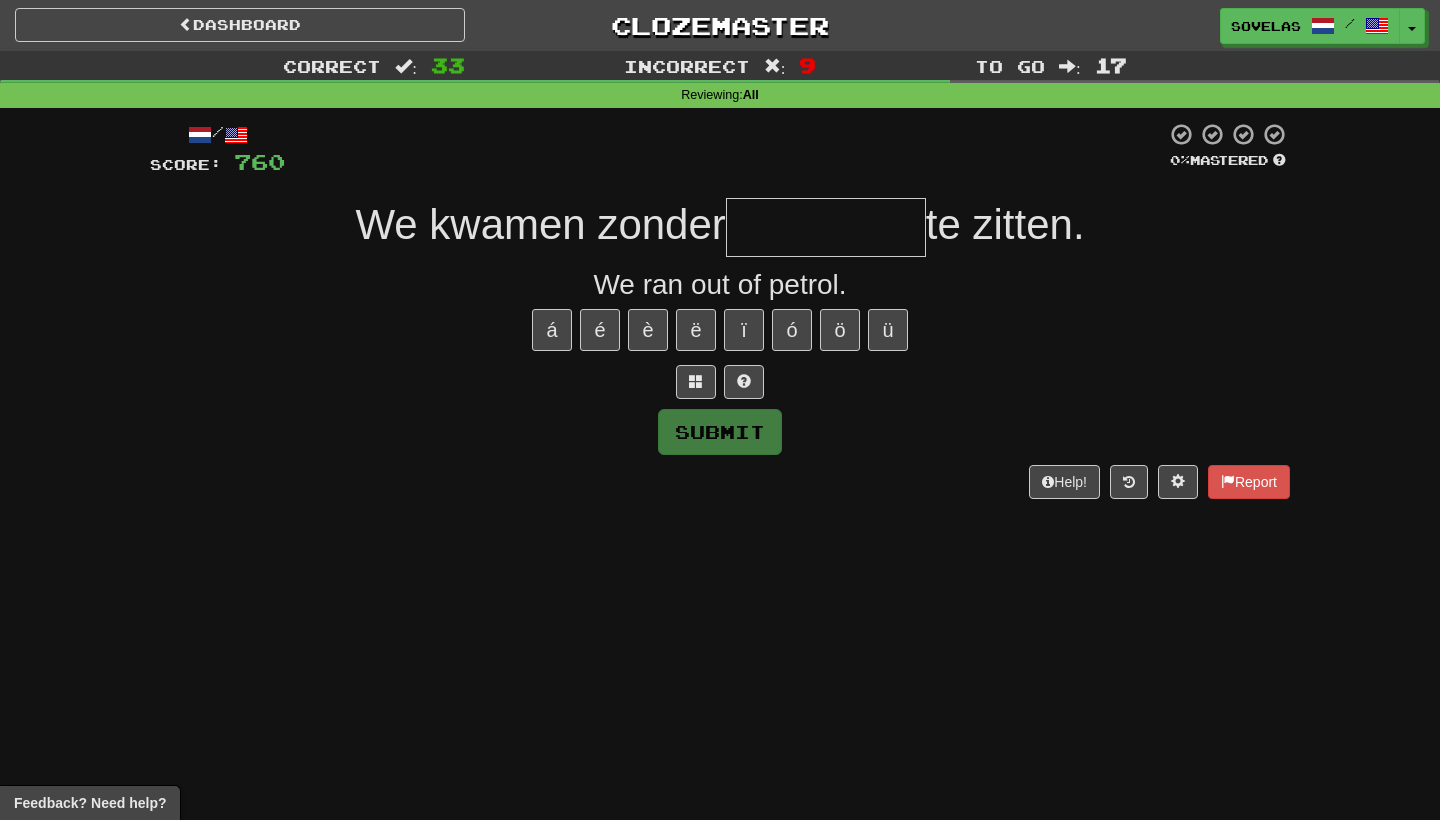type on "*" 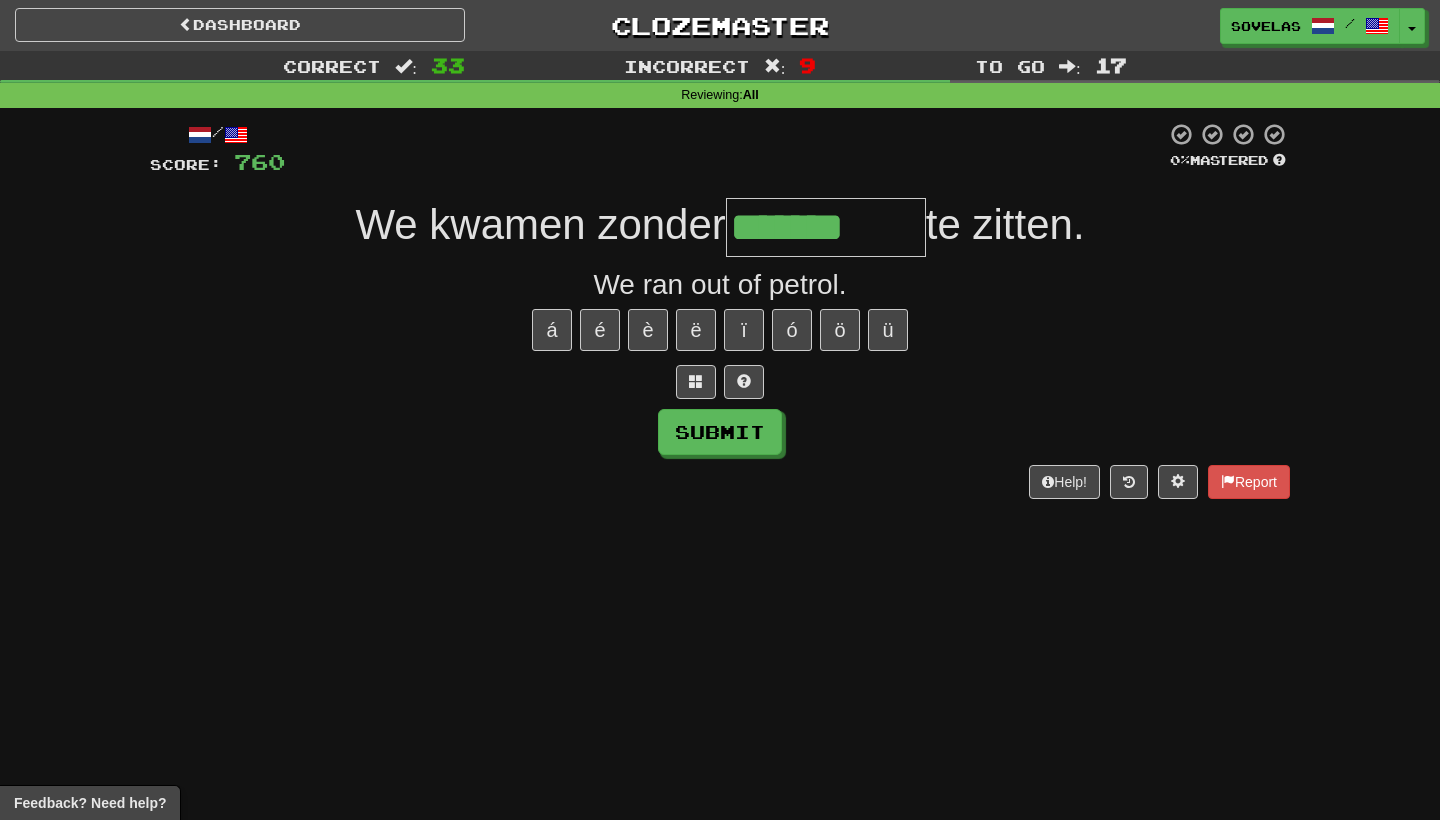 type on "*******" 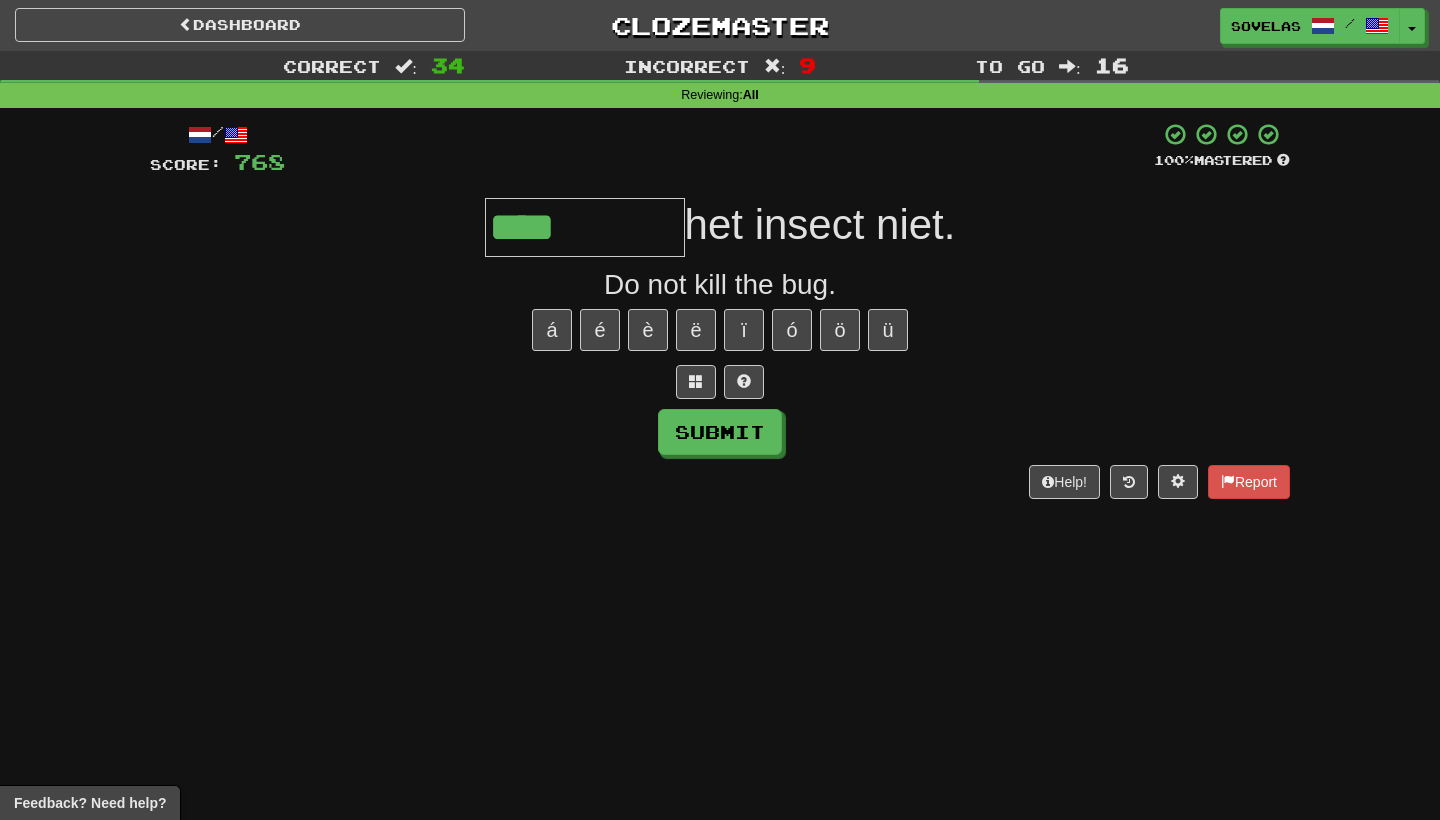 type on "****" 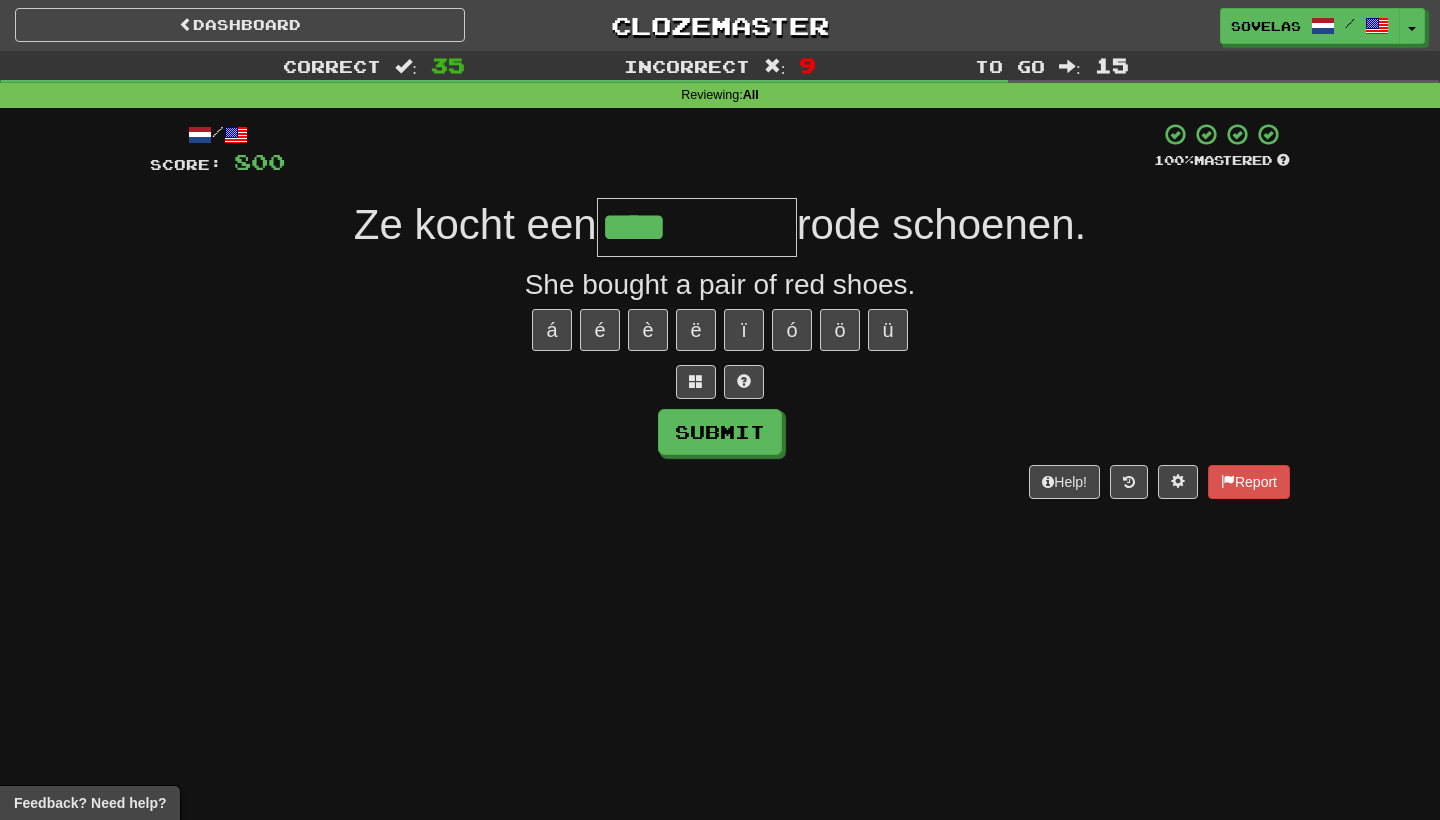 type on "****" 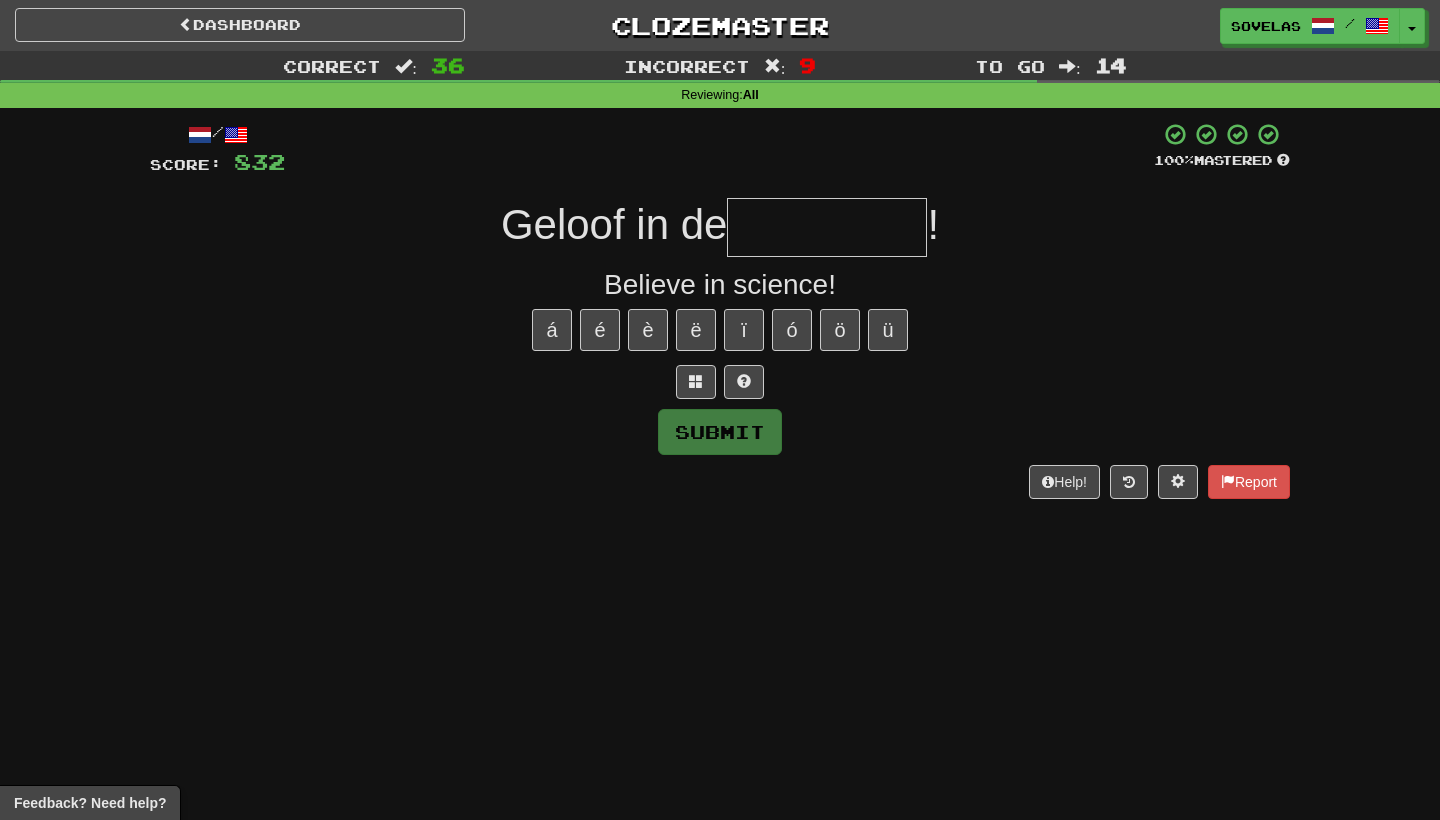 type on "*" 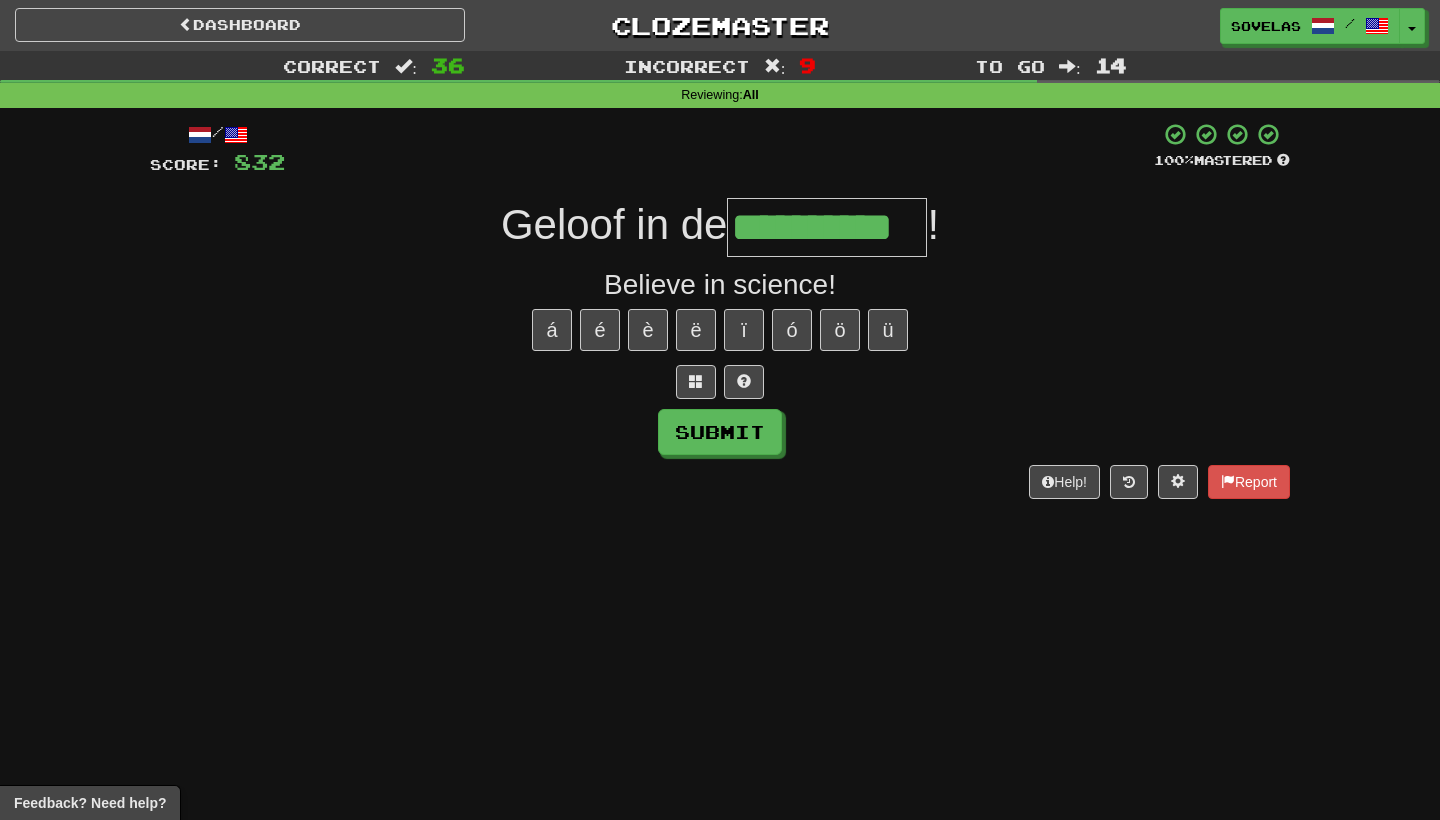 type on "**********" 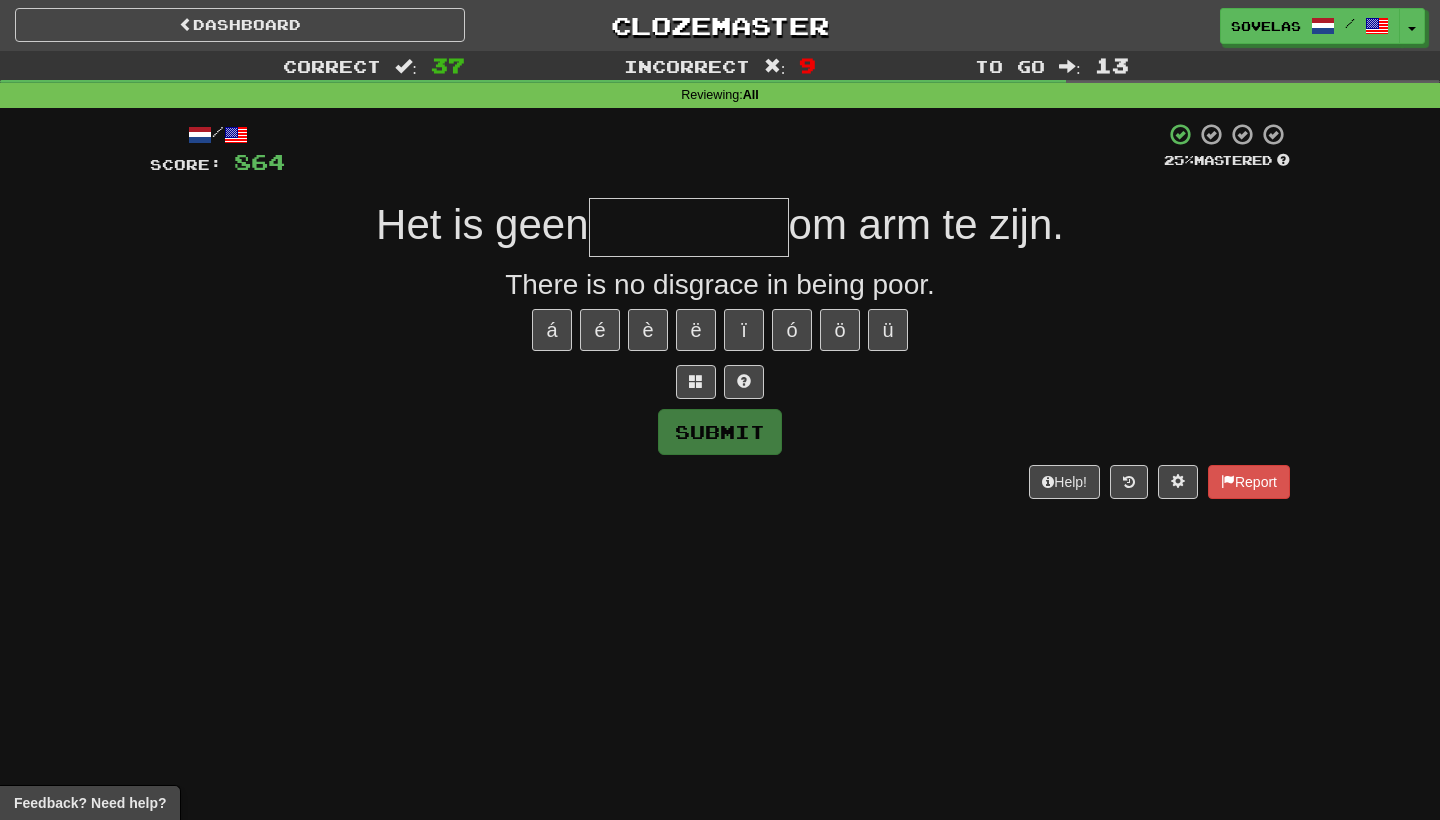 type on "*" 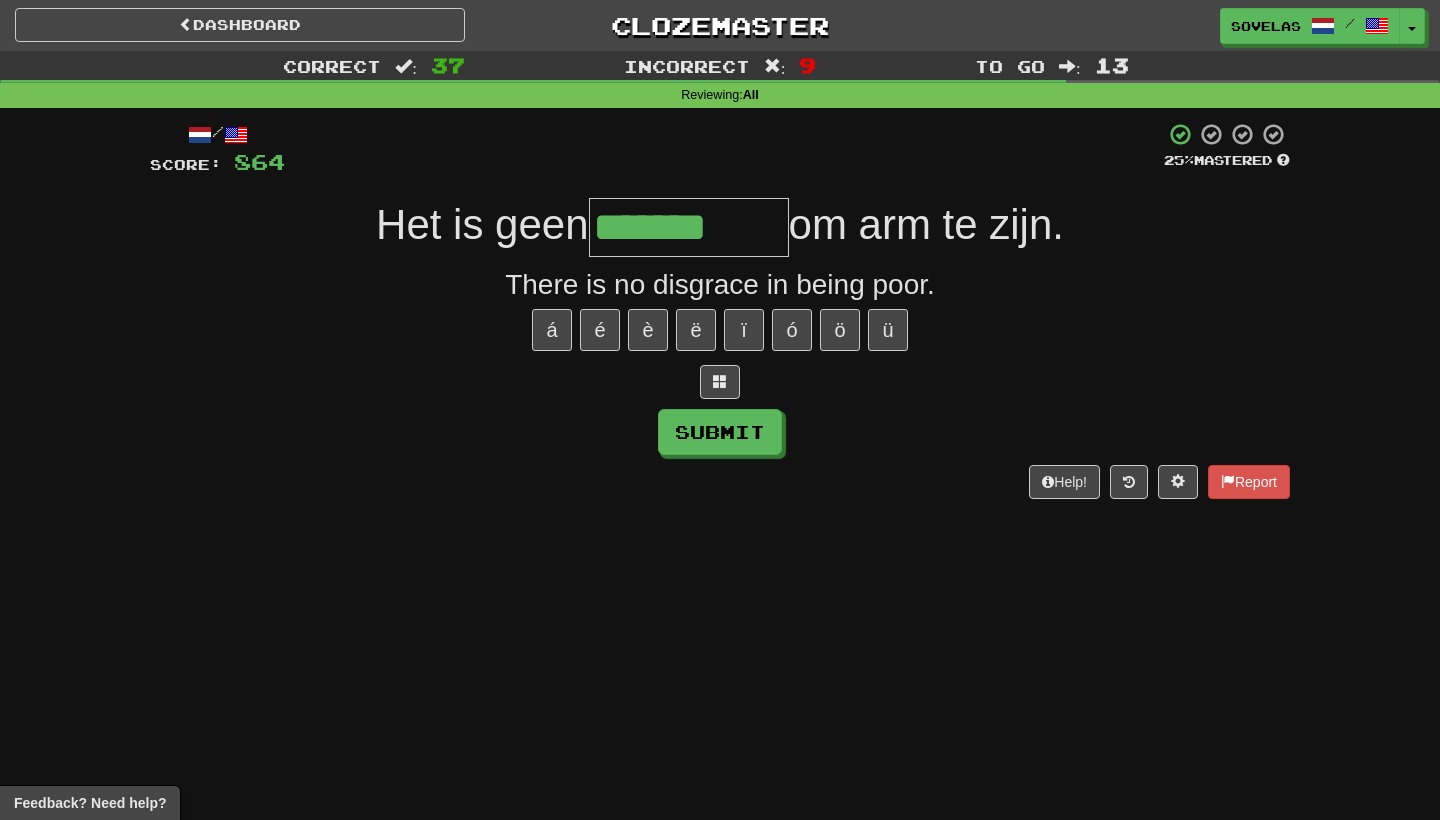 type on "*******" 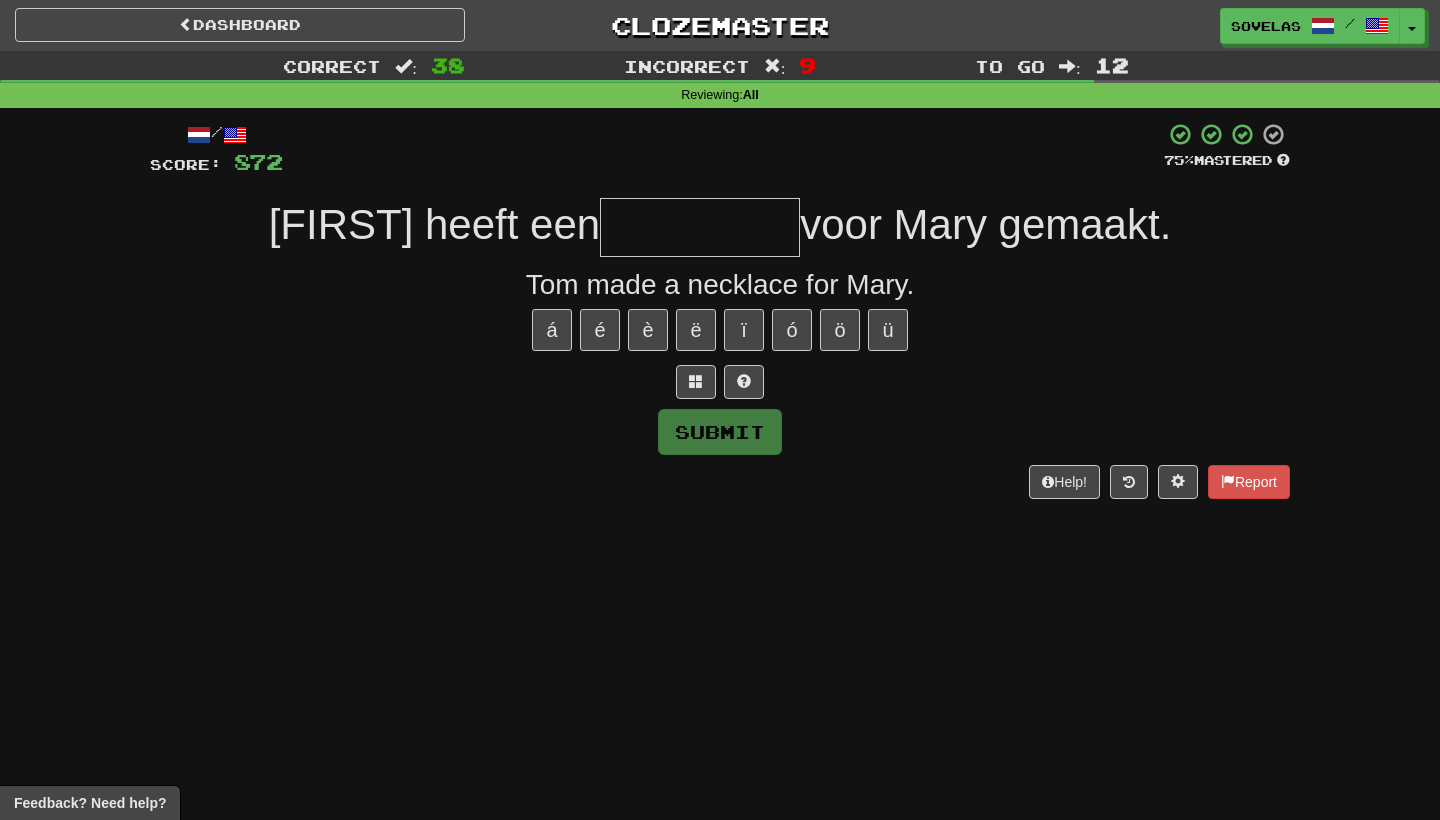 type on "*" 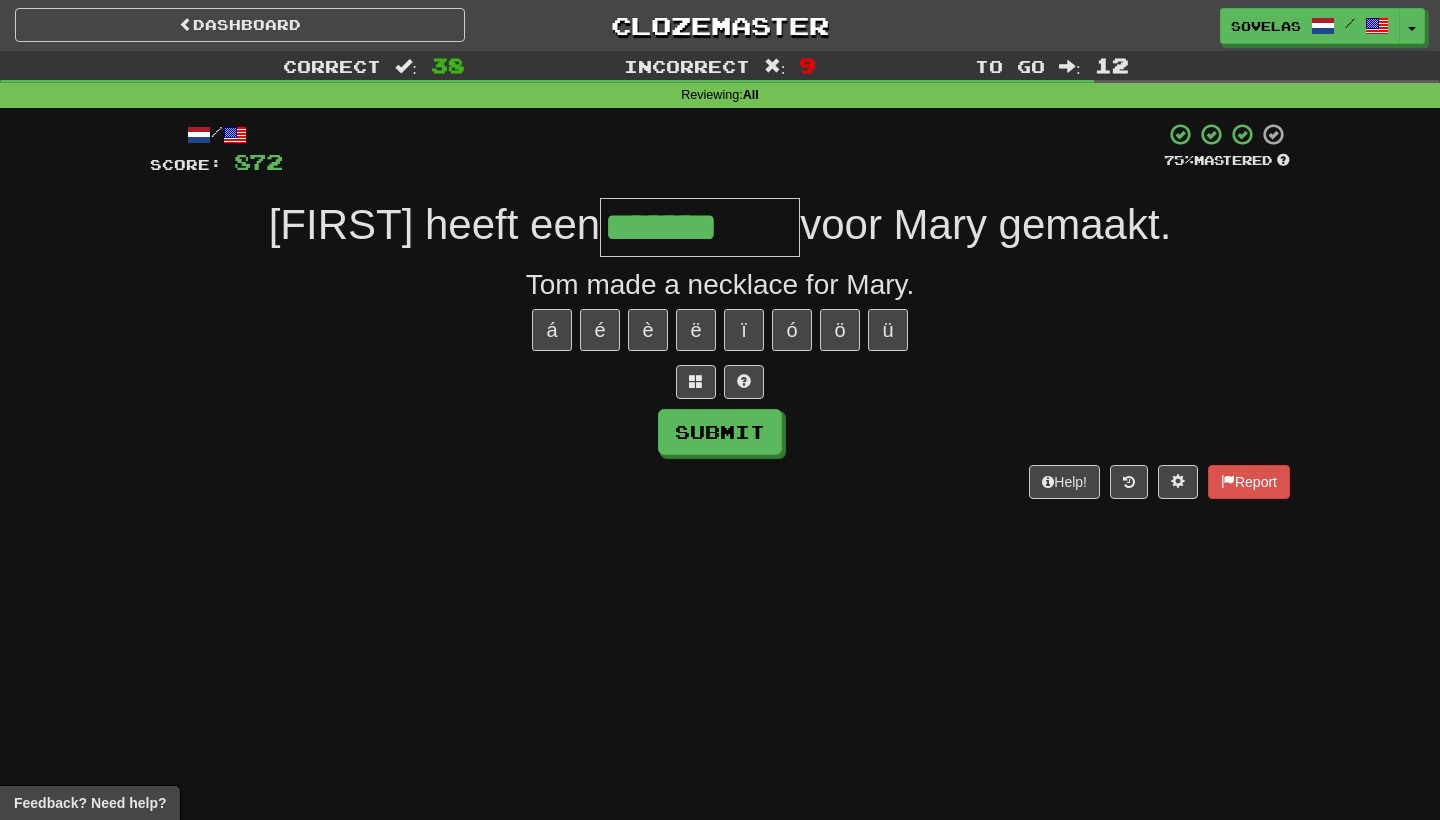 type on "*******" 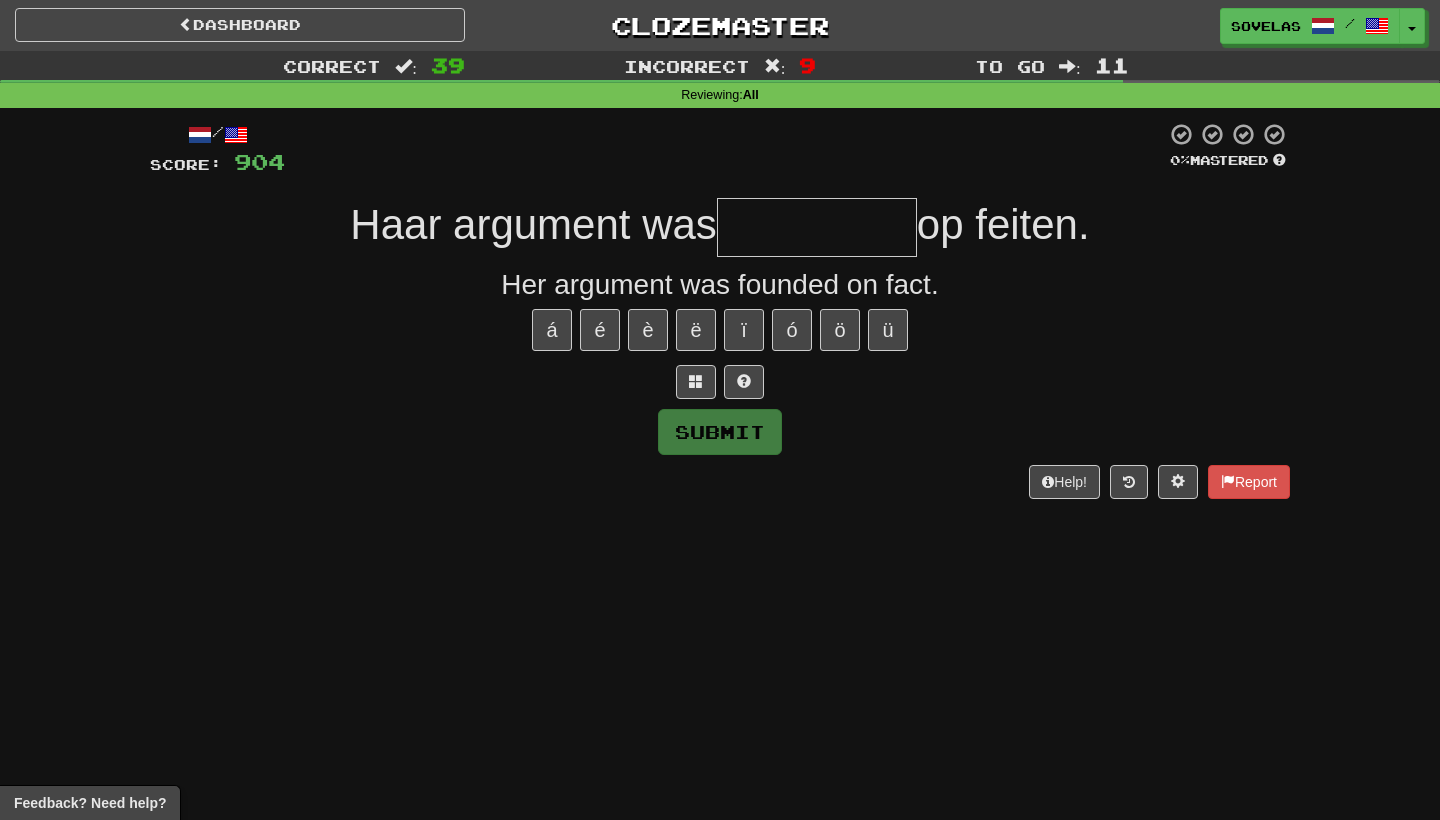 type on "*" 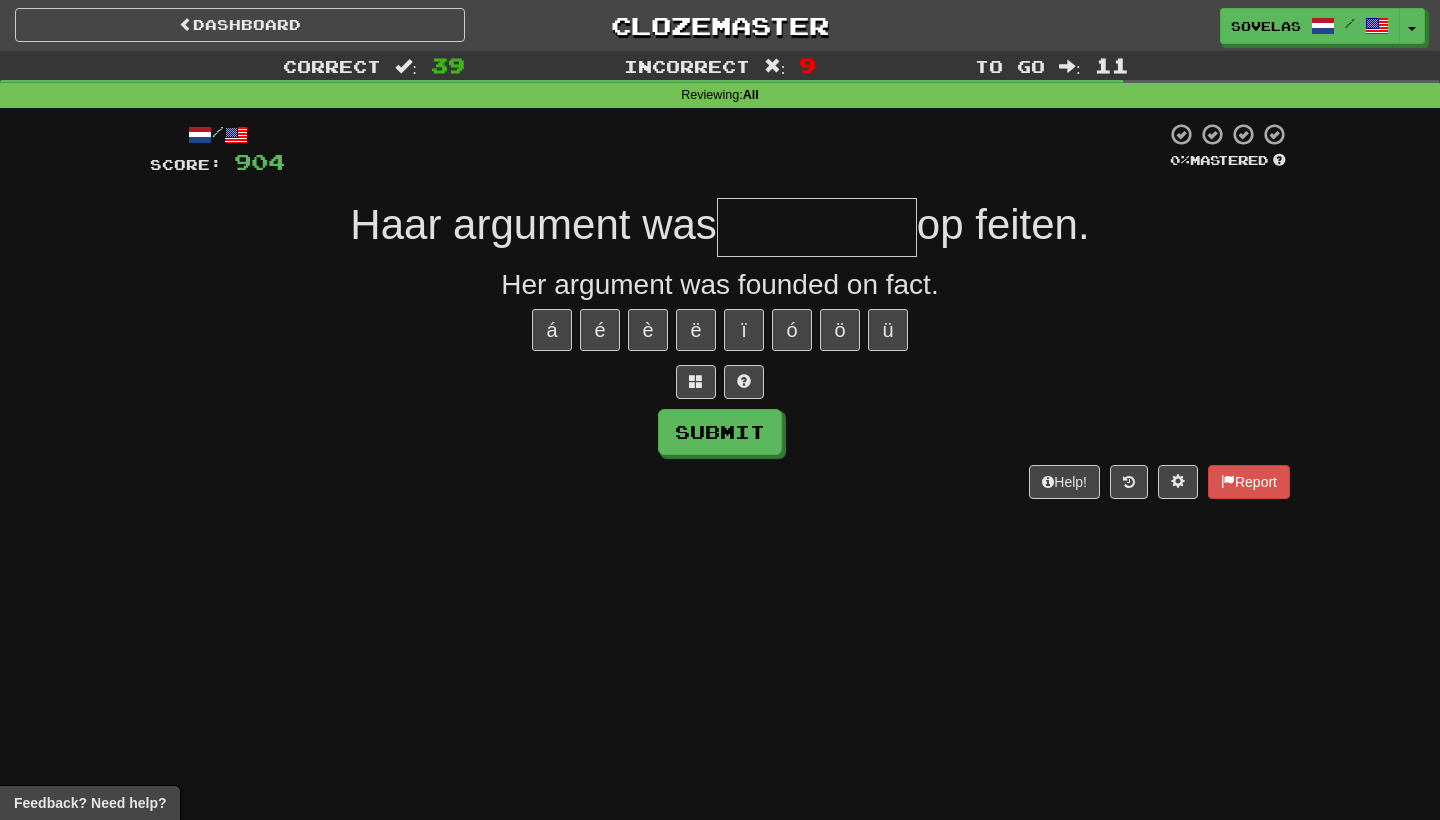 type on "*" 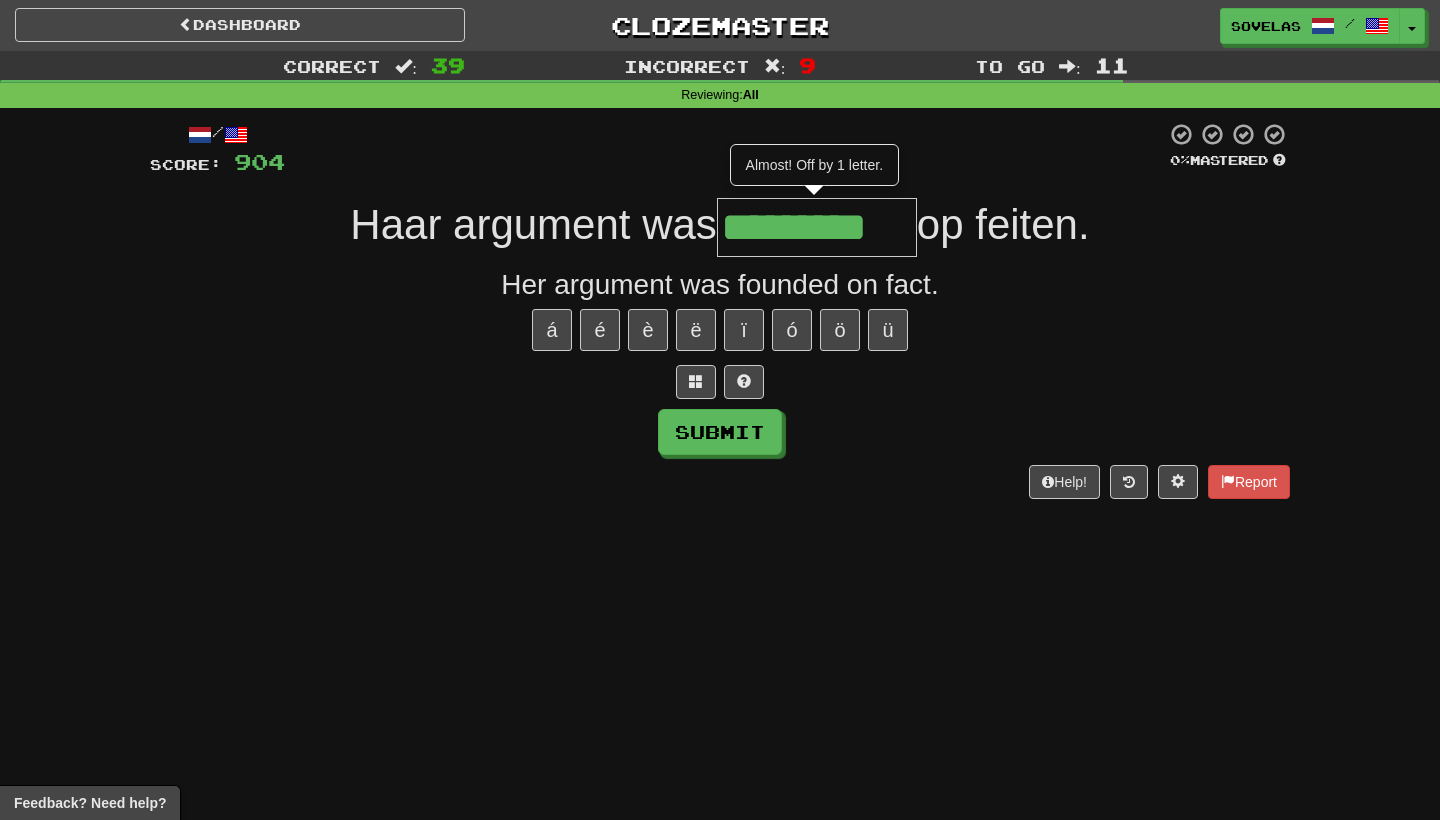 type on "*********" 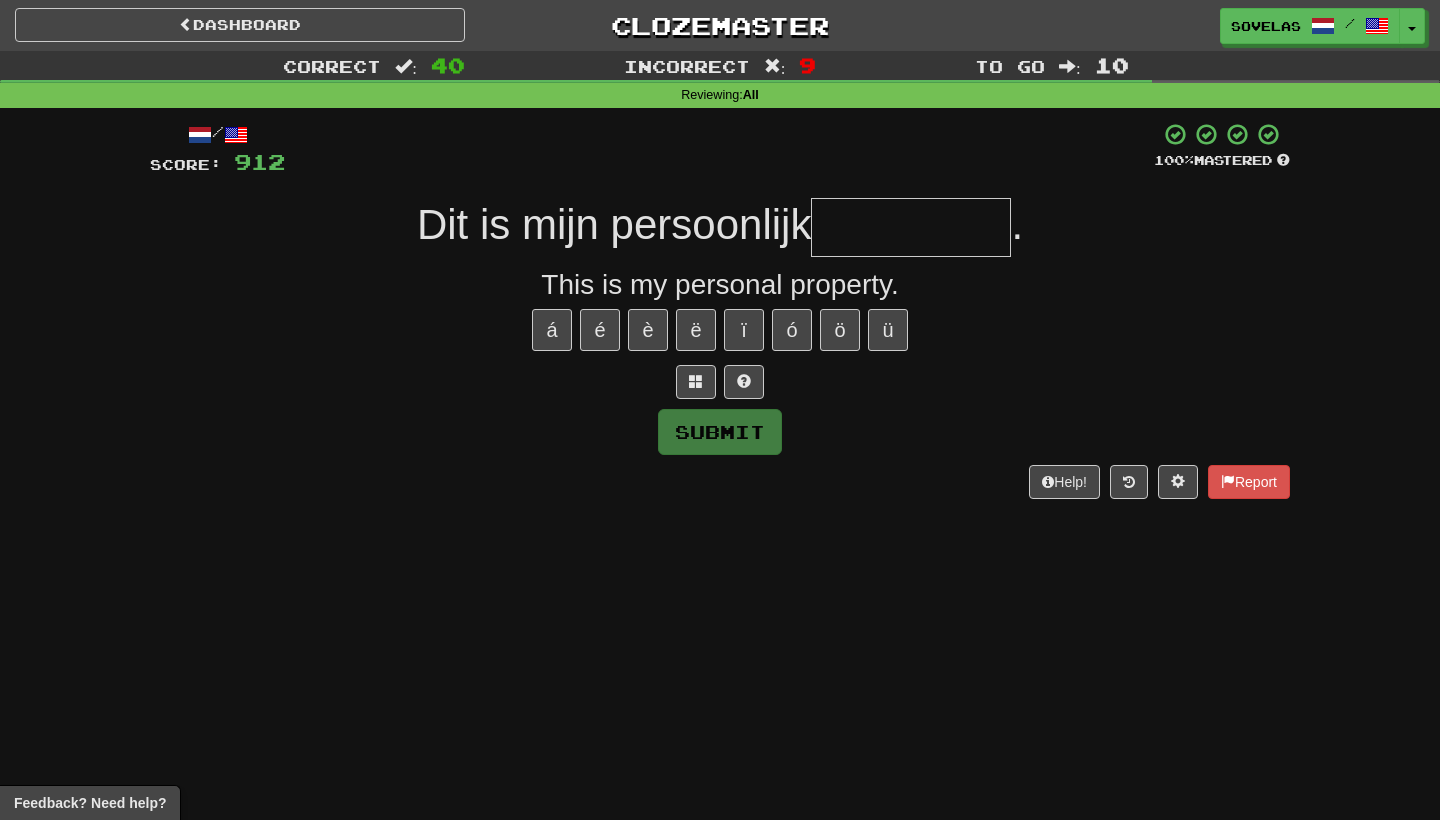 type on "*" 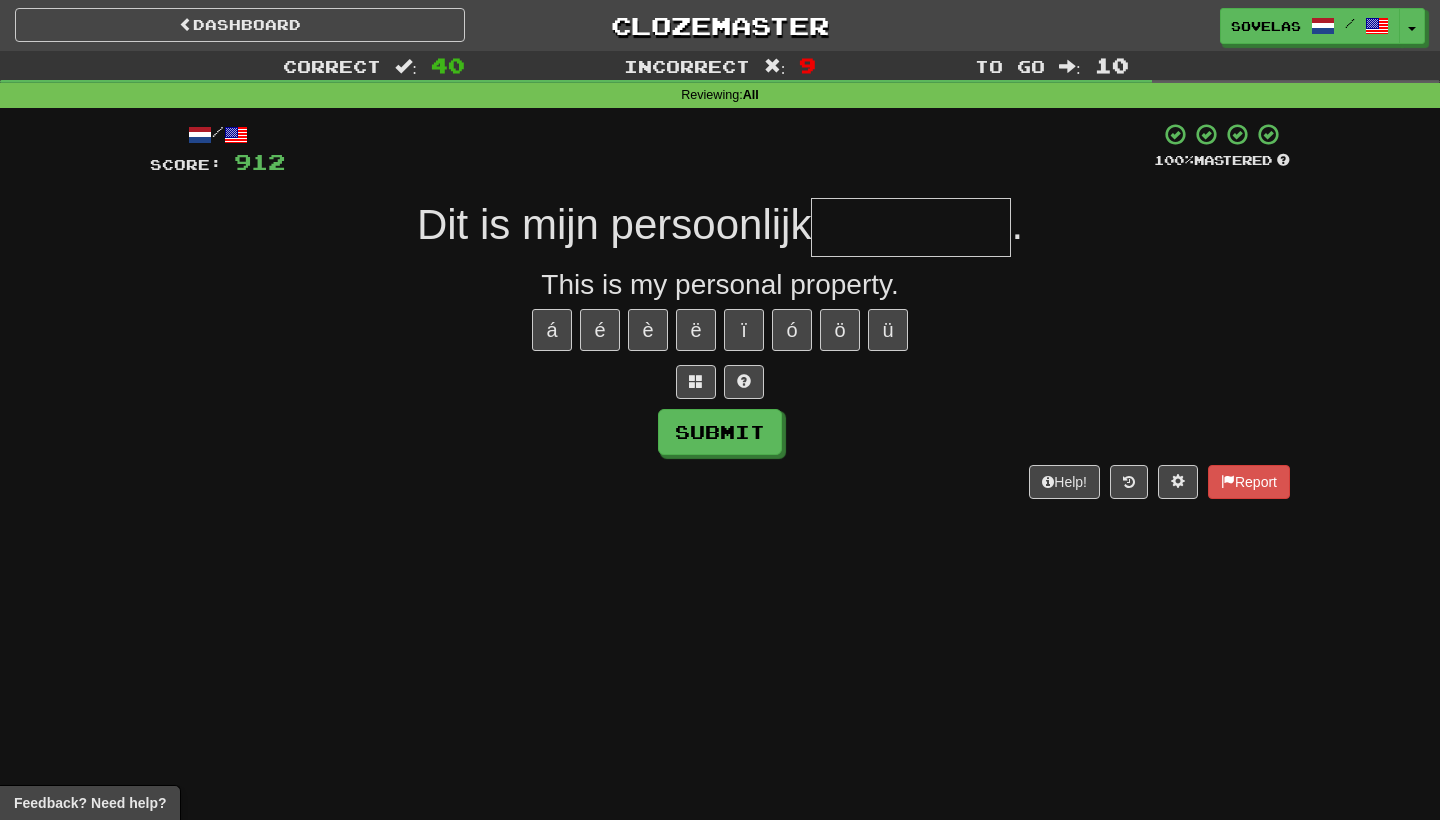 type on "*" 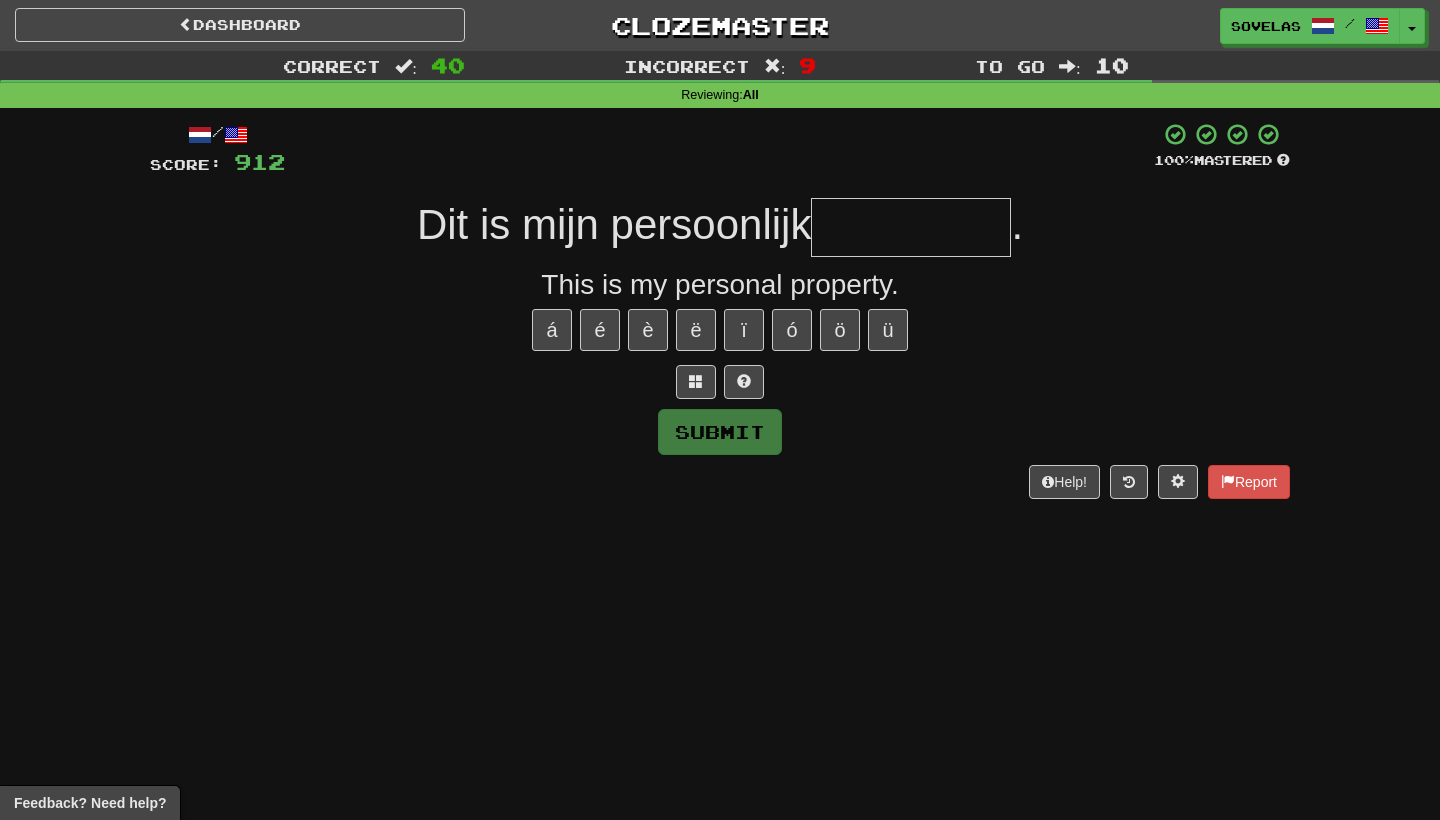 type on "*" 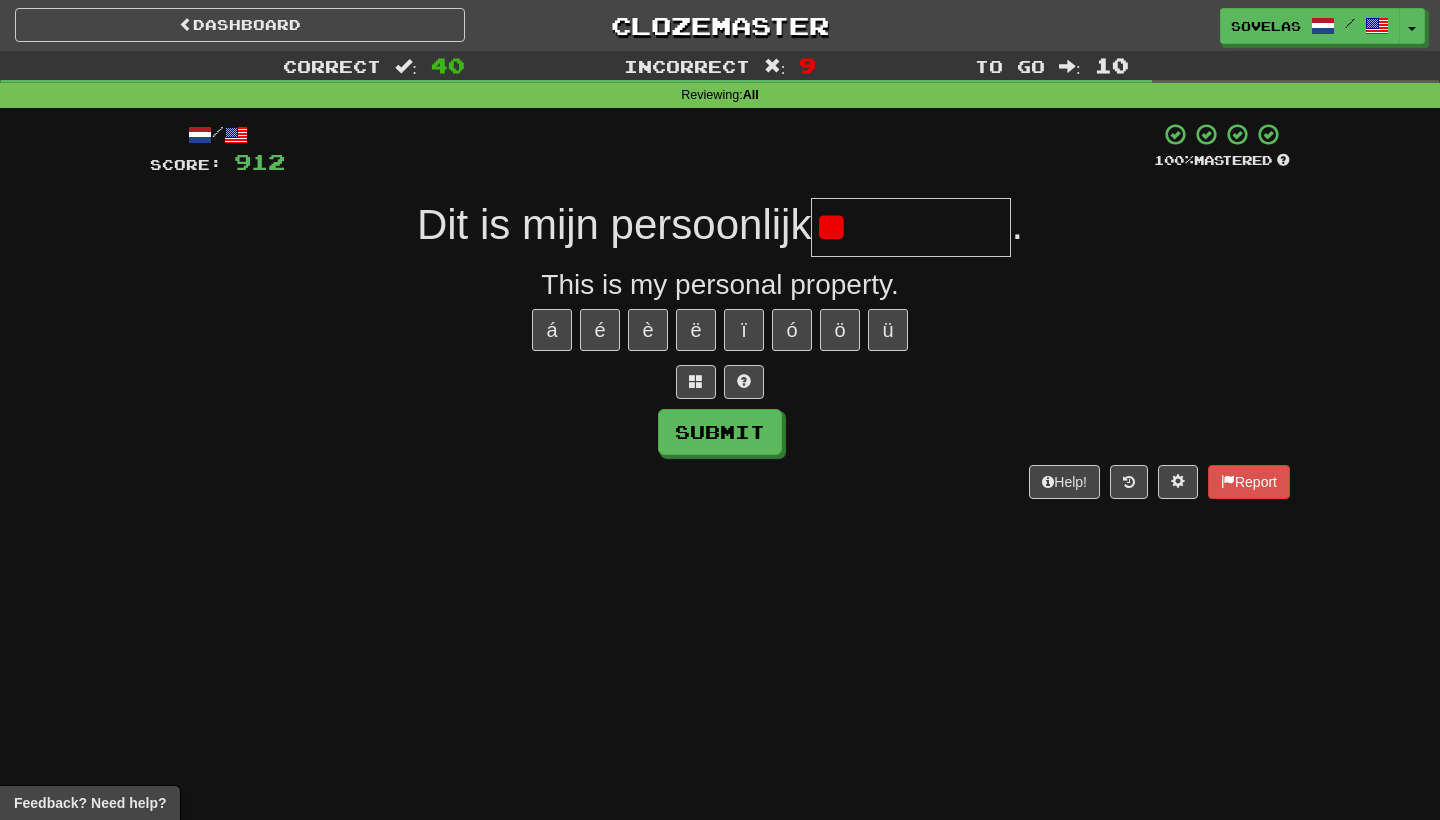type on "*" 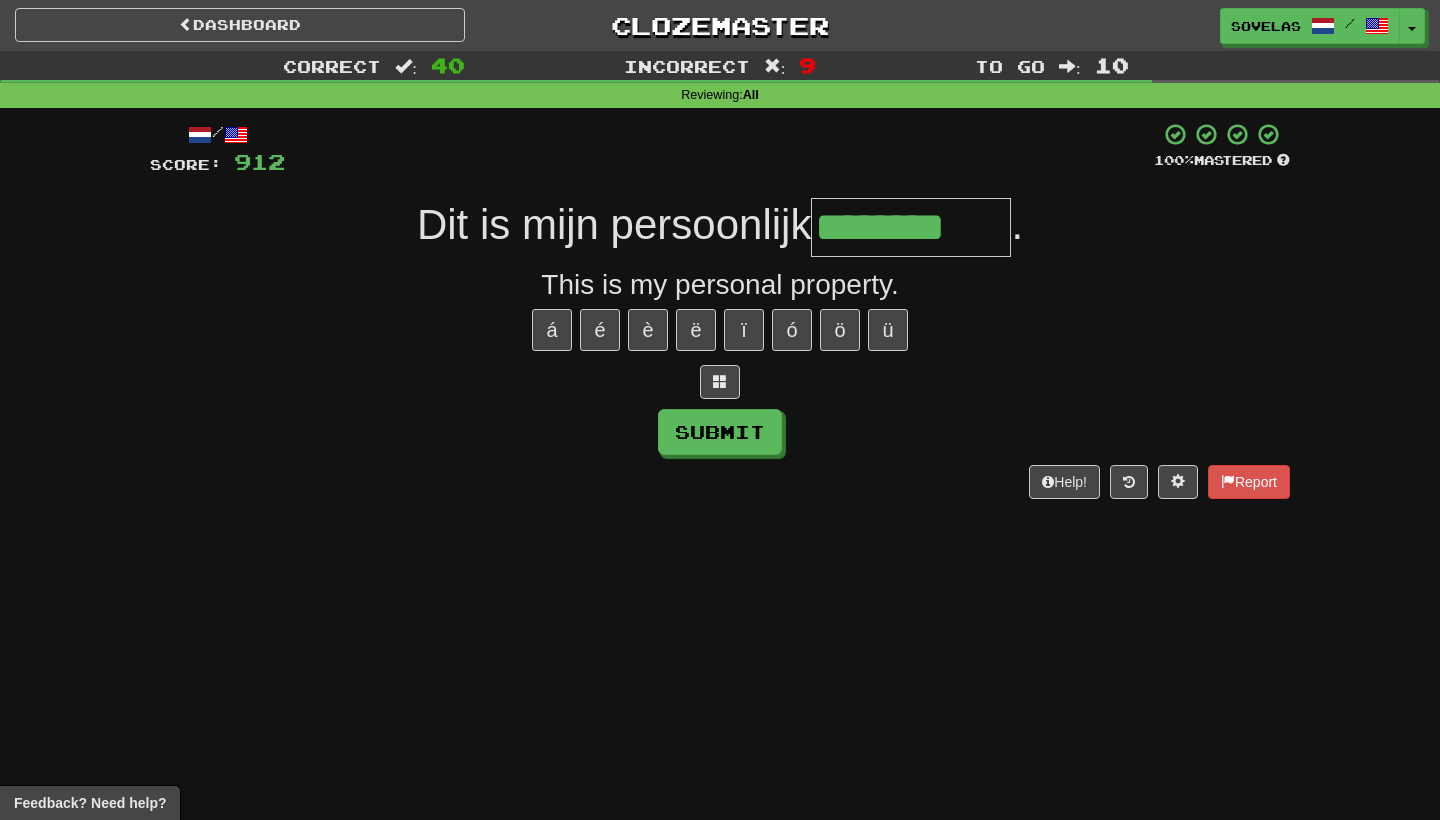 type on "********" 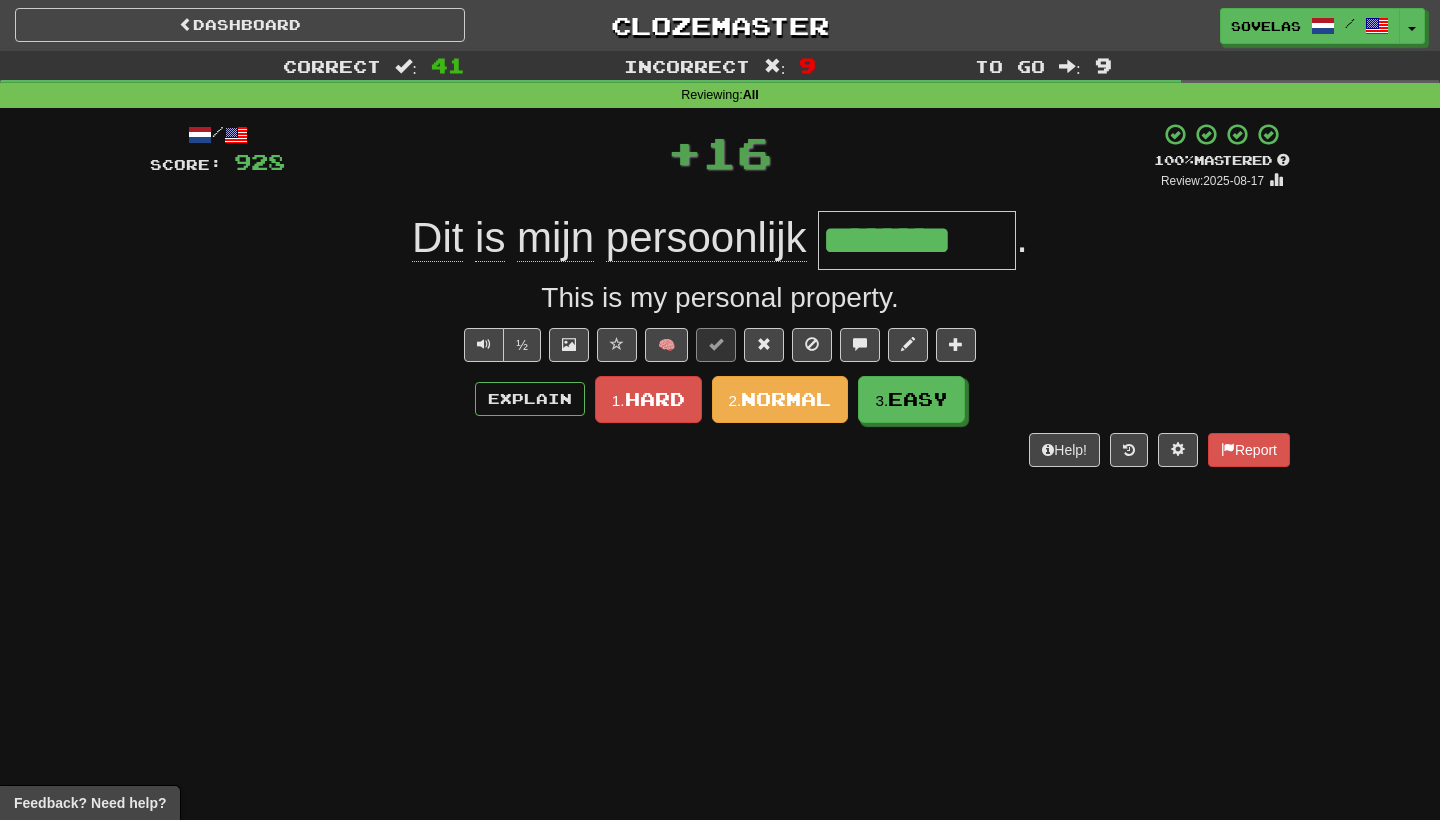 click on "********" at bounding box center (917, 240) 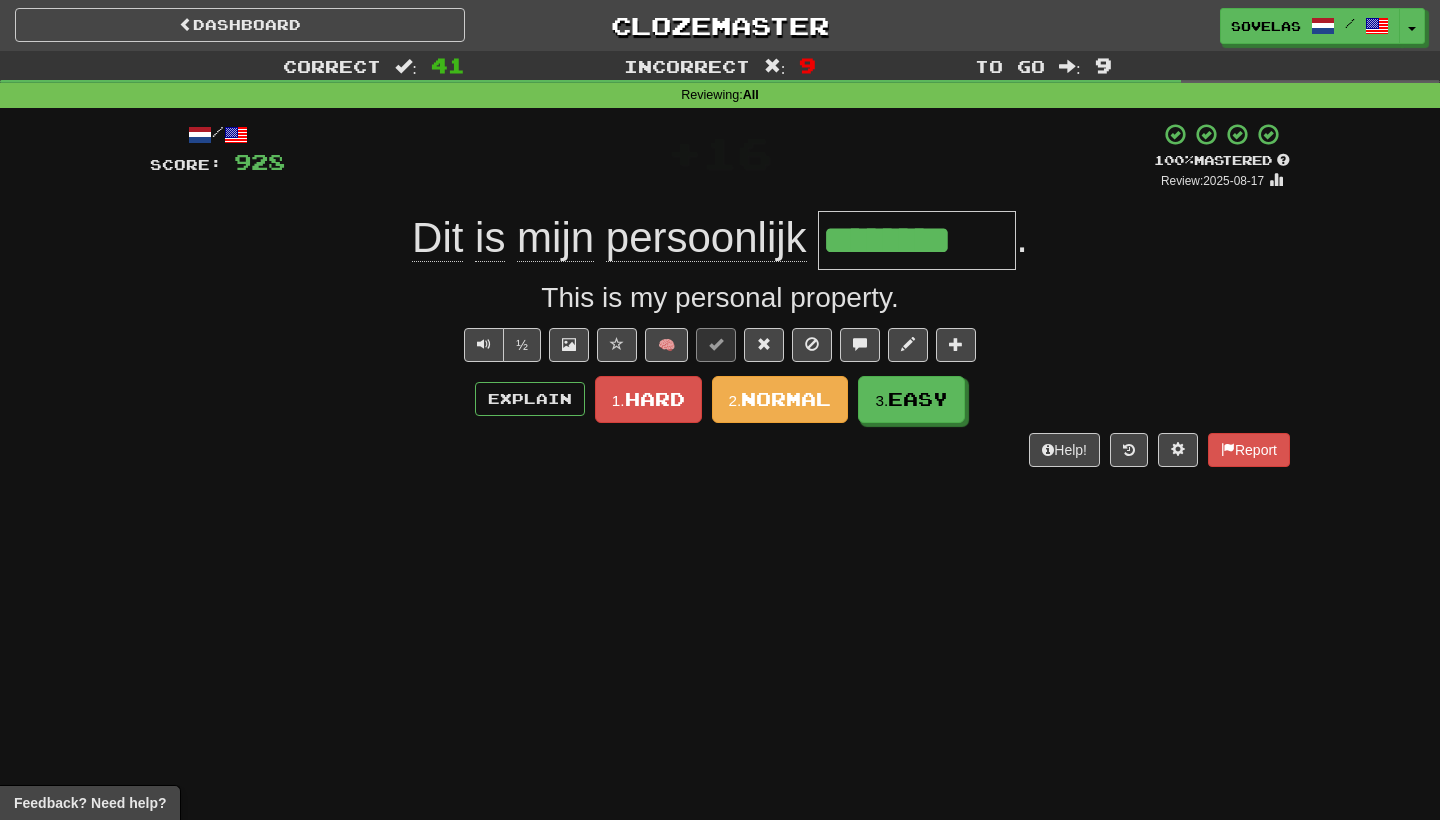 click on "********" at bounding box center [917, 240] 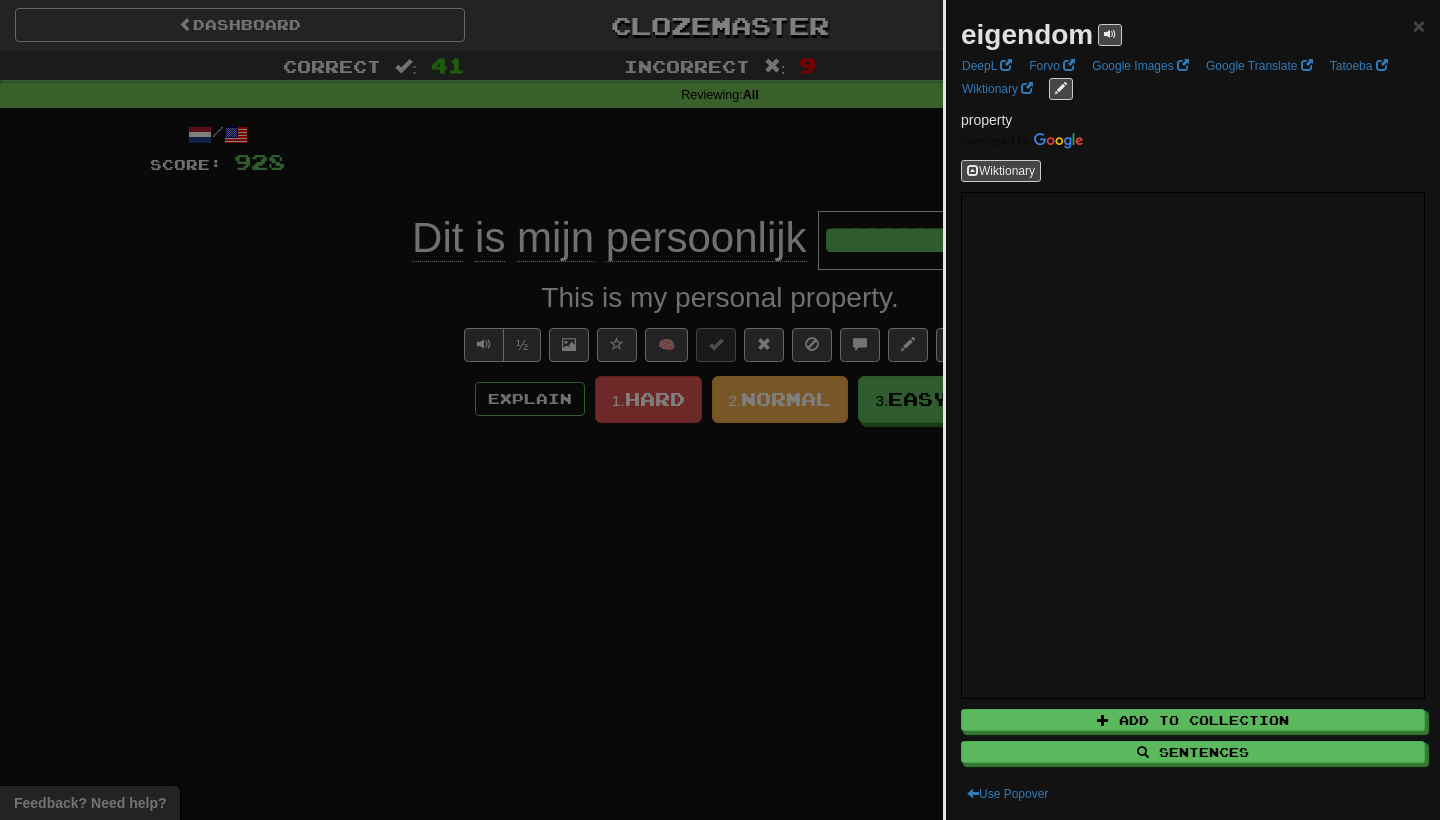 click at bounding box center (720, 410) 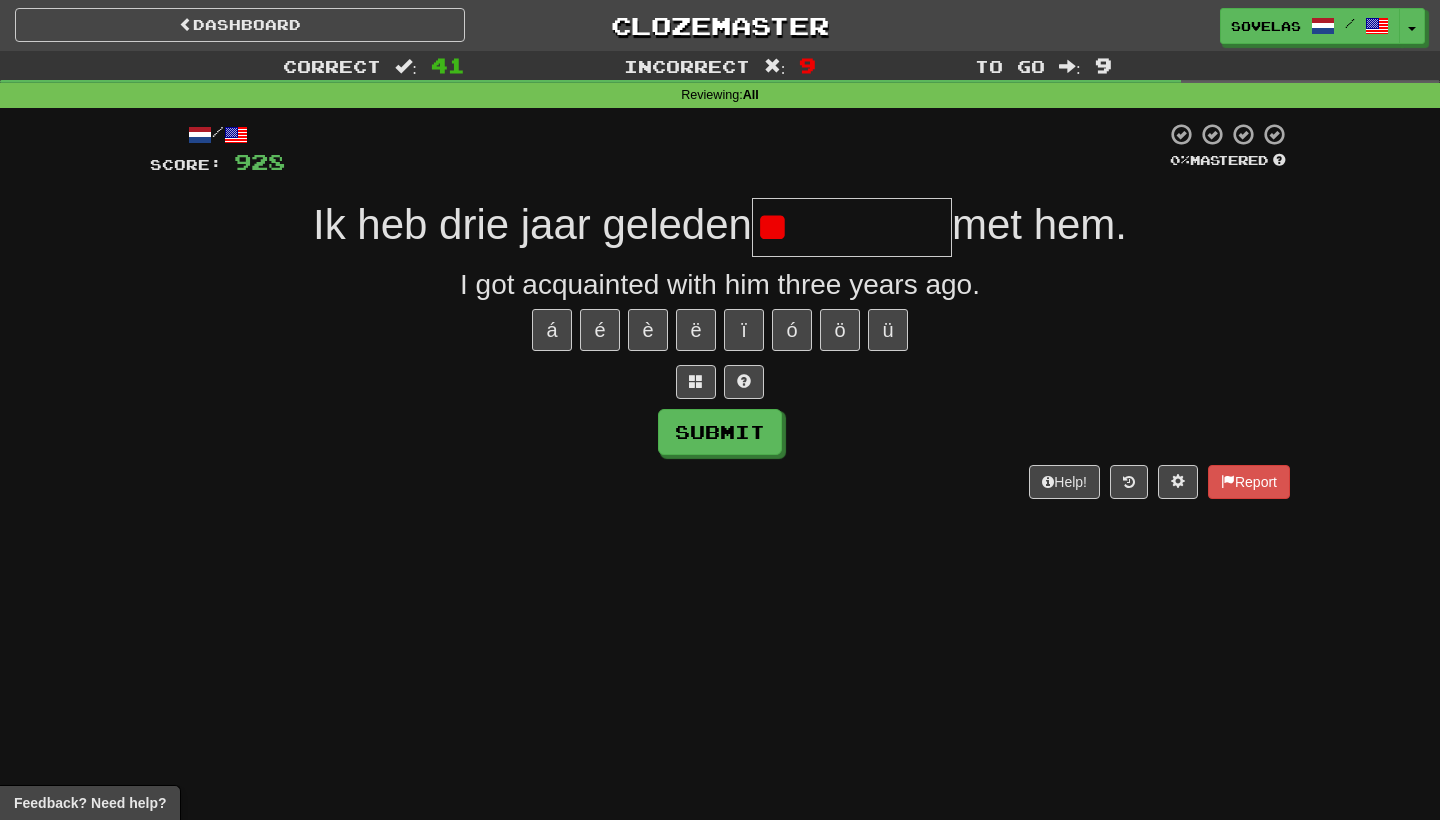 type on "*" 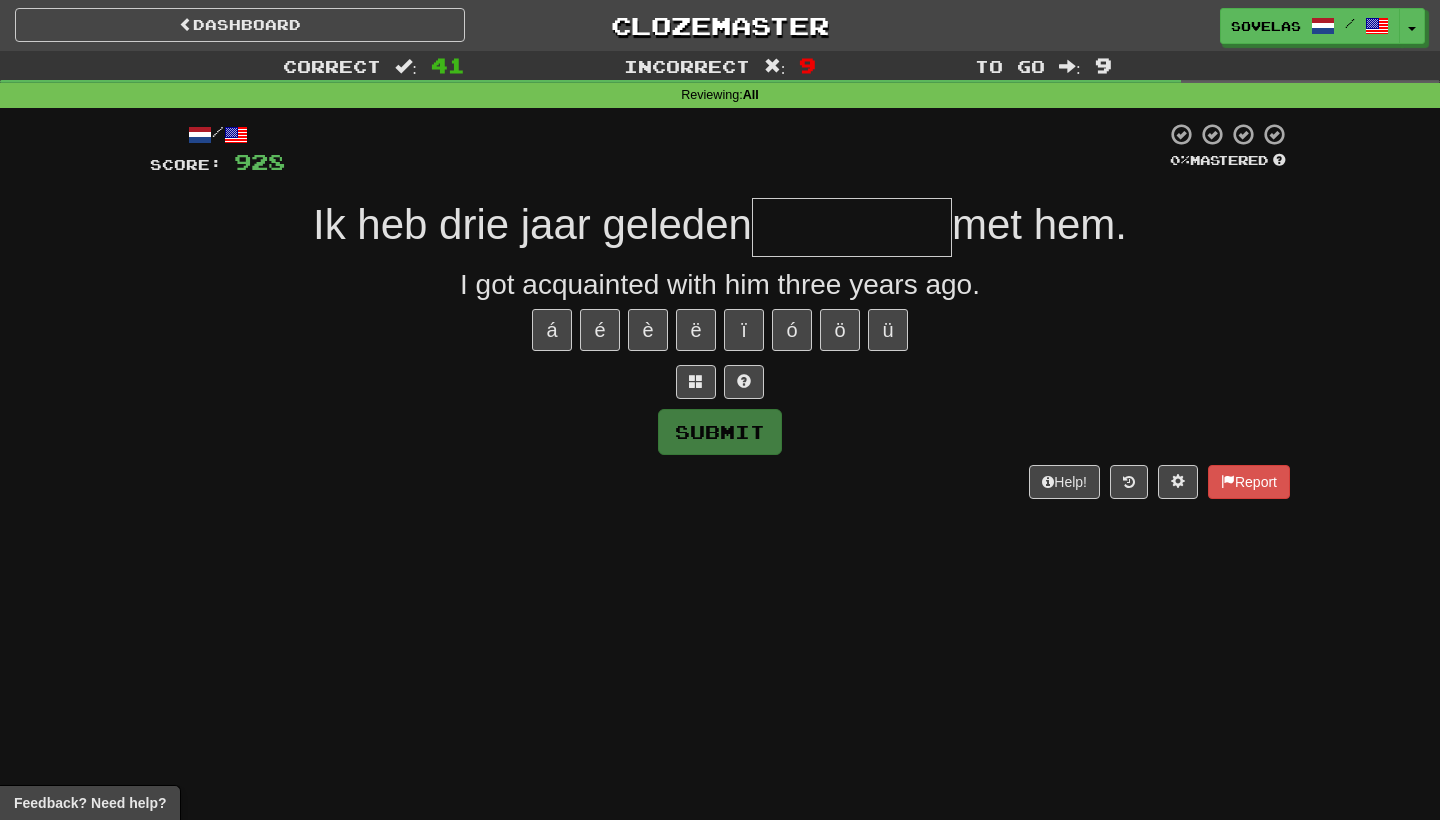 type on "*" 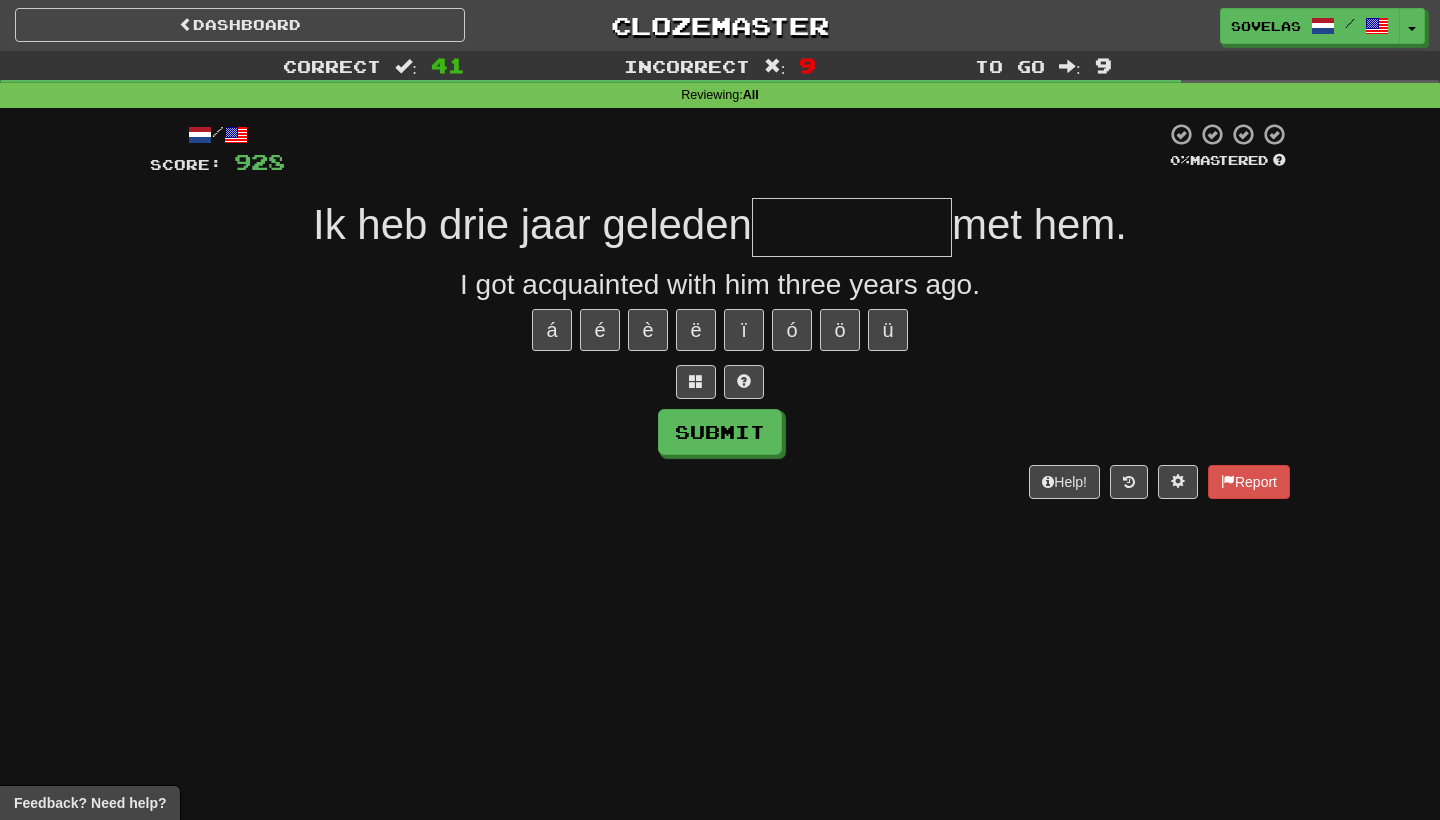 type on "*" 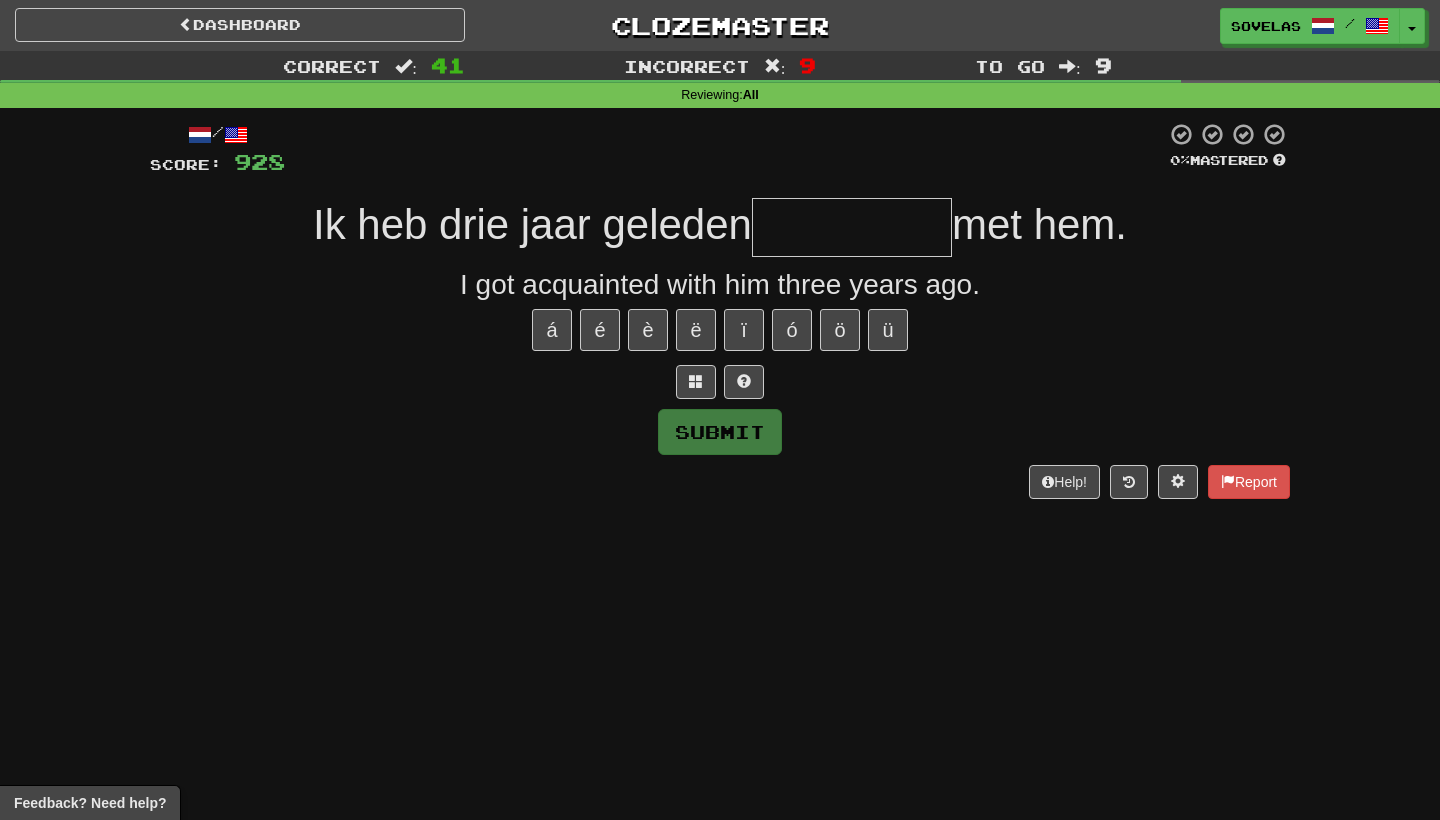 type on "*" 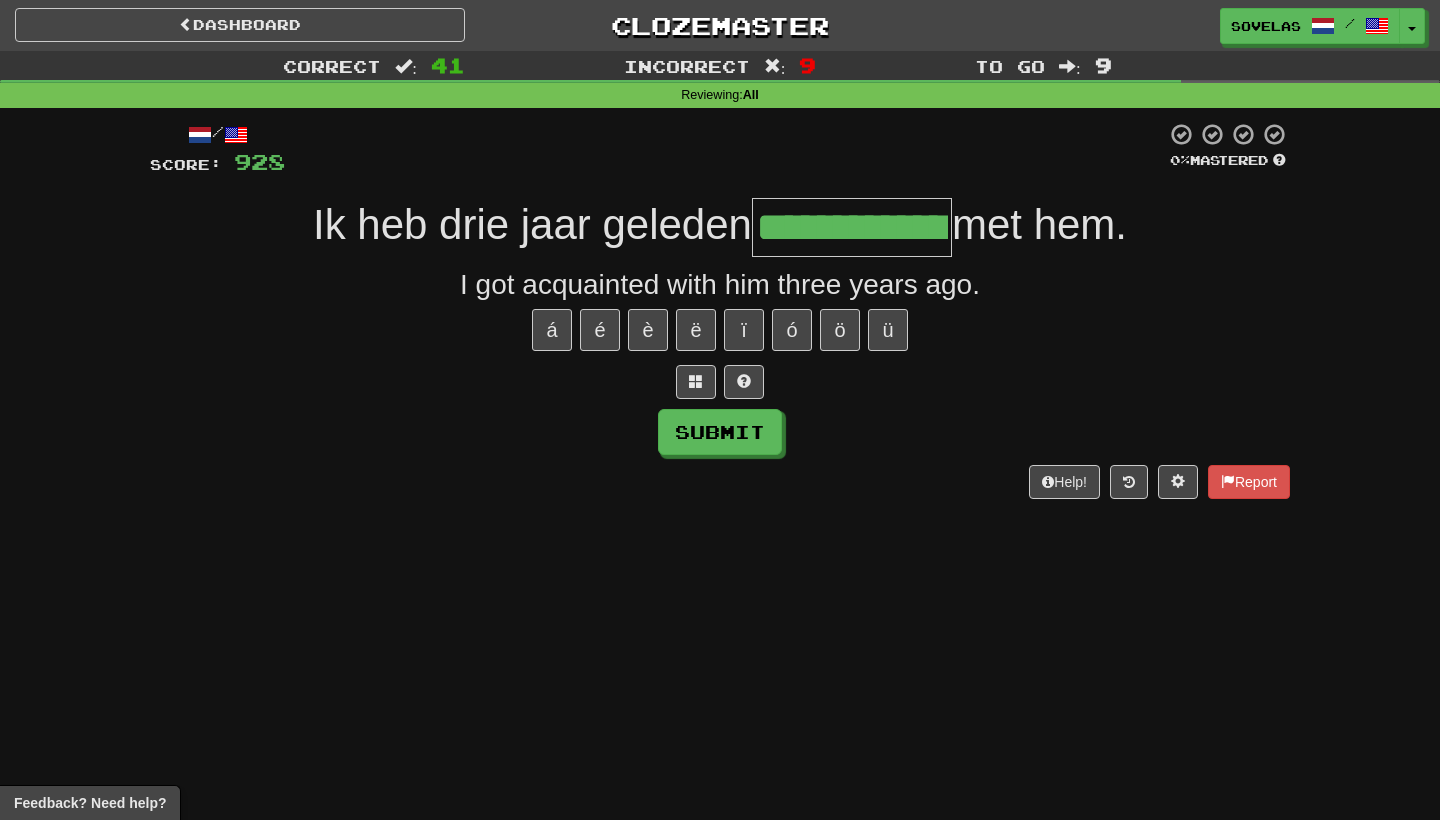 type on "**********" 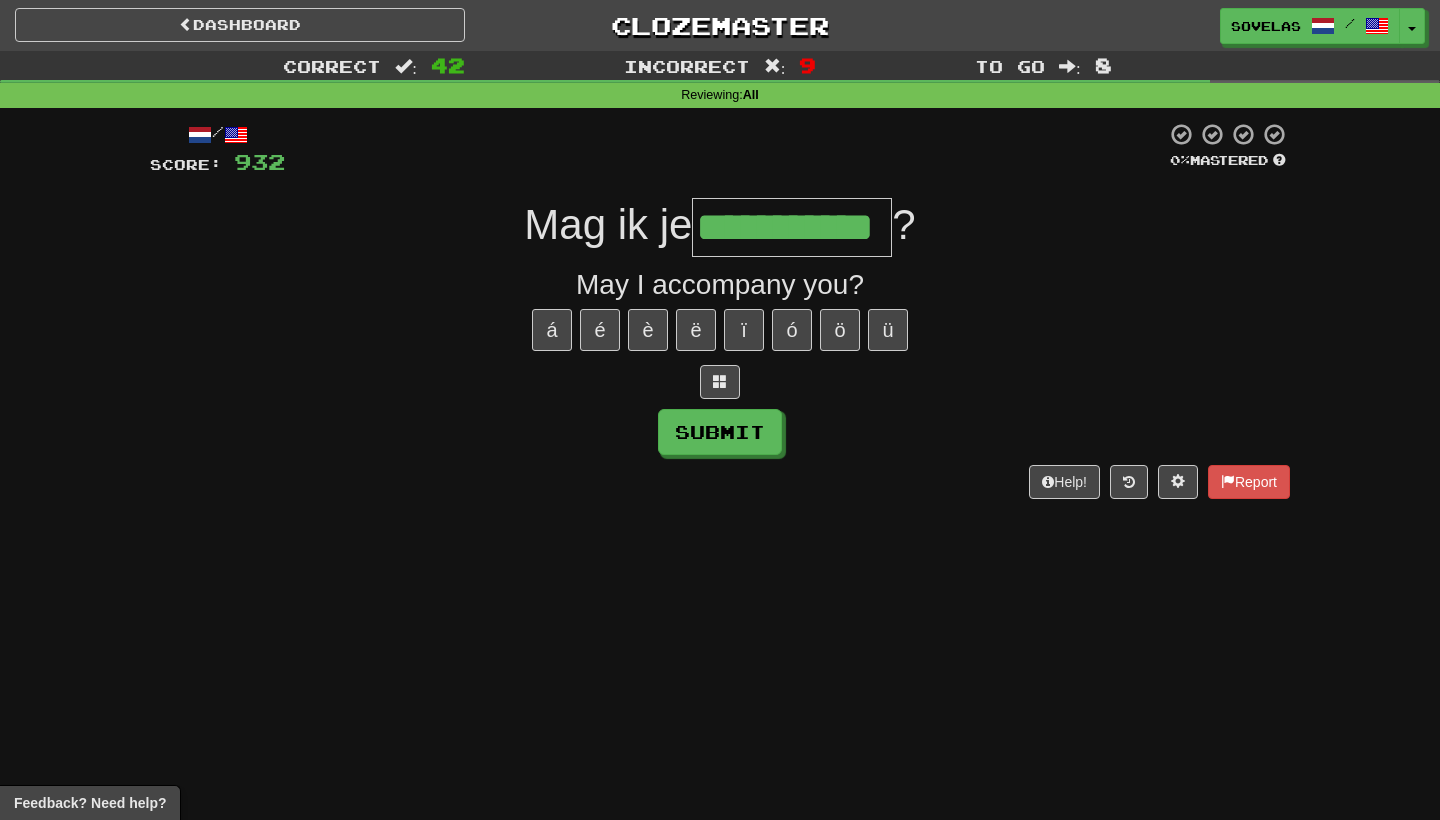 type on "**********" 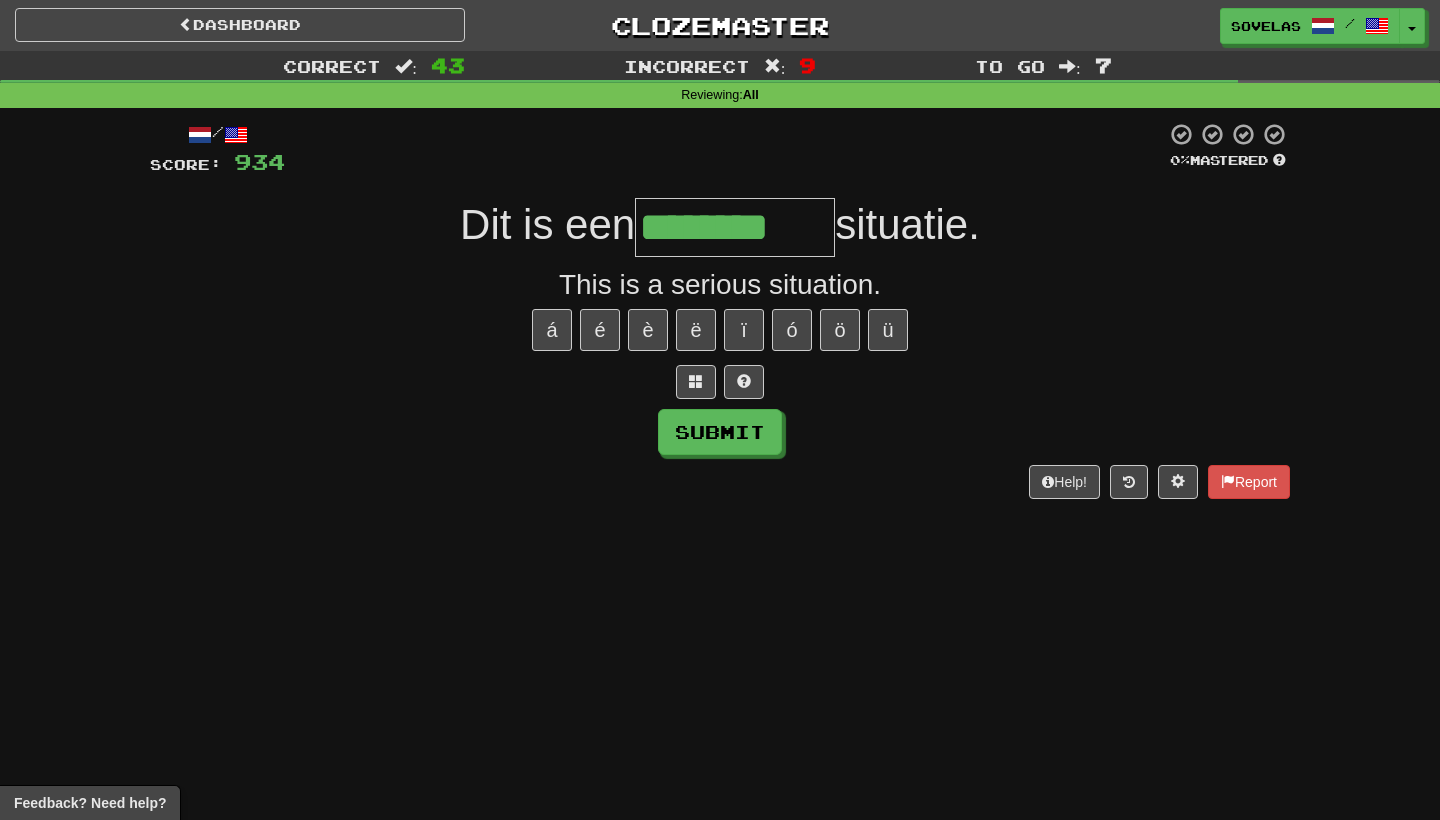 type on "********" 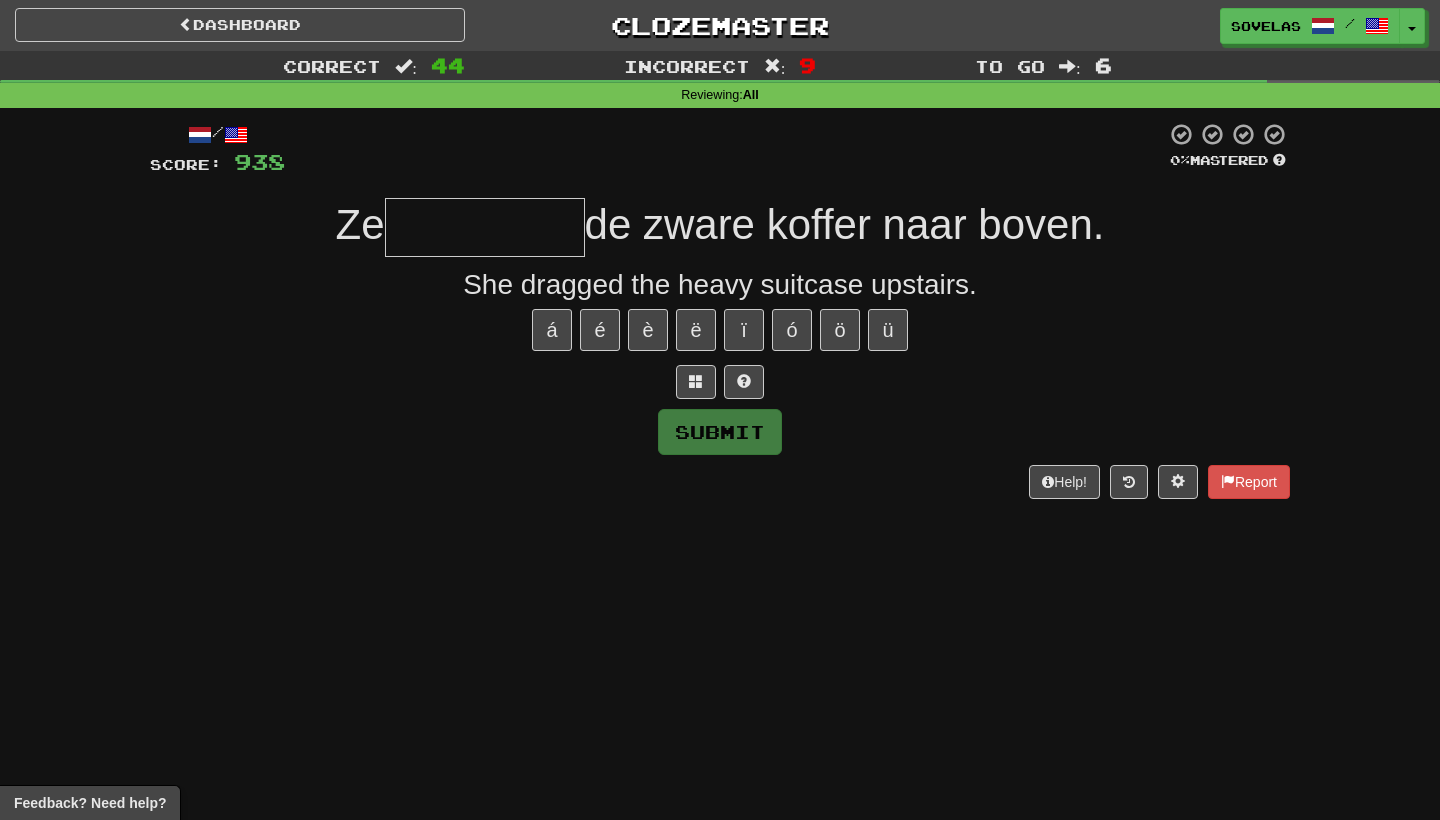 type on "*" 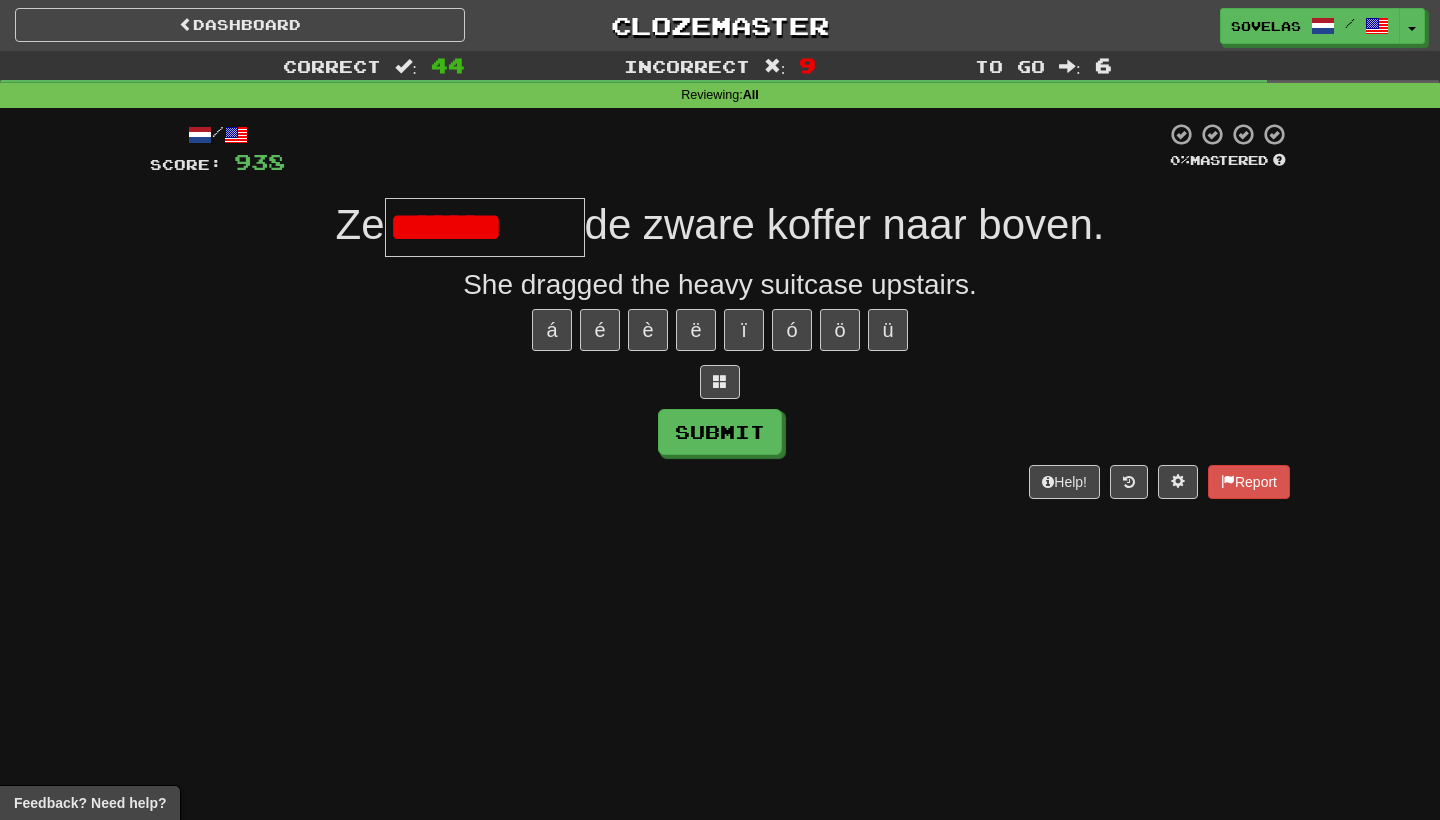 type on "*******" 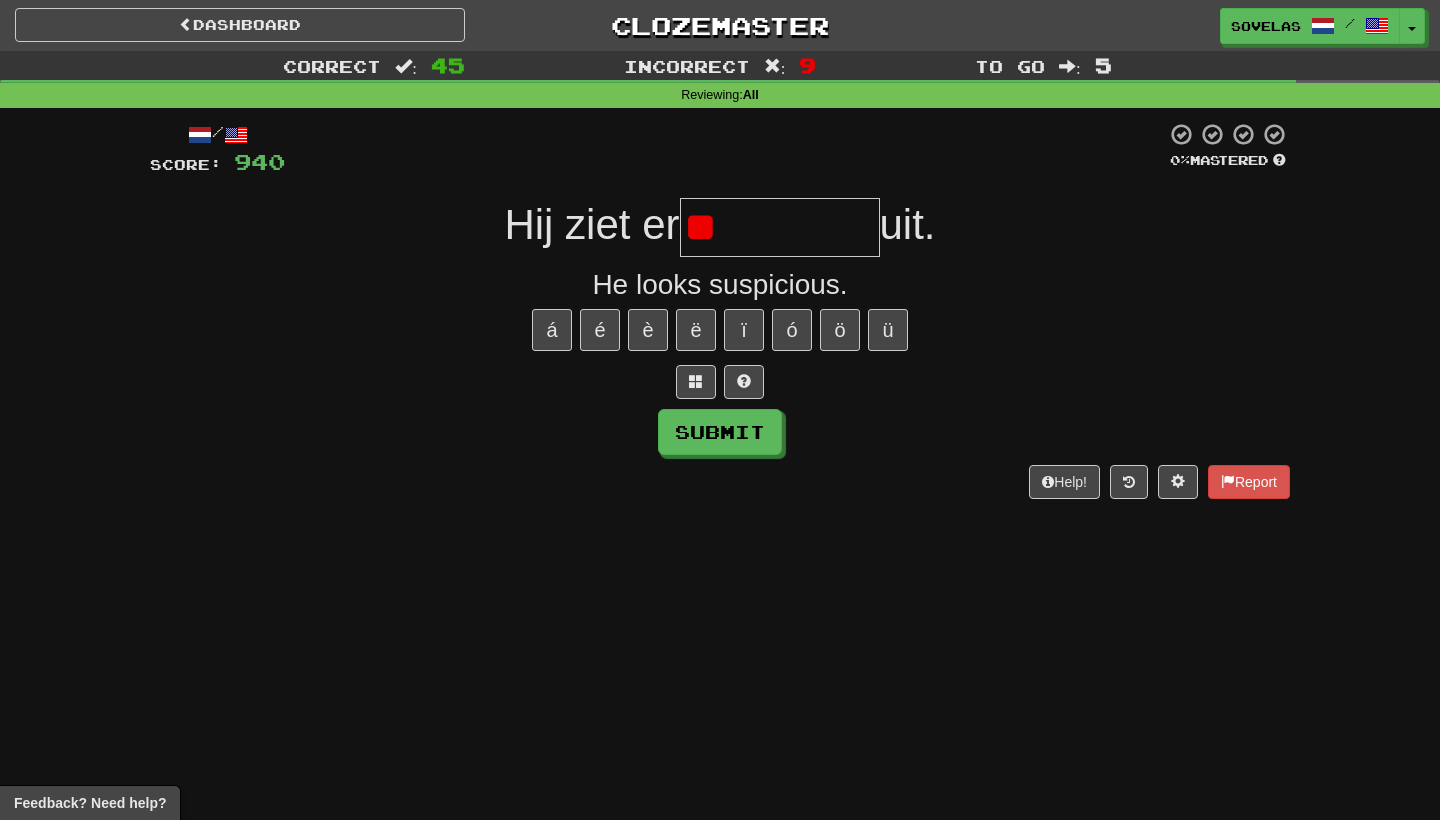 type on "*" 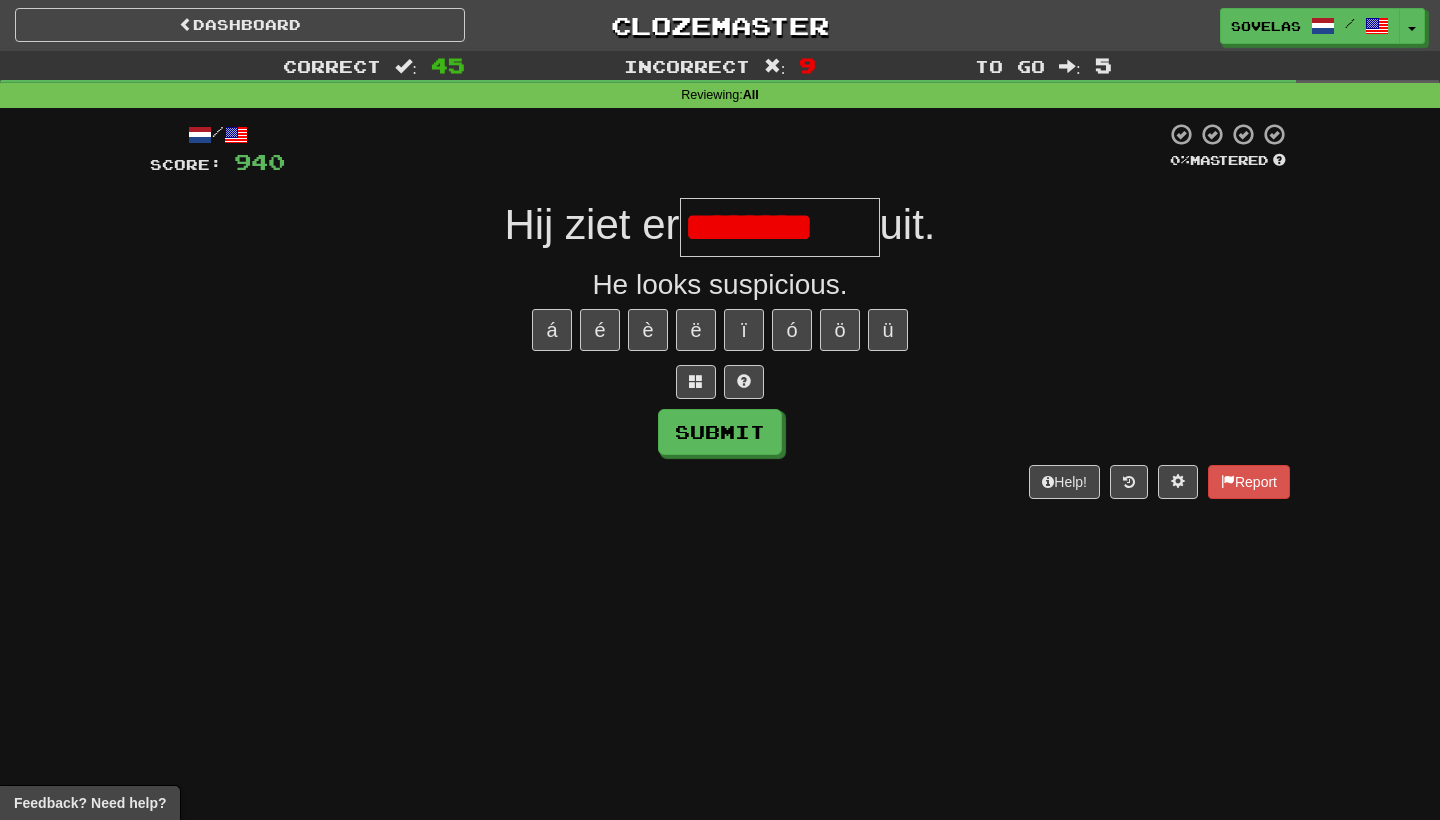 type on "********" 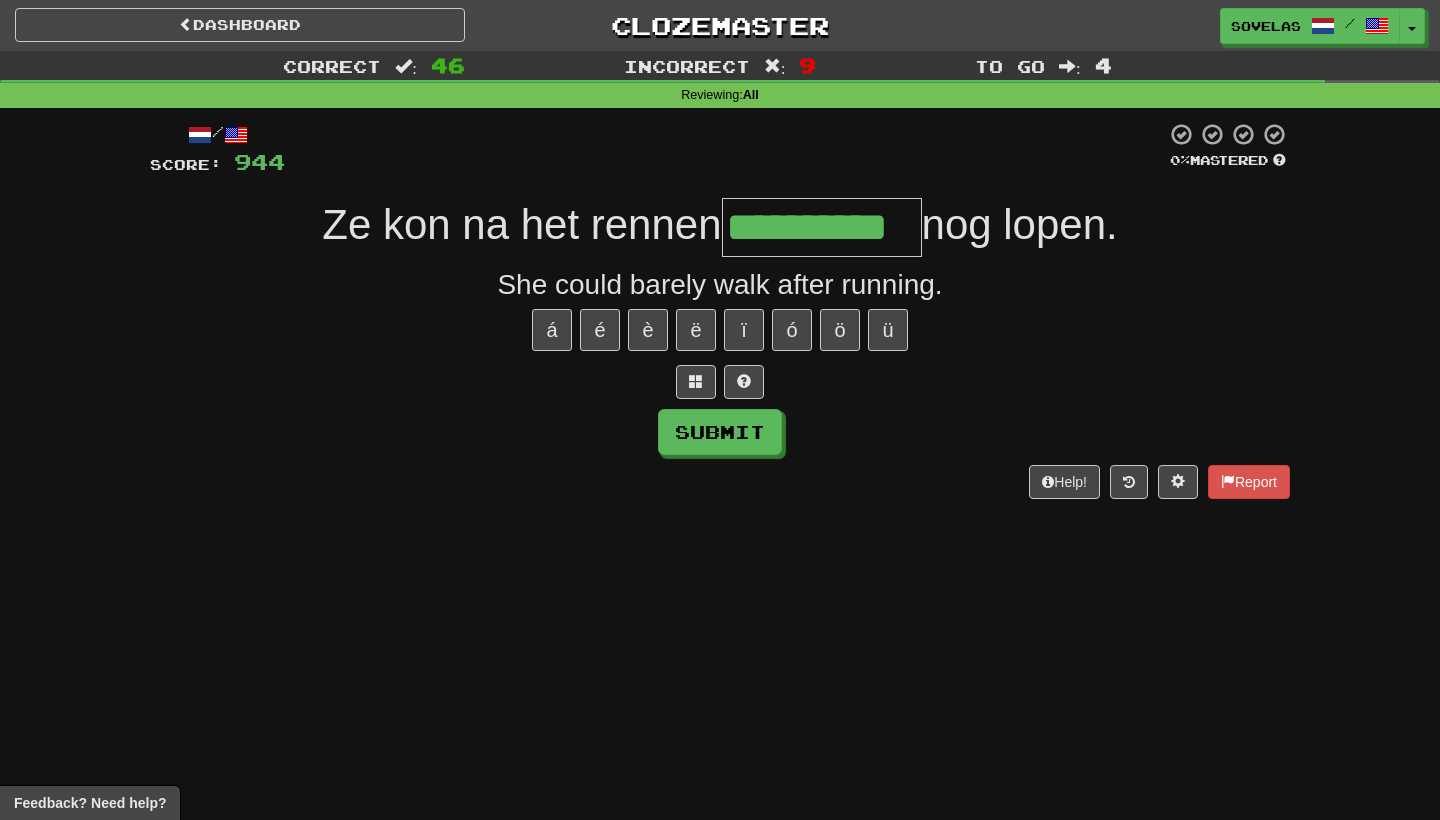 type on "**********" 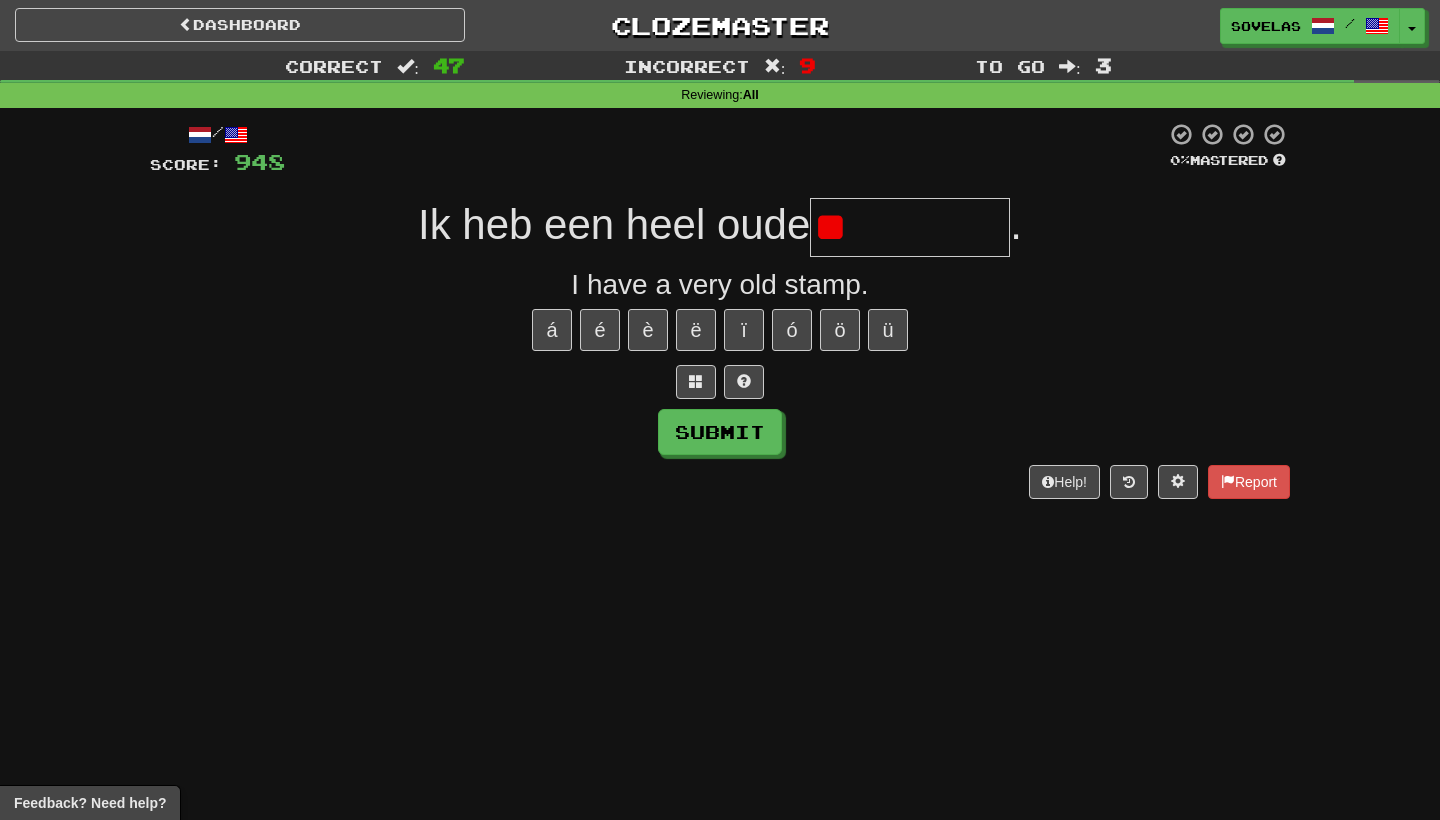type on "*" 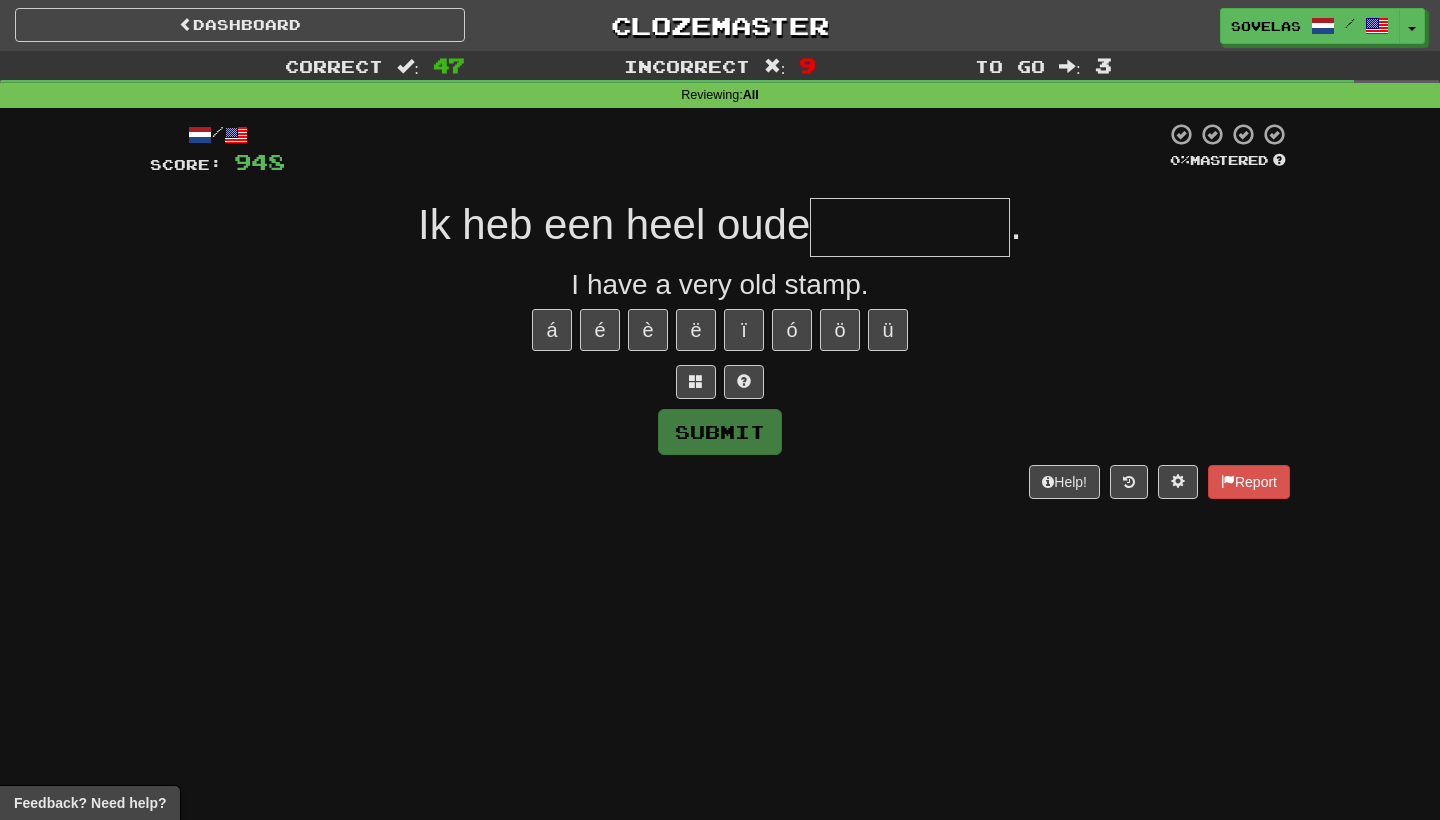 type on "*" 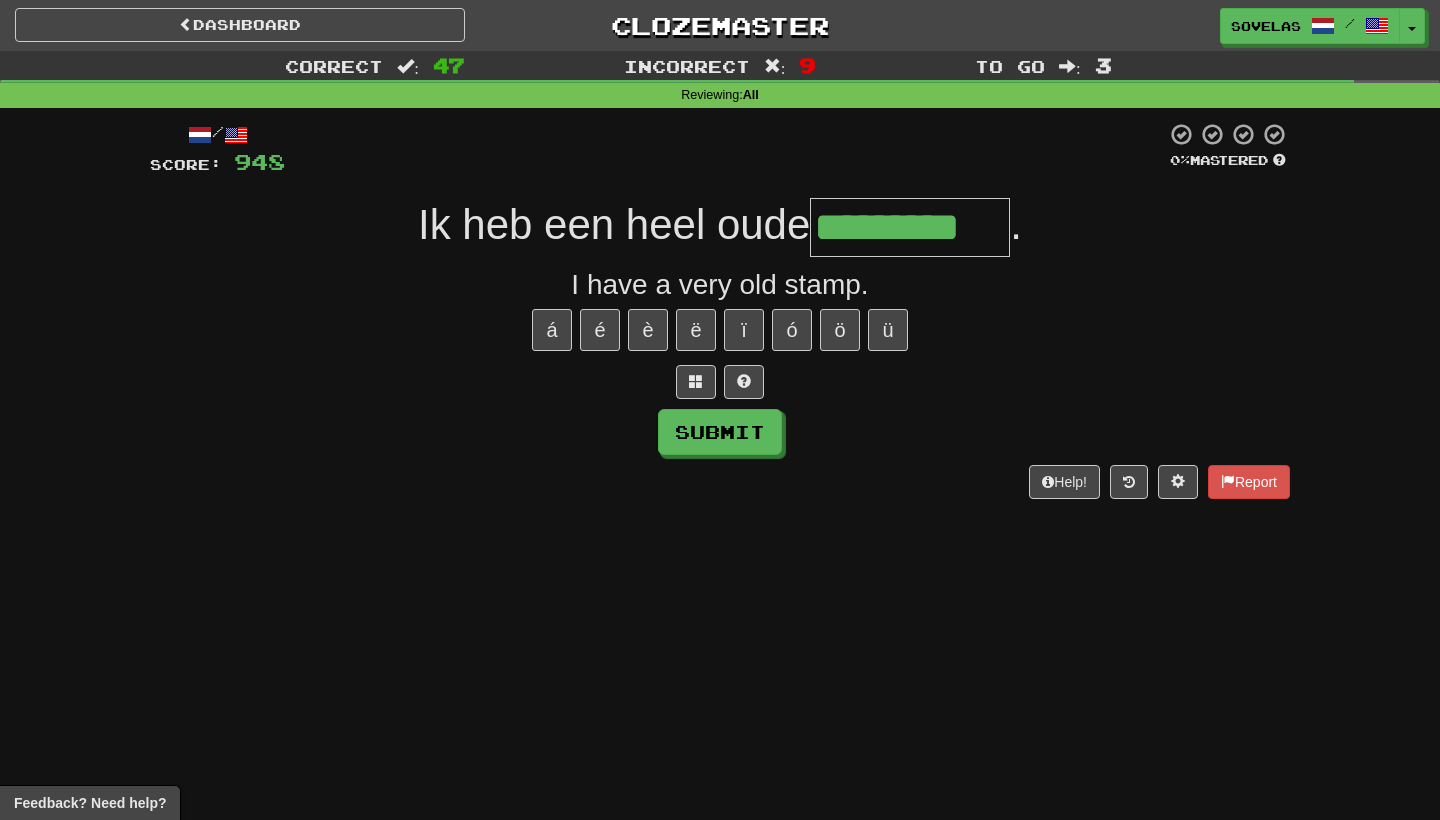 type on "*********" 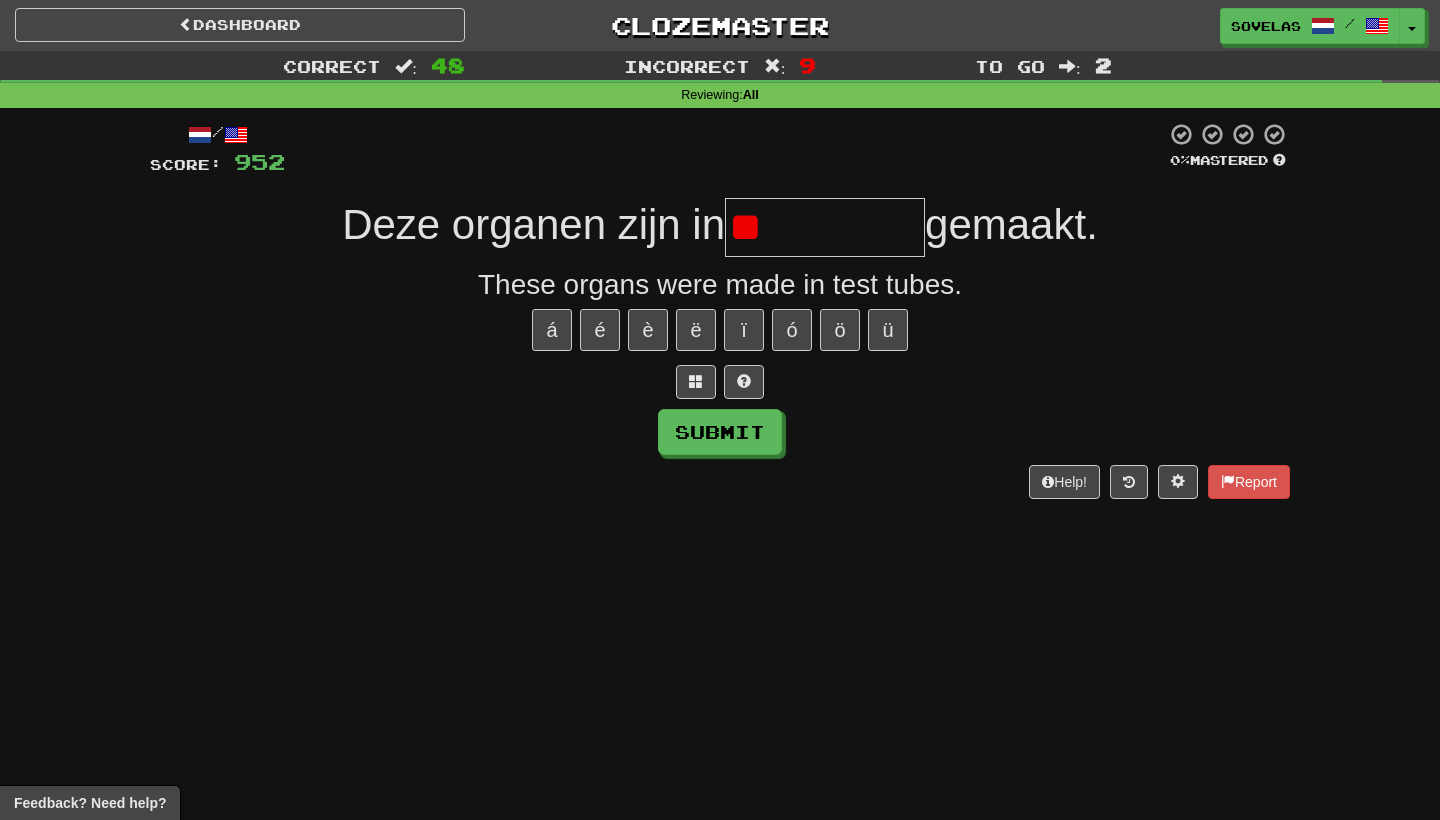 type on "*" 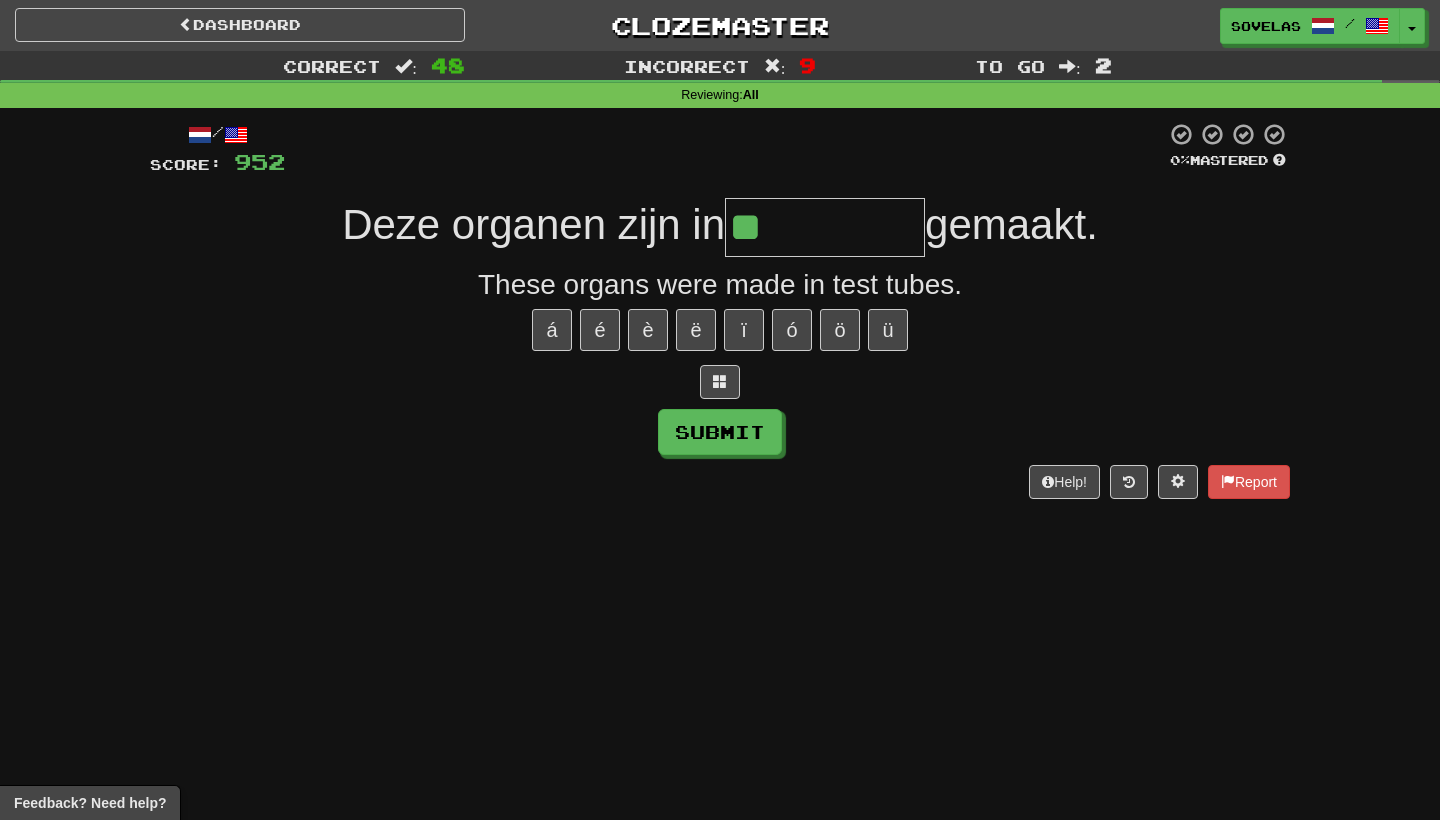 type on "**********" 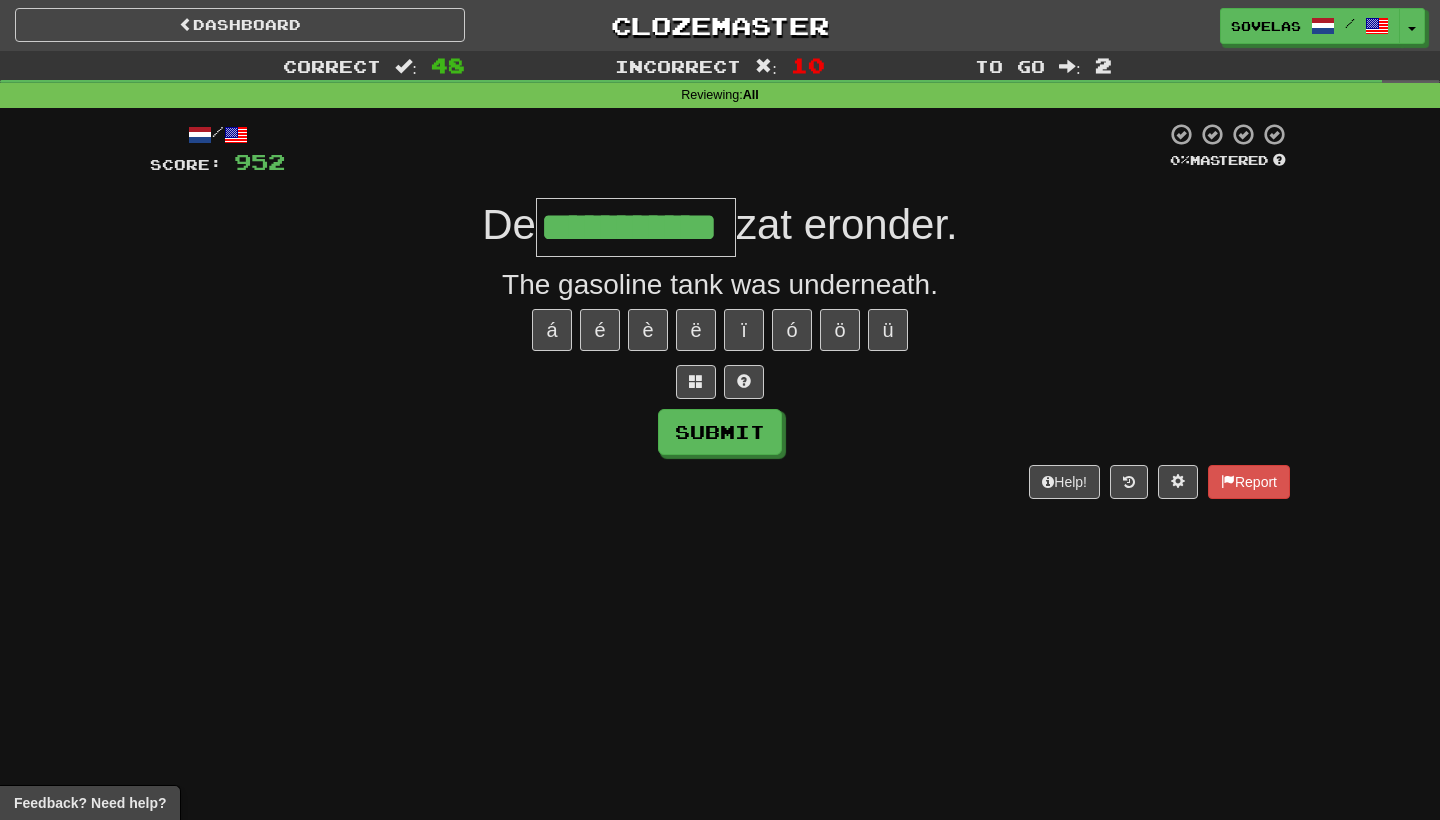 type on "**********" 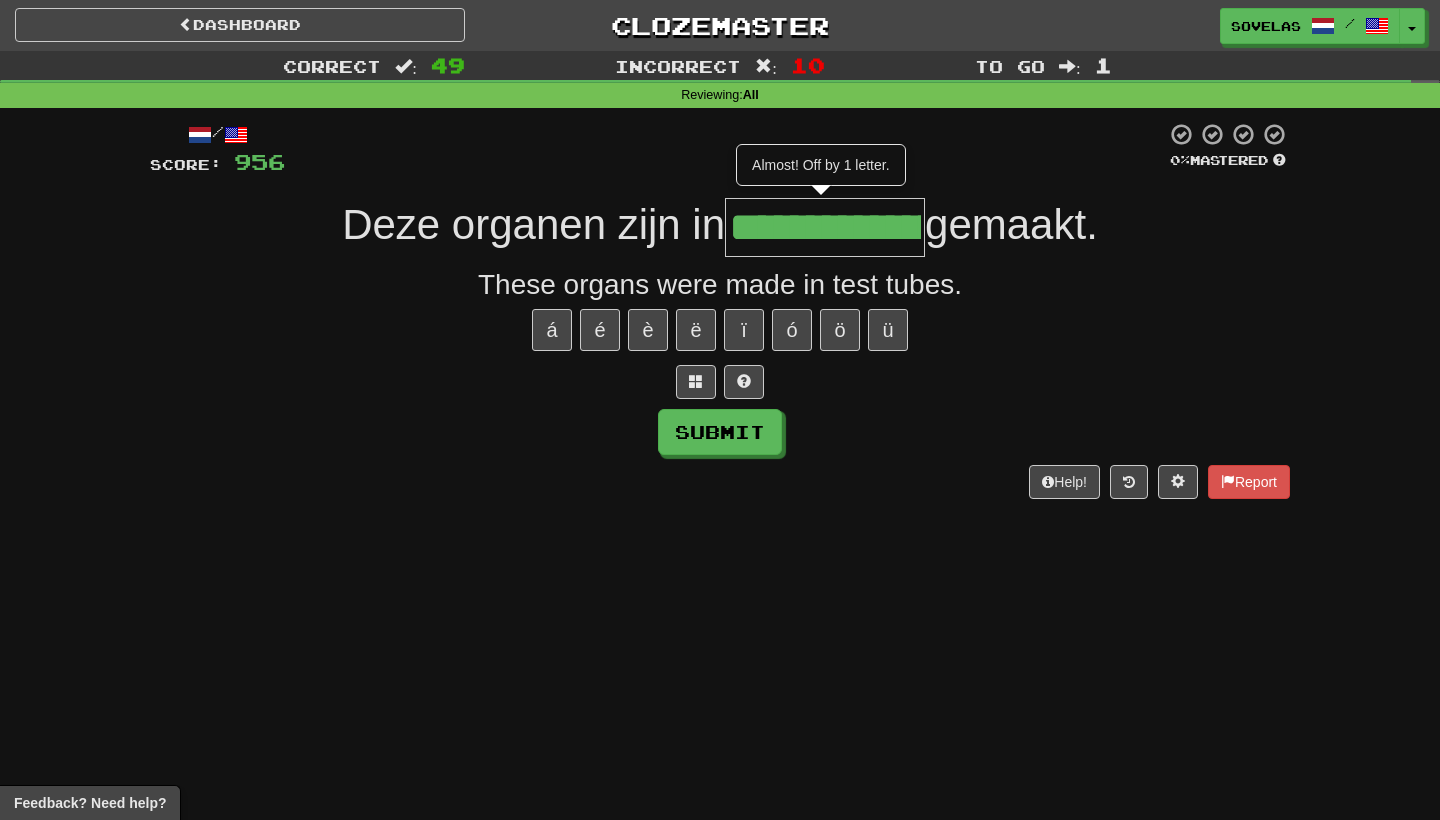 type on "**********" 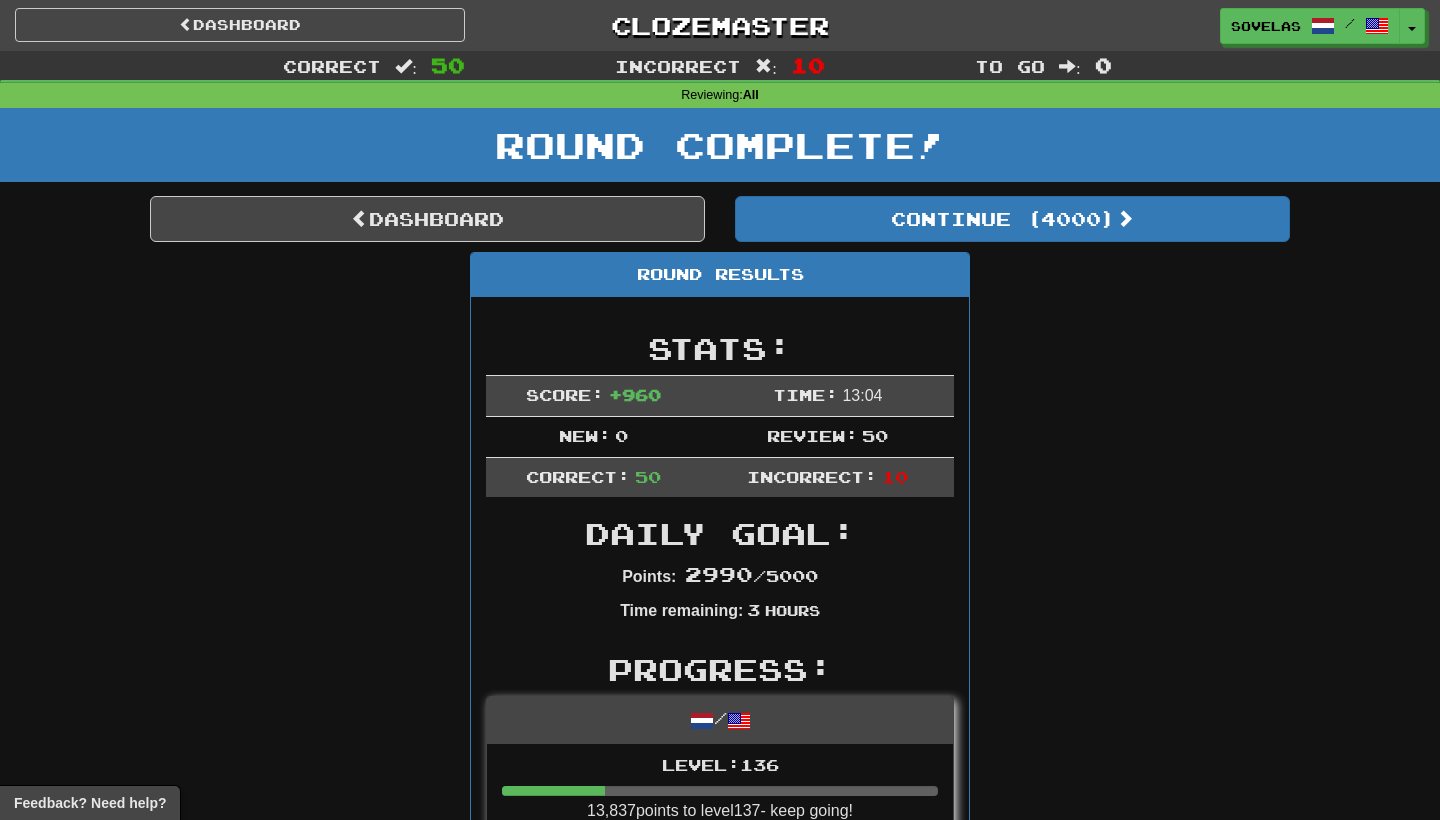 scroll, scrollTop: 0, scrollLeft: 0, axis: both 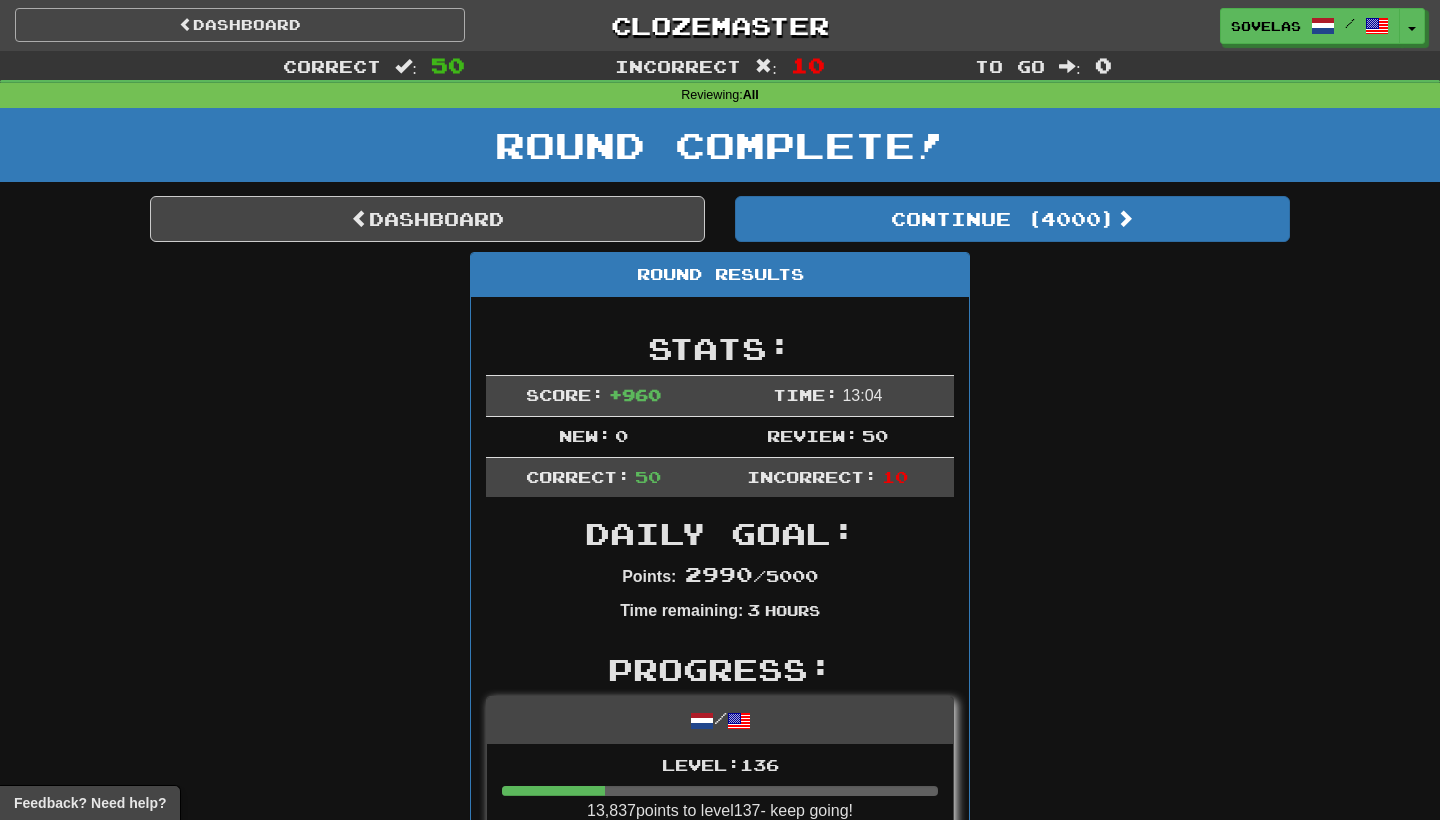 click on "Dashboard" at bounding box center [240, 25] 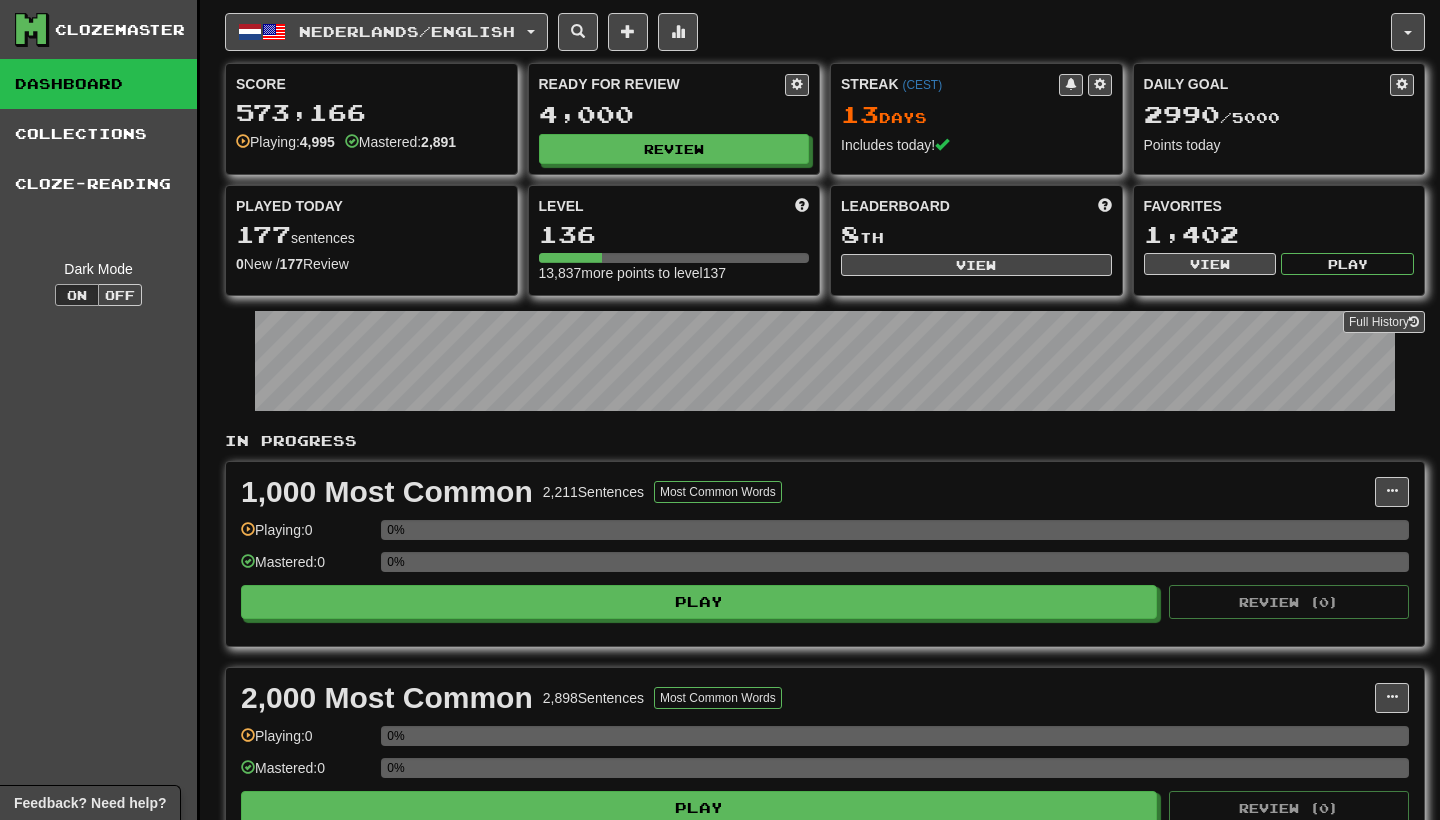 scroll, scrollTop: 0, scrollLeft: 0, axis: both 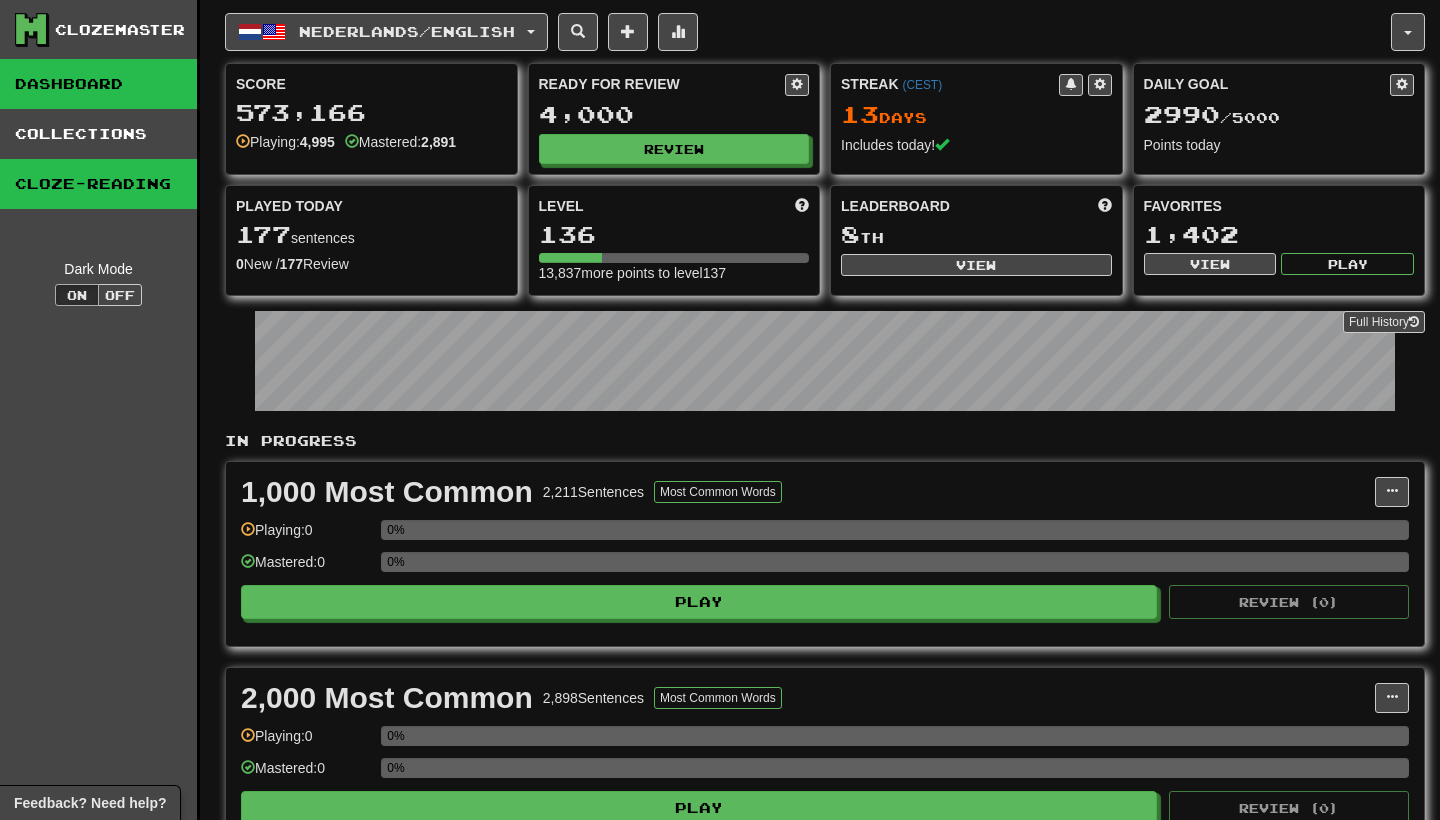 click on "Cloze-Reading" at bounding box center [98, 184] 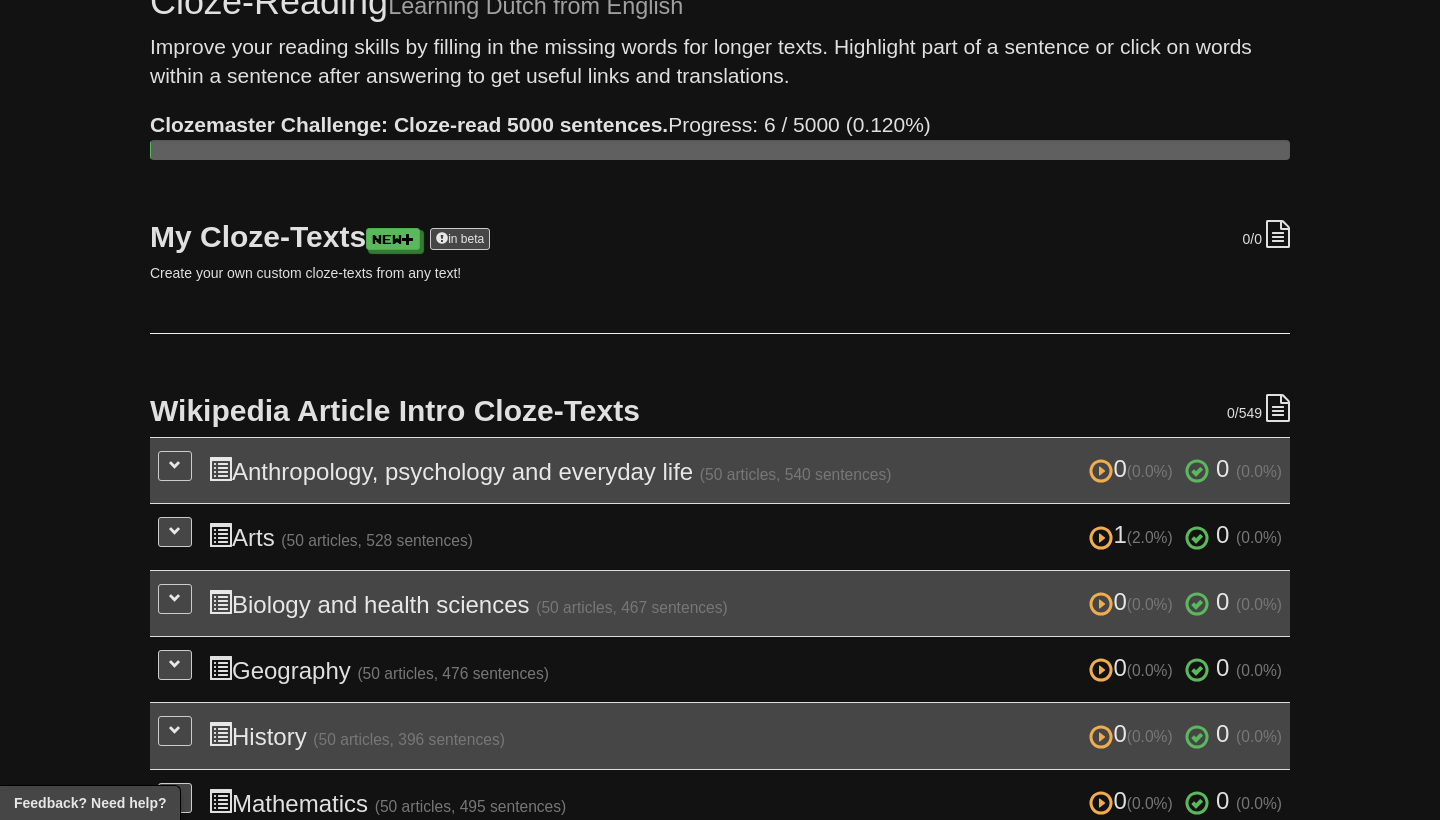scroll, scrollTop: 90, scrollLeft: 0, axis: vertical 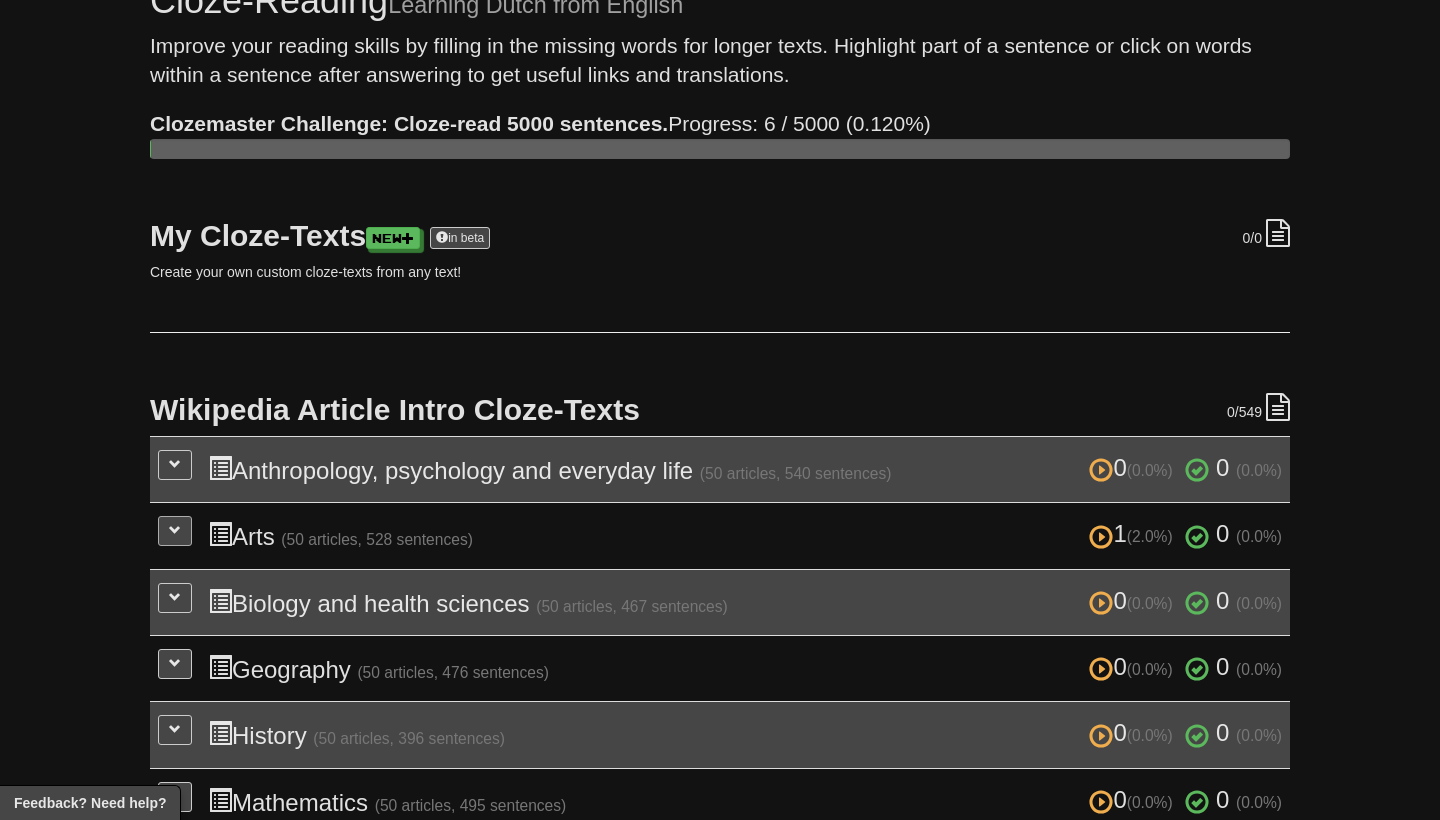 click at bounding box center (175, 530) 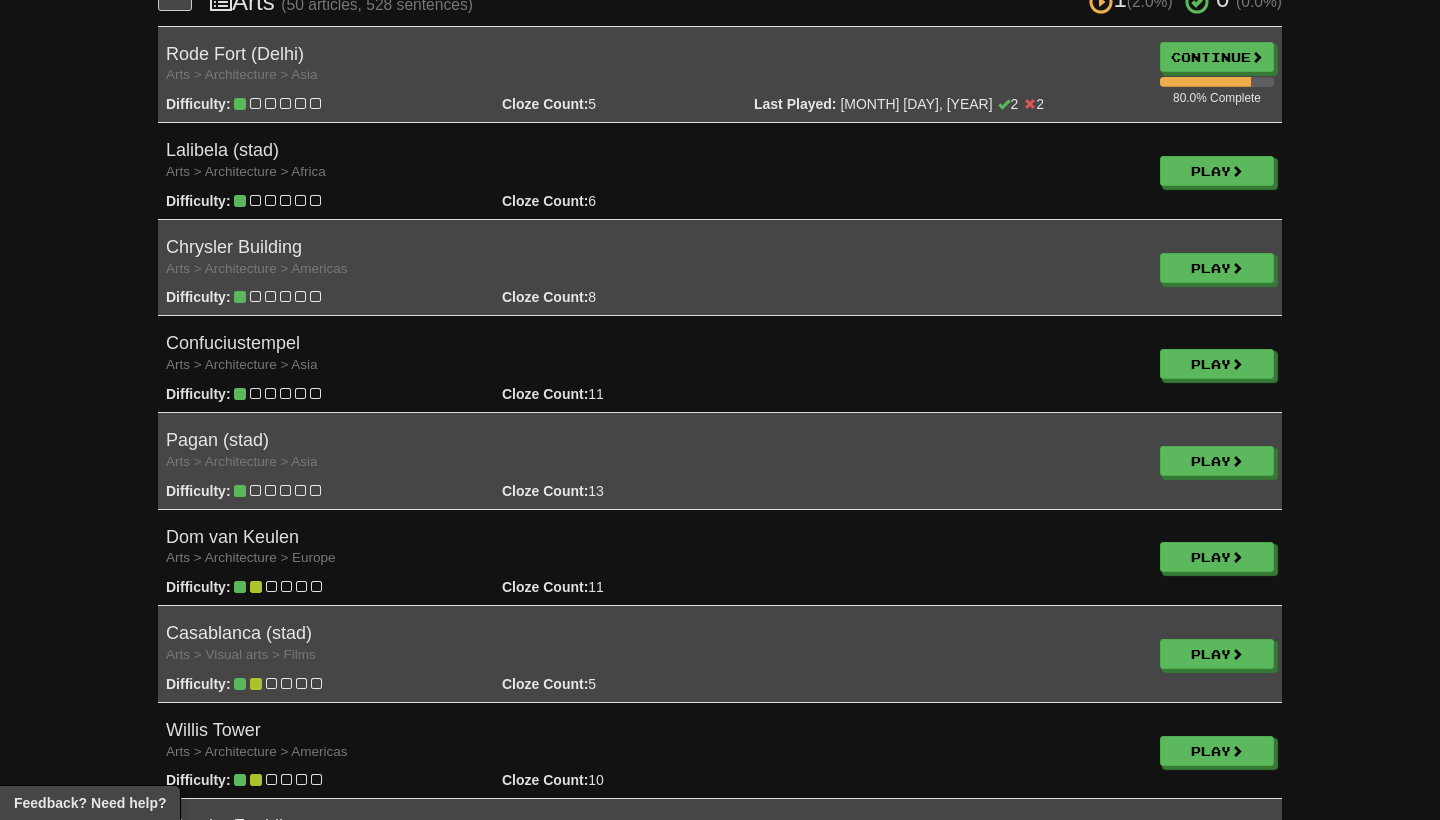 scroll, scrollTop: 467, scrollLeft: 0, axis: vertical 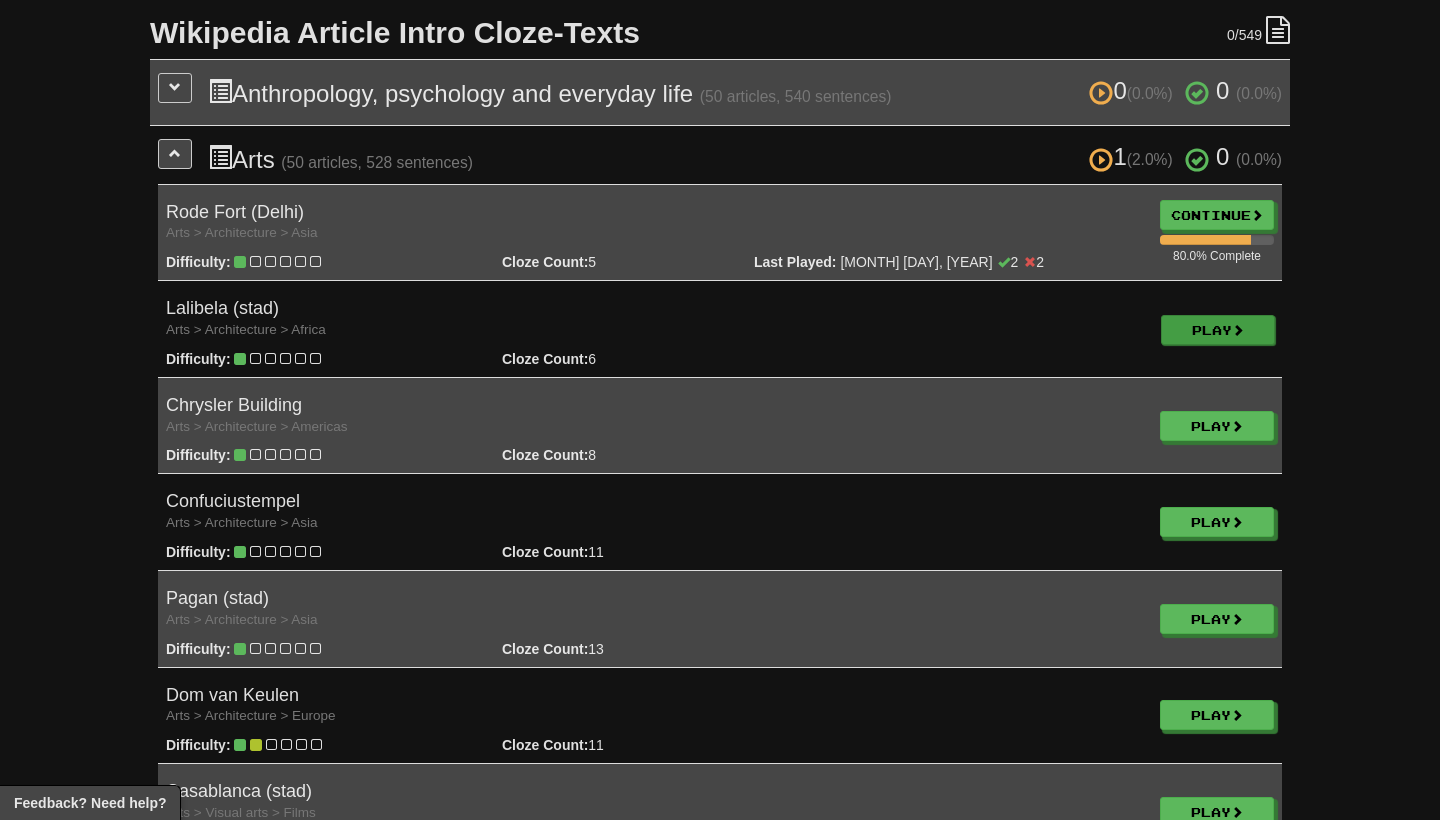 click on "Play" at bounding box center (1218, 330) 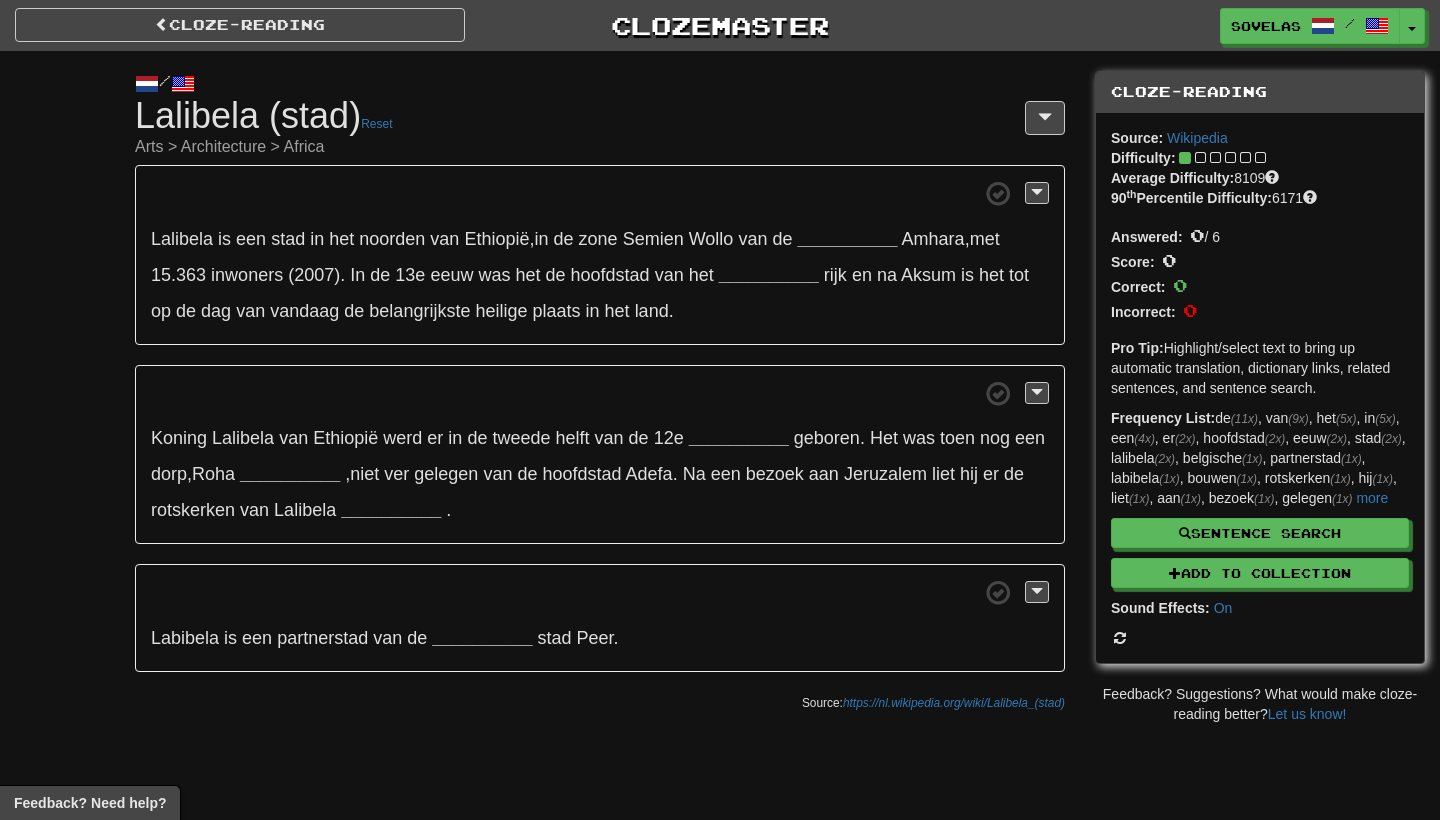 scroll, scrollTop: 0, scrollLeft: 0, axis: both 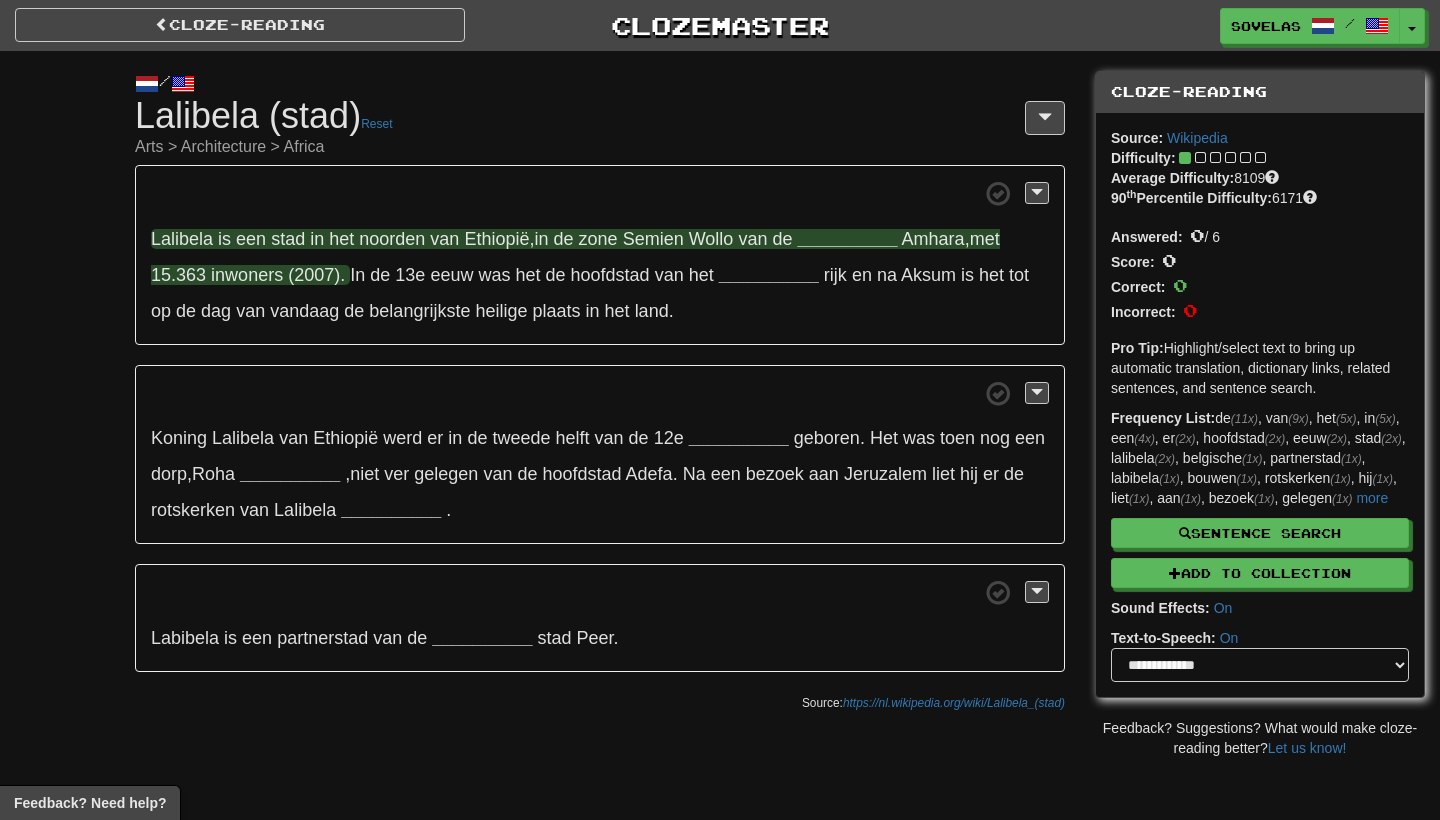 click on "__________" at bounding box center [847, 239] 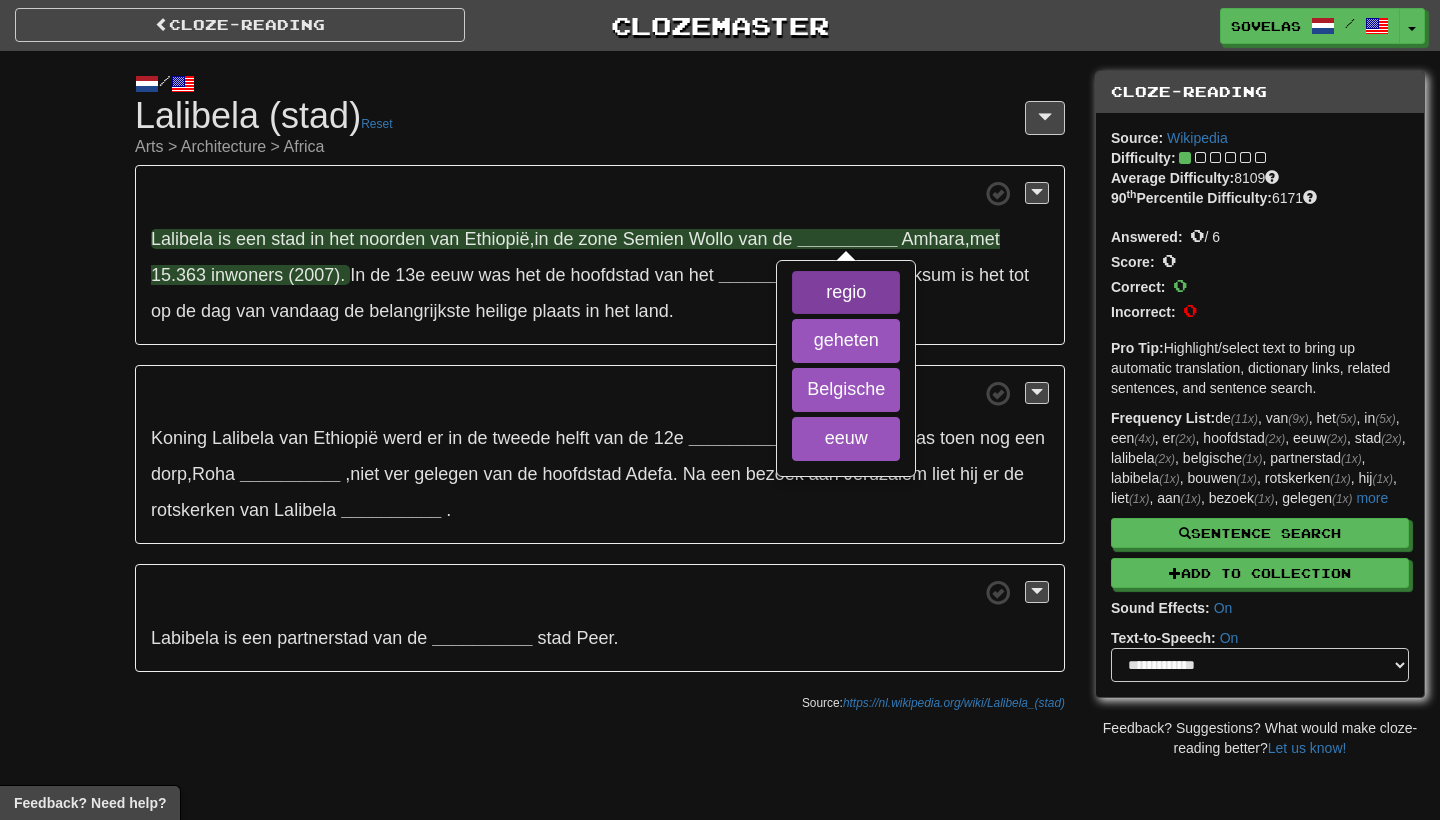 click on "regio" at bounding box center [846, 293] 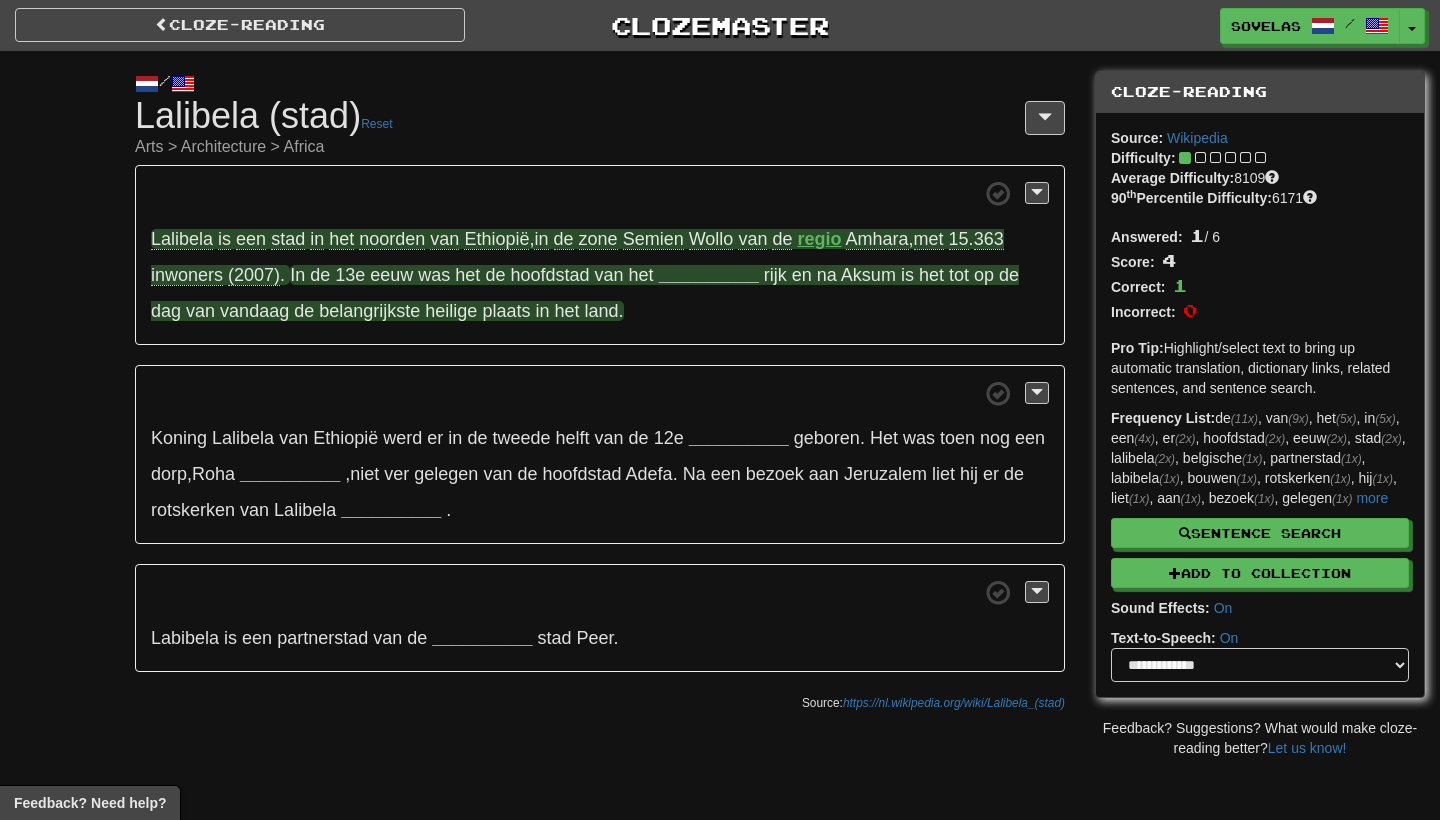 click on "__________" at bounding box center [709, 275] 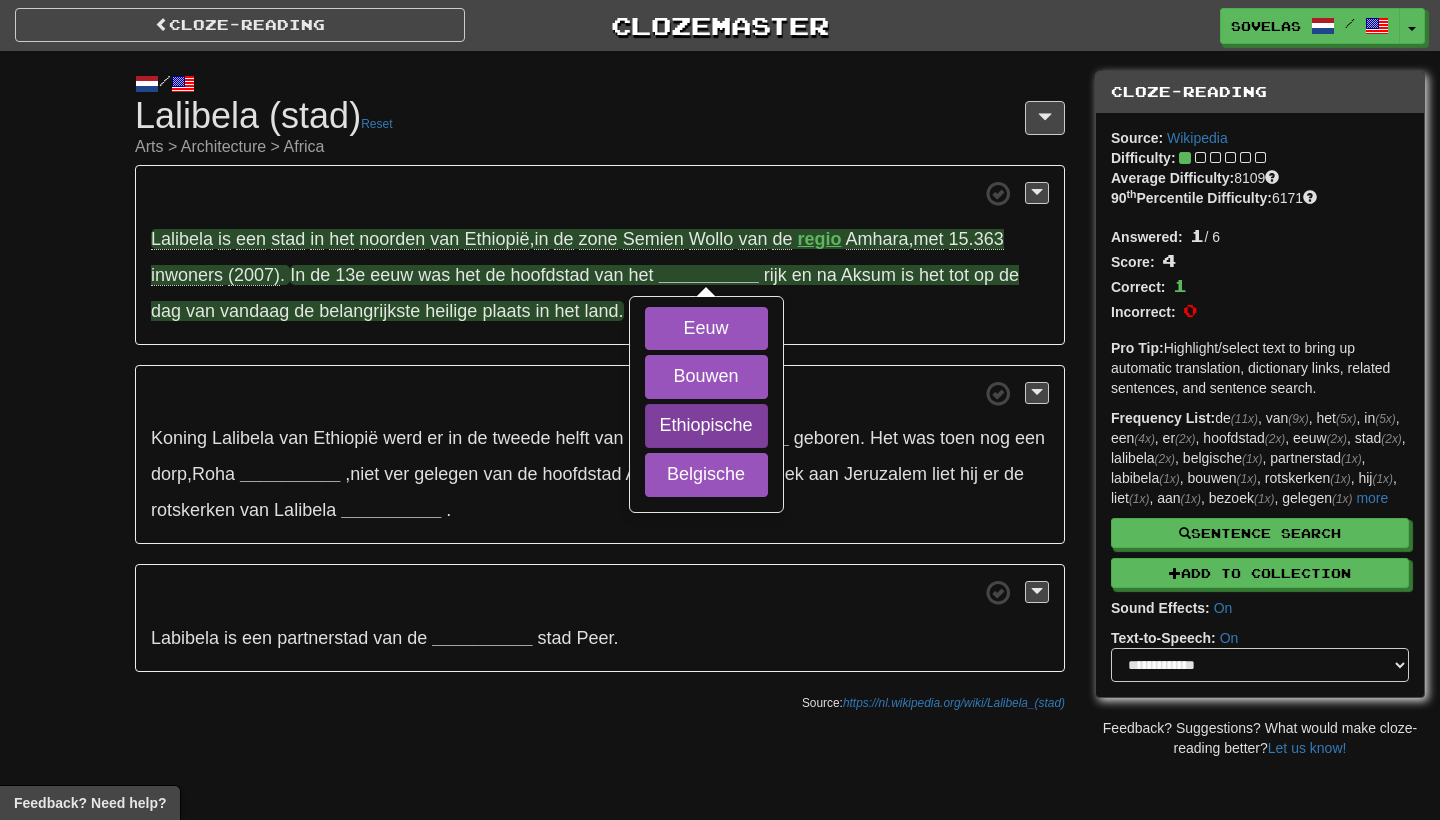 click on "Ethiopische" at bounding box center (706, 426) 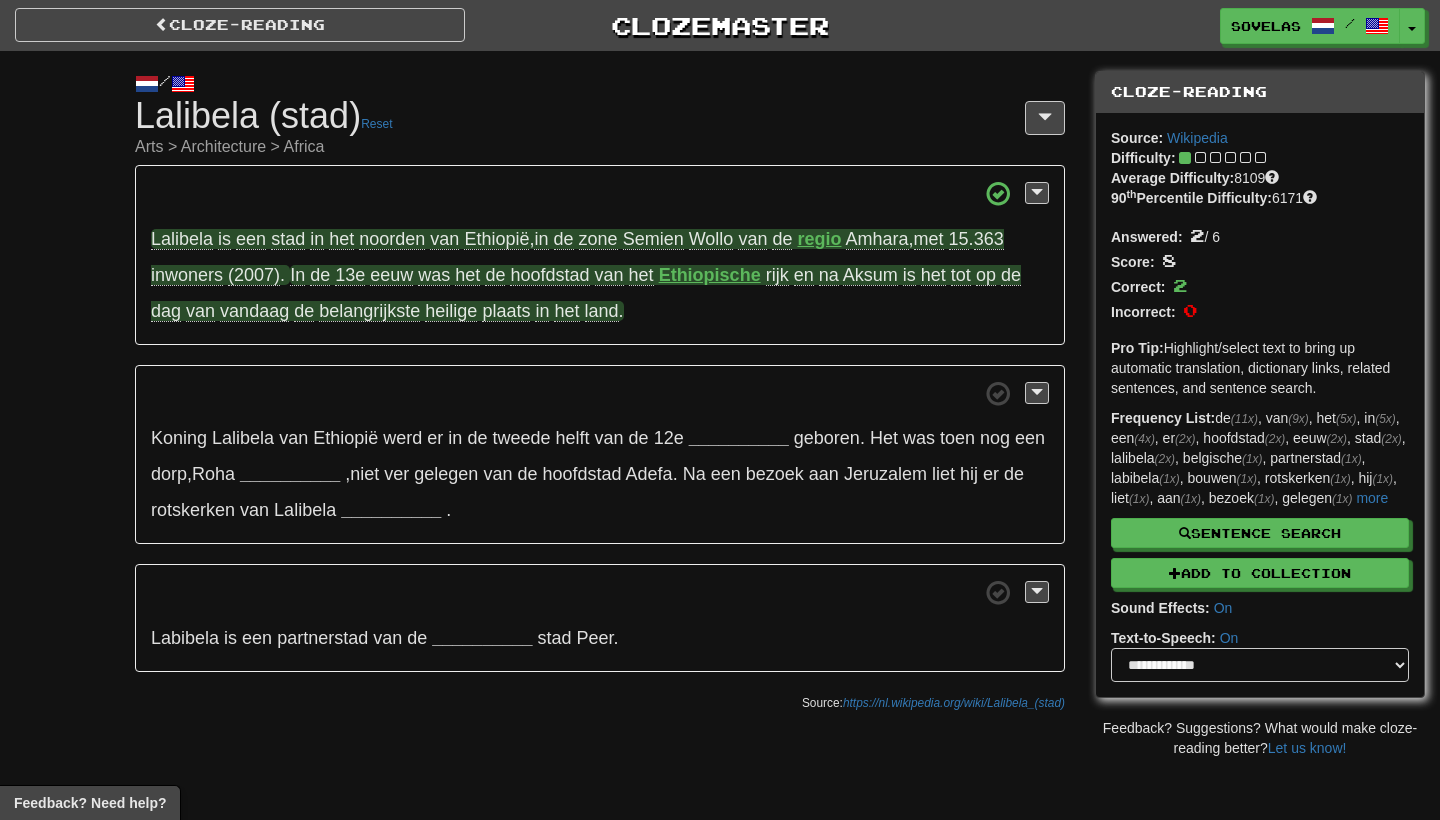 scroll, scrollTop: 0, scrollLeft: 0, axis: both 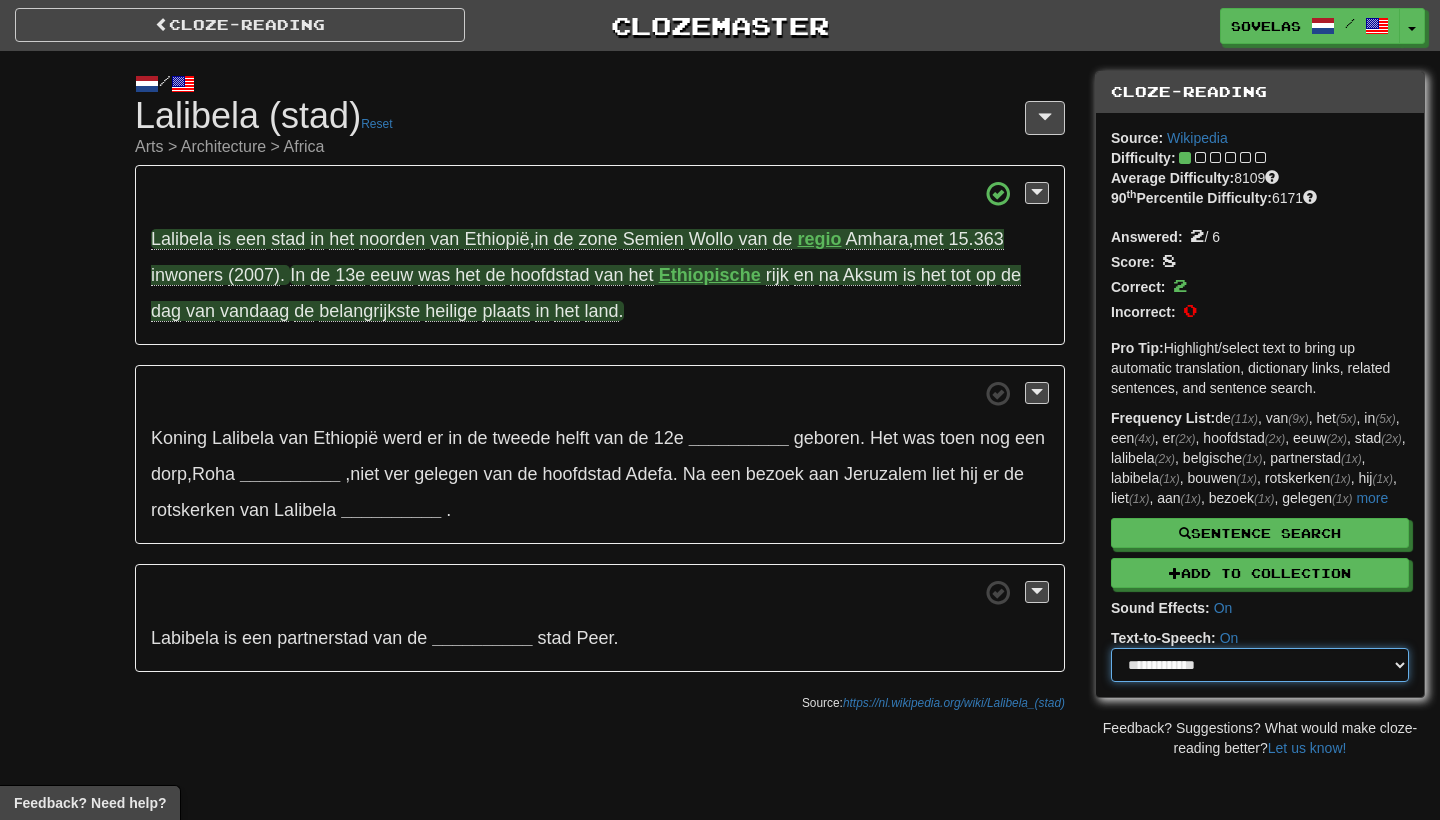 select on "******" 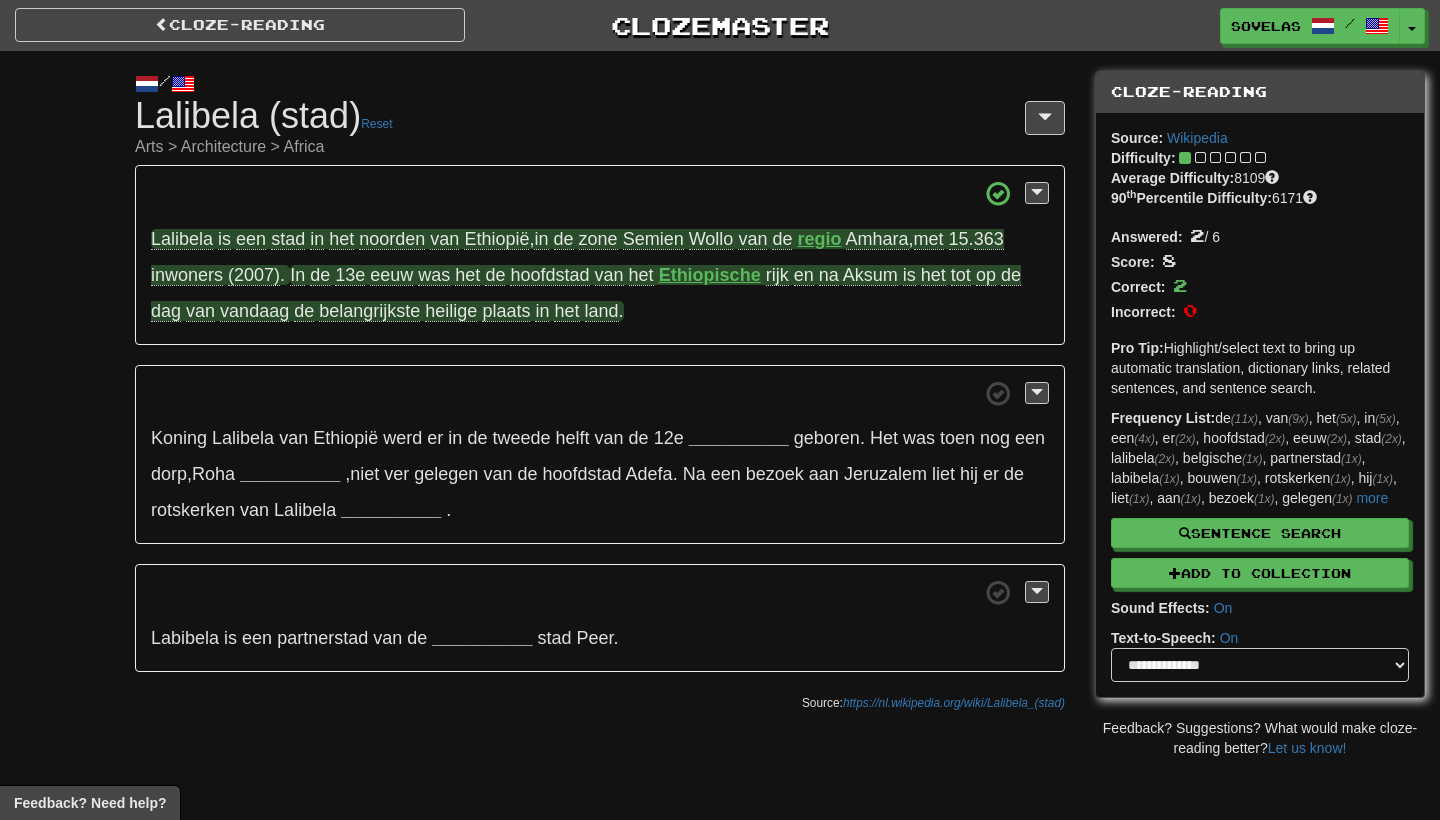 click on "het" at bounding box center (933, 275) 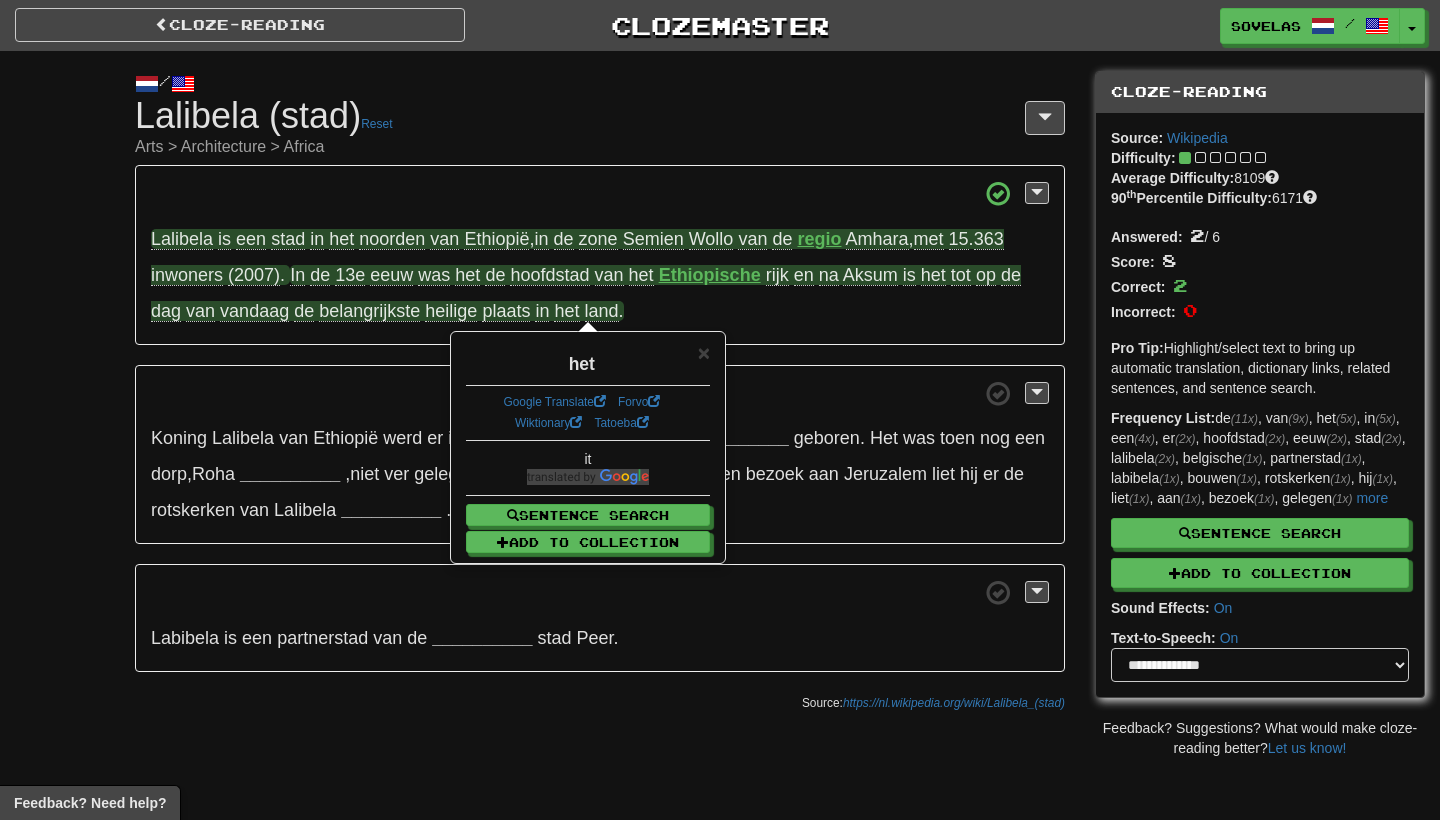 click on "het" at bounding box center [933, 275] 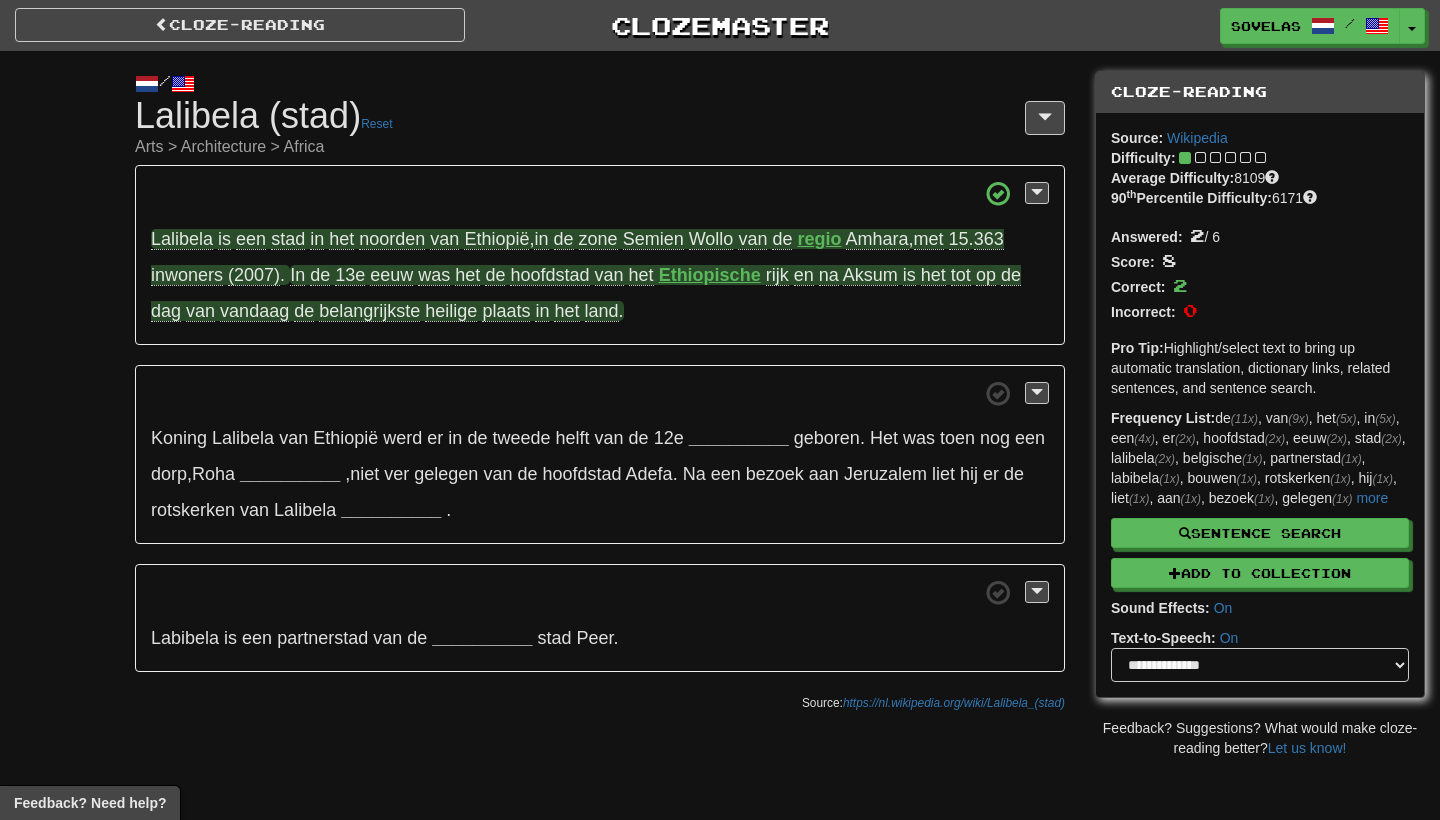 click on "Aksum" at bounding box center [870, 275] 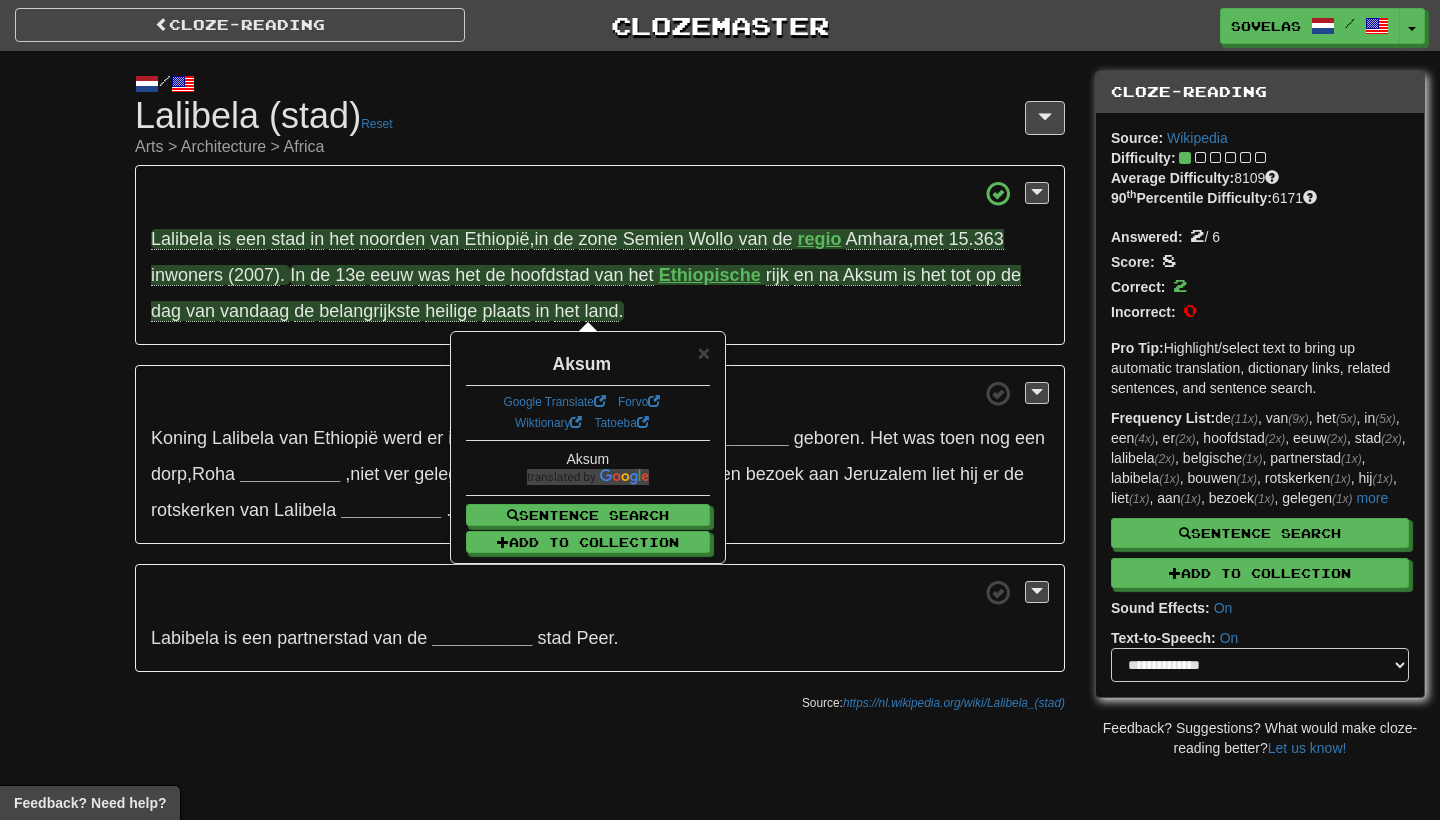 click on "Lalibela   is   een   stad   in   het   noorden   van   Ethiopië ,  in   de   zone   Semien   Wollo   van   de
regio
Amhara ,  met   15 . 363   inwoners   (2007) .
In   de   13e   eeuw   was   het   de   hoofdstad   van   het
Ethiopische
rijk   en   na   Aksum   is   het   tot   op   de   dag   van   vandaag   de   belangrijkste   heilige   plaats   in   het   land .
Koning   Lalibela   van   Ethiopië   werd   er   in   de   tweede   helft   van   de   12e
__________
geboren .
Het   was   toen   nog   een   dorp ,  Roha
__________
,  niet   ver   gelegen   van   de   hoofdstad   Adefa .
Na   een   bezoek   aan   Jeruzalem   liet   hij   er   de   rotskerken   van   Lalibela
__________
.
Labibela   is   een   partnerstad   van   de" at bounding box center (600, 418) 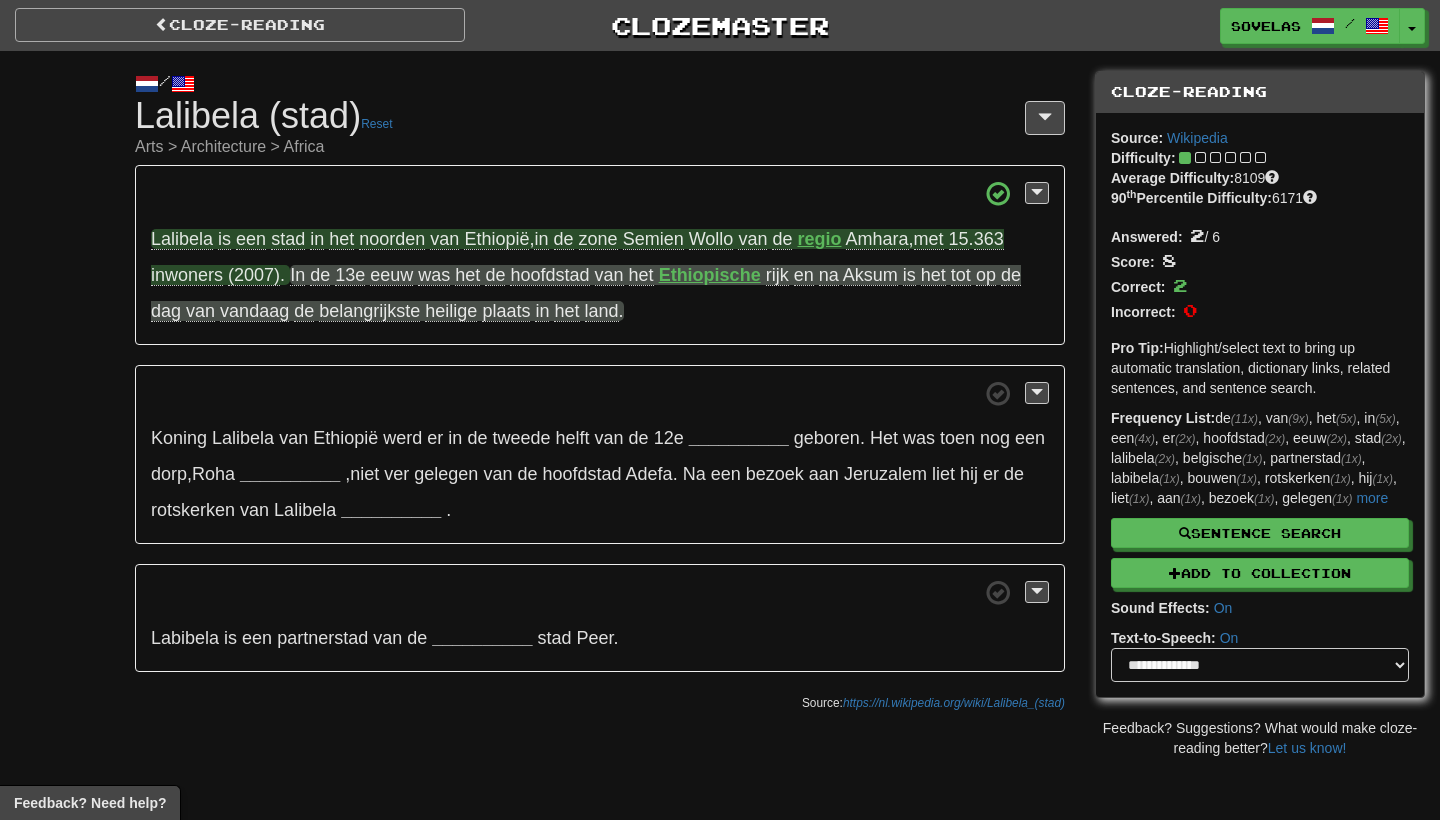 scroll, scrollTop: 0, scrollLeft: 0, axis: both 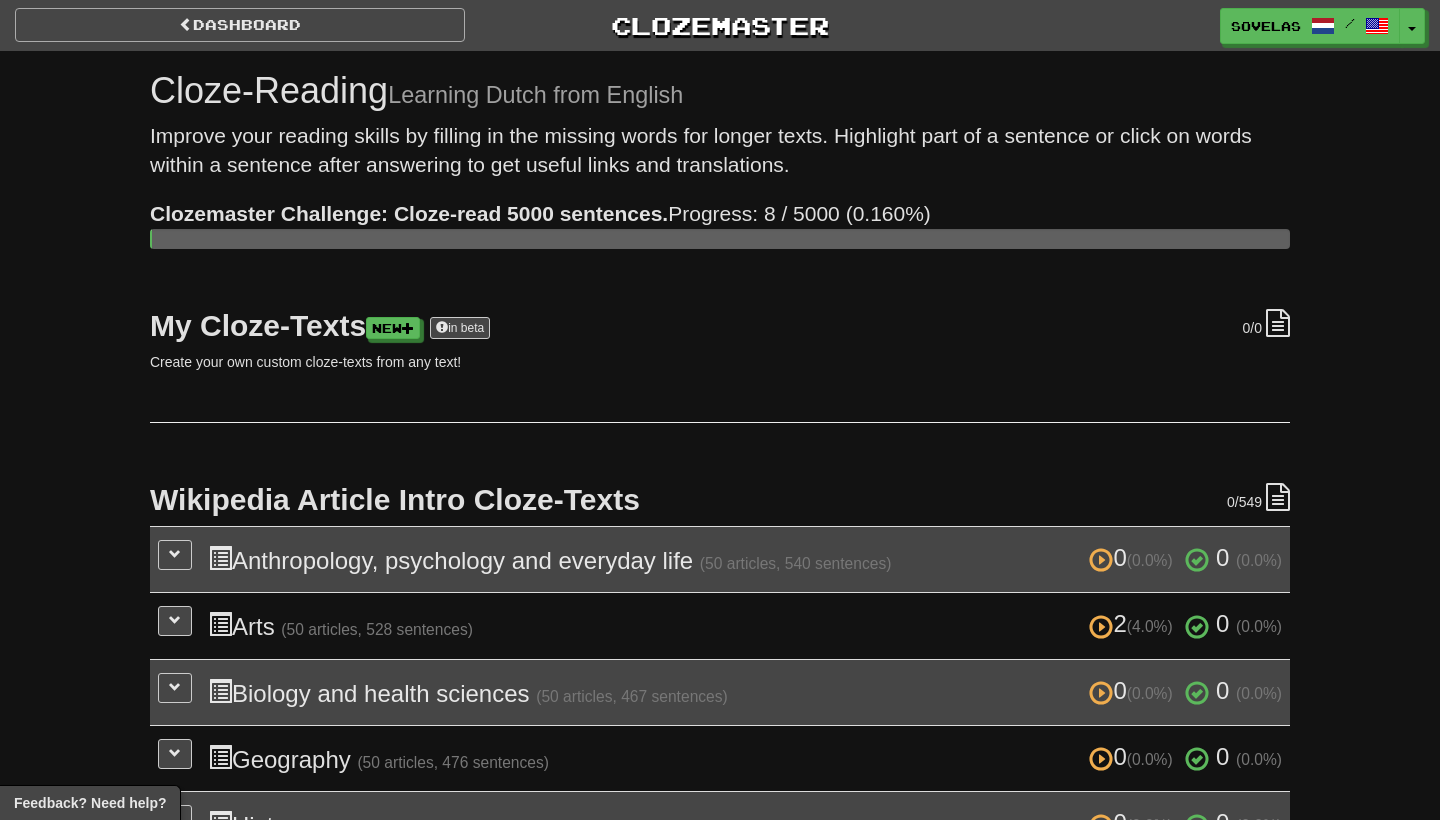 click on "Dashboard" at bounding box center (240, 25) 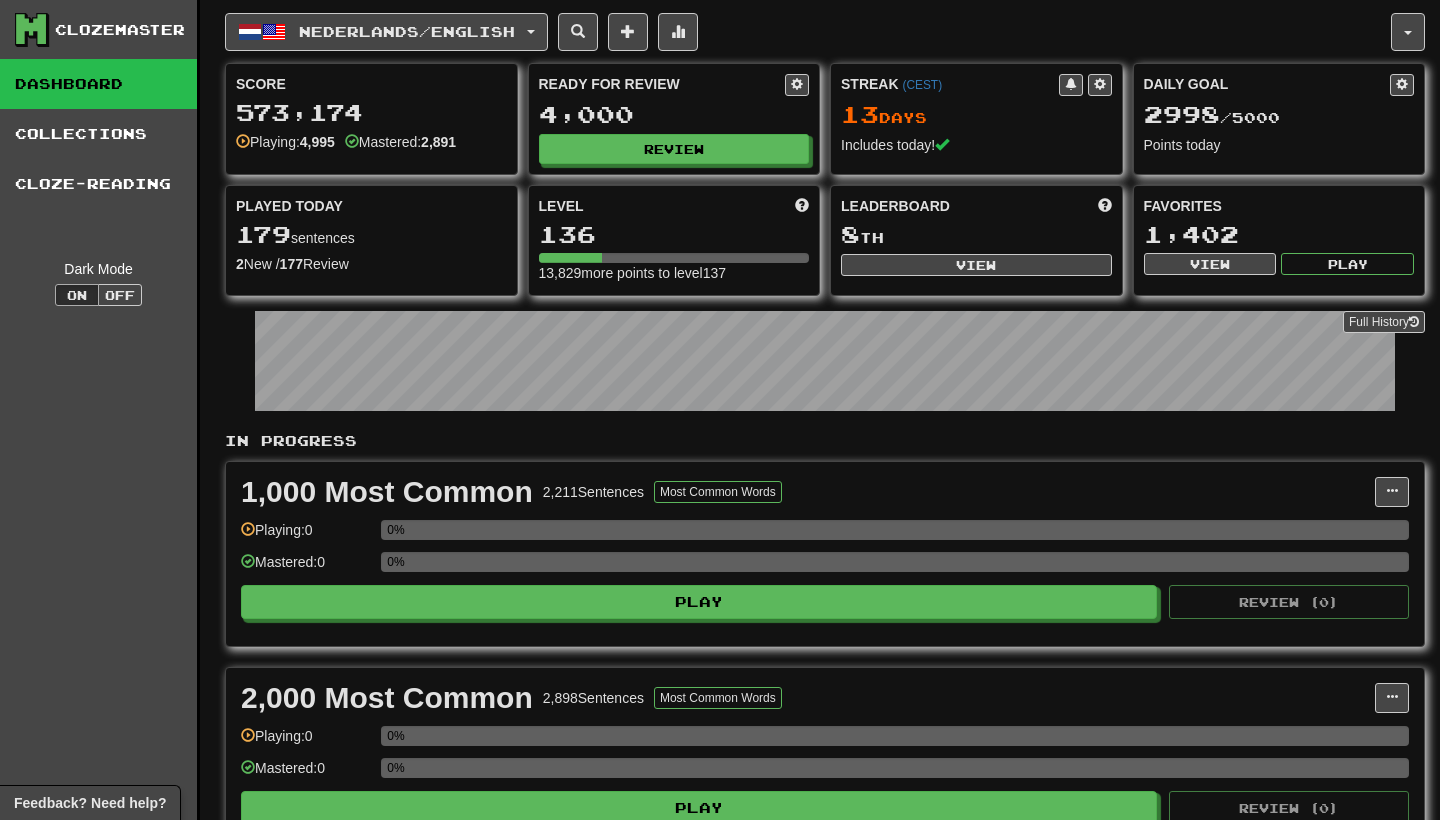 scroll, scrollTop: 0, scrollLeft: 0, axis: both 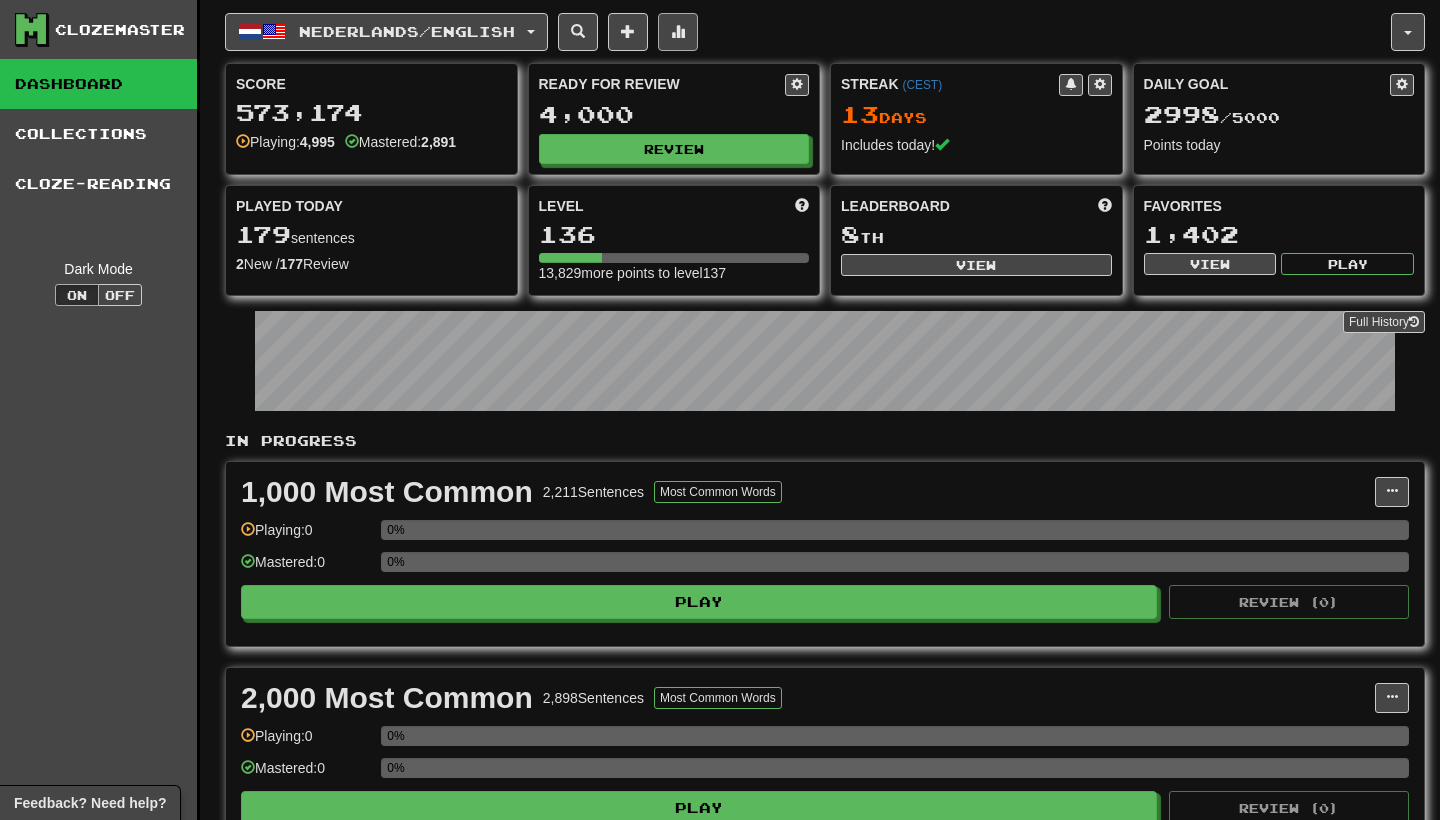click at bounding box center (678, 32) 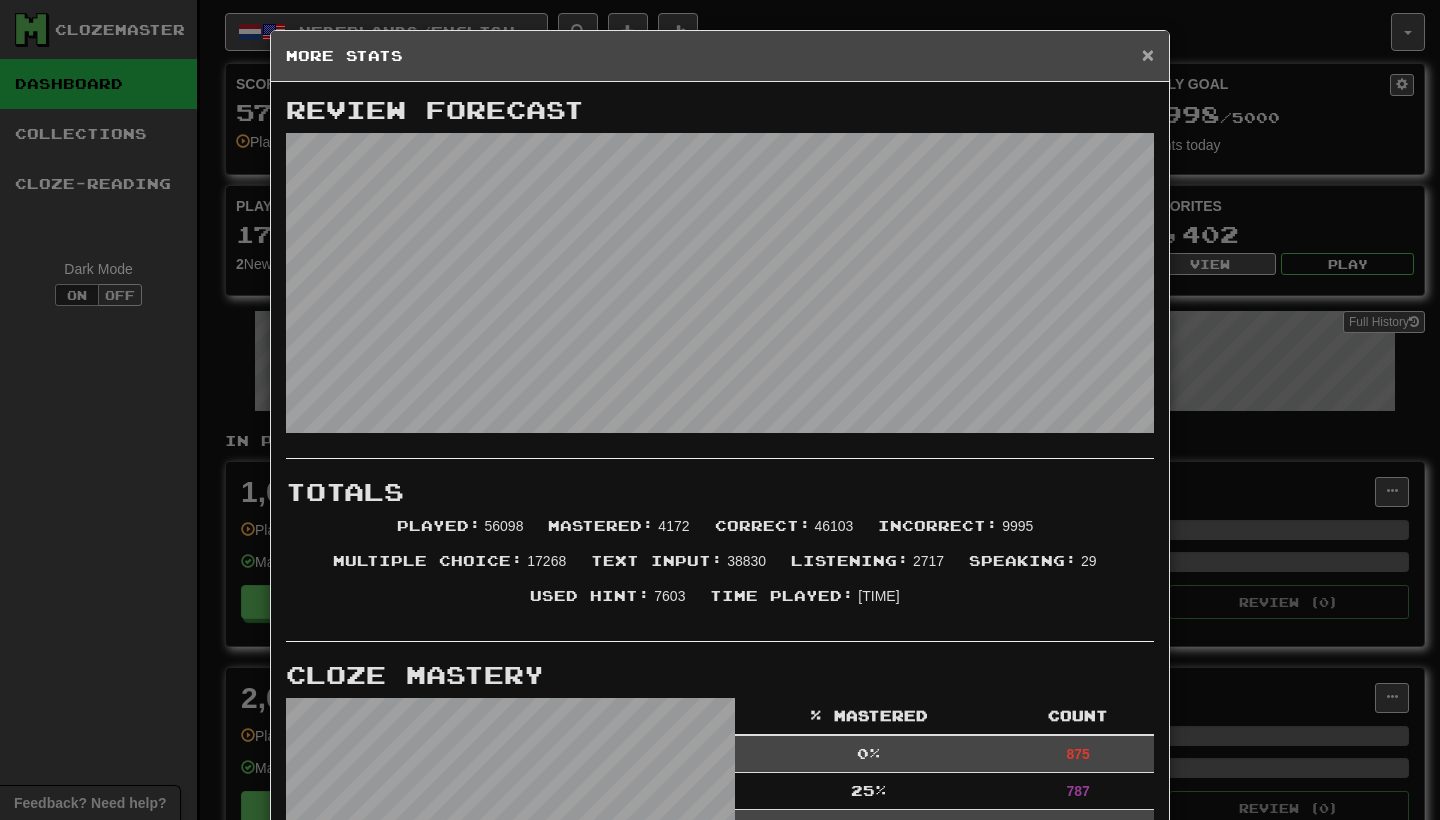 click on "×" at bounding box center (1148, 54) 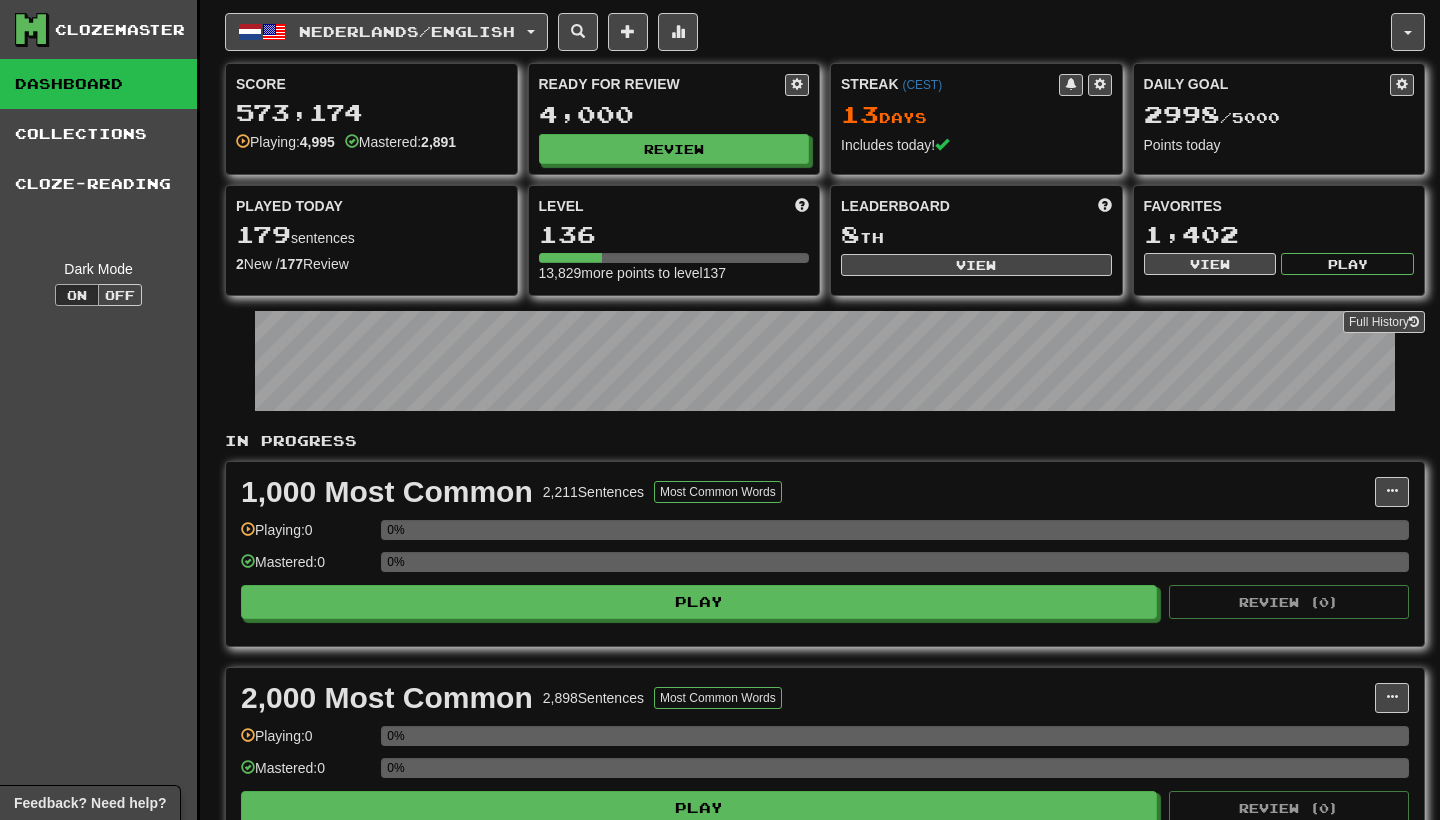 scroll, scrollTop: 0, scrollLeft: 0, axis: both 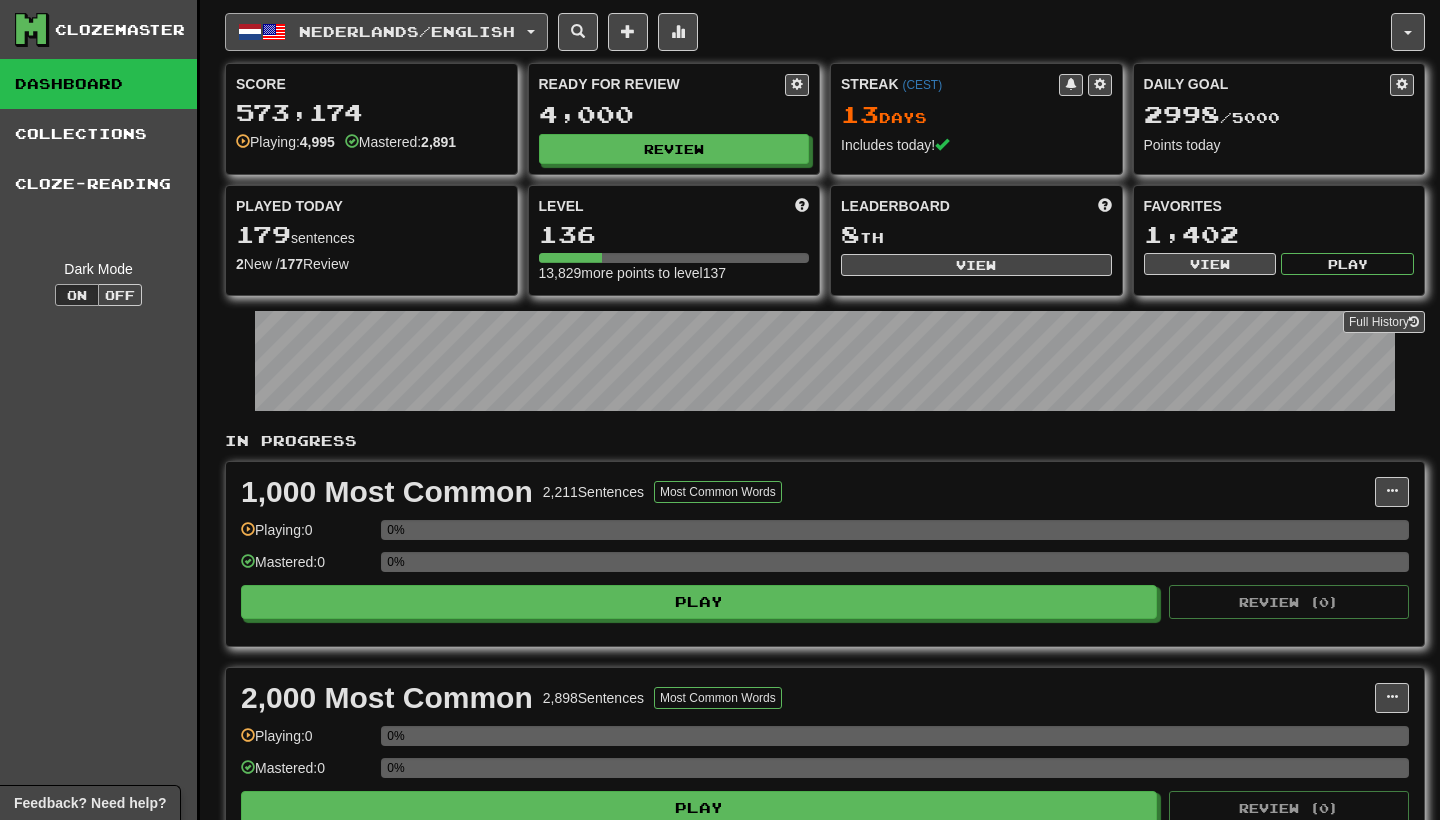 click on "Nederlands  /  English" at bounding box center [386, 32] 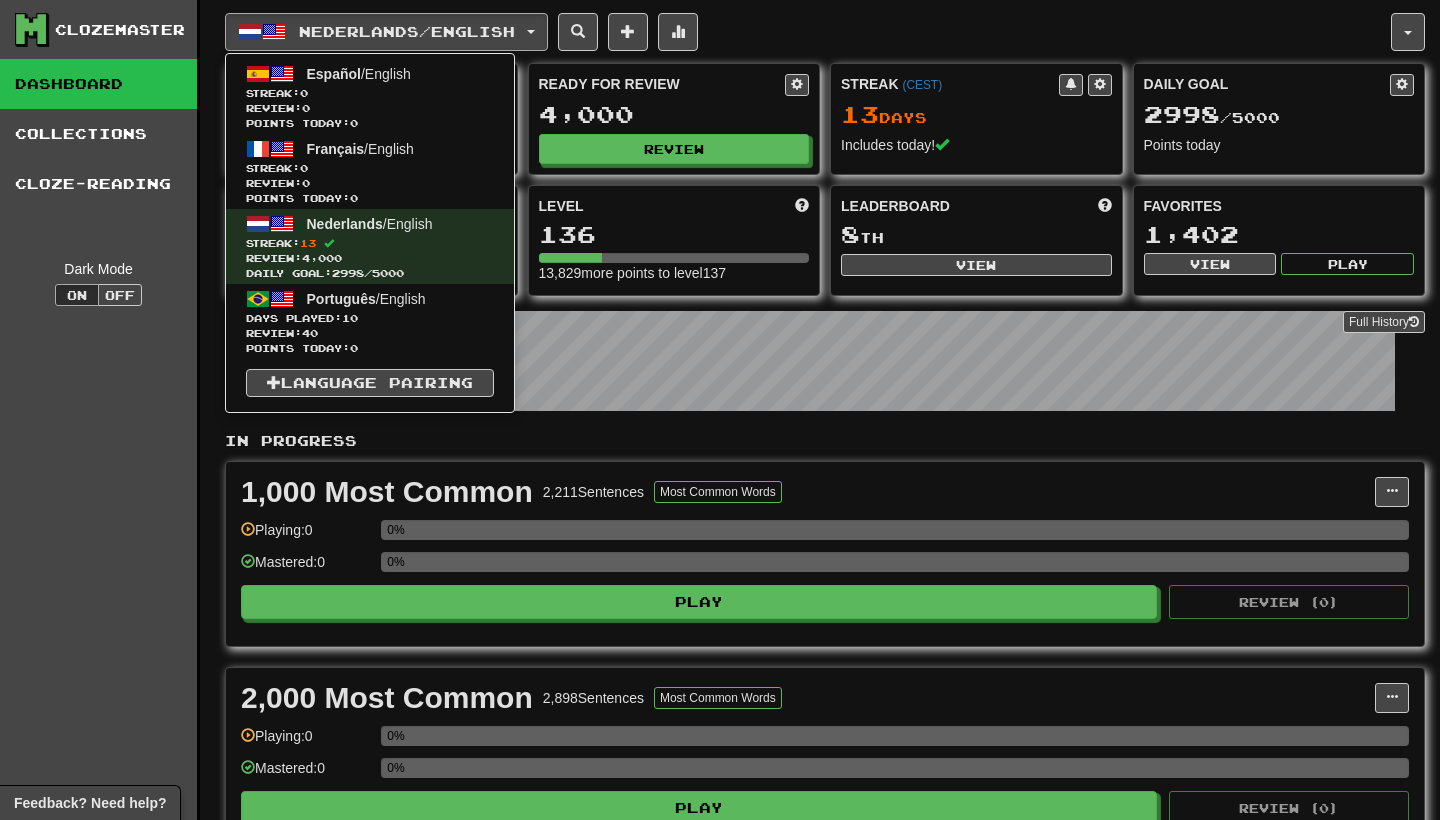 click on "Level" at bounding box center [674, 206] 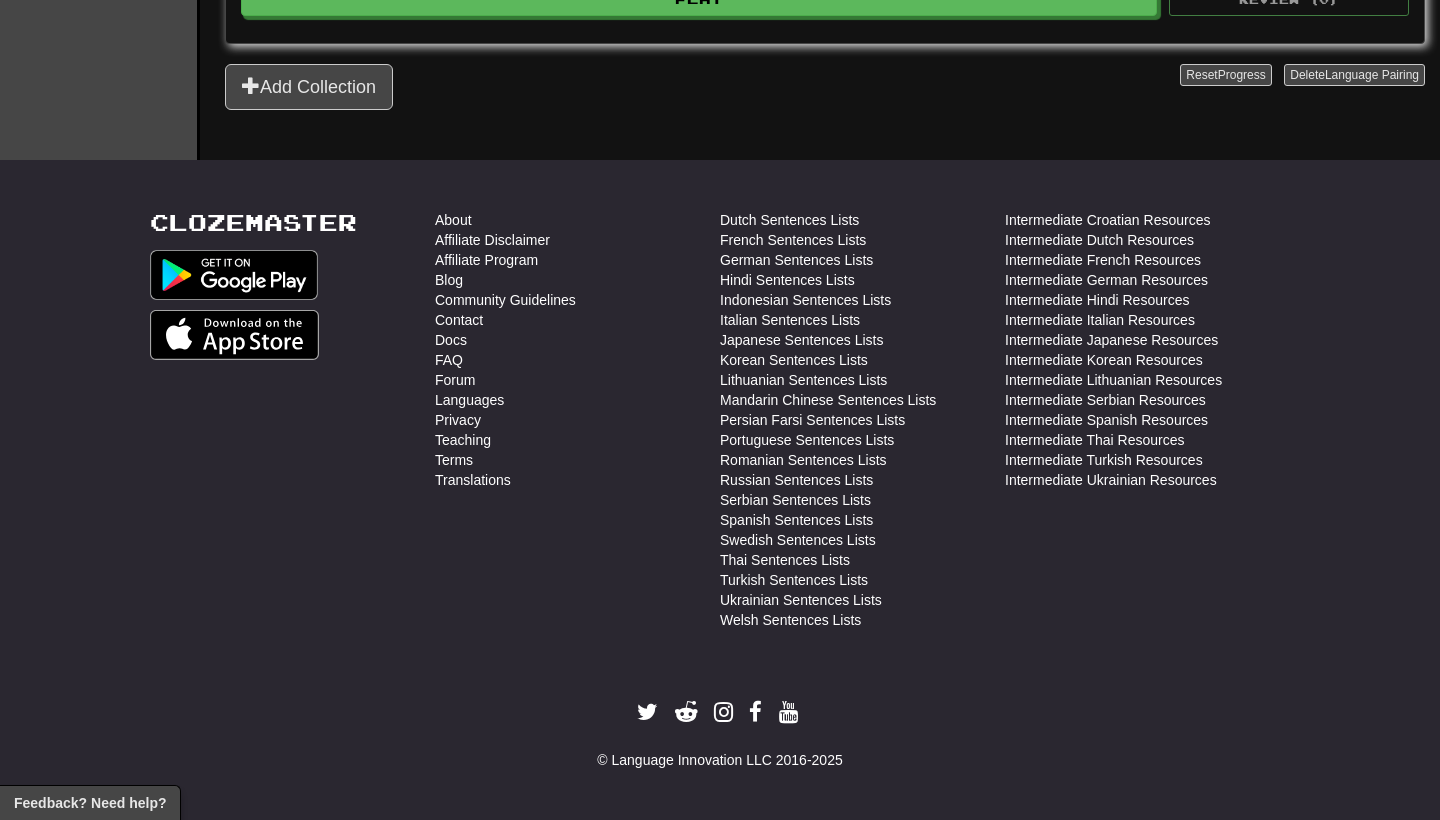 scroll, scrollTop: 2969, scrollLeft: 0, axis: vertical 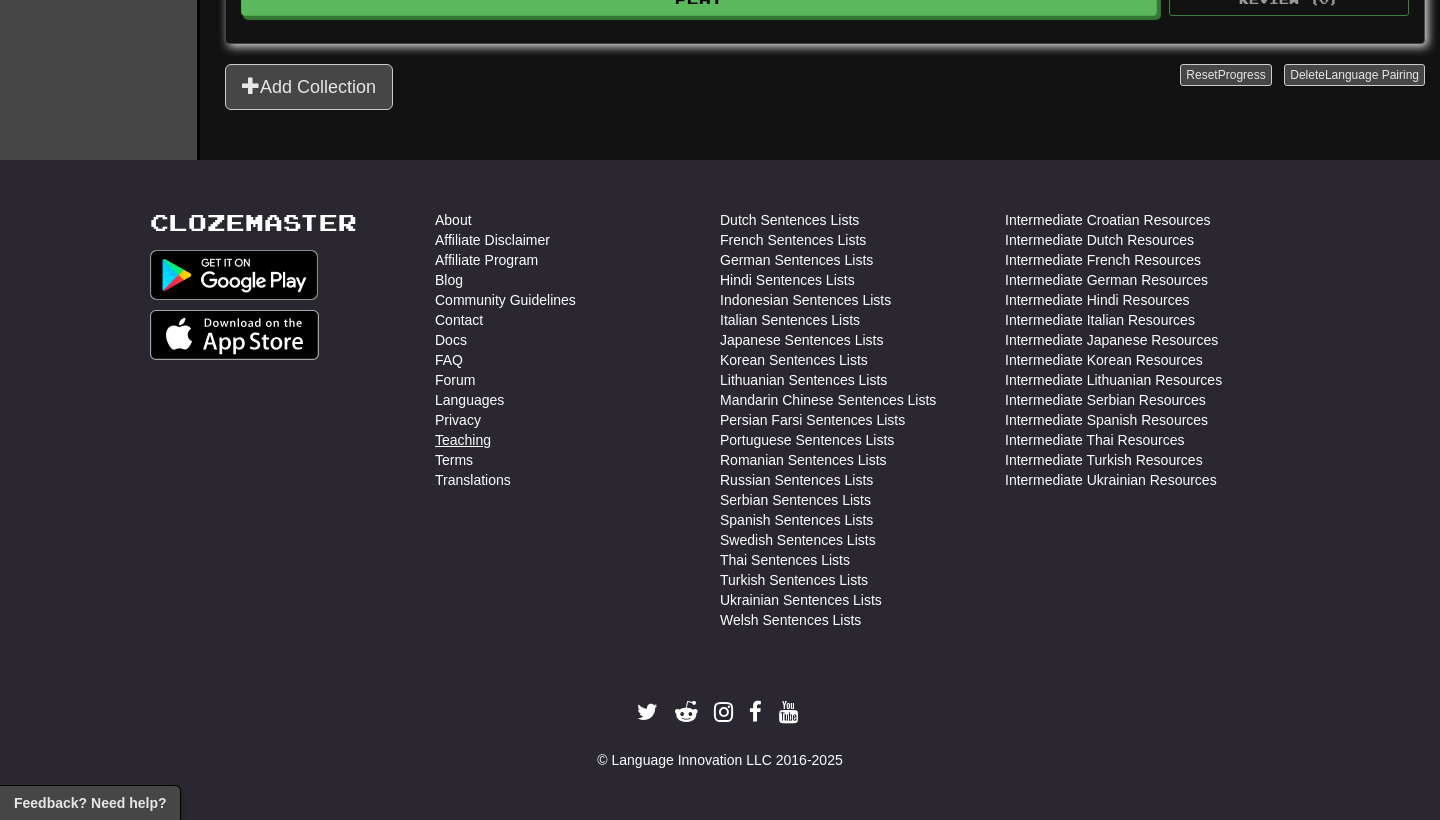 click on "Teaching" at bounding box center (463, 440) 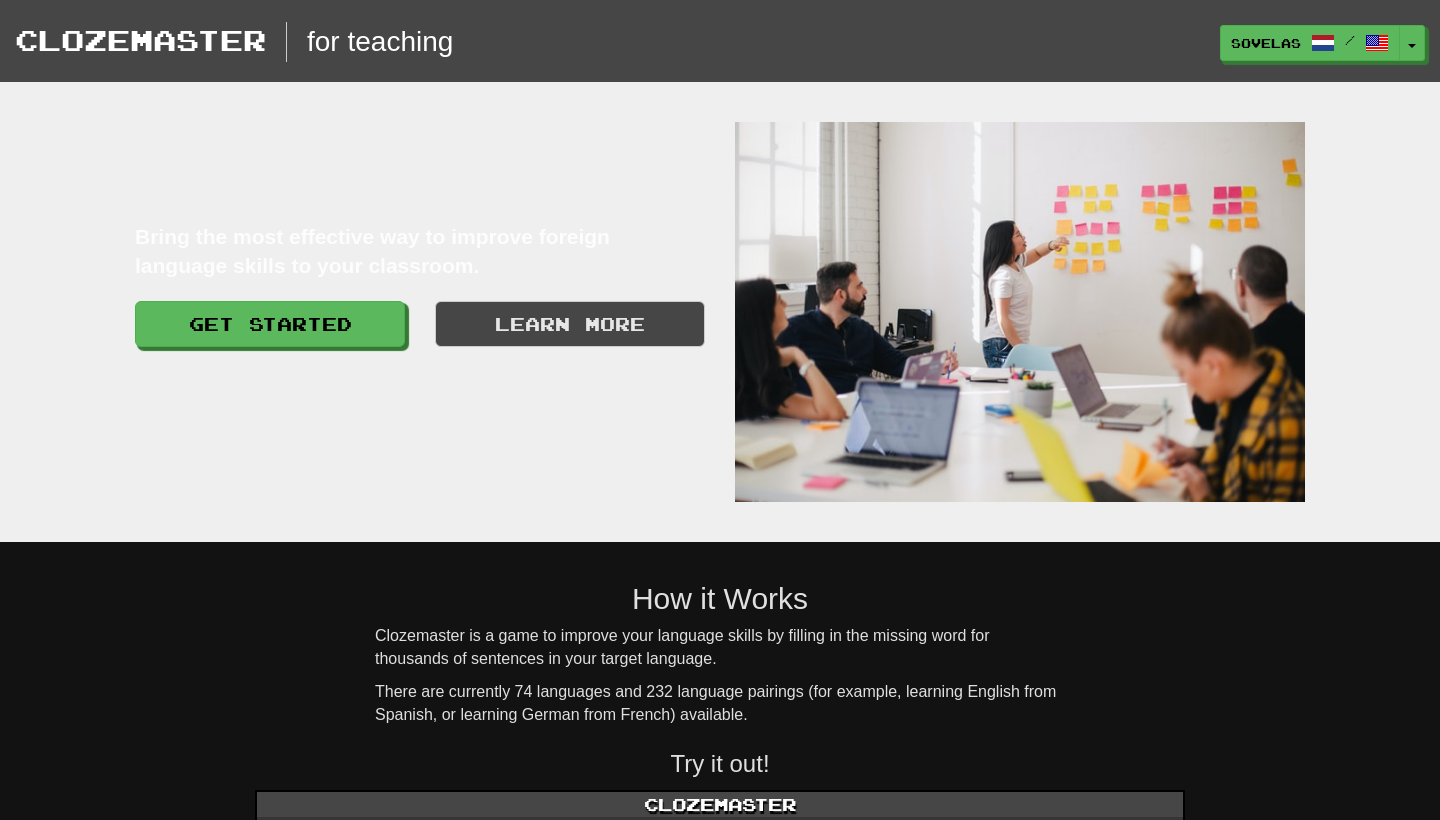 scroll, scrollTop: 0, scrollLeft: 0, axis: both 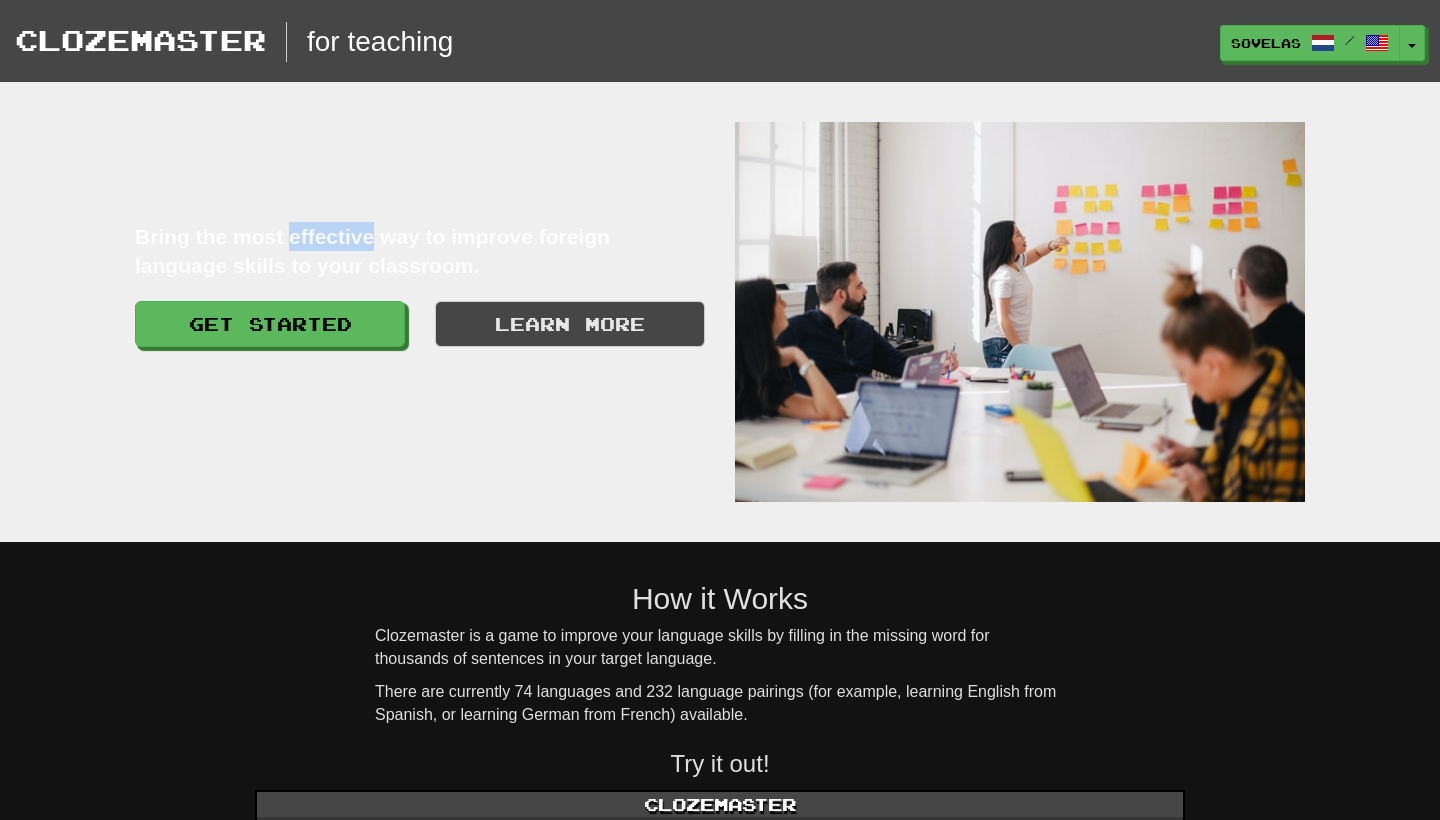 click on "Bring the most effective way to improve foreign language skills to your classroom." at bounding box center (420, 251) 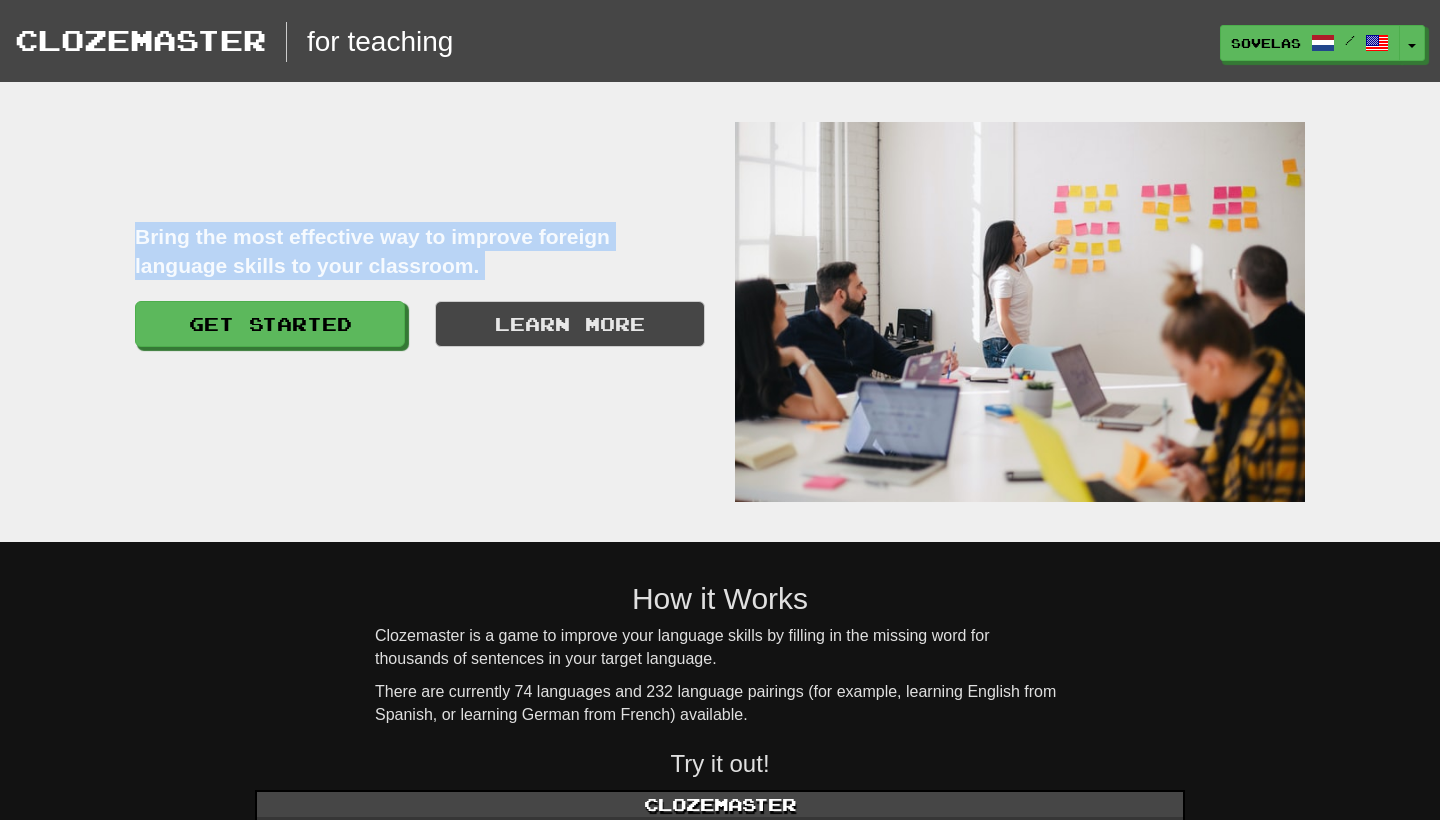 click on "Bring the most effective way to improve foreign language skills to your classroom." at bounding box center (420, 251) 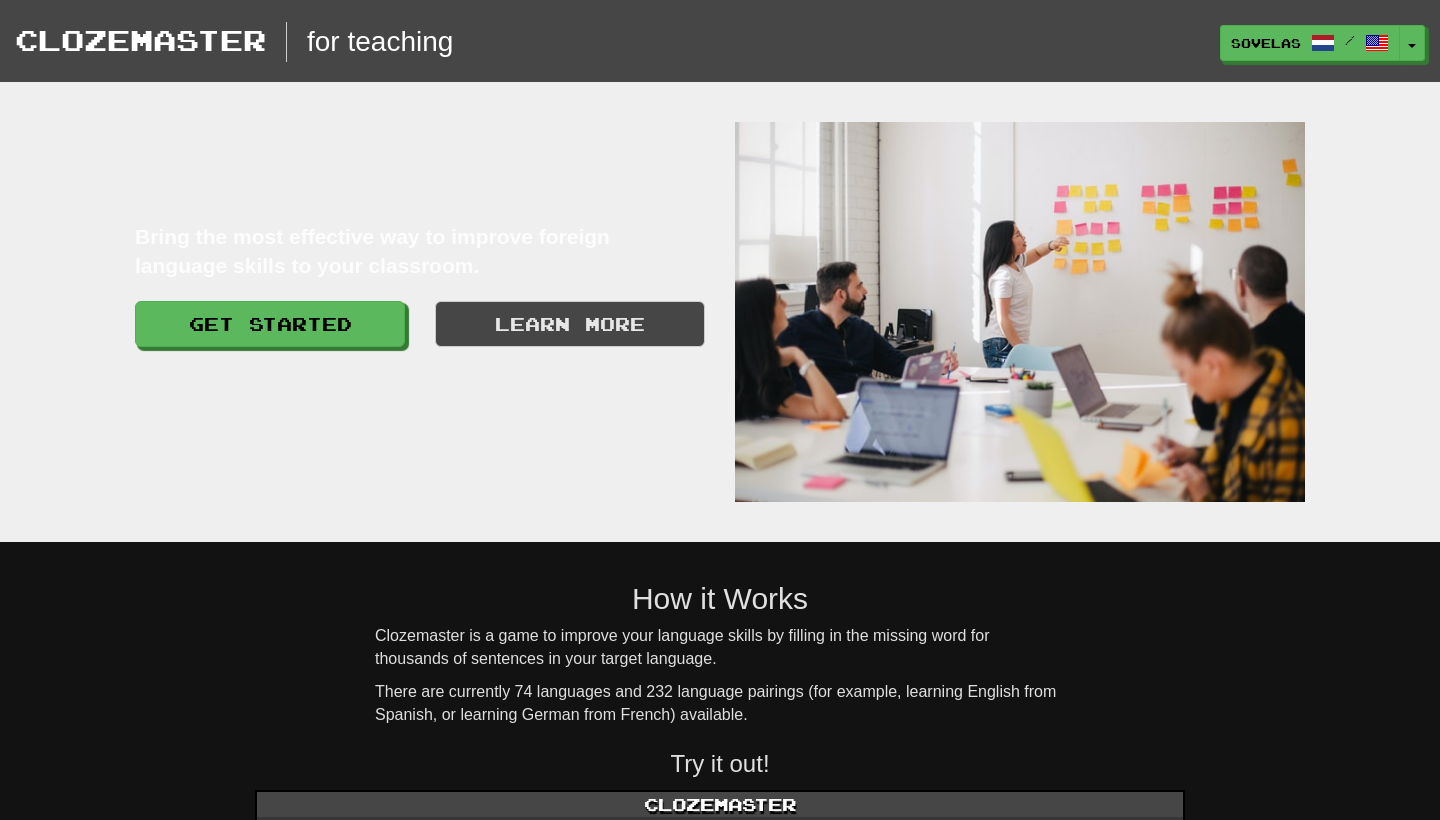 click on "Bring the most effective way to improve foreign language skills to your classroom." at bounding box center [420, 251] 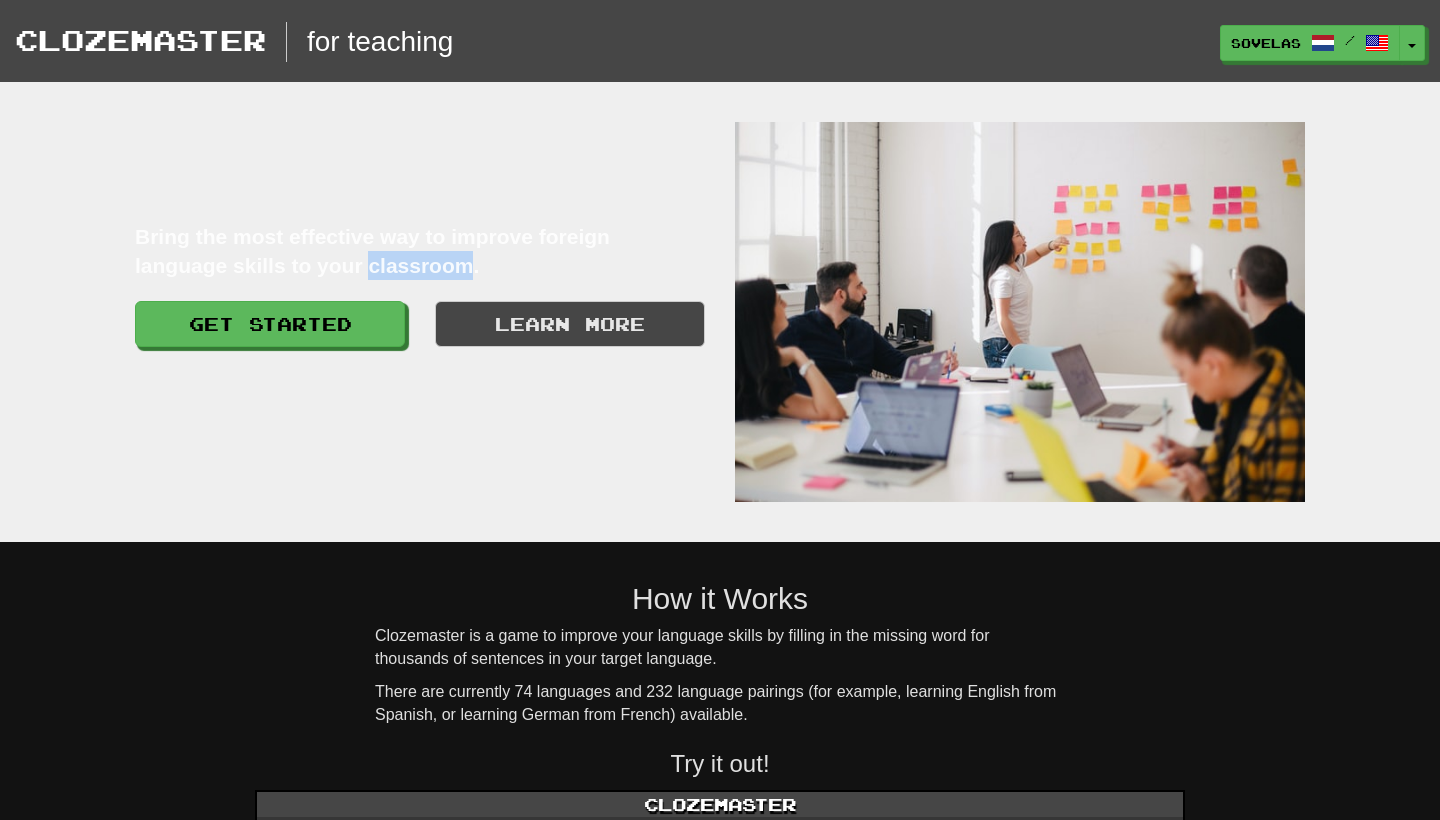 click on "Bring the most effective way to improve foreign language skills to your classroom." at bounding box center (420, 251) 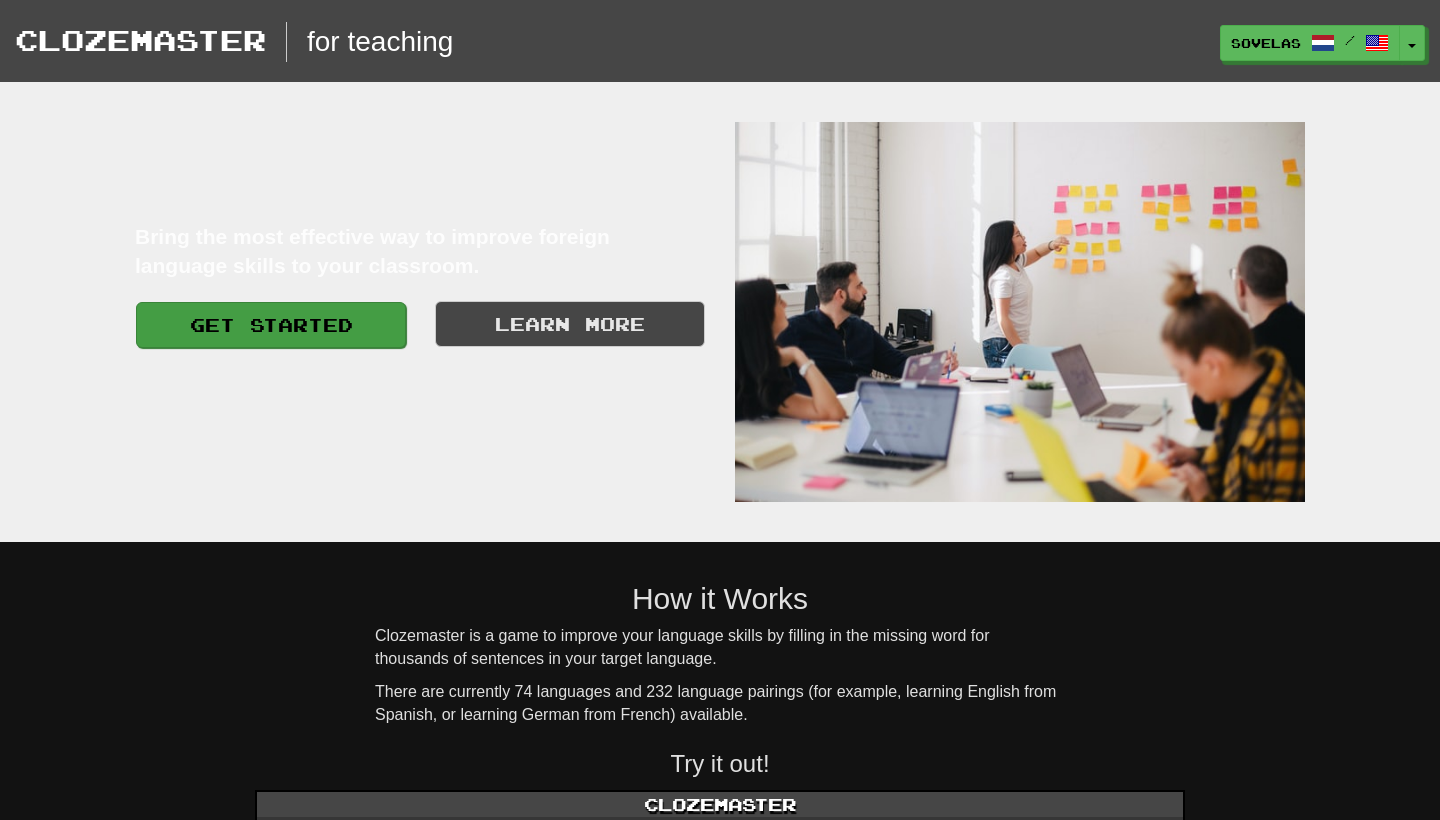 click on "Get Started" at bounding box center [271, 325] 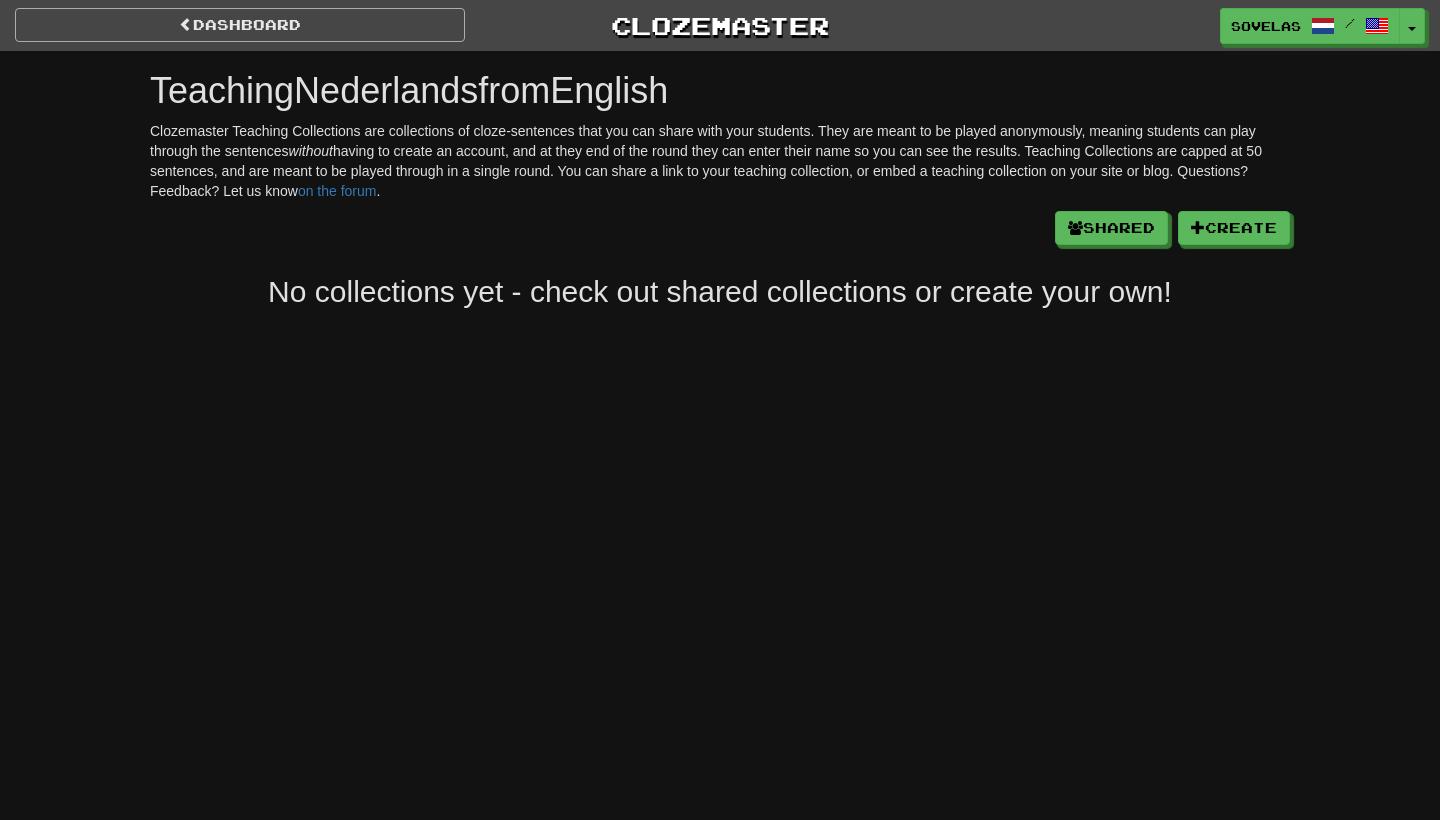 scroll, scrollTop: 0, scrollLeft: 0, axis: both 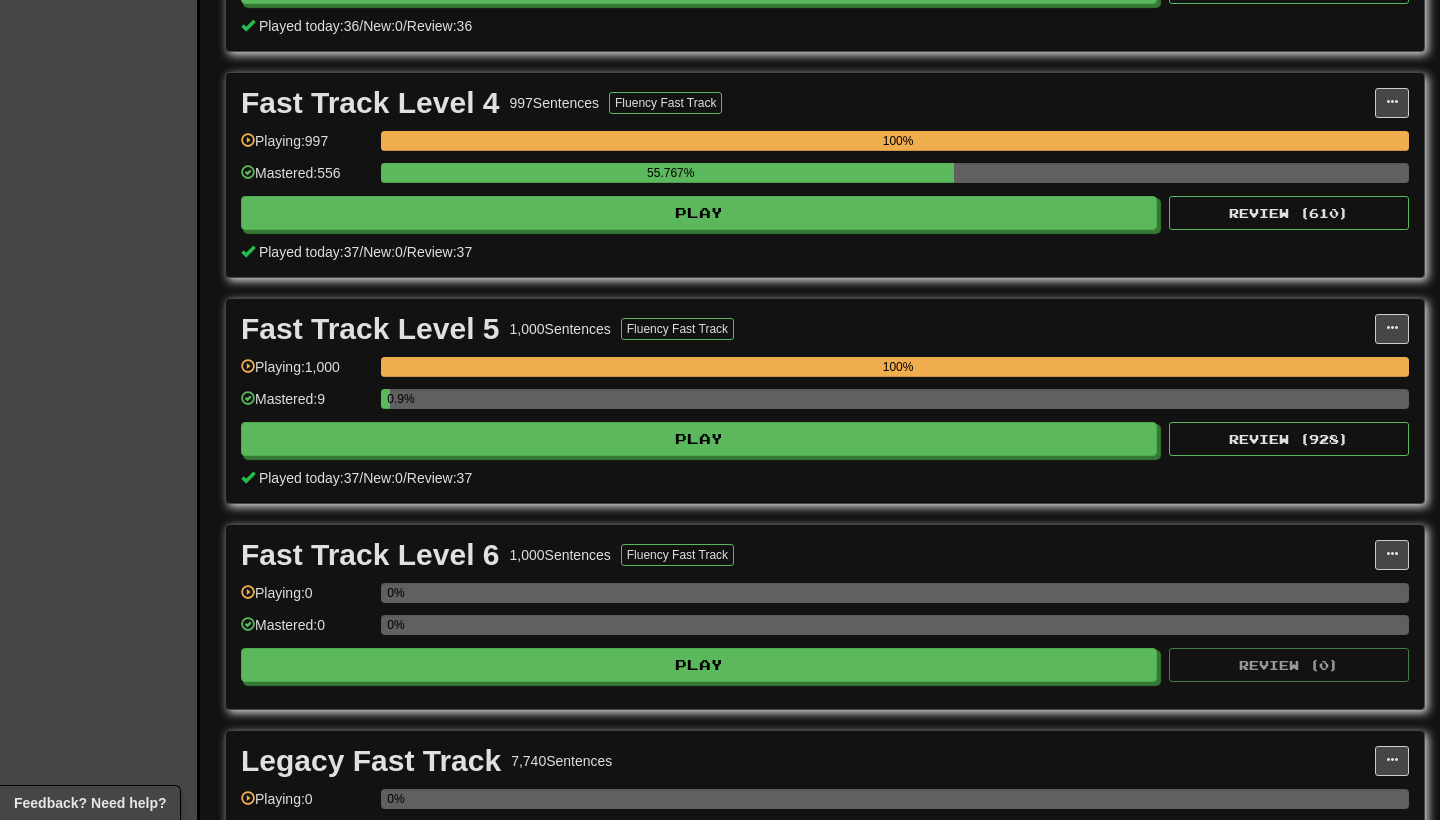 click on "0.9%" at bounding box center [895, 399] 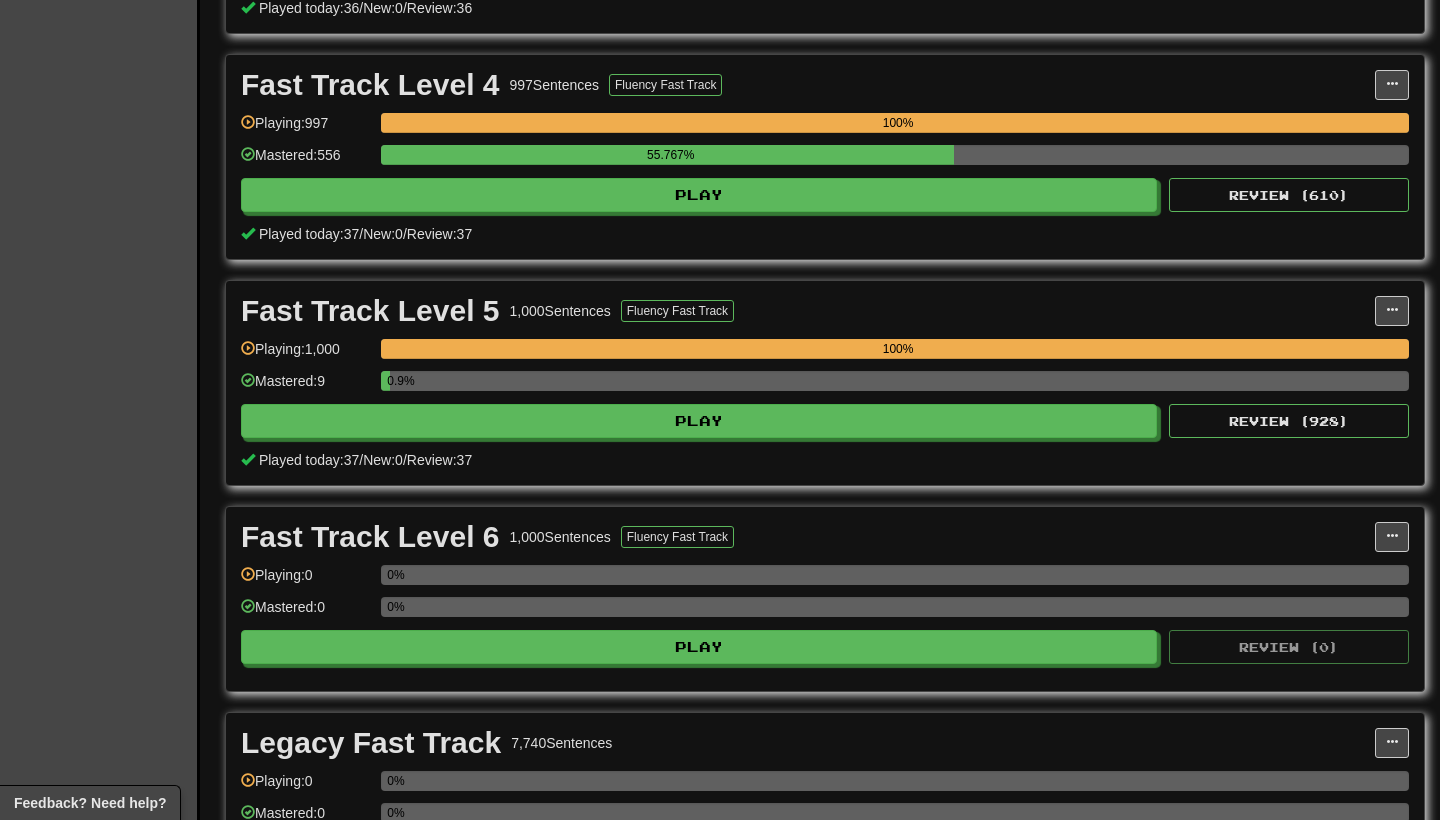 scroll, scrollTop: 2125, scrollLeft: 0, axis: vertical 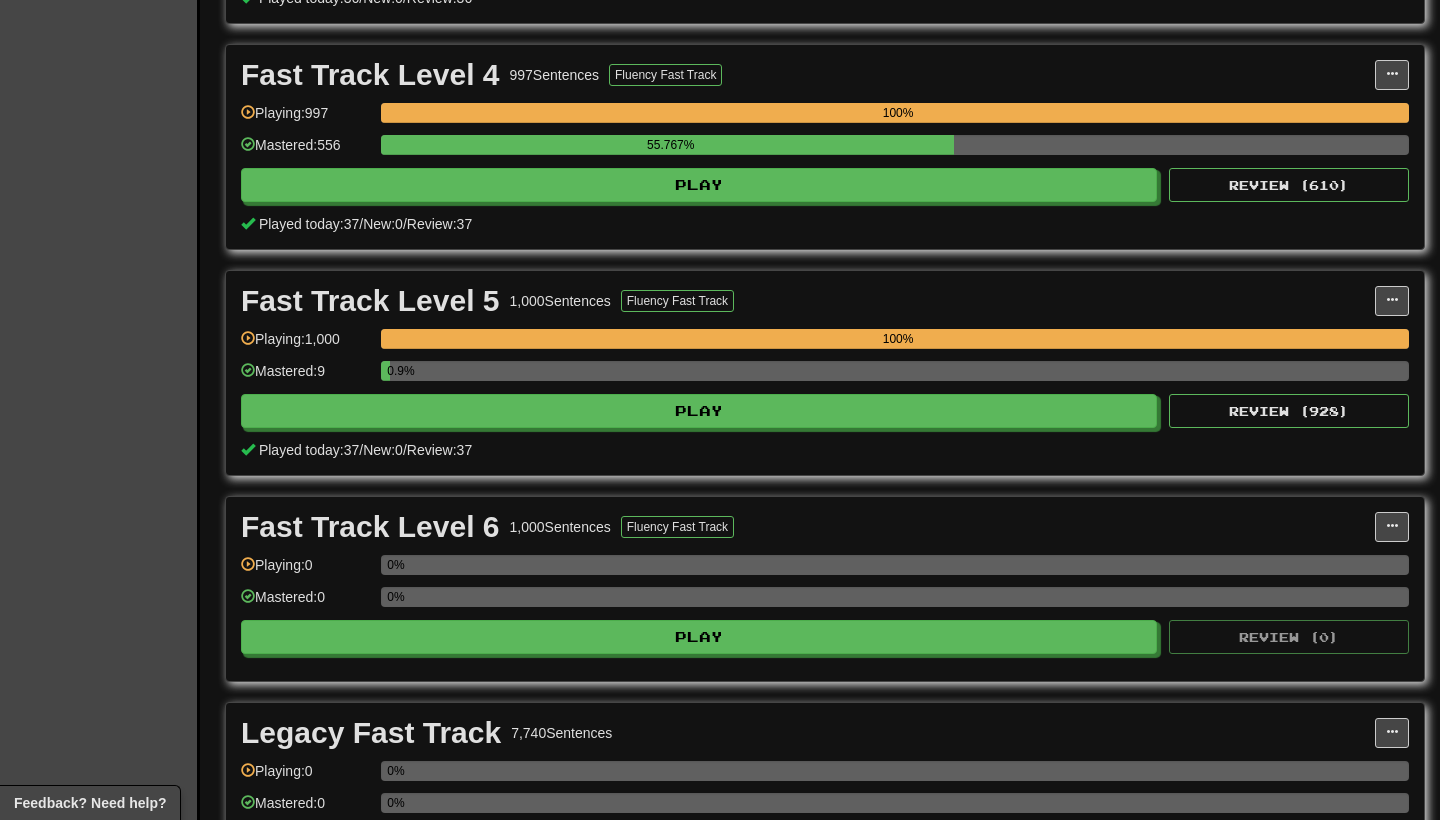 click on "Mastered:  9" at bounding box center [306, 377] 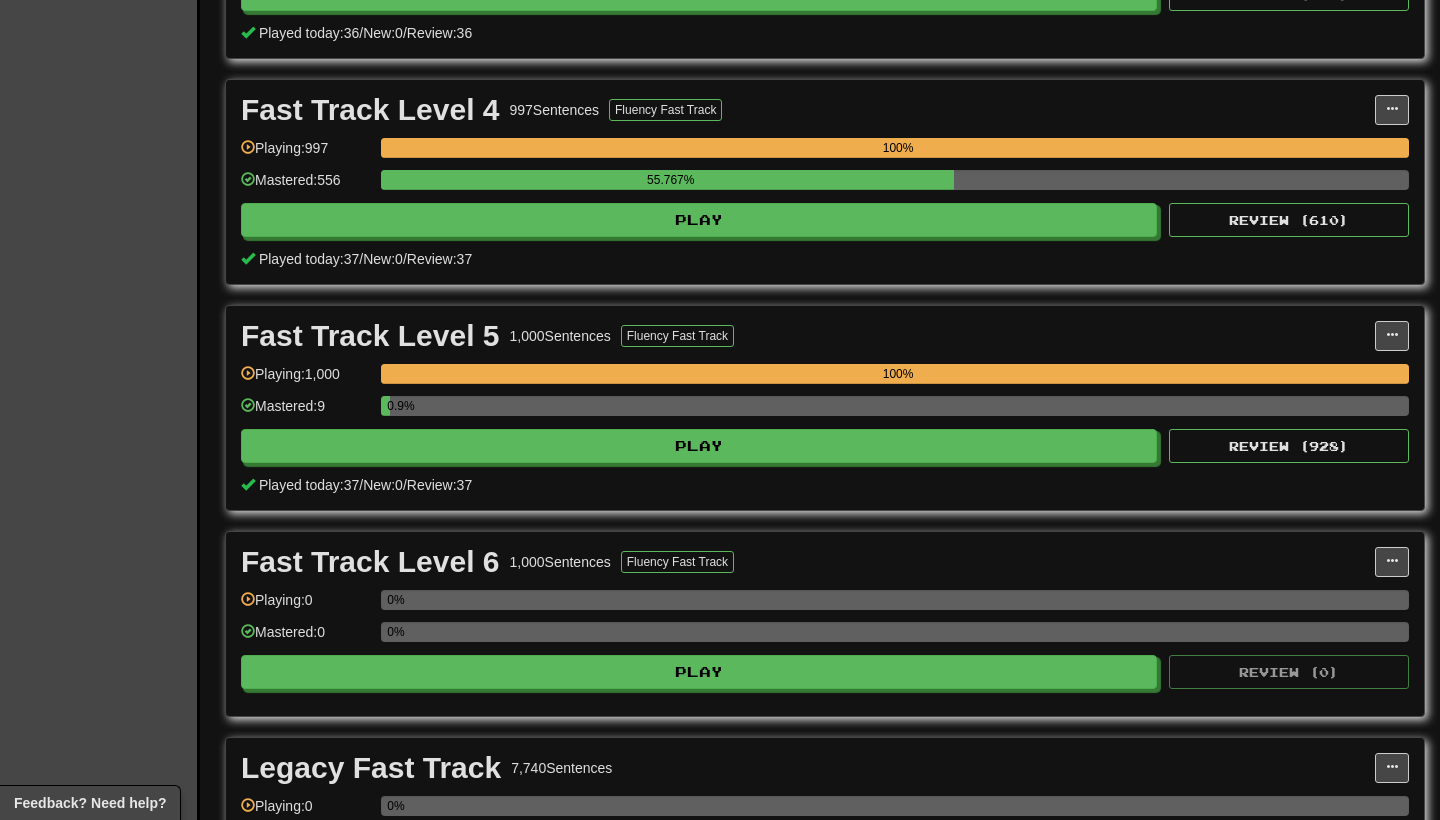 scroll, scrollTop: 2075, scrollLeft: 0, axis: vertical 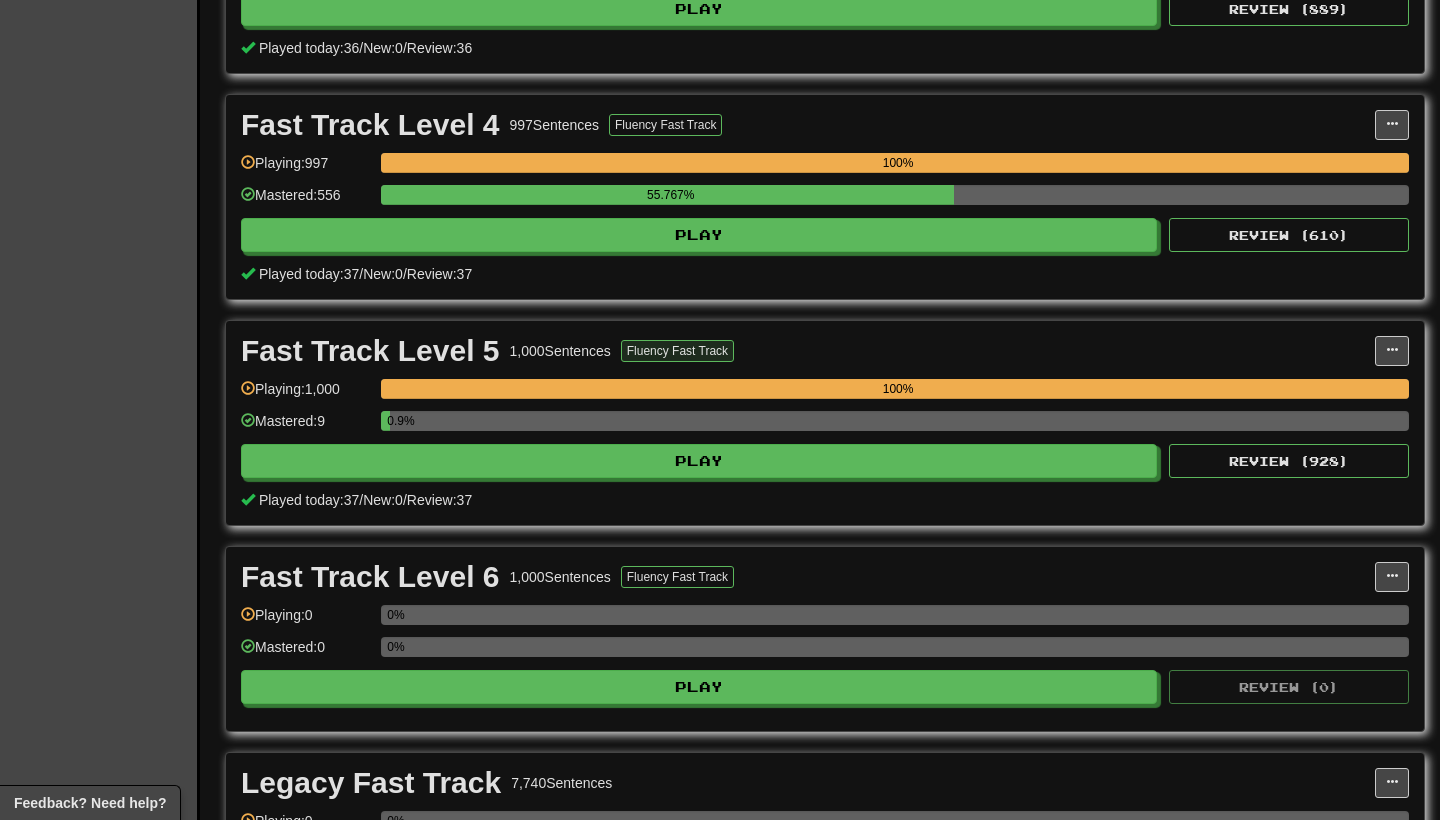 click on "Fluency Fast Track" at bounding box center (677, 351) 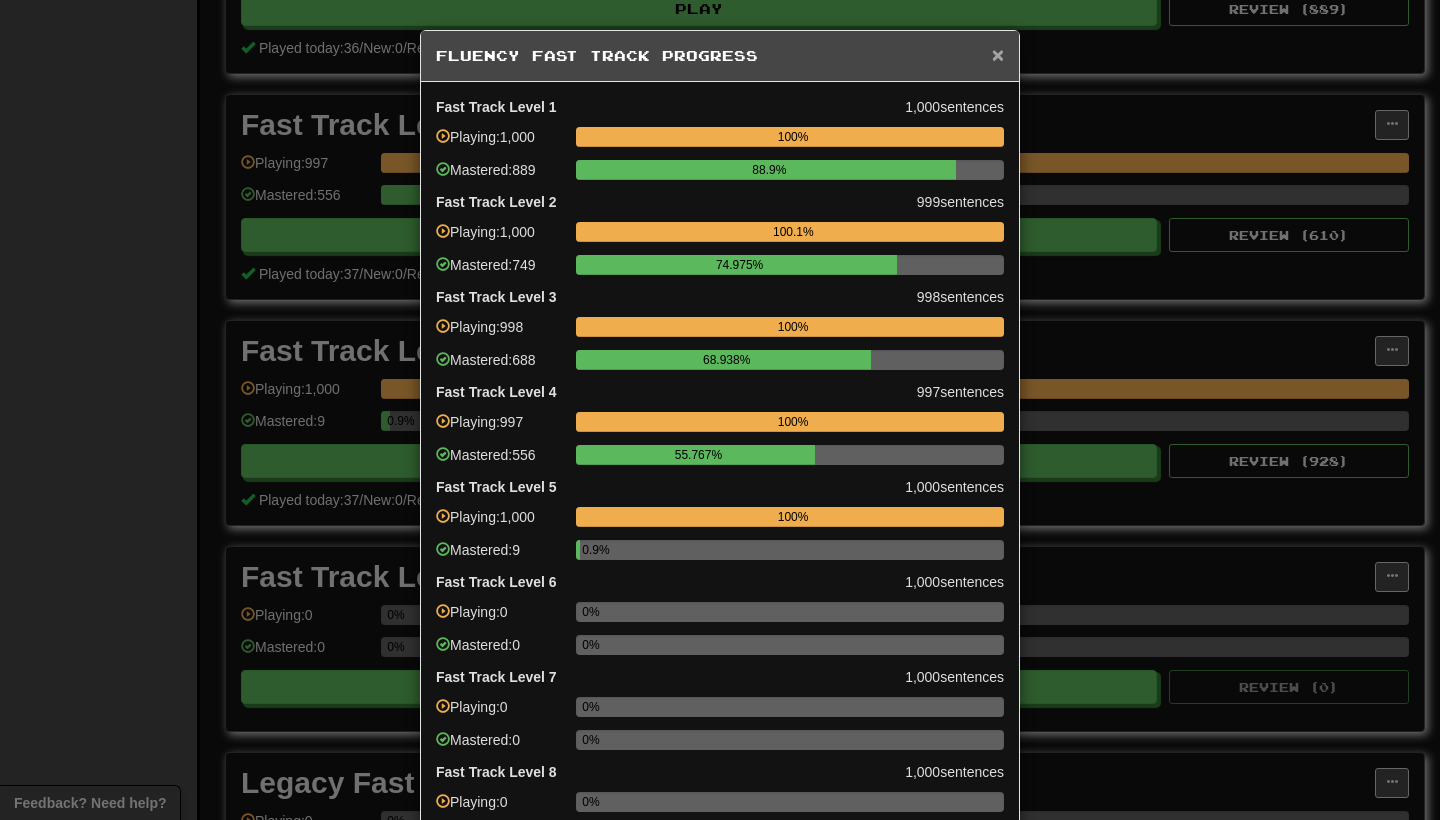 scroll, scrollTop: 0, scrollLeft: 0, axis: both 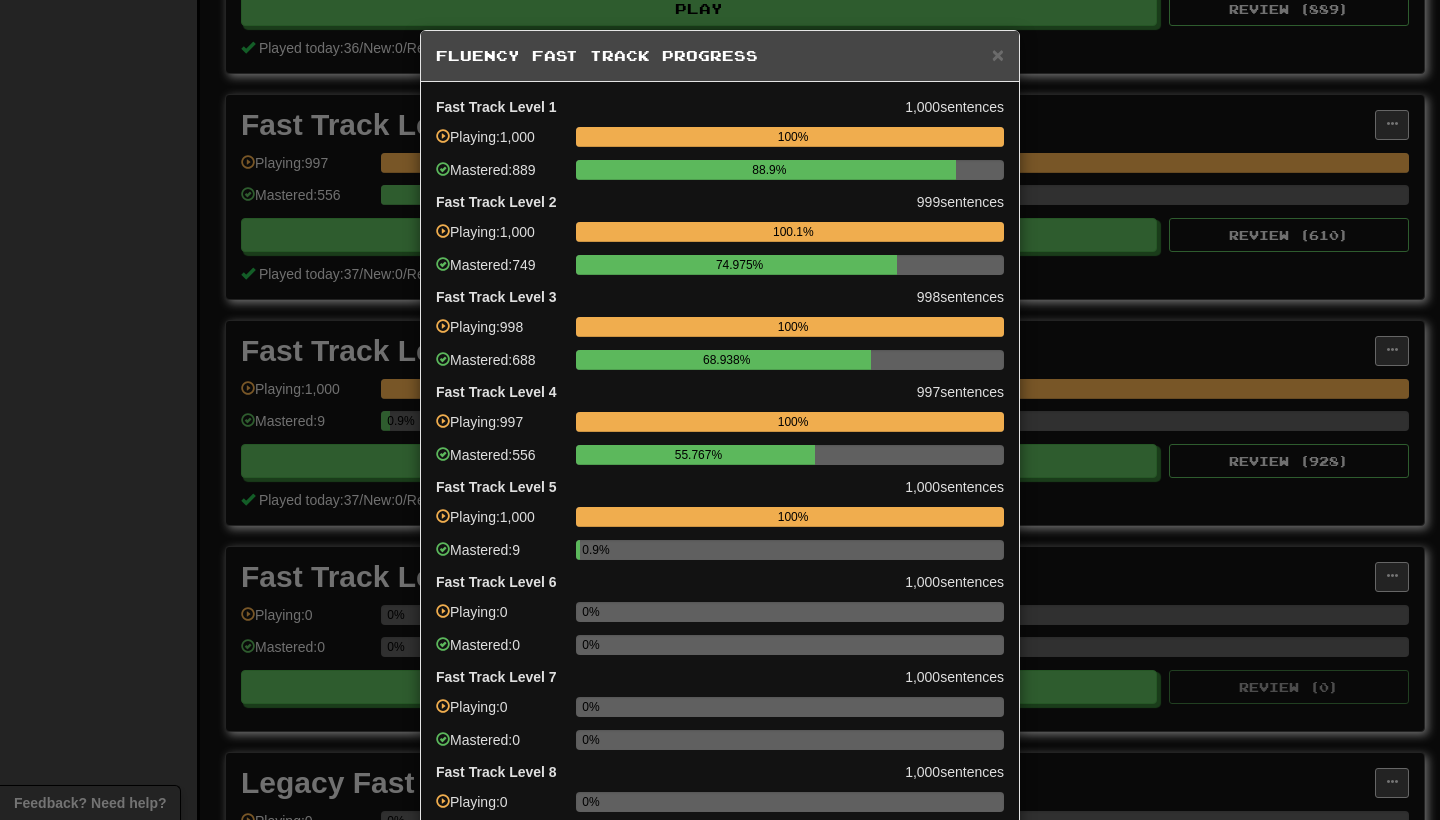 click on "Fluency Fast Track Progress" at bounding box center [720, 56] 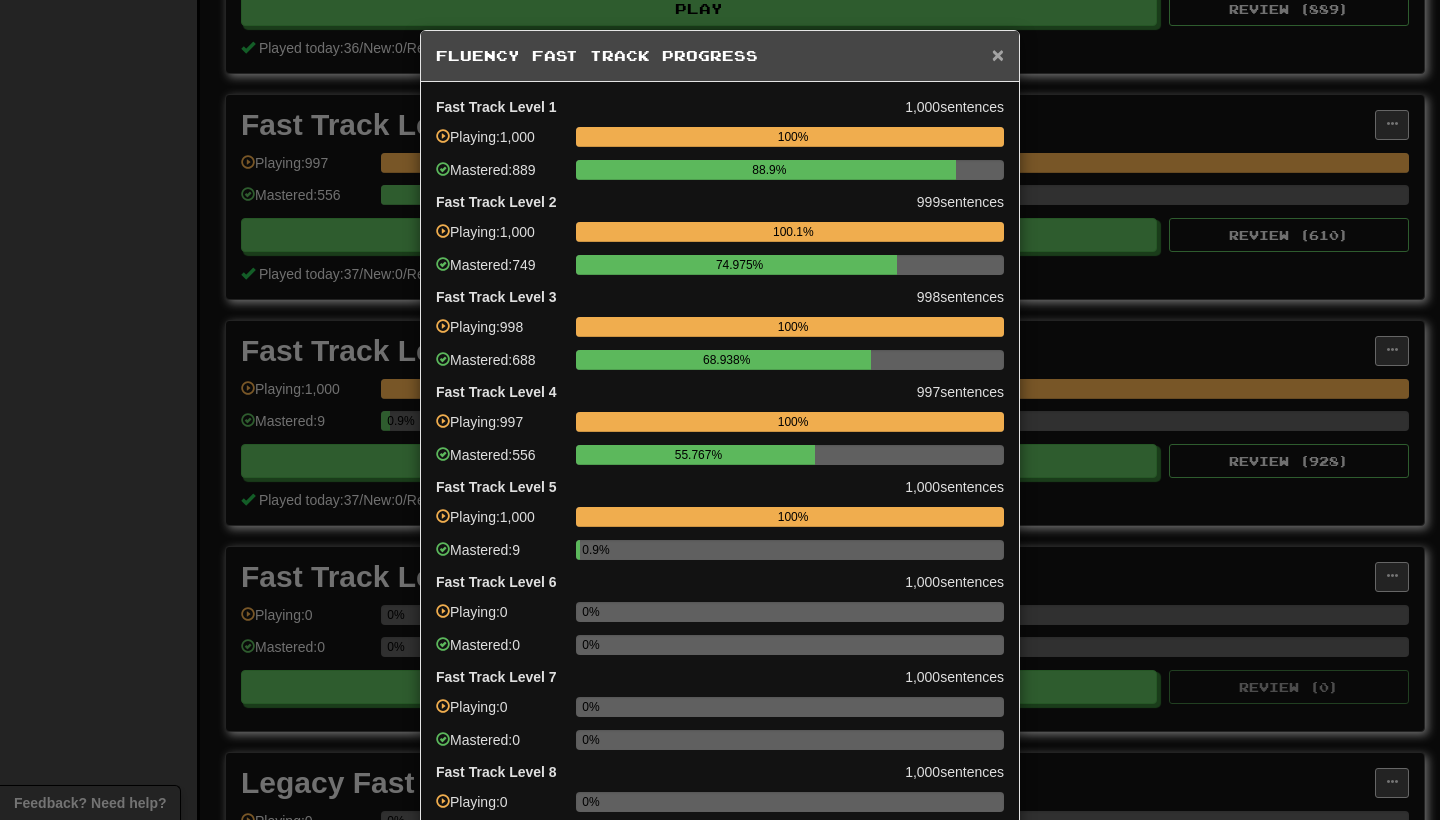 click on "×" at bounding box center (998, 54) 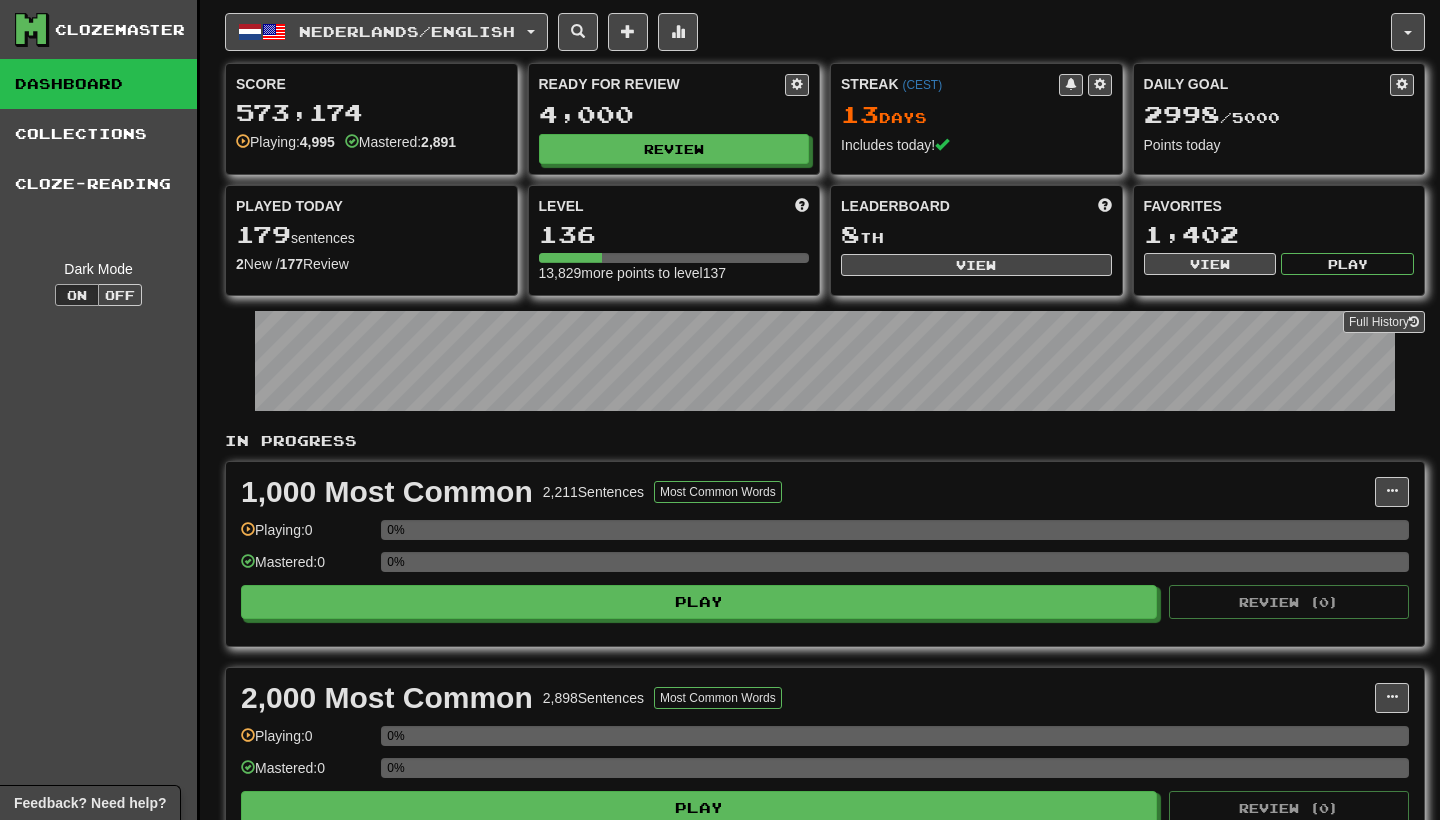 scroll, scrollTop: 0, scrollLeft: 0, axis: both 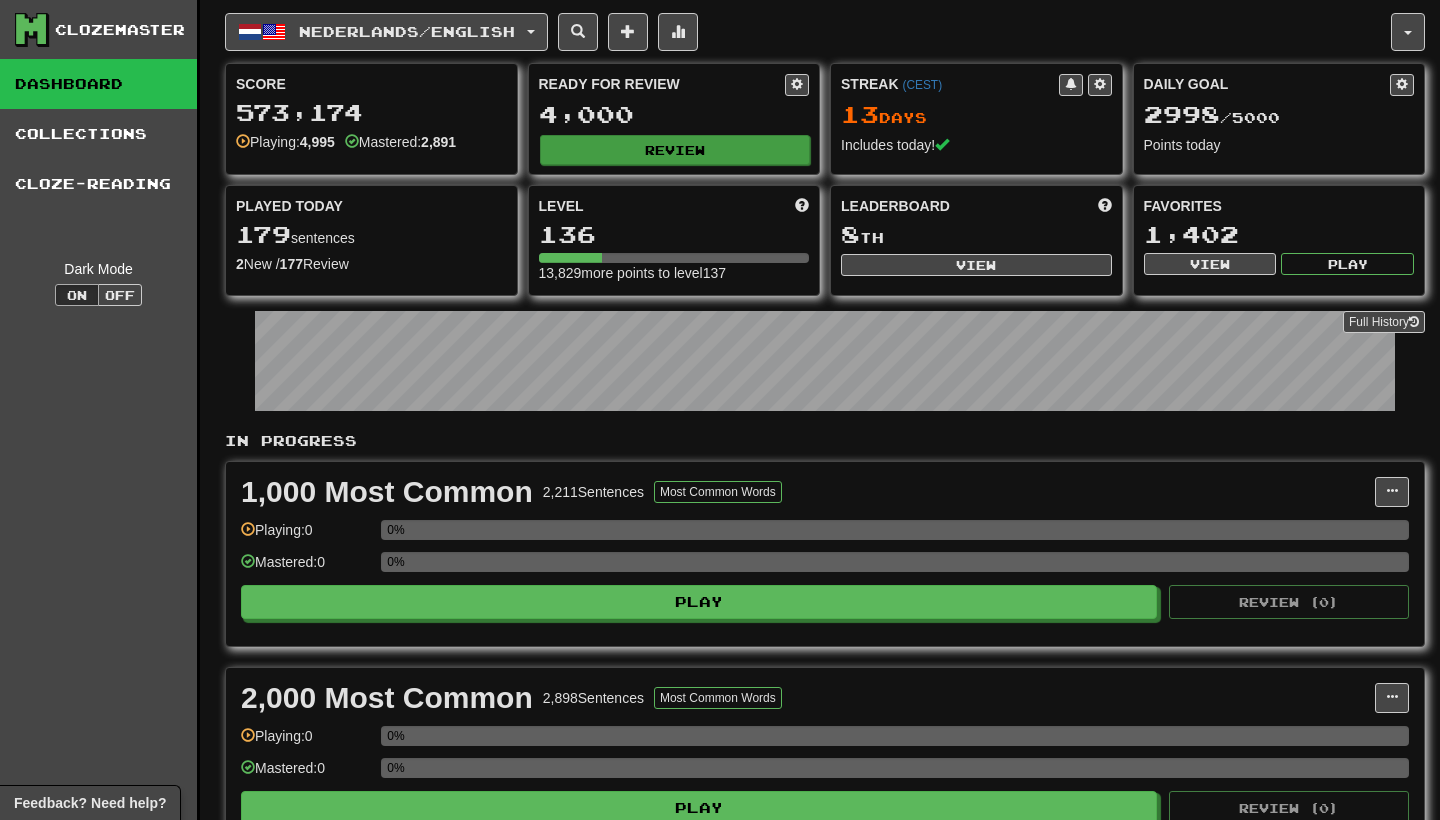 click on "Review" at bounding box center (675, 150) 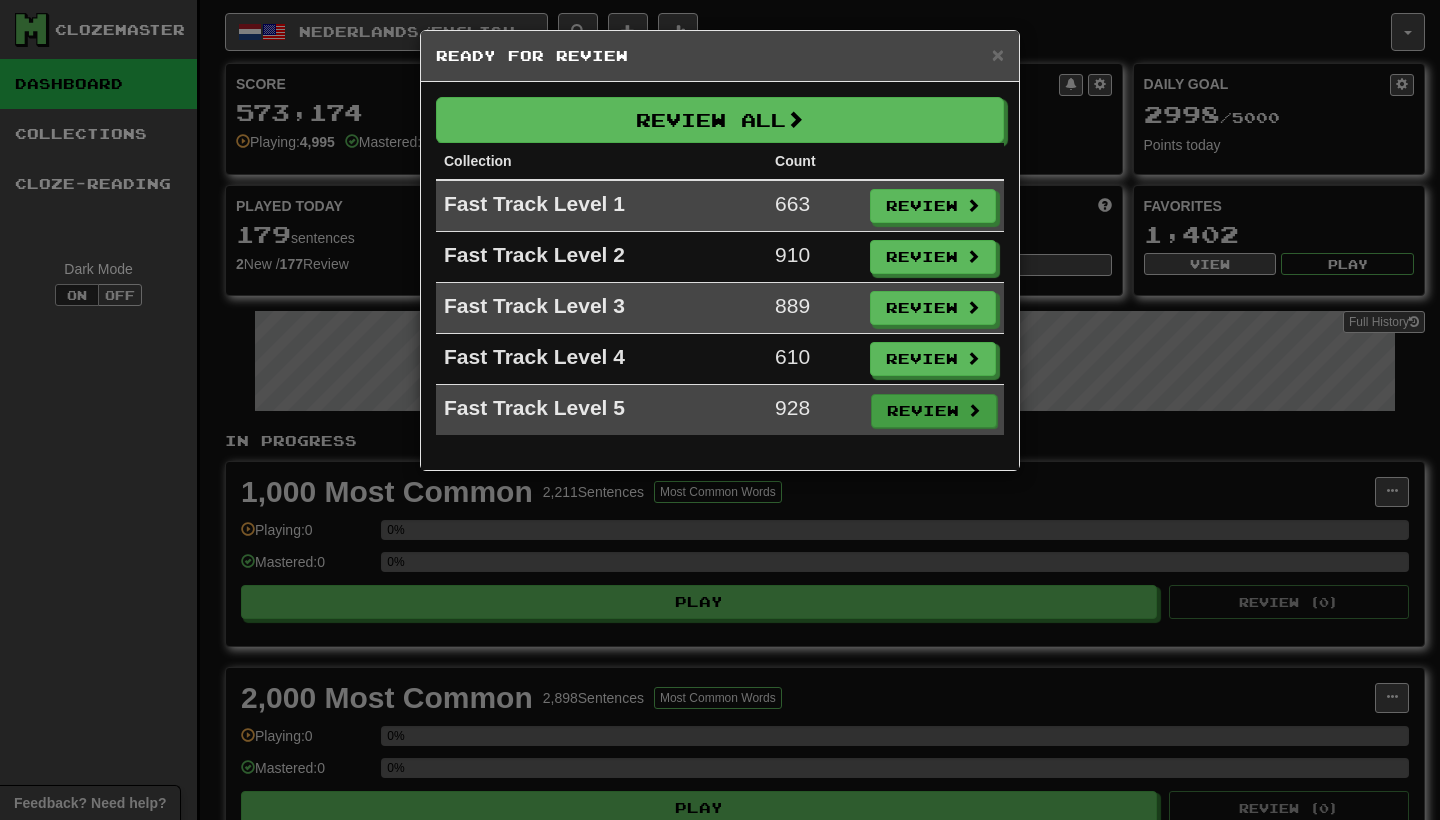 click on "Review" at bounding box center (934, 411) 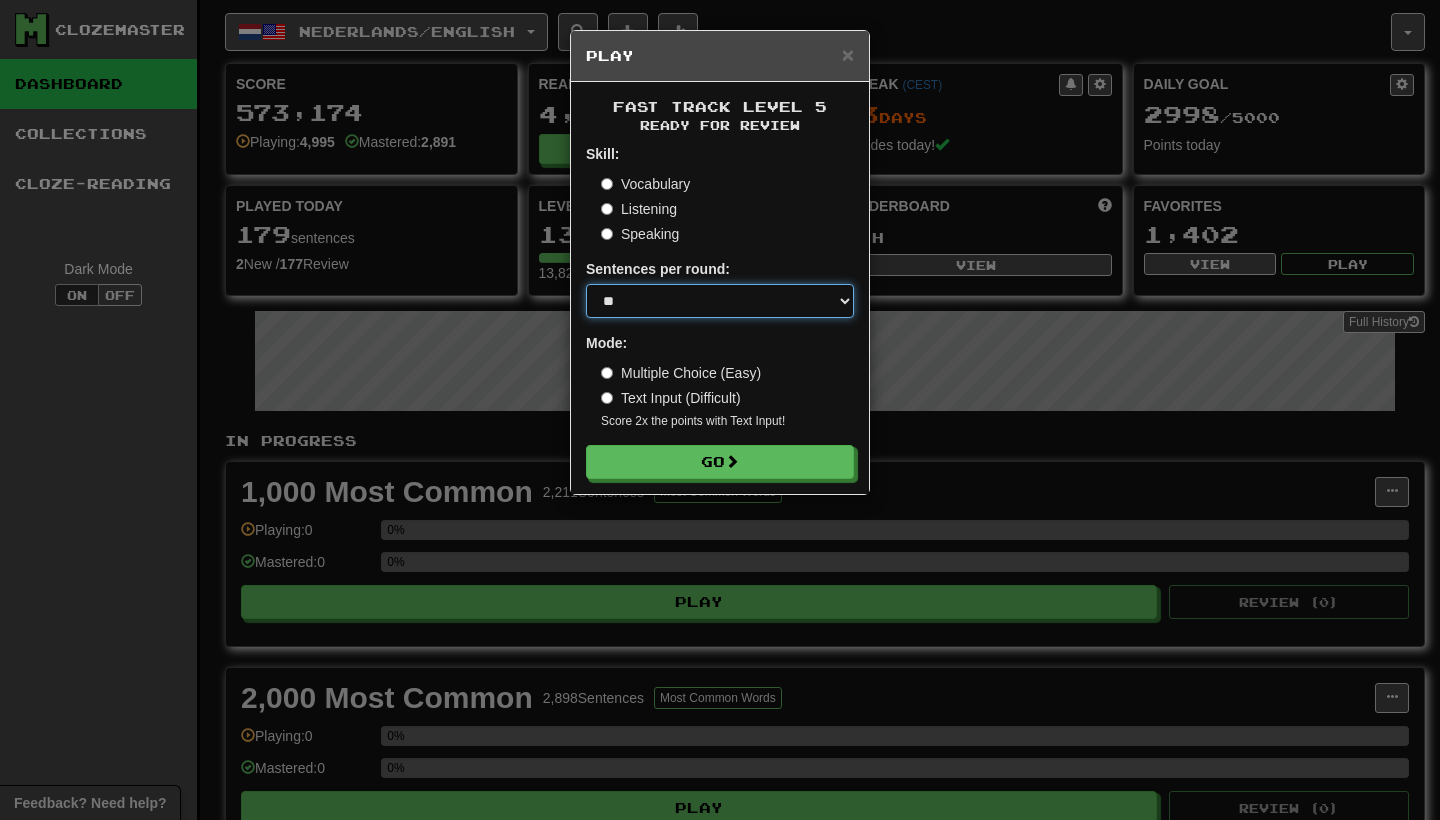 select on "**" 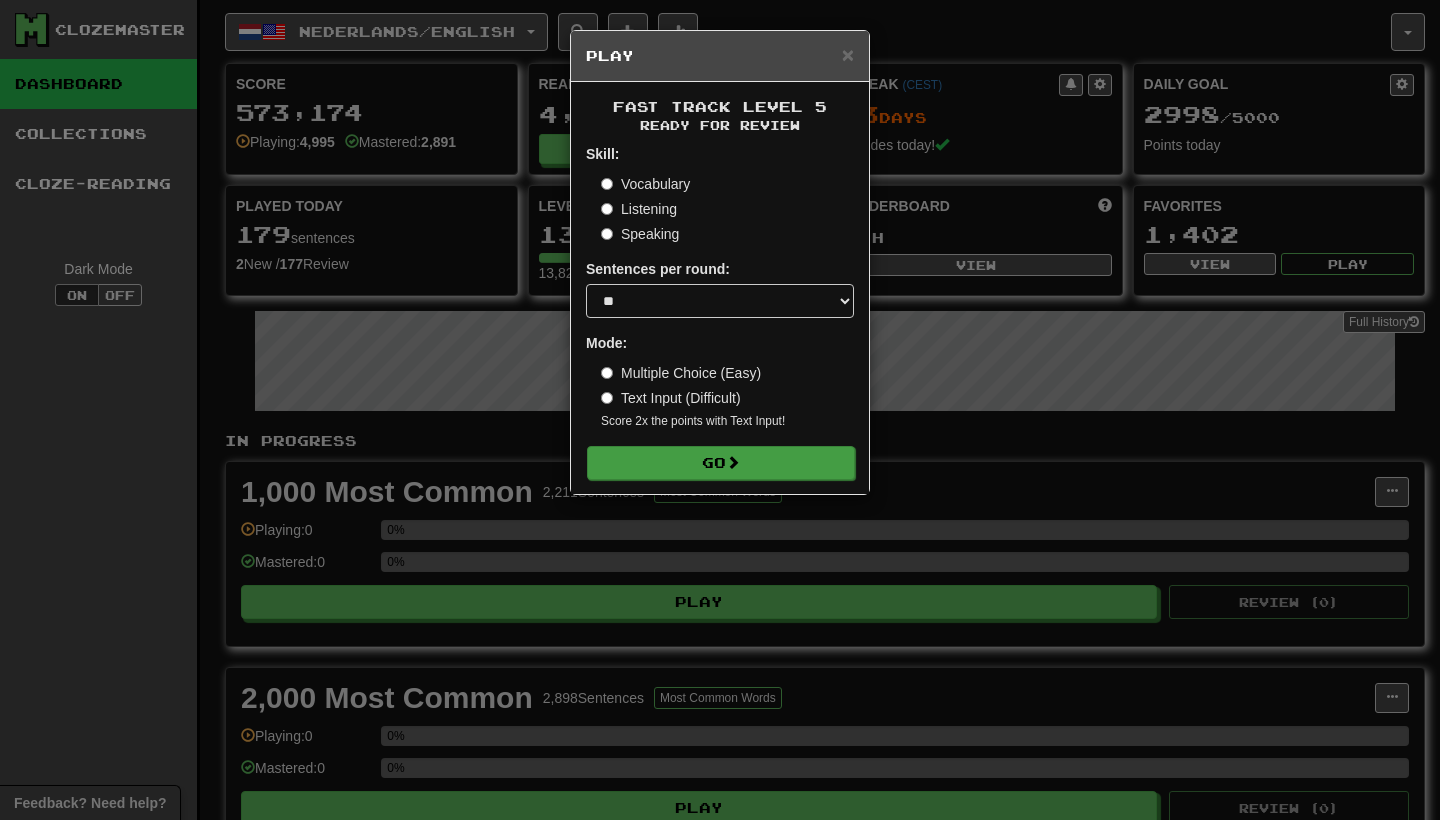 click on "Go" at bounding box center (721, 463) 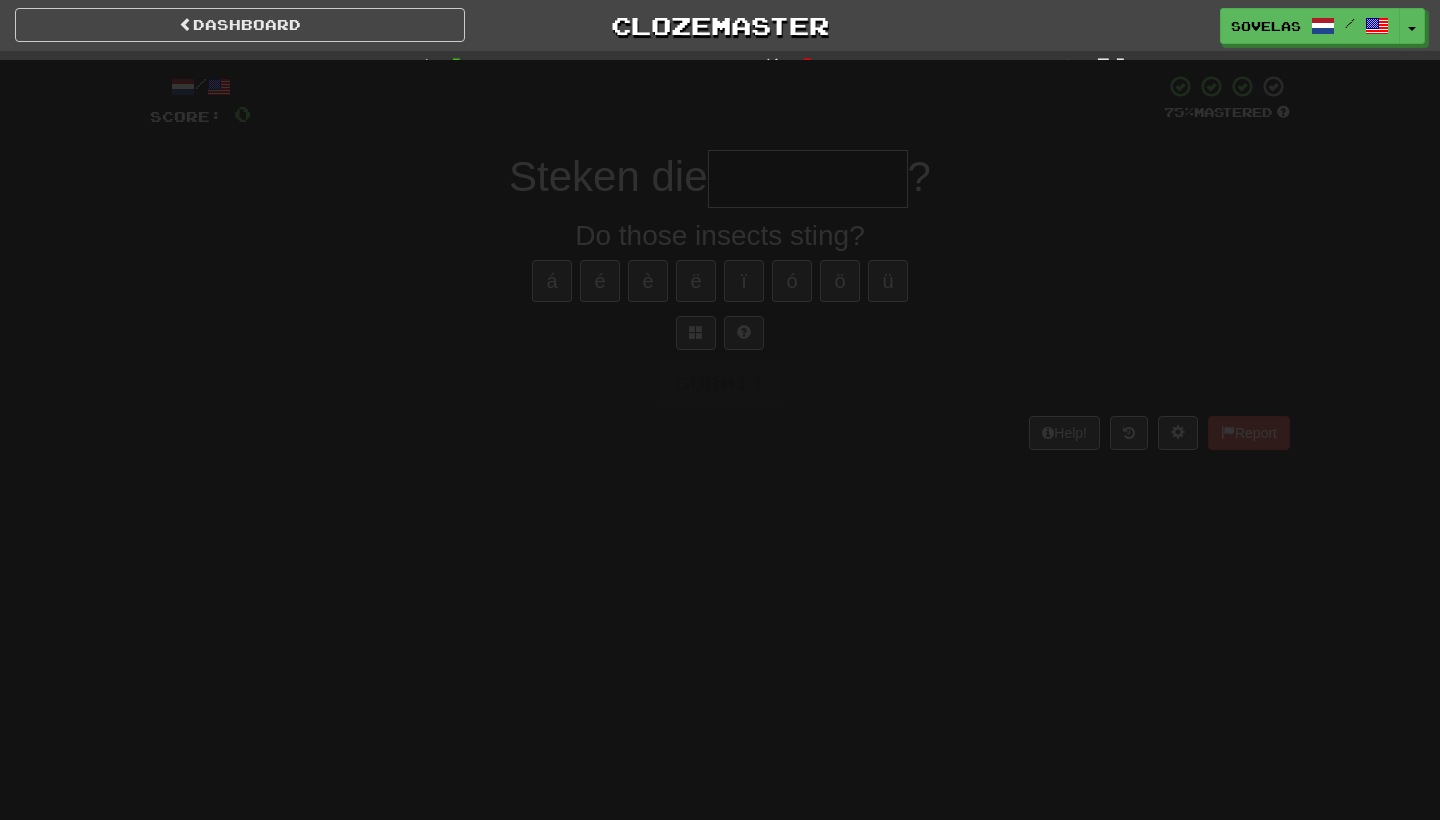 scroll, scrollTop: 0, scrollLeft: 0, axis: both 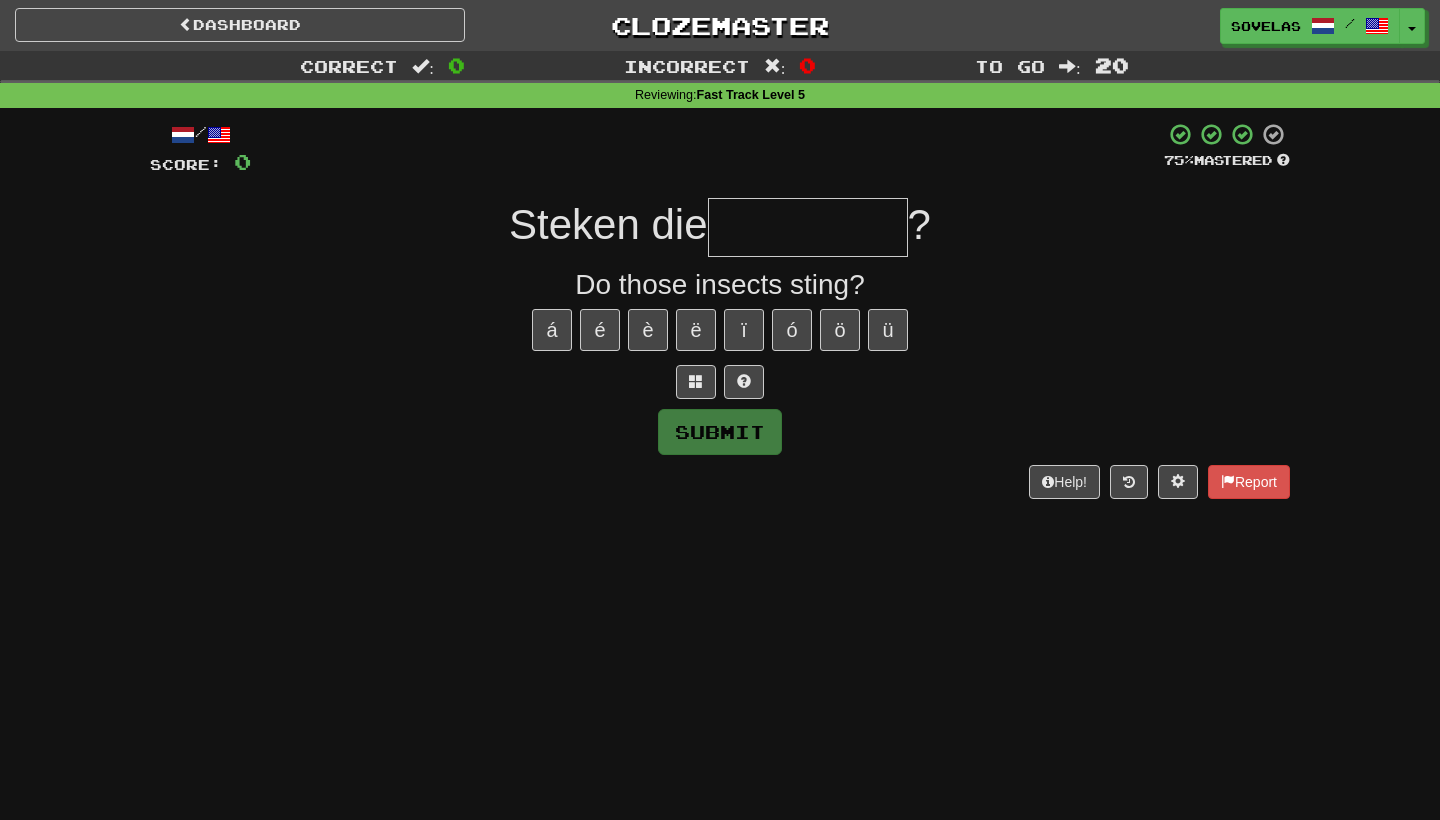 type on "*" 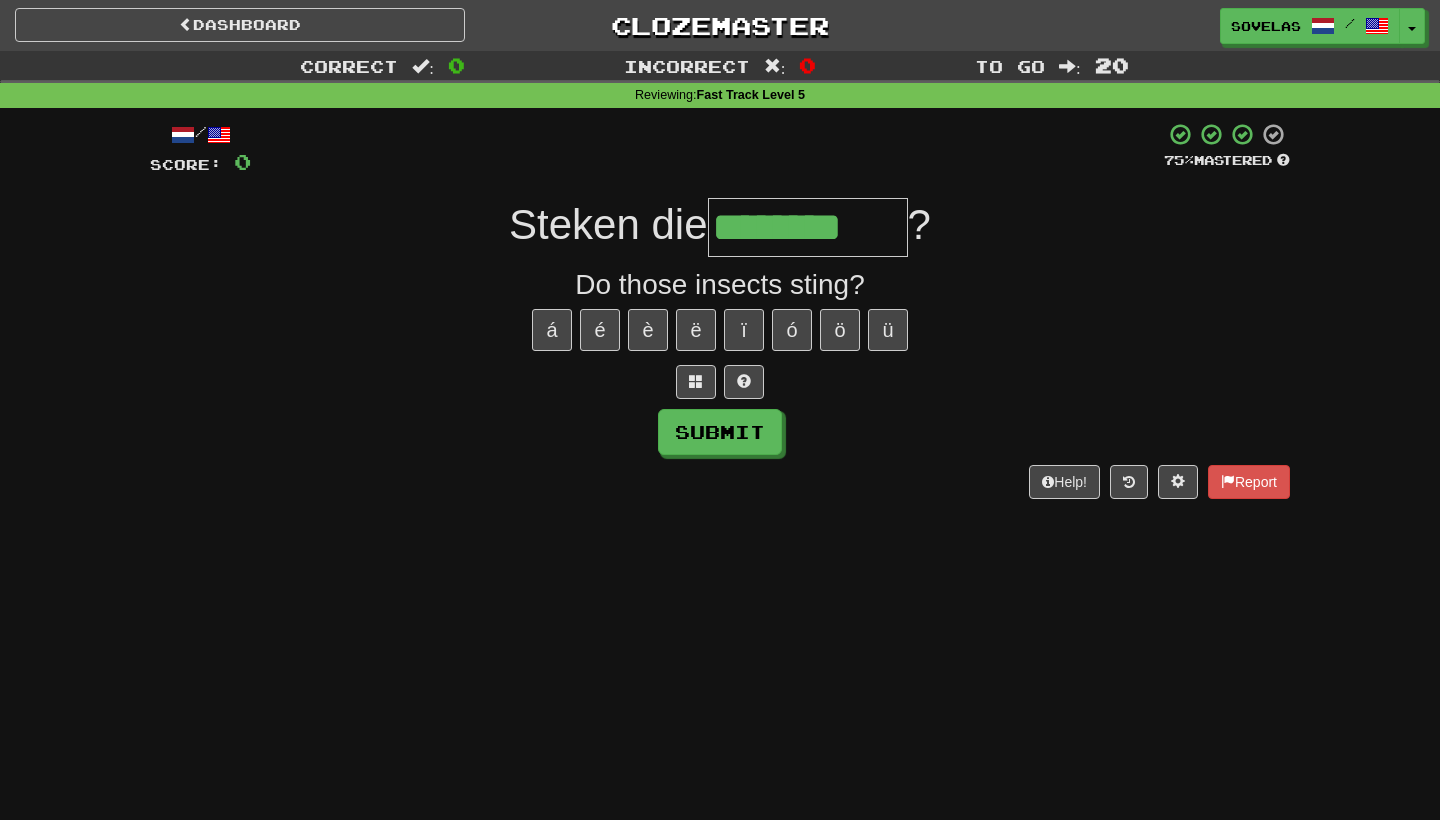 type on "********" 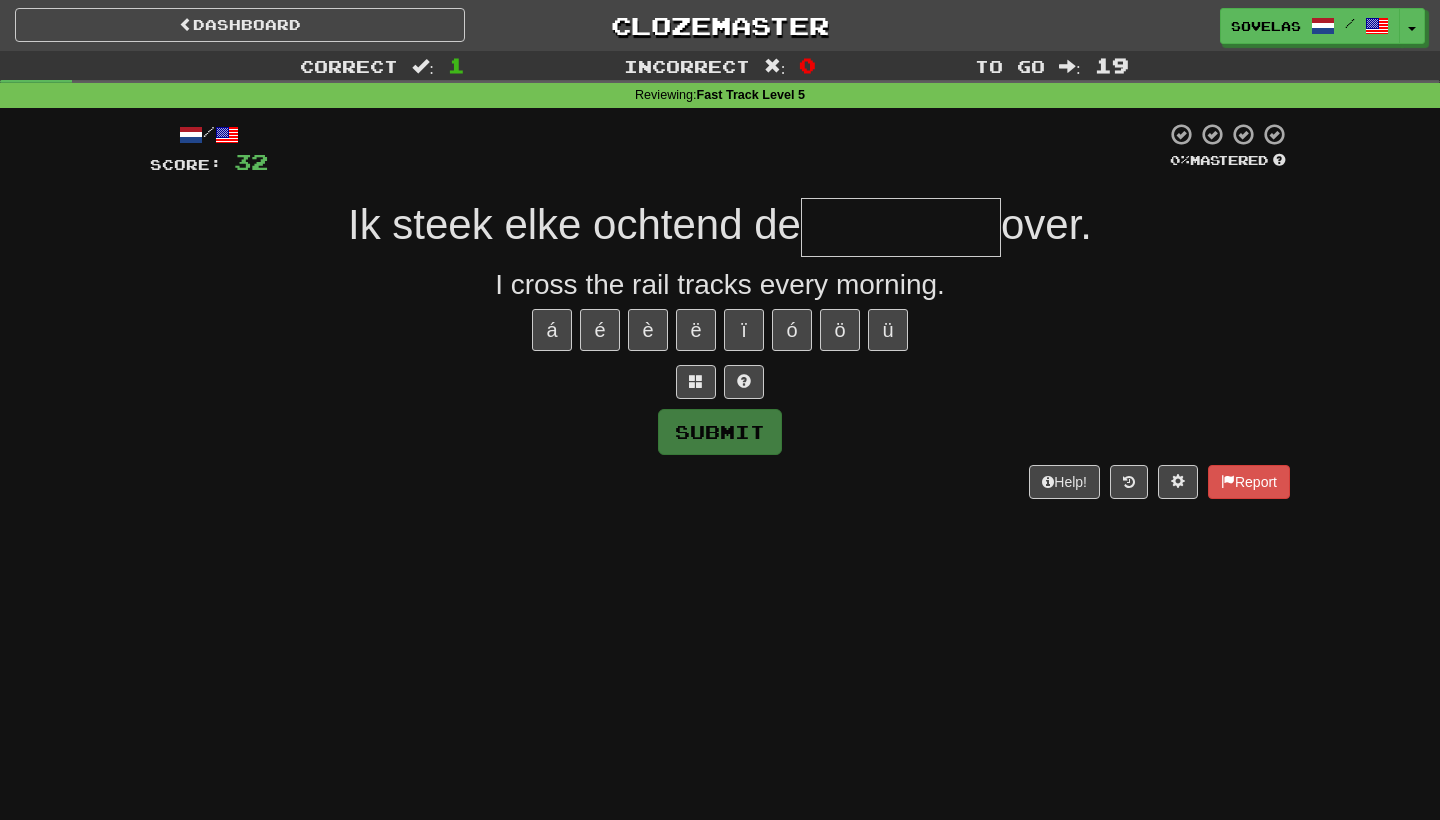 type on "*" 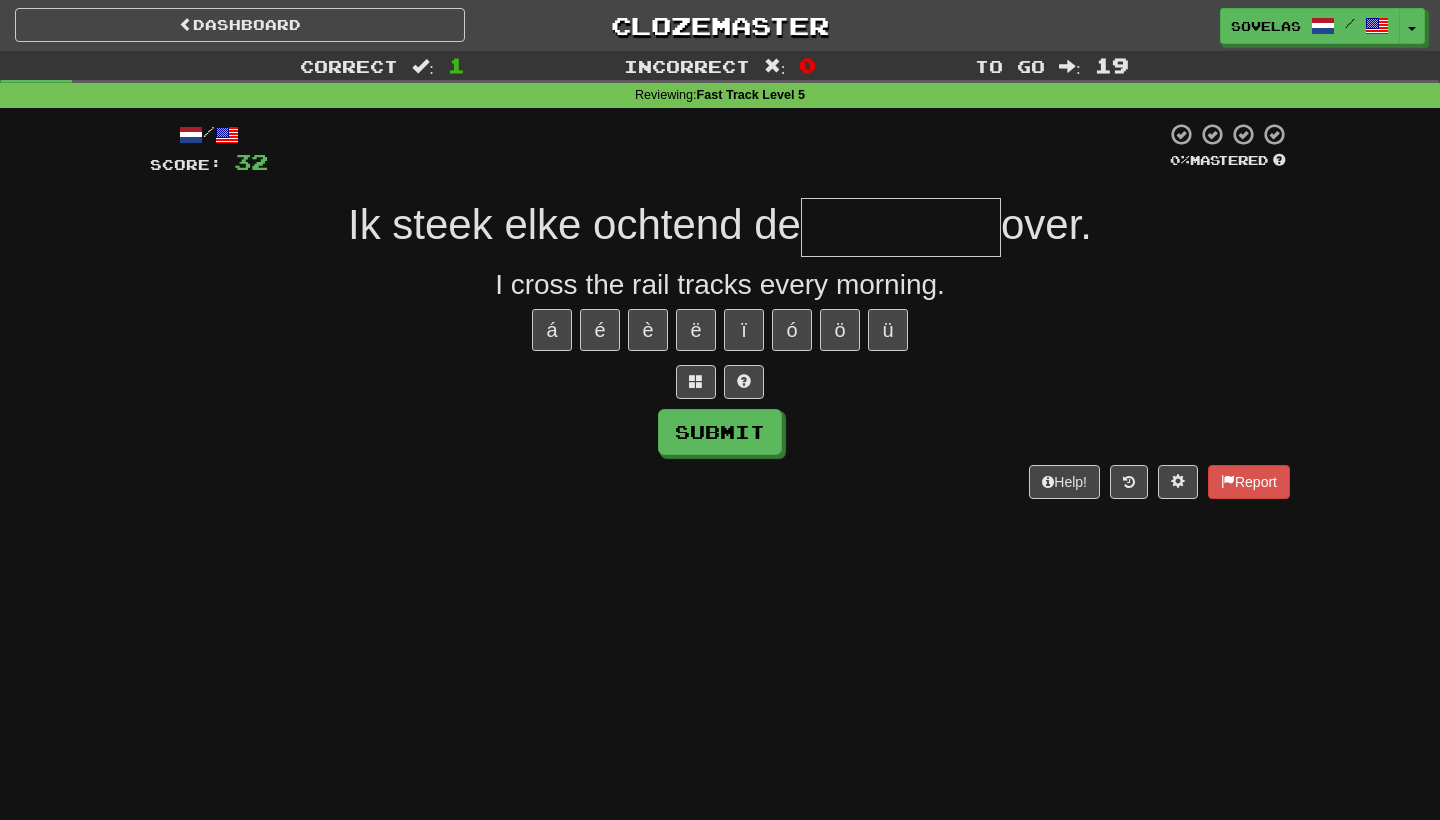 type on "*" 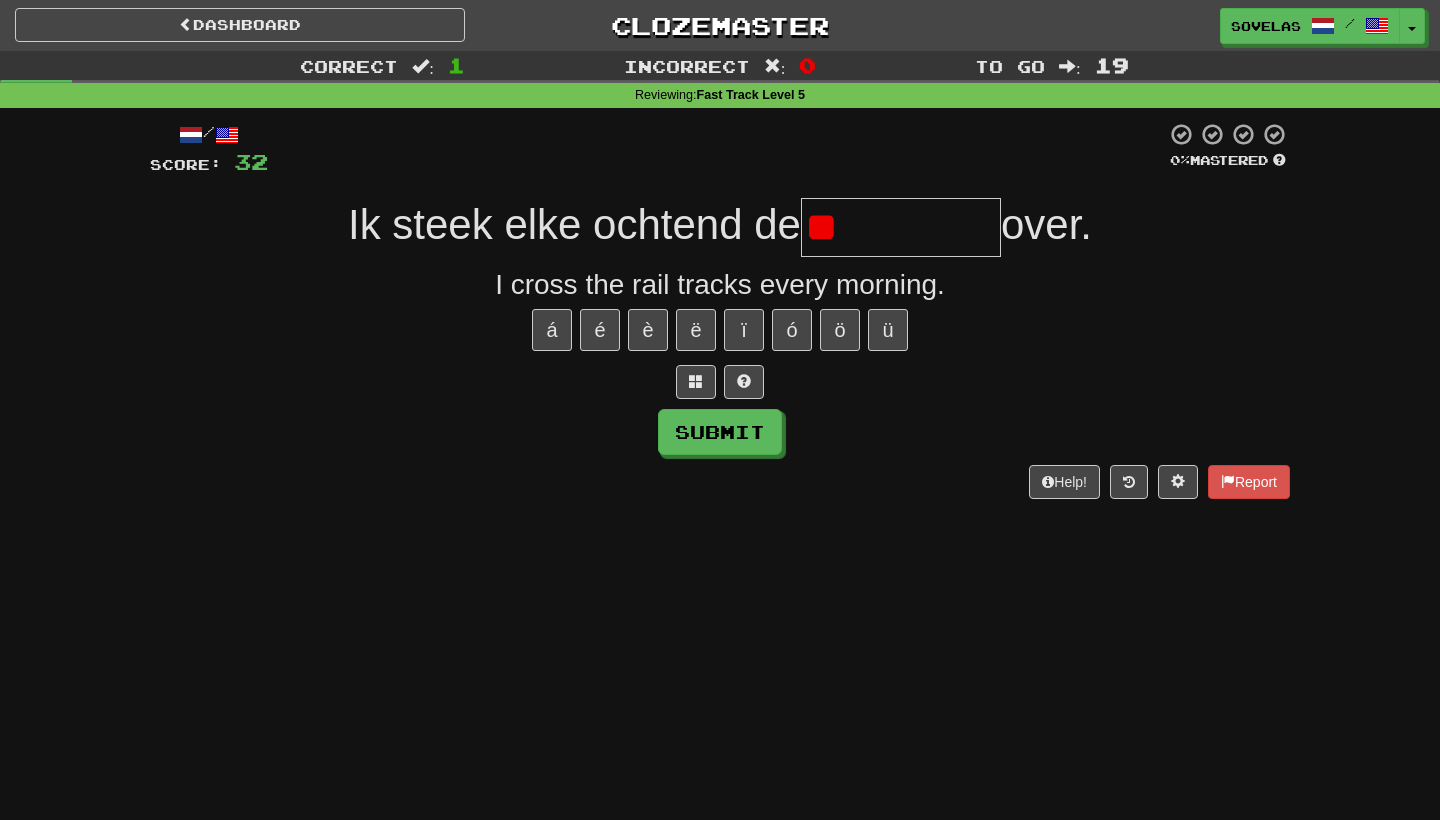 type on "*" 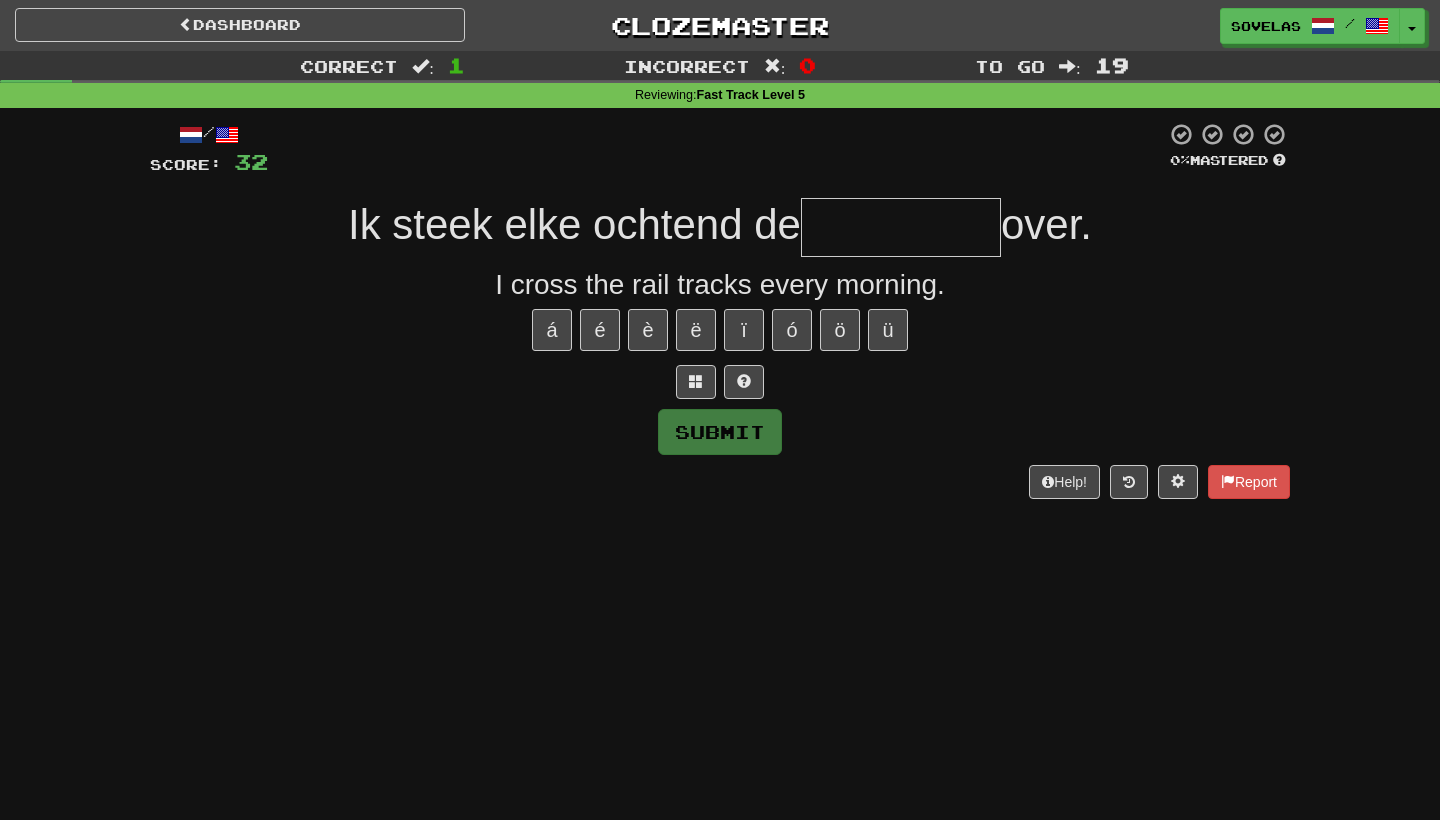 type on "*" 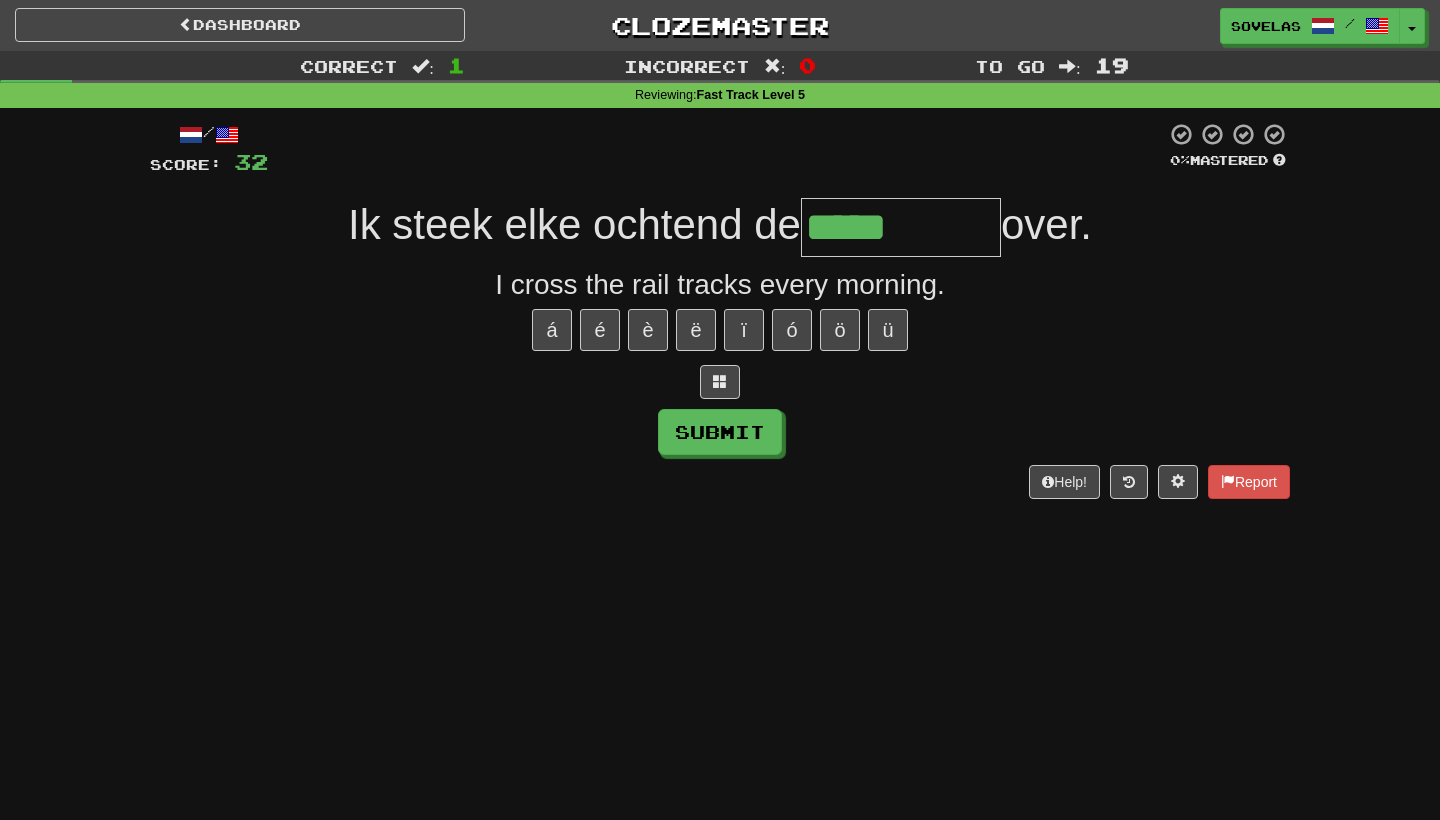 type on "*********" 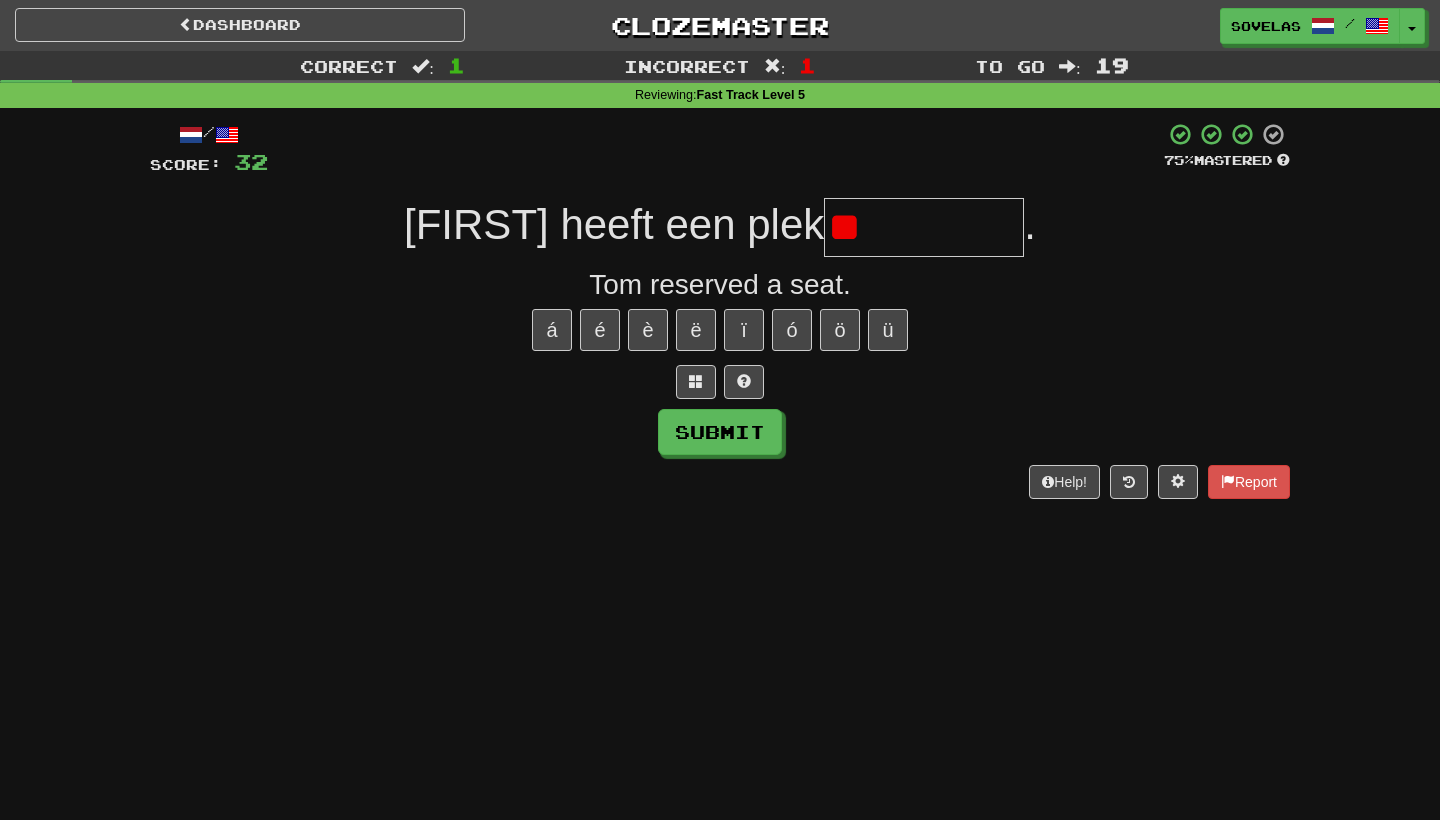 type on "*" 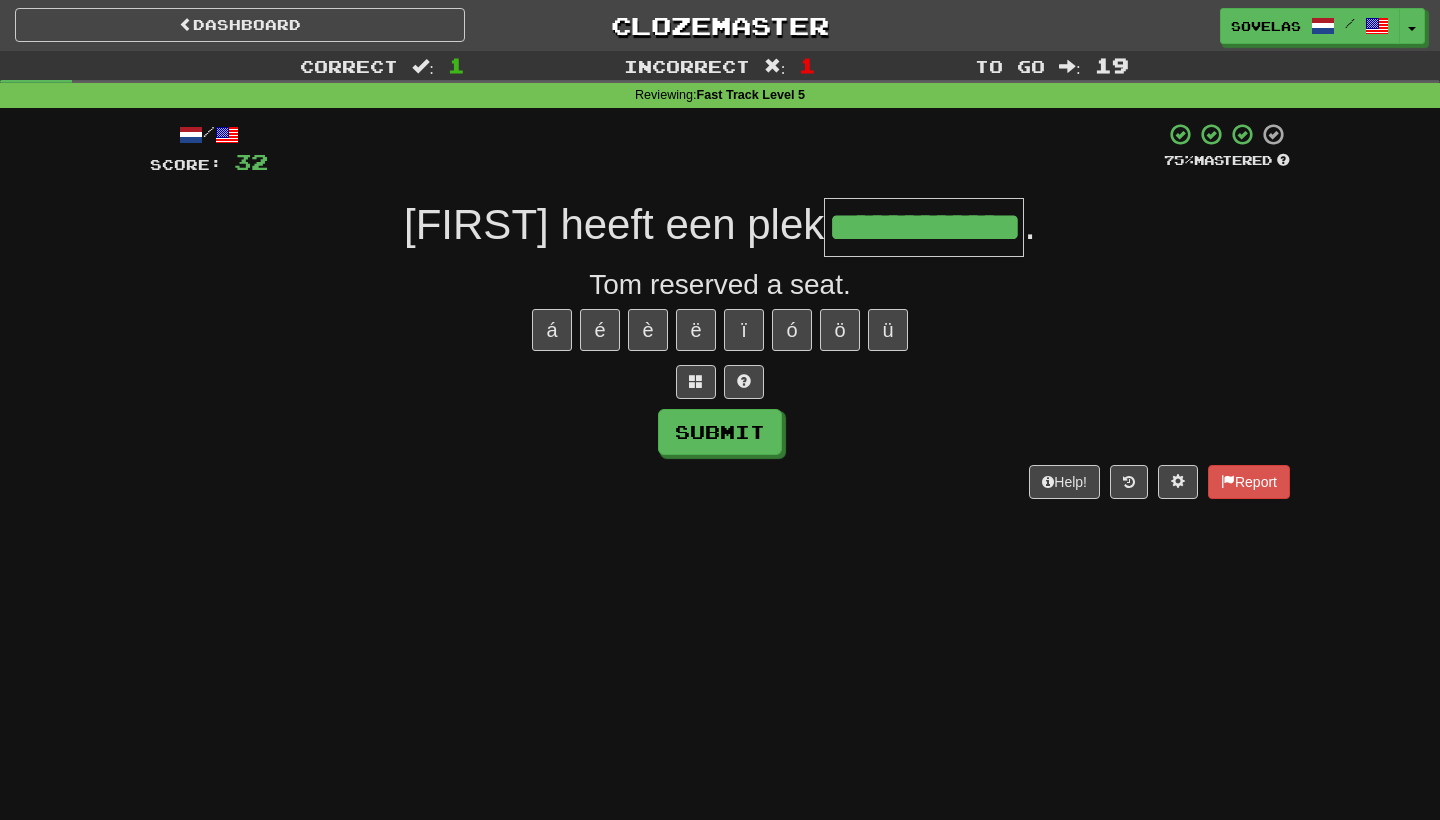 type on "**********" 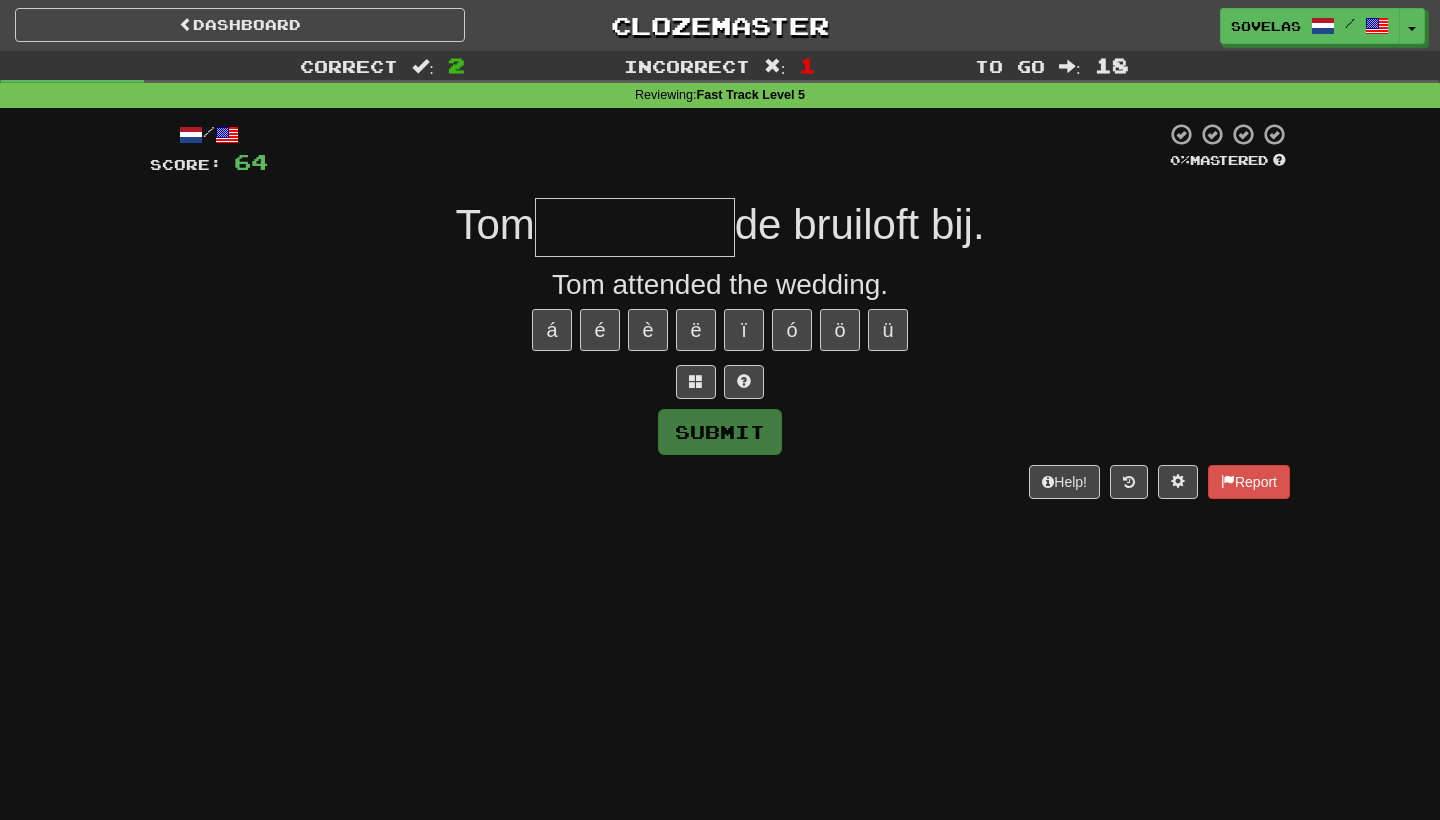 type on "*" 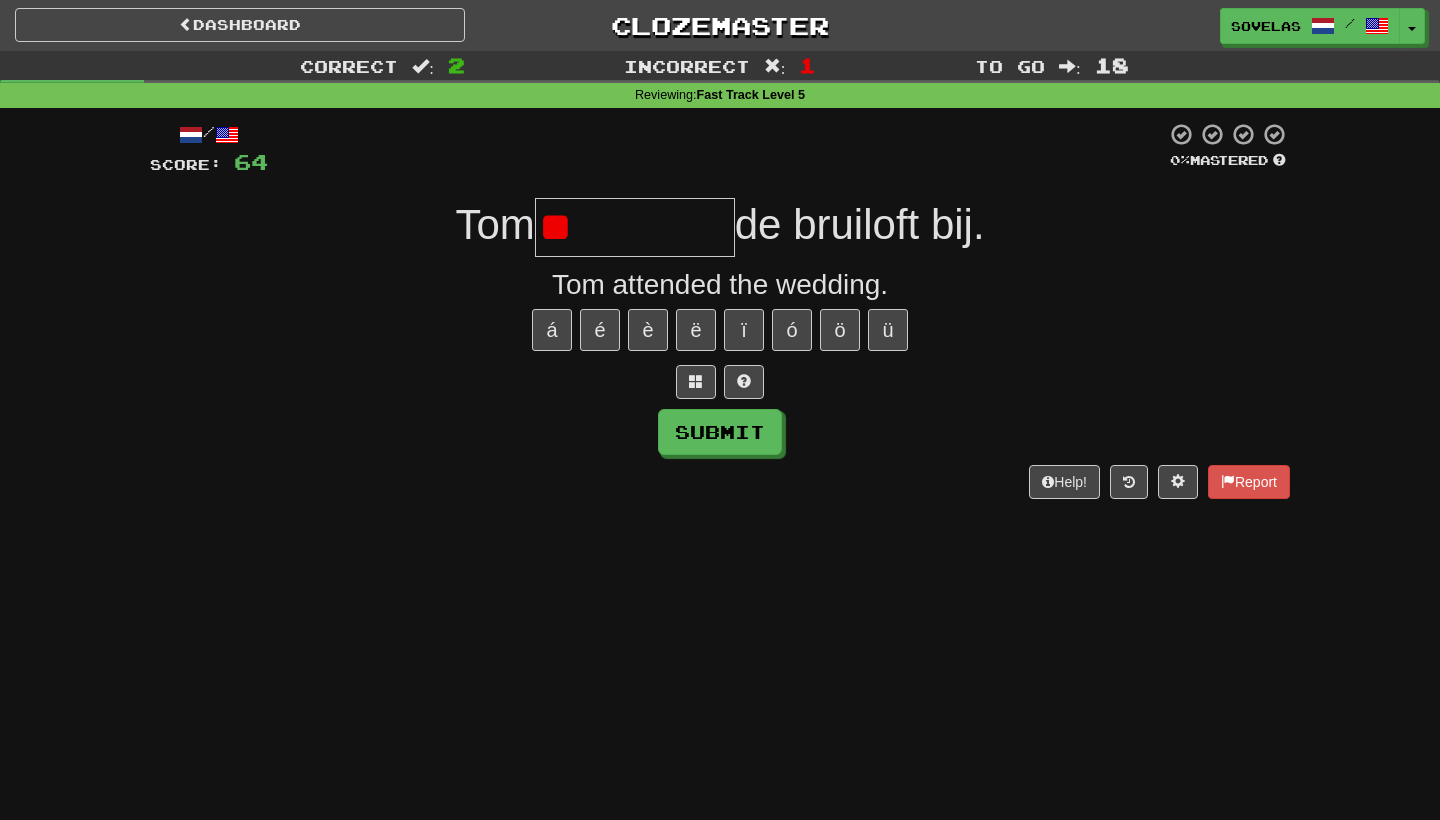 type on "*" 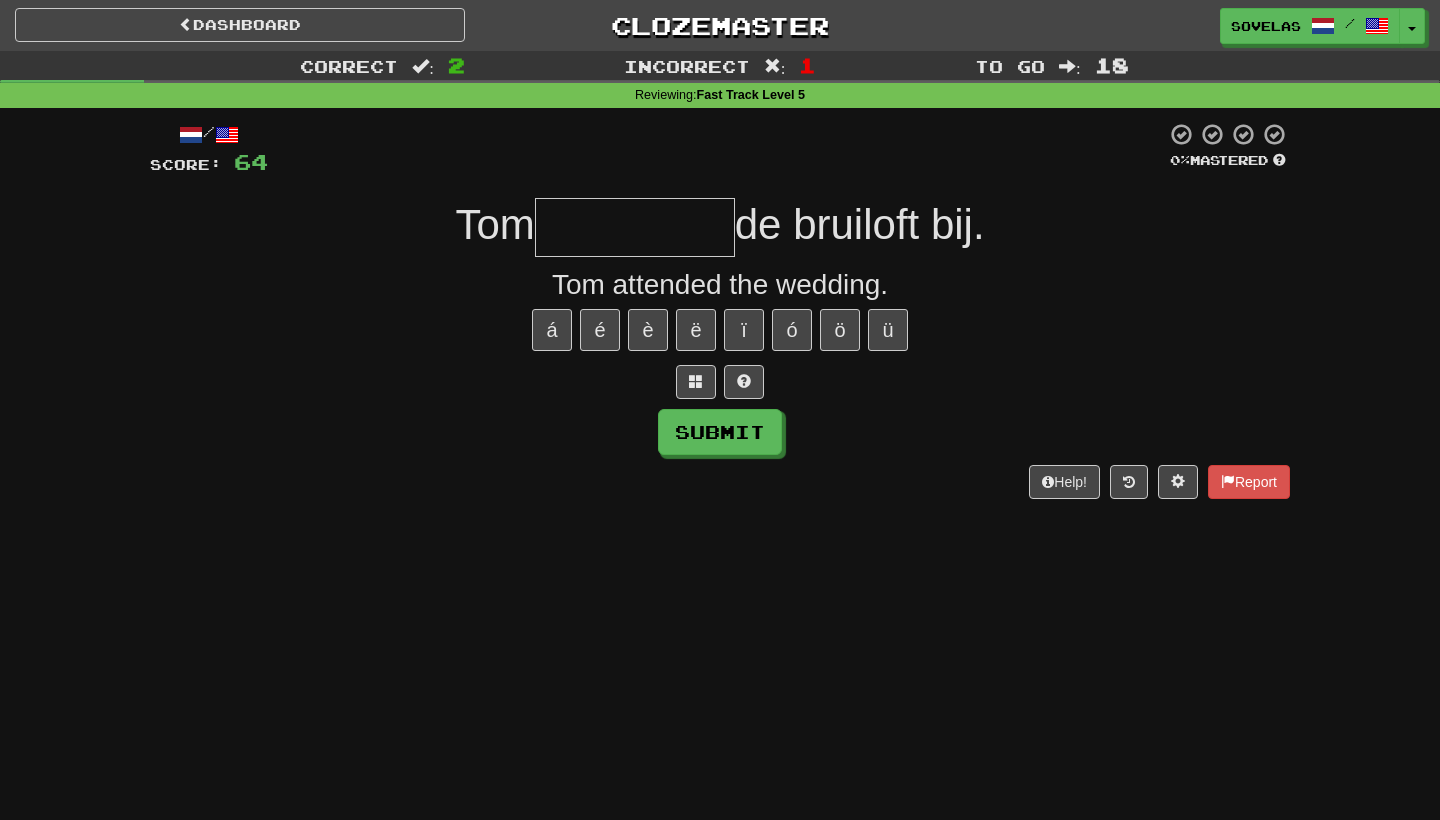 type on "*" 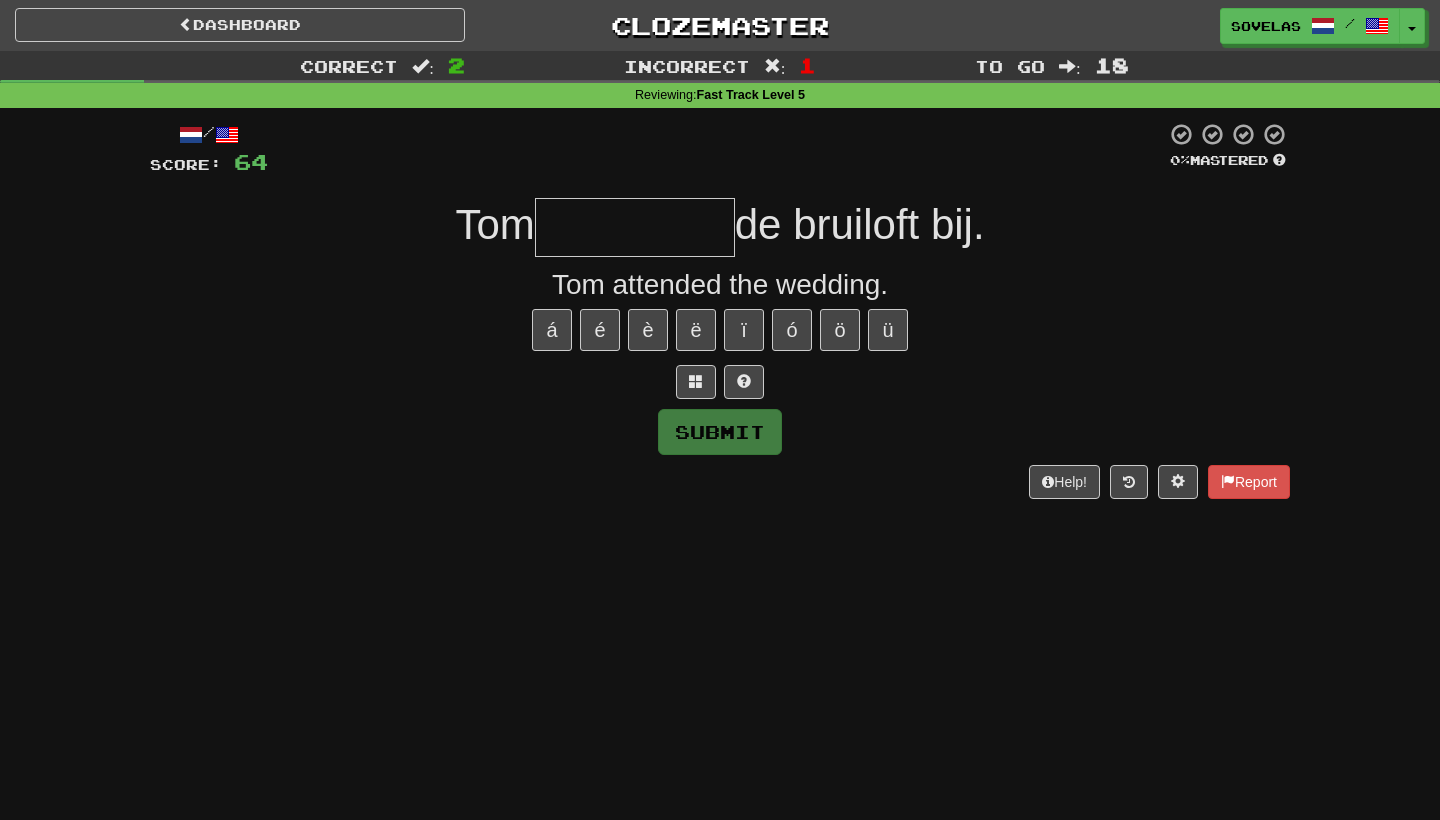 type on "*" 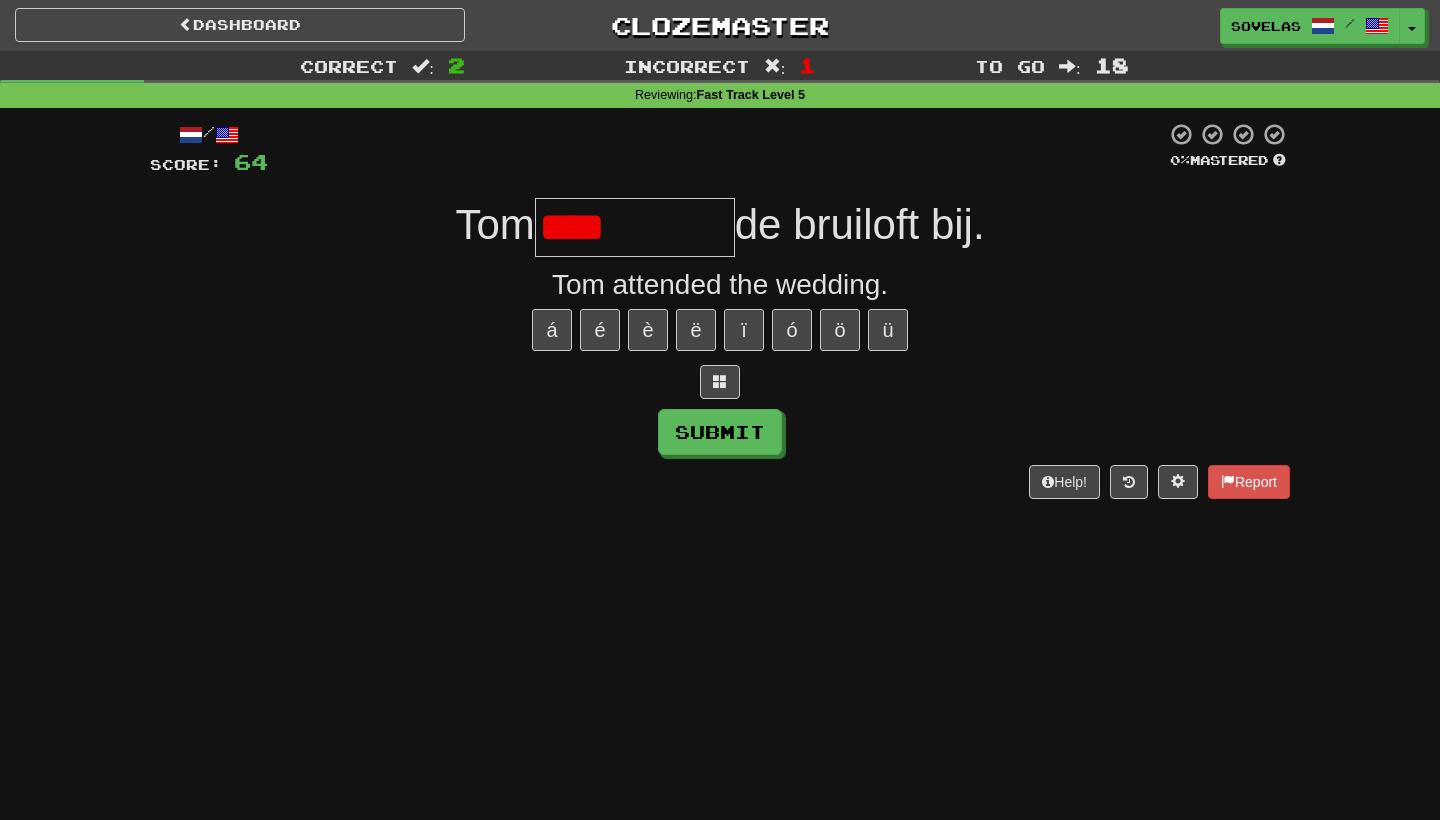 type on "******" 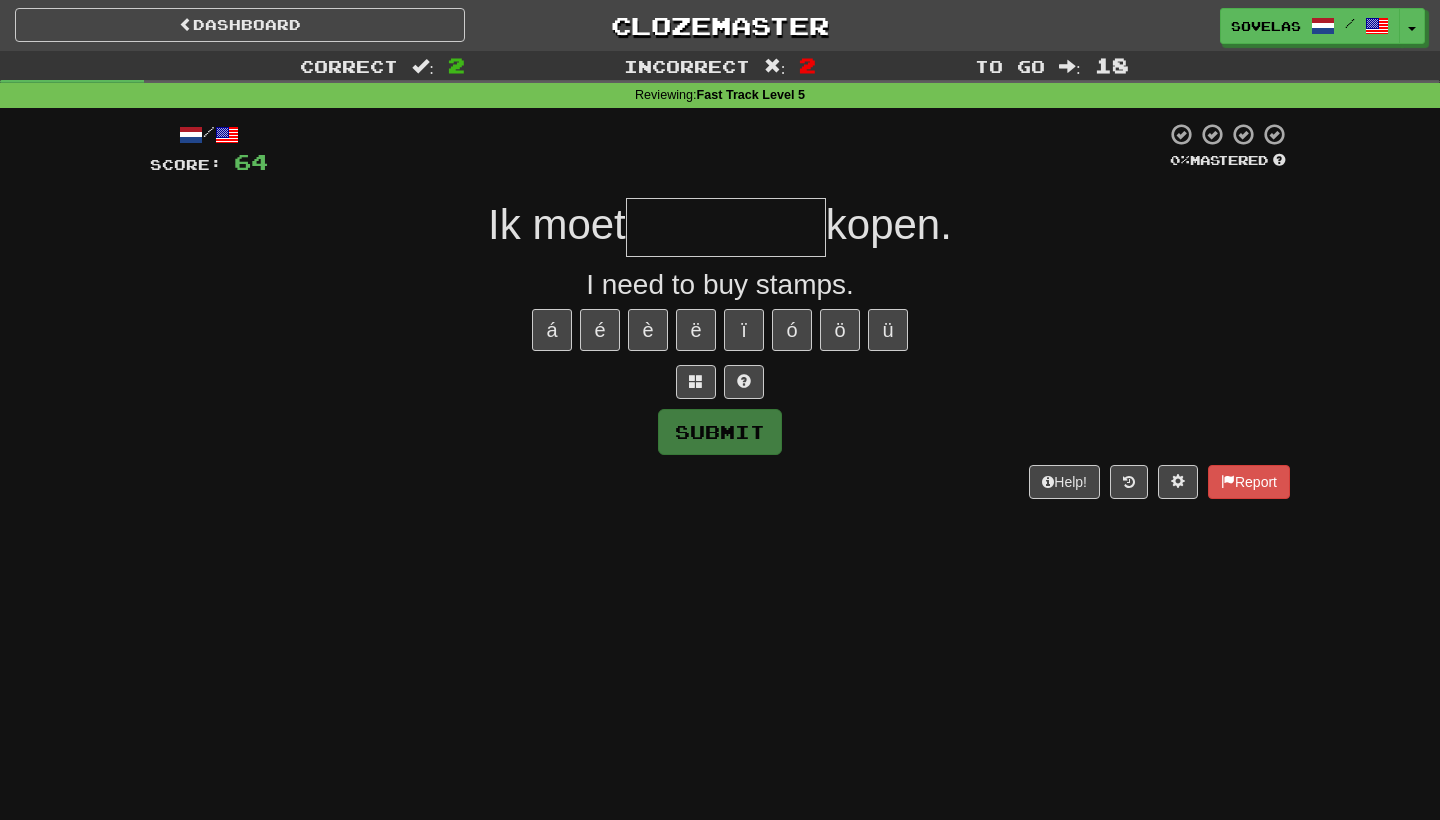 type on "*" 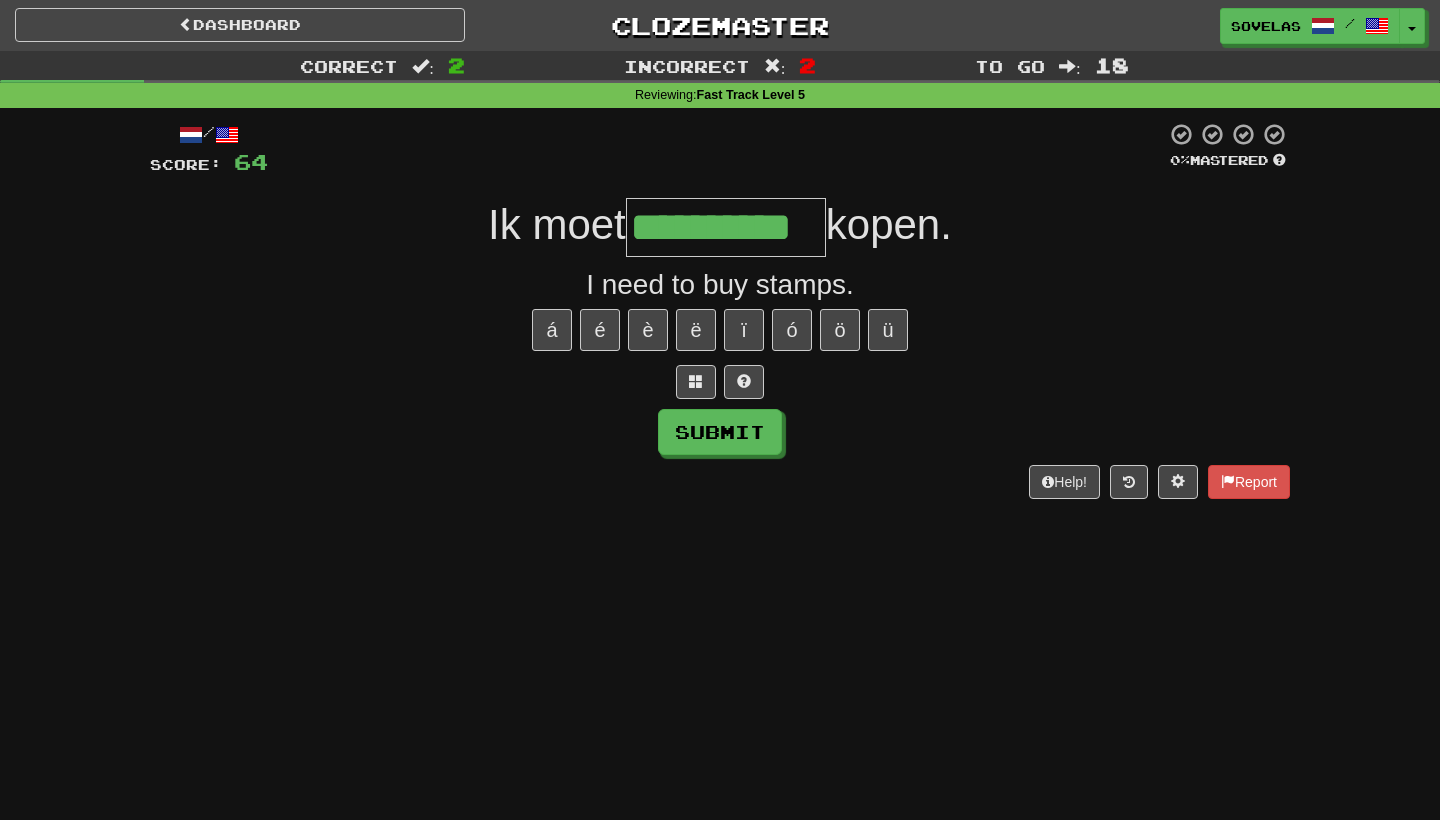 type on "**********" 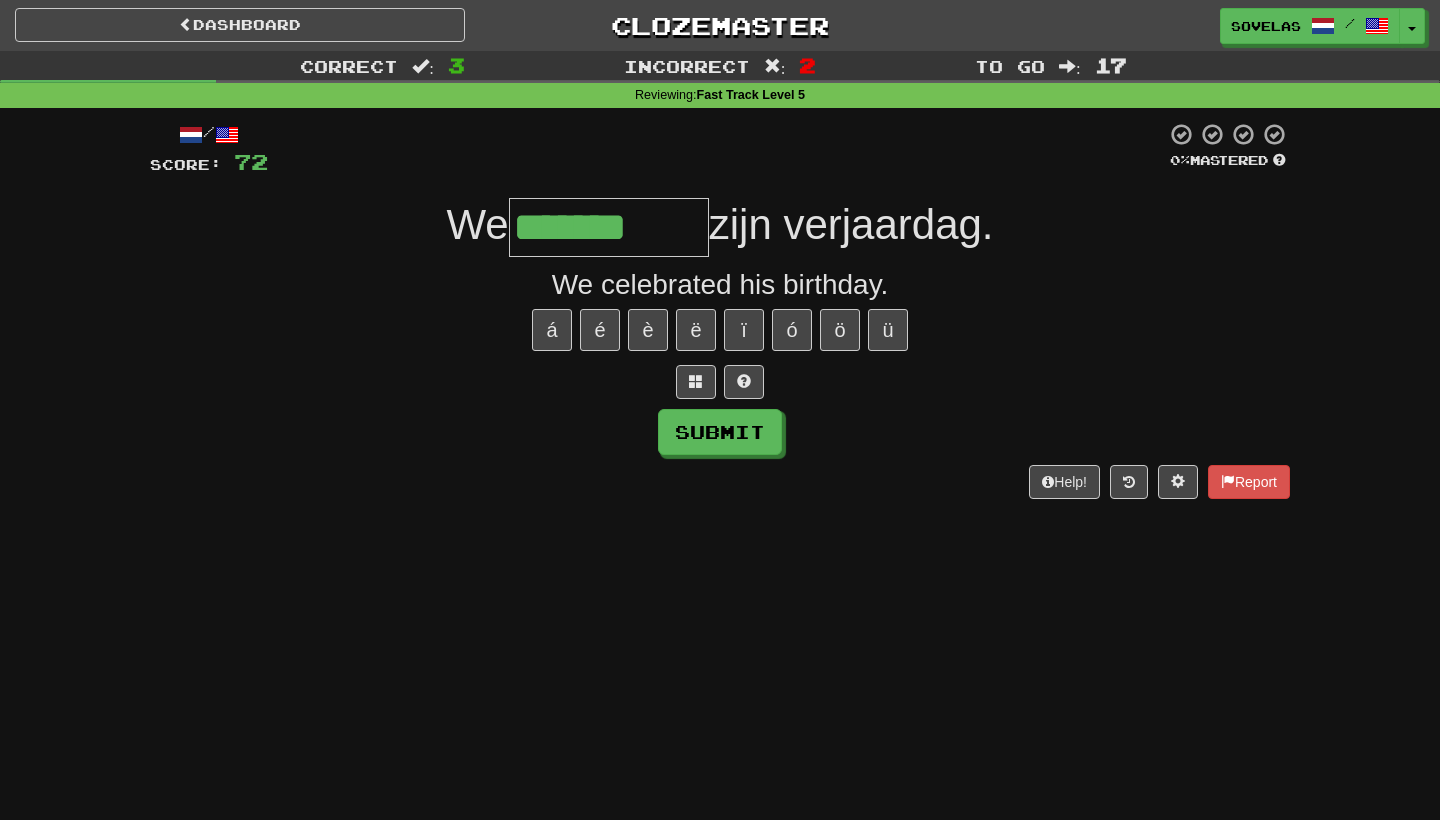 type on "*******" 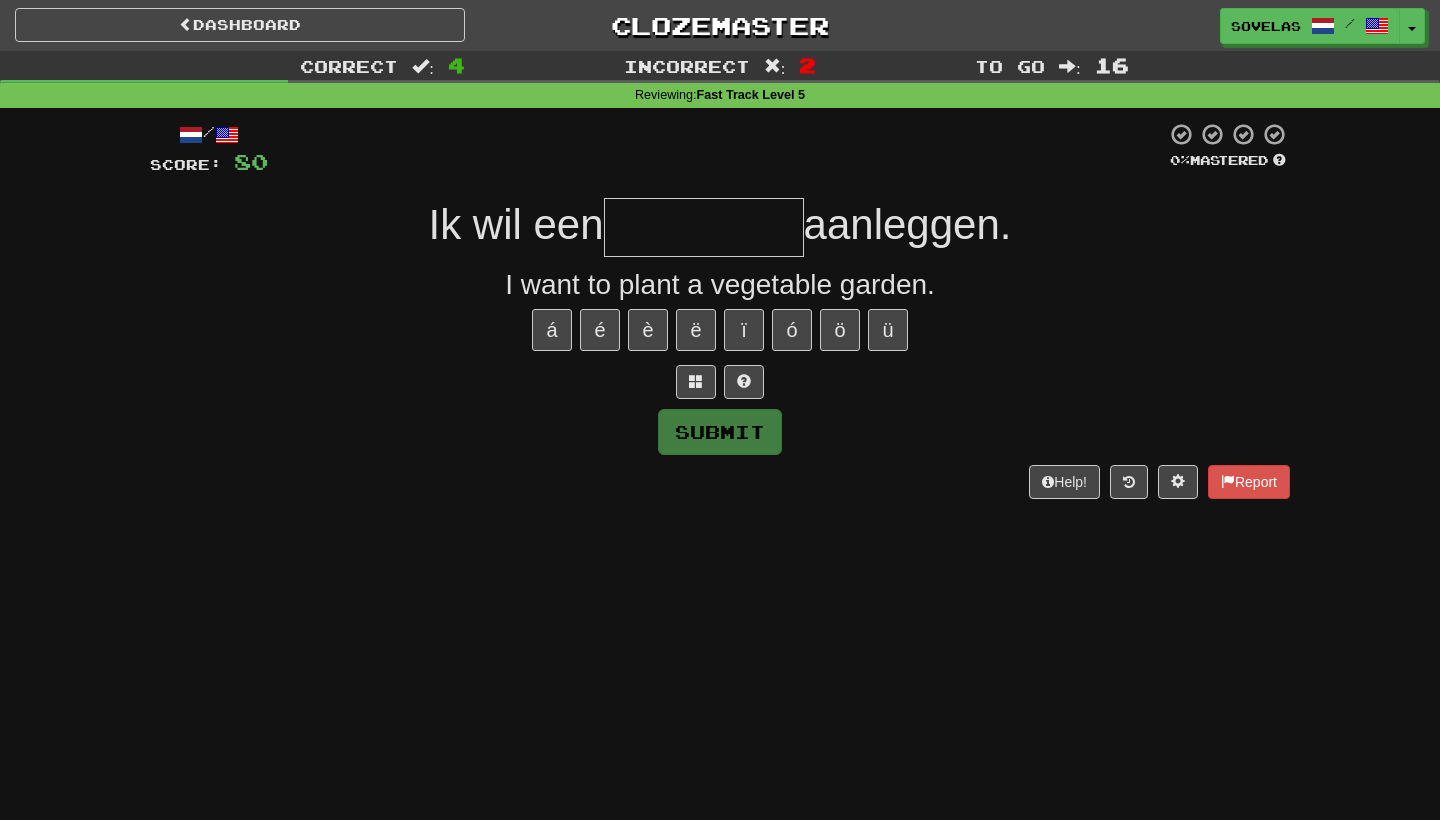 type on "*" 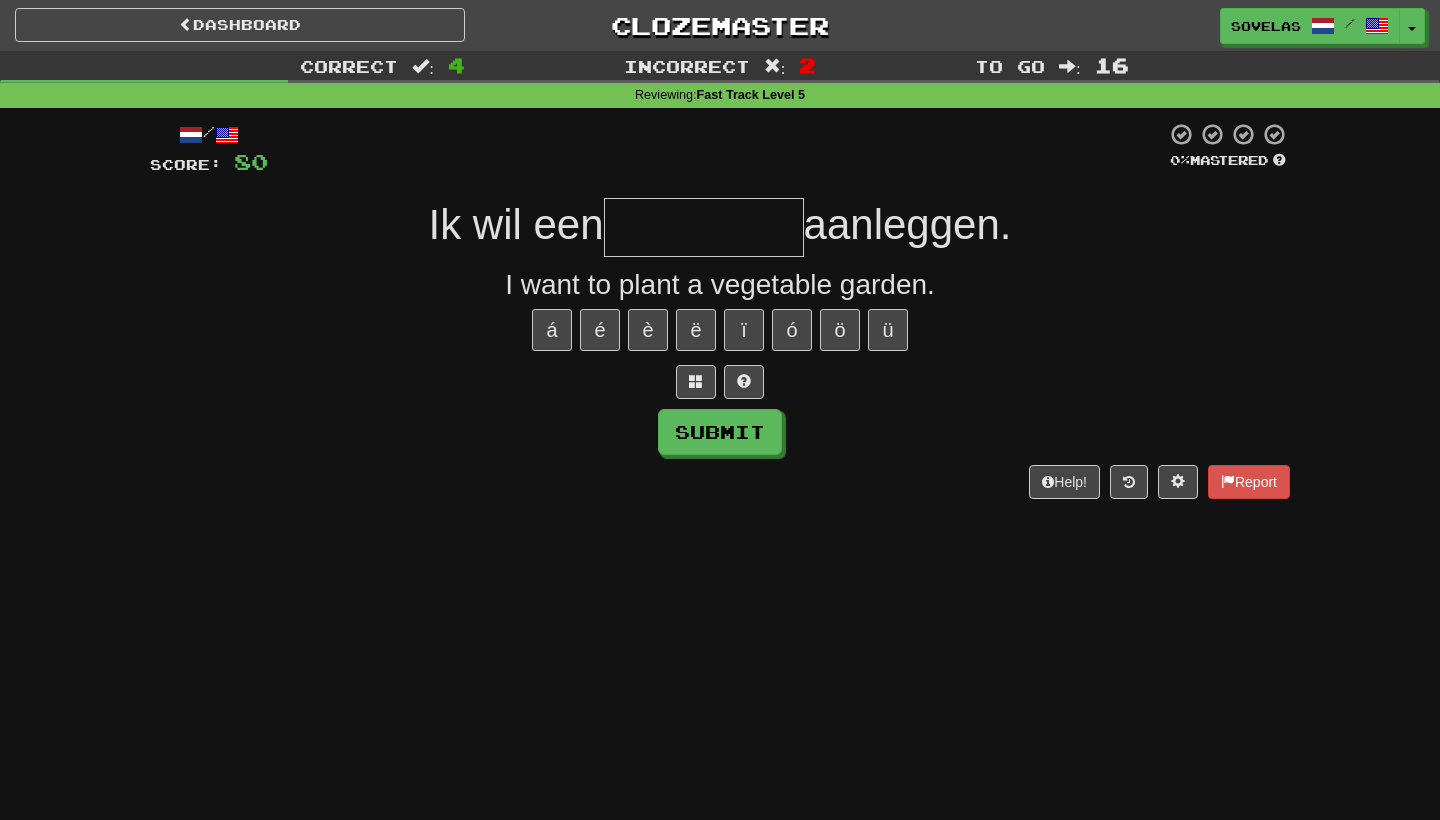 type on "*" 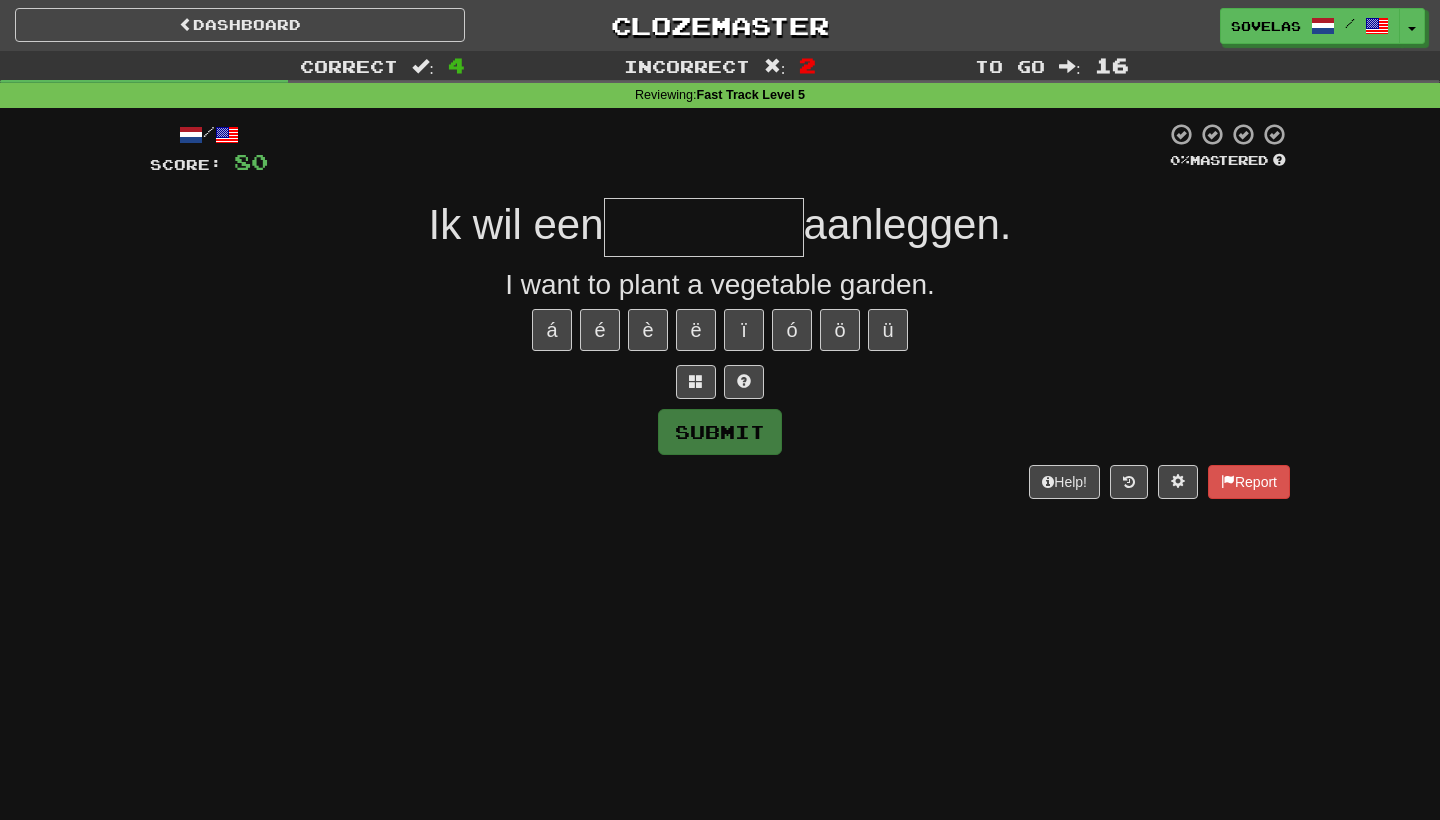 type on "*" 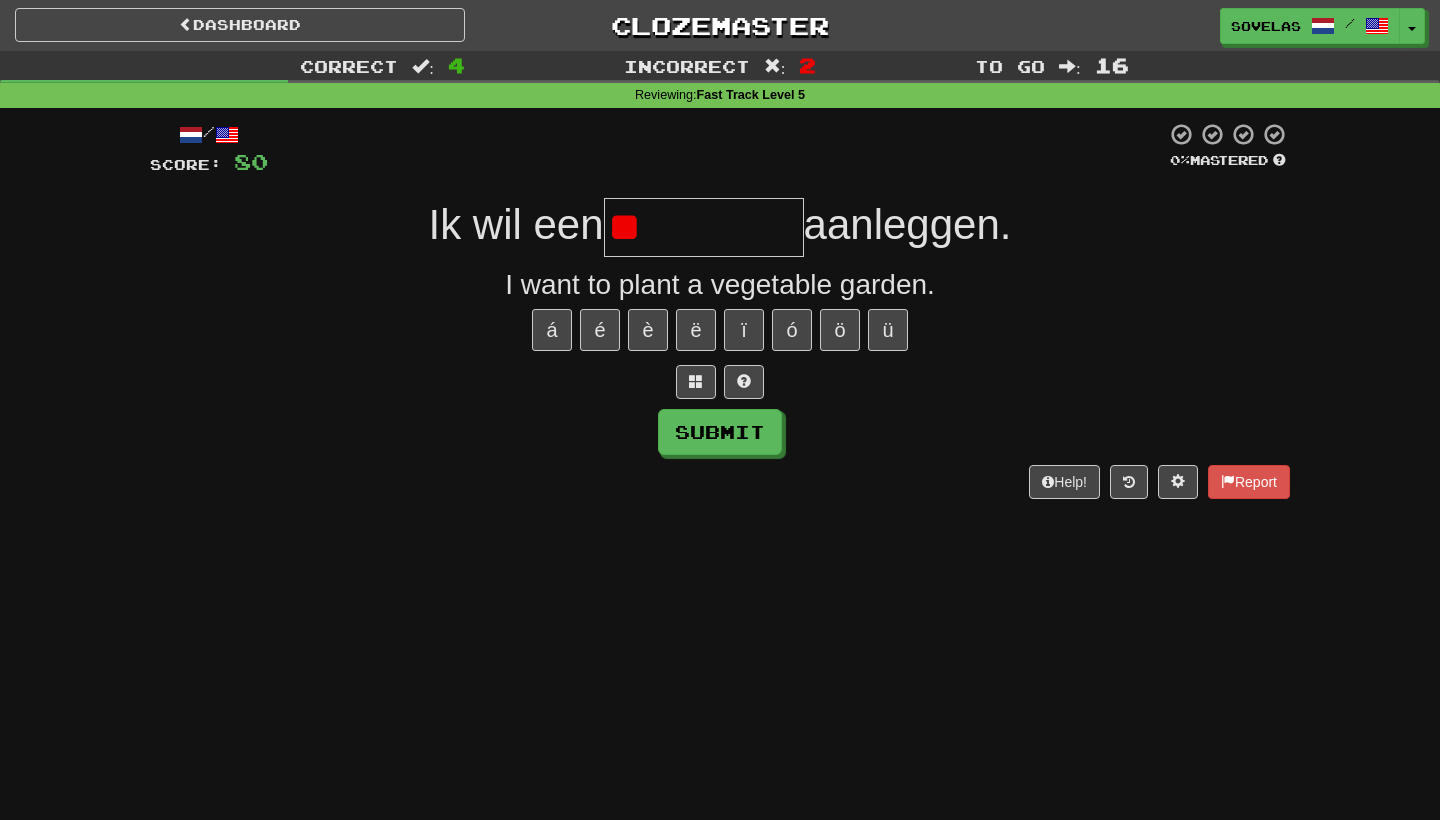 type on "*" 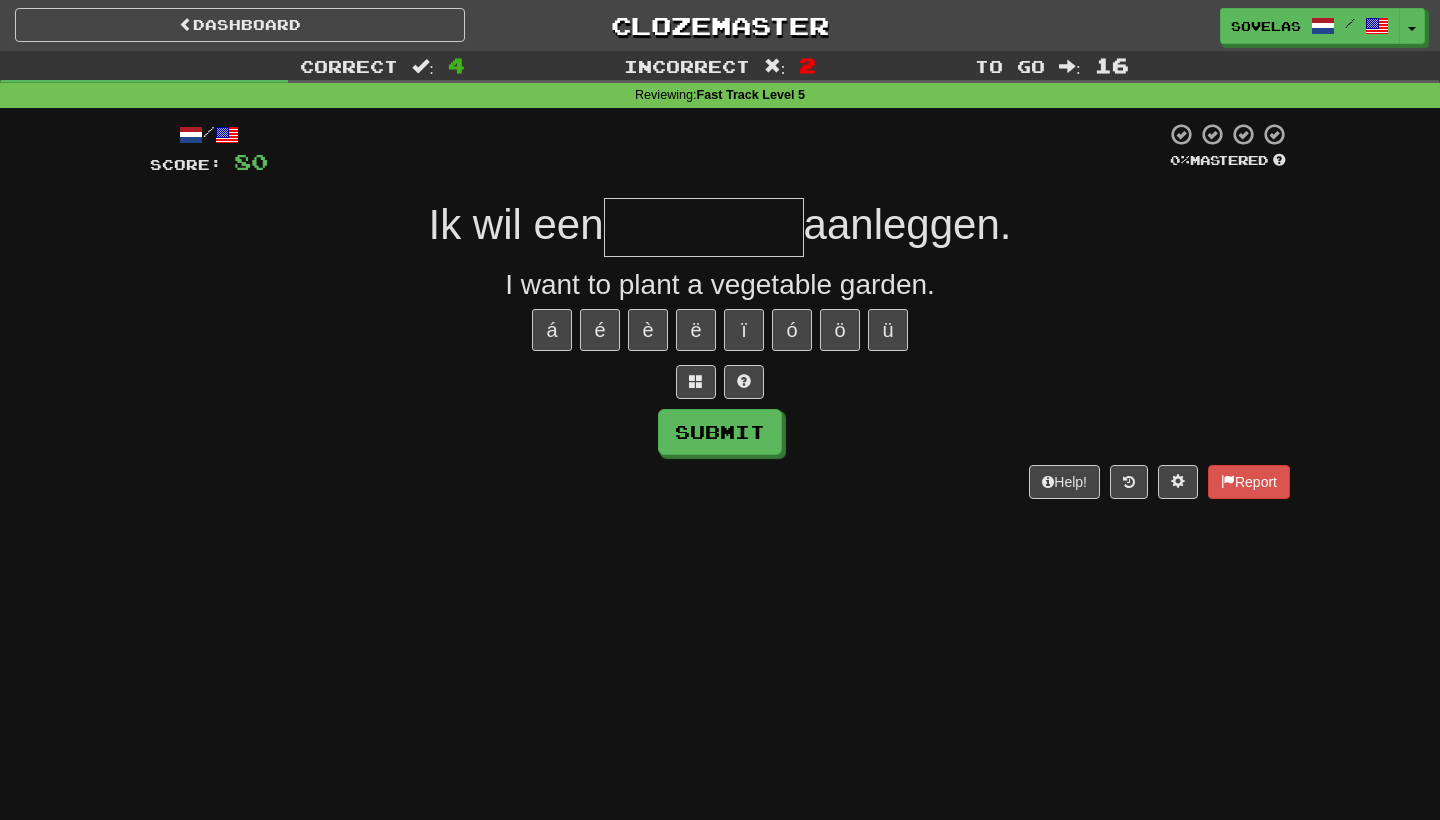 type on "*" 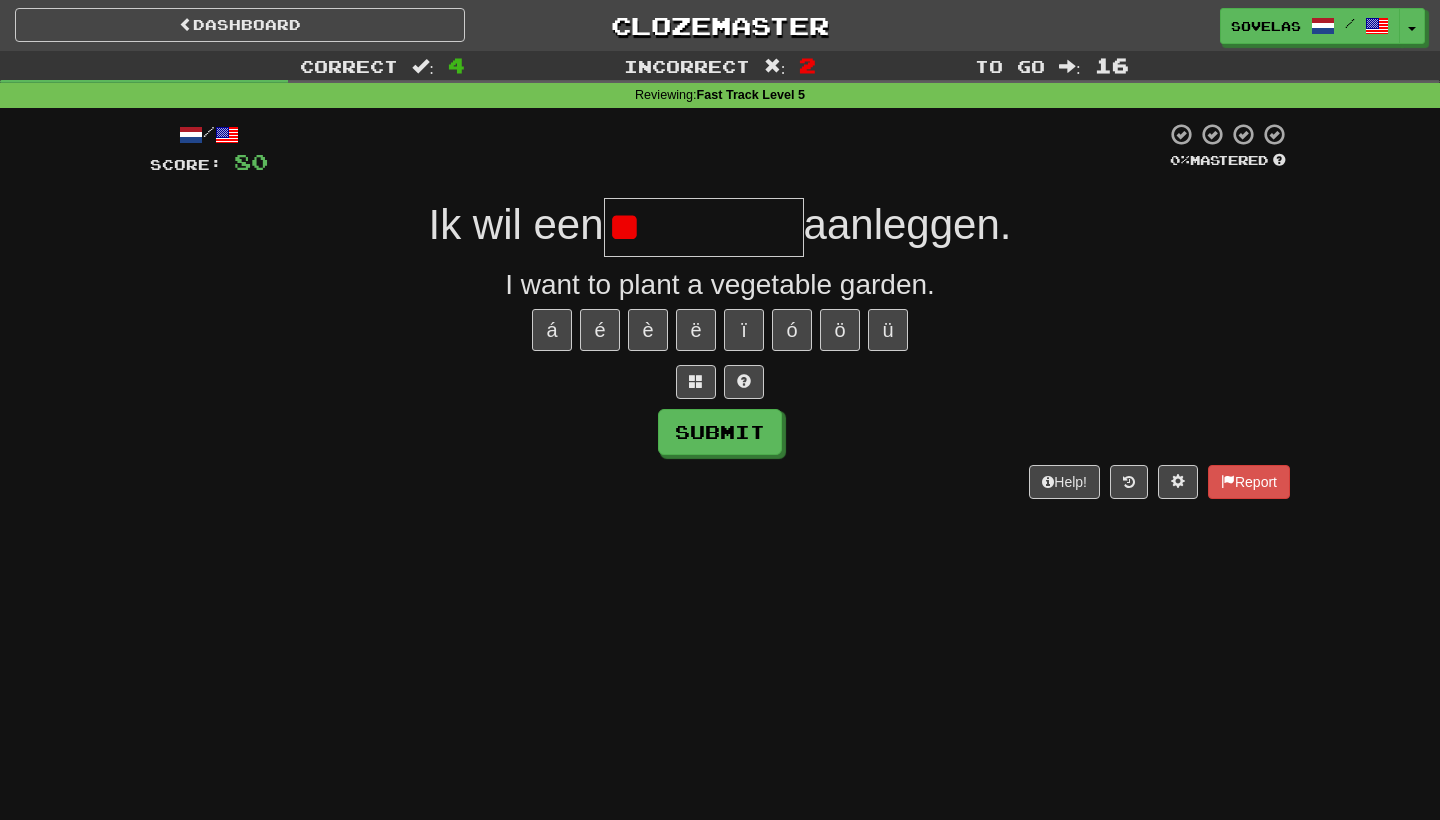 type on "*" 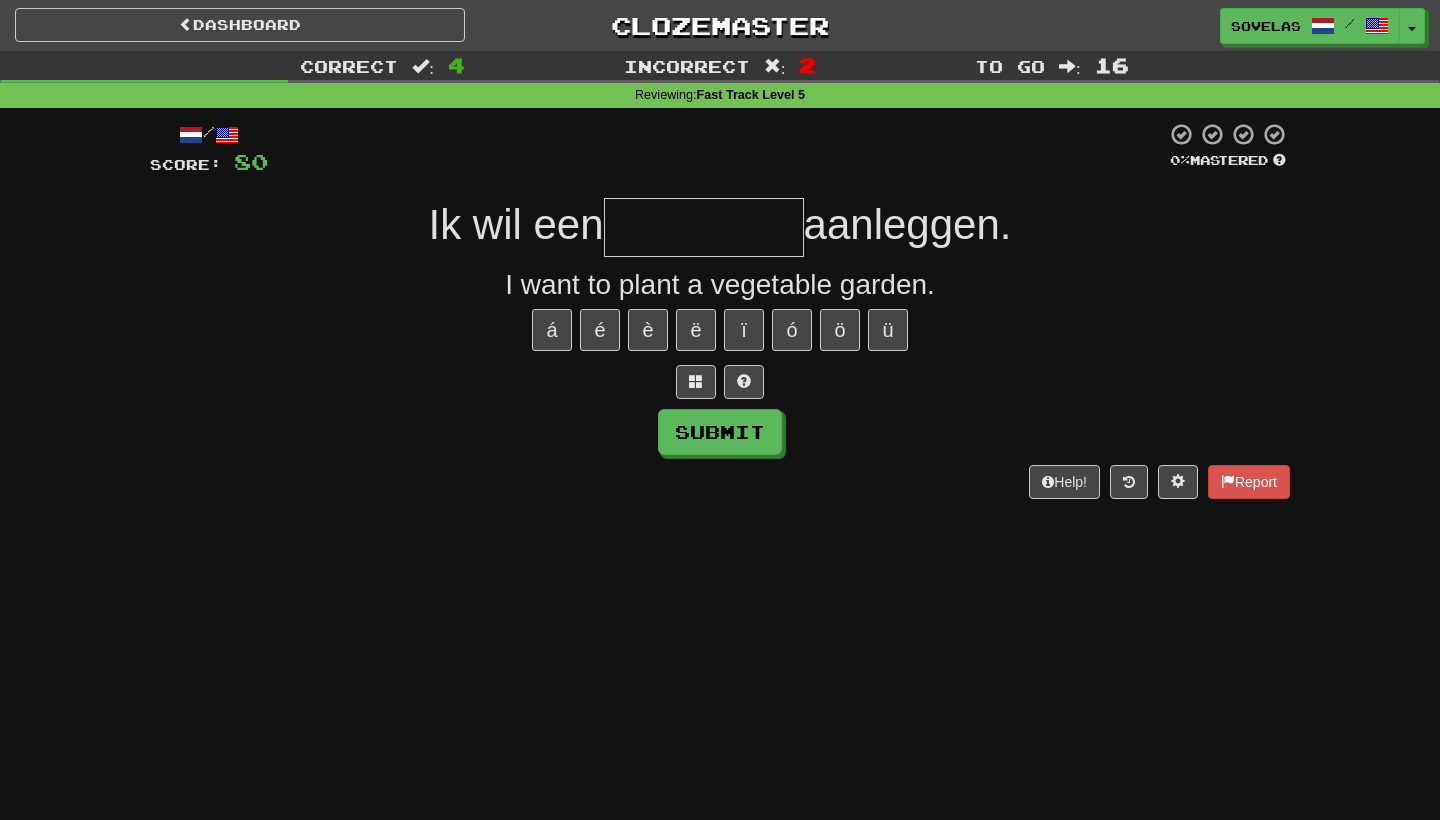 type on "*" 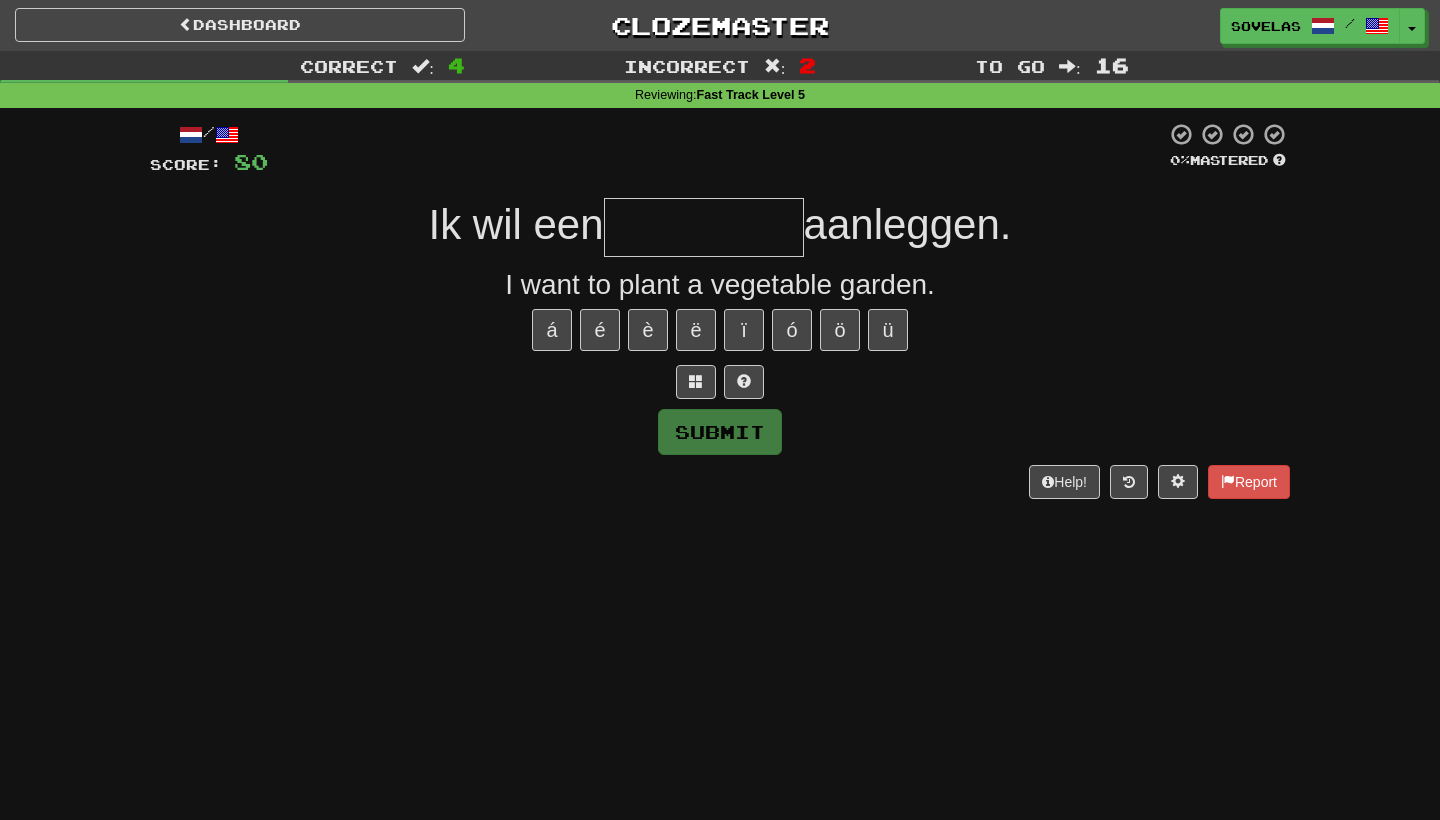 type on "*" 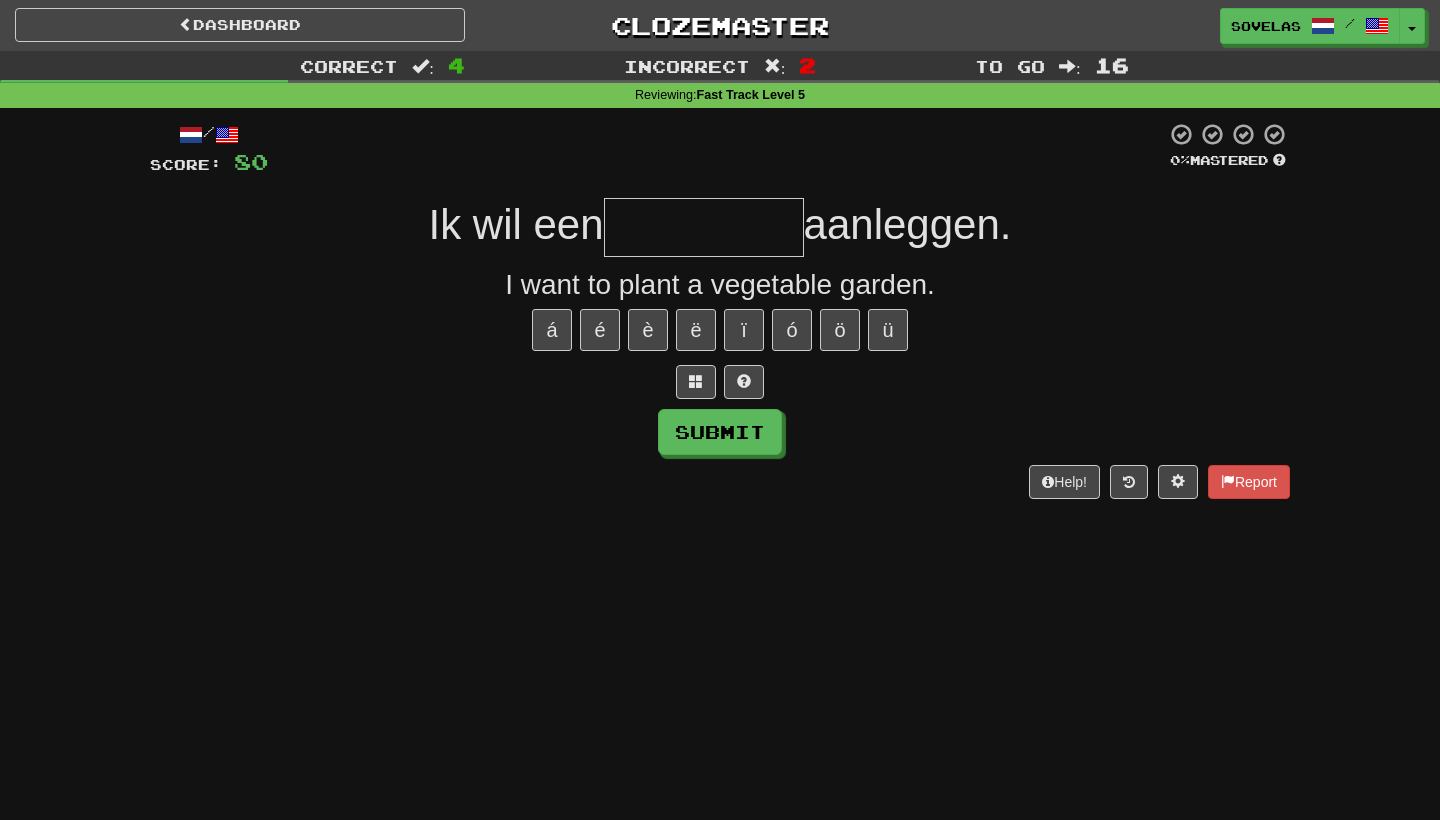 type on "*" 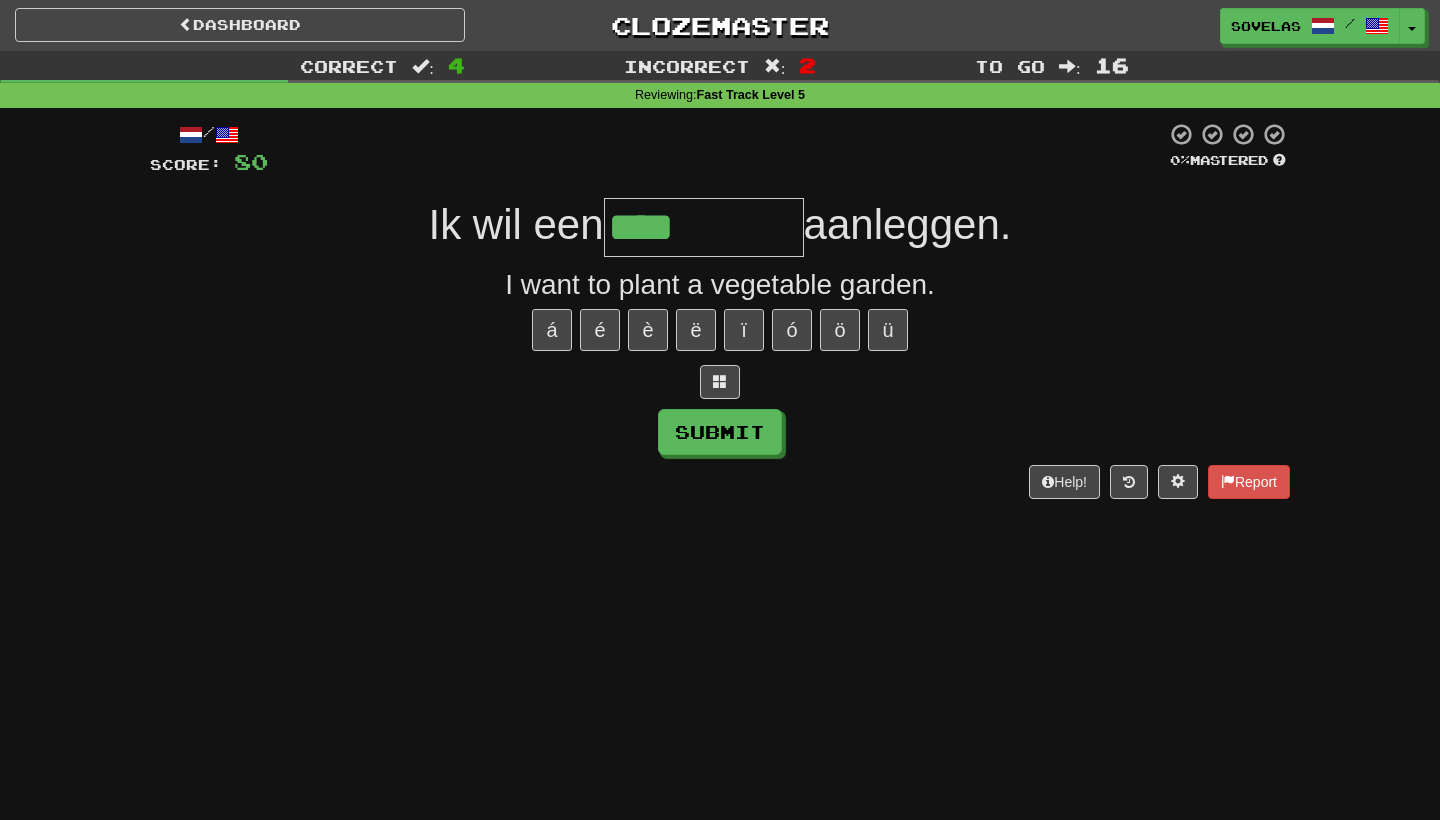 type on "********" 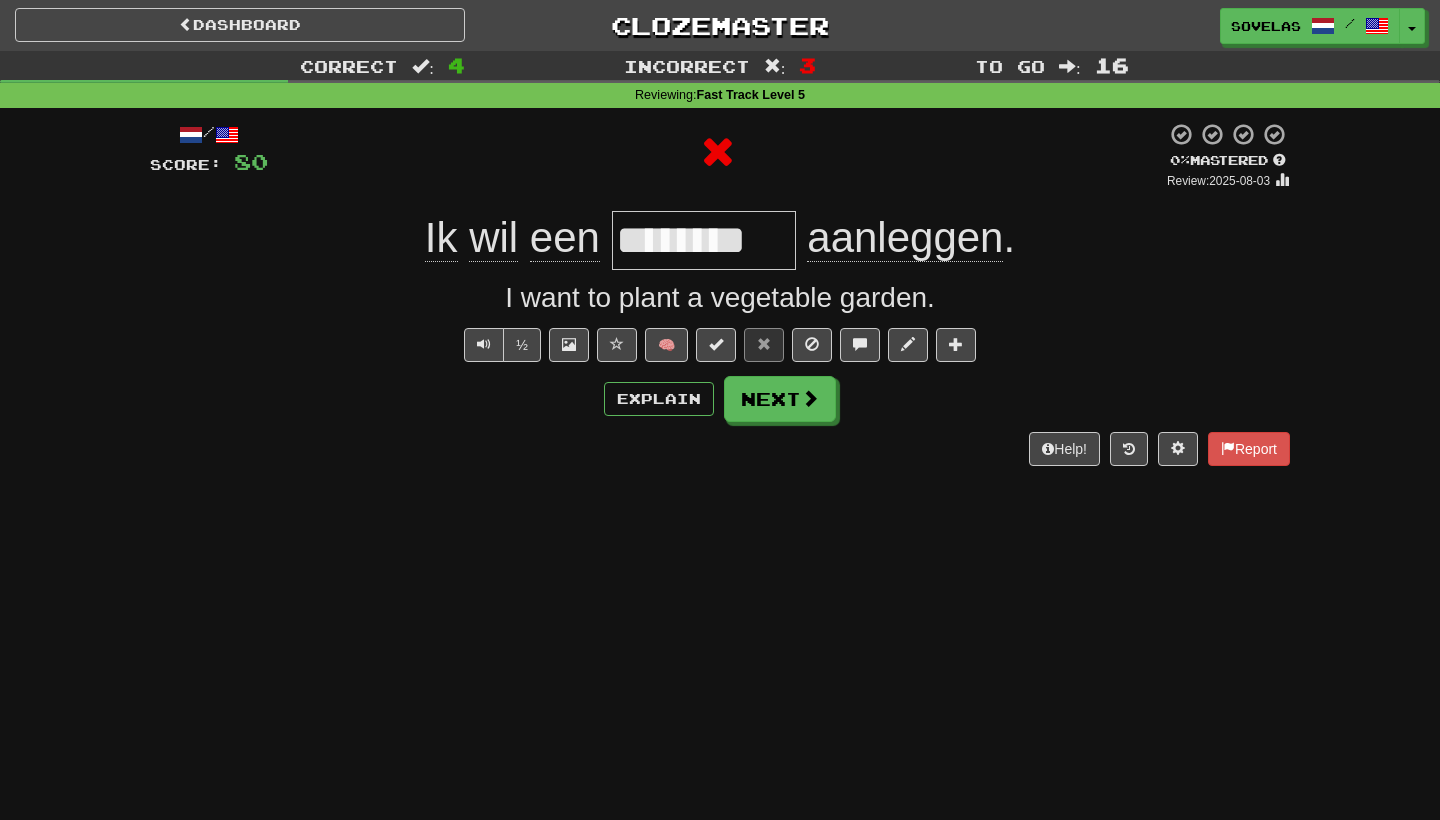 click on "********" at bounding box center (704, 240) 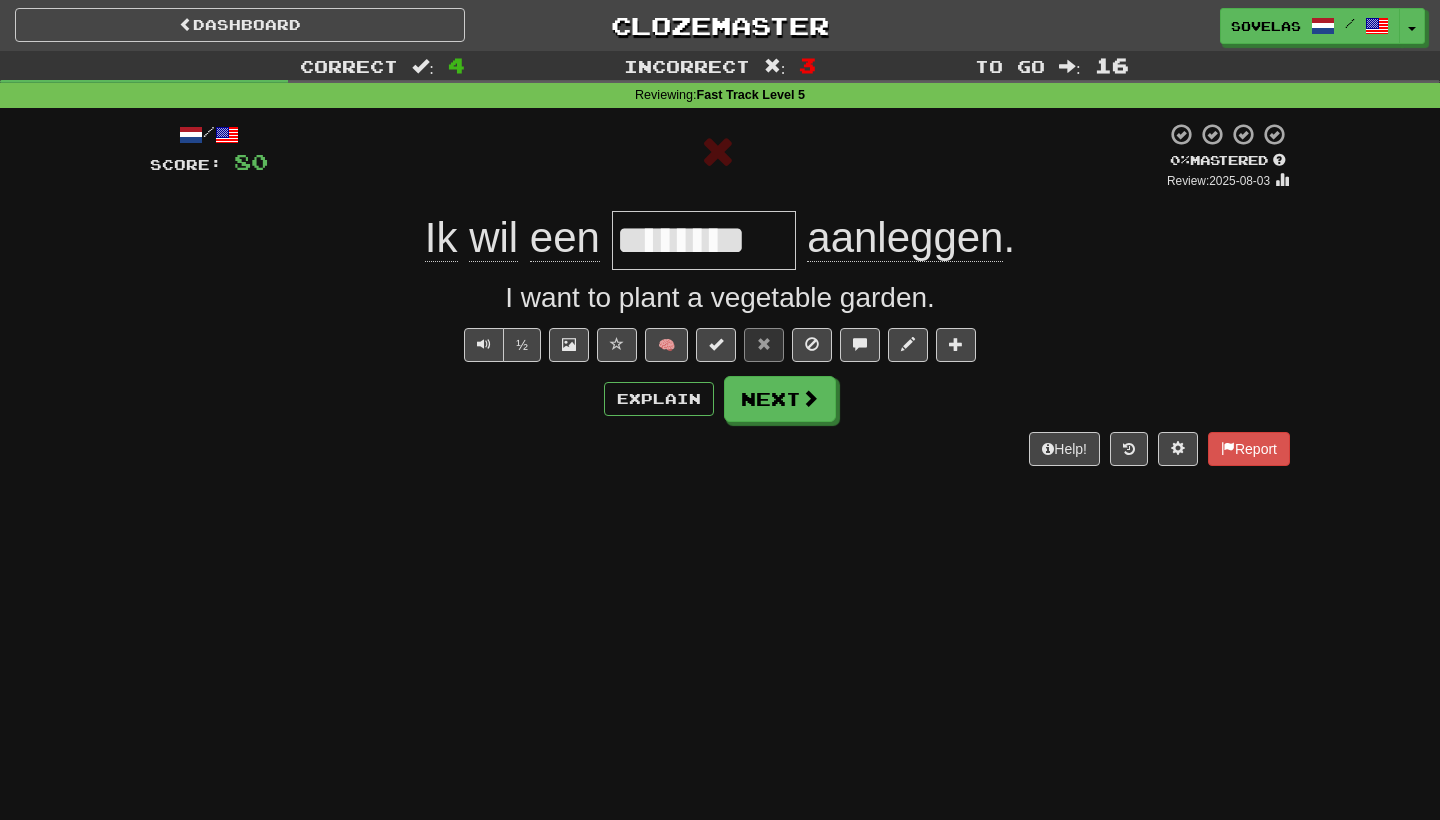 click on "********" at bounding box center (704, 240) 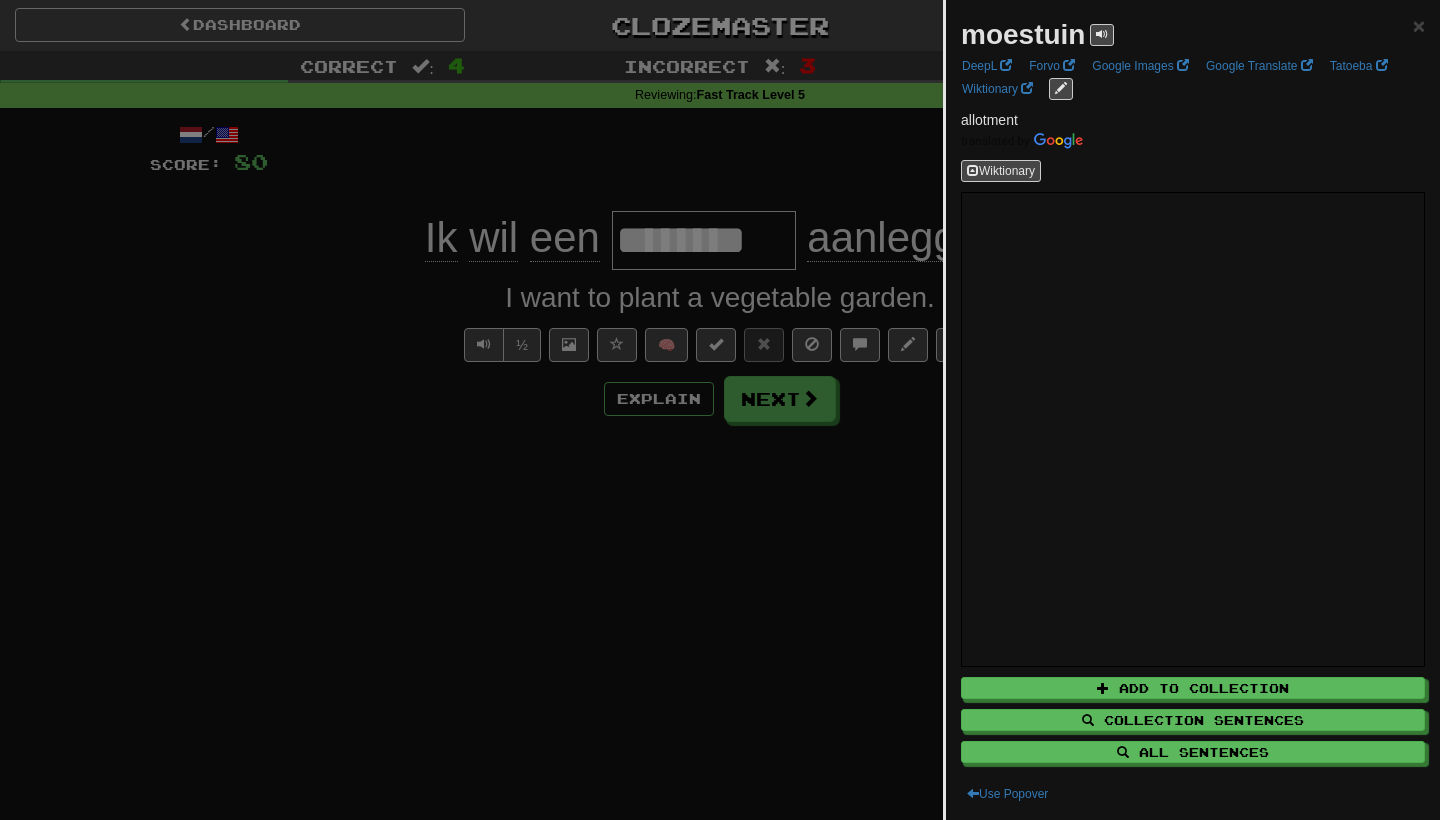 click at bounding box center [720, 410] 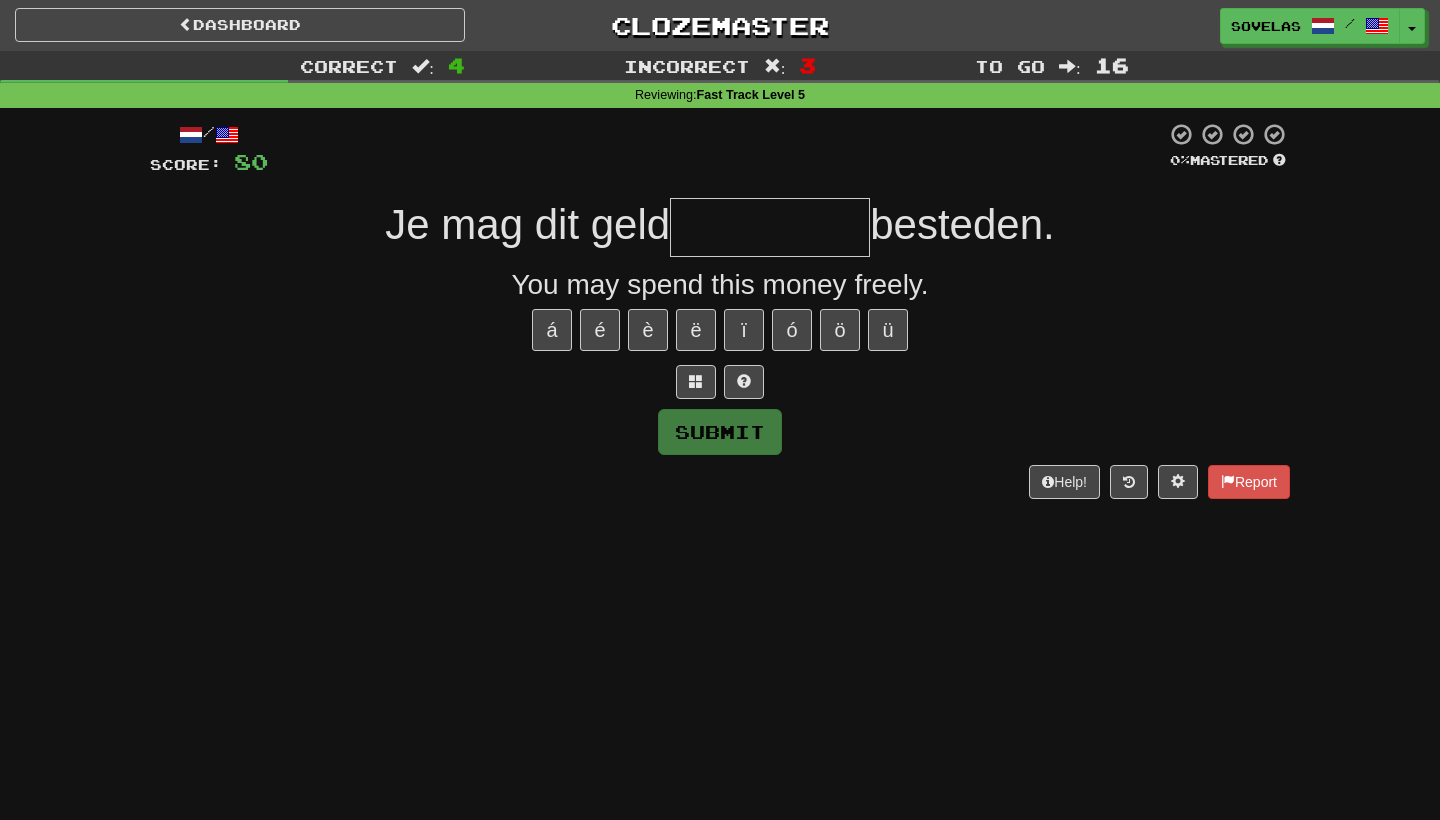 type on "*" 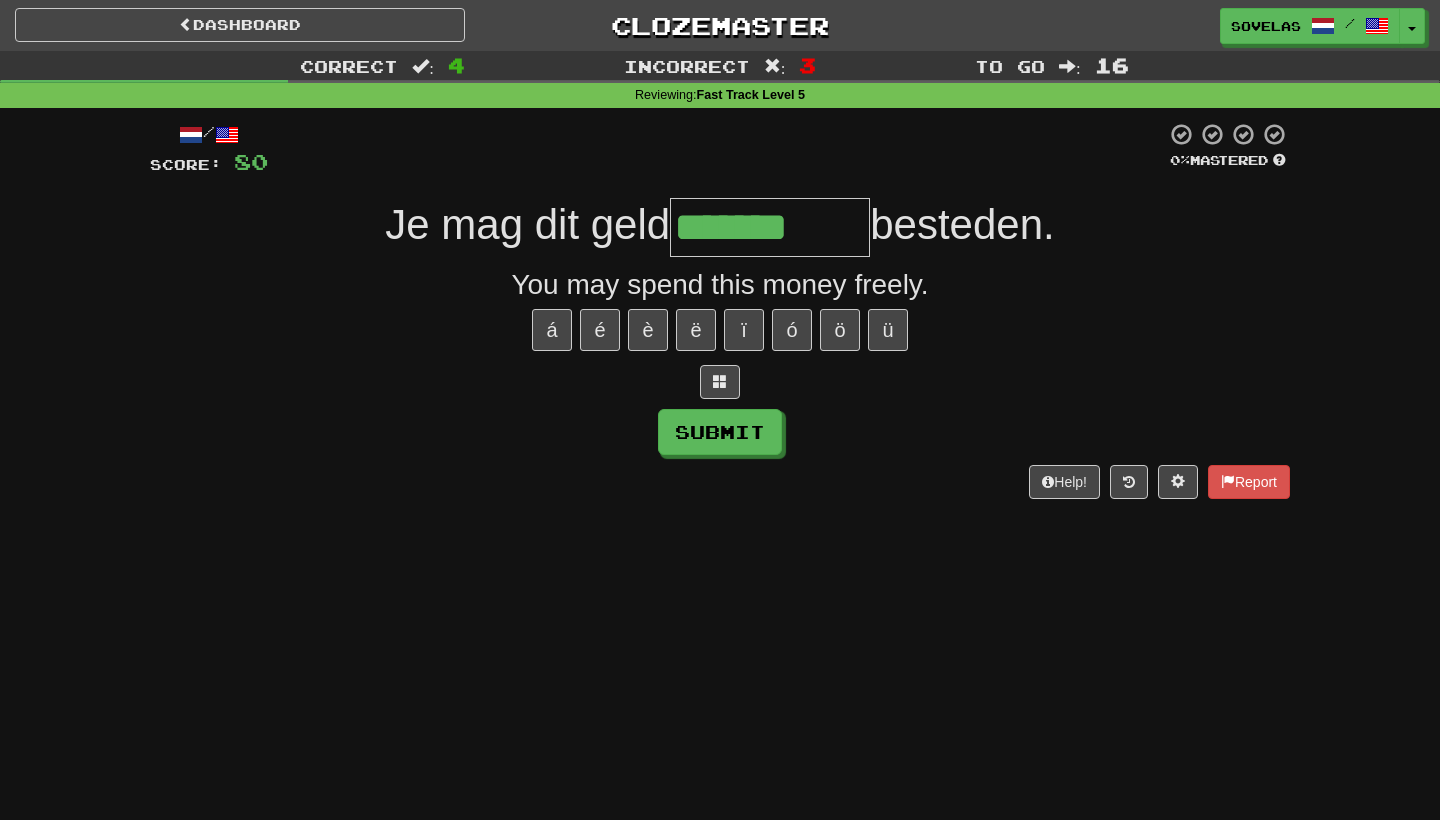 type on "*******" 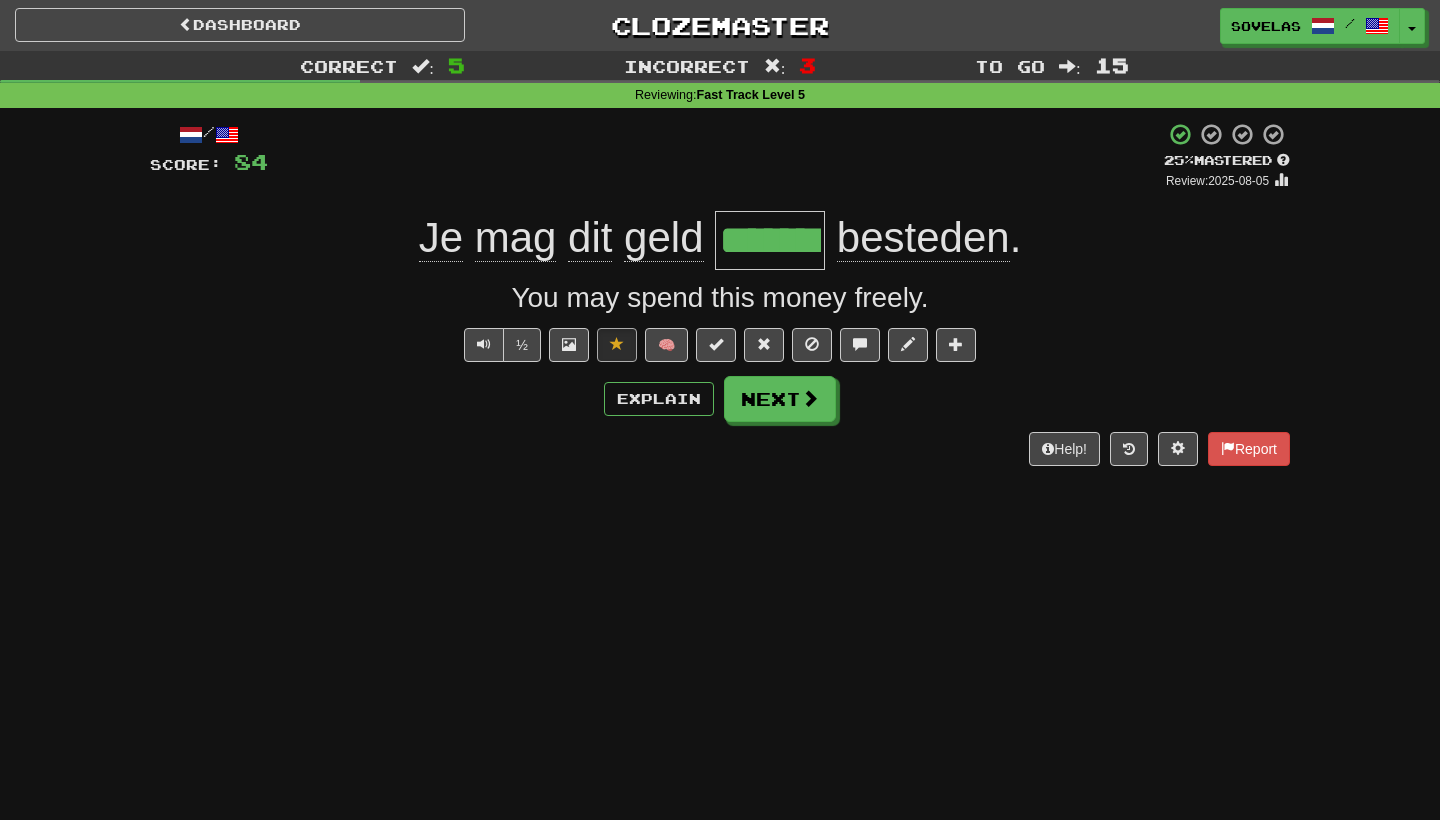 click on "*******" at bounding box center [770, 240] 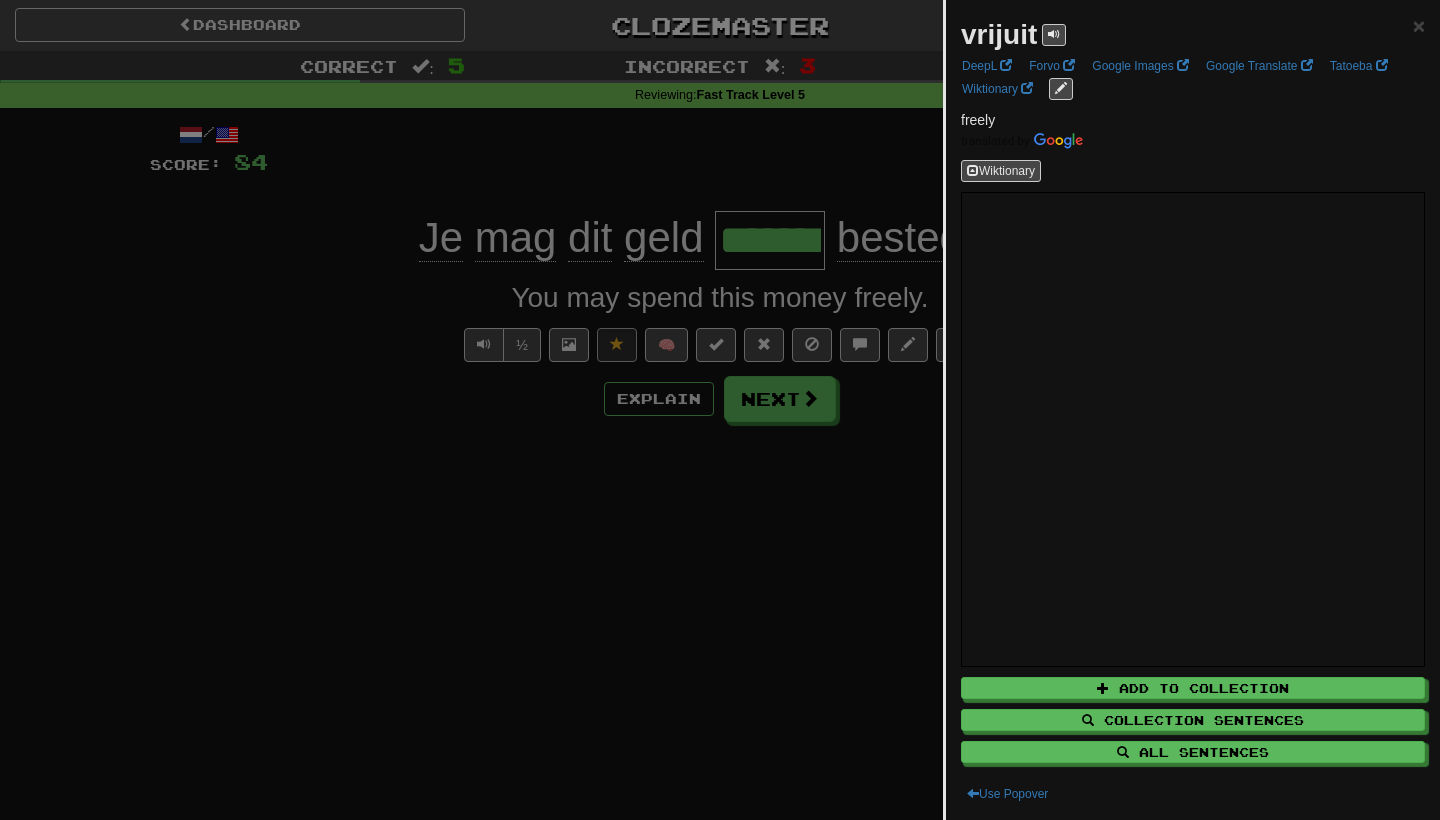 click at bounding box center [720, 410] 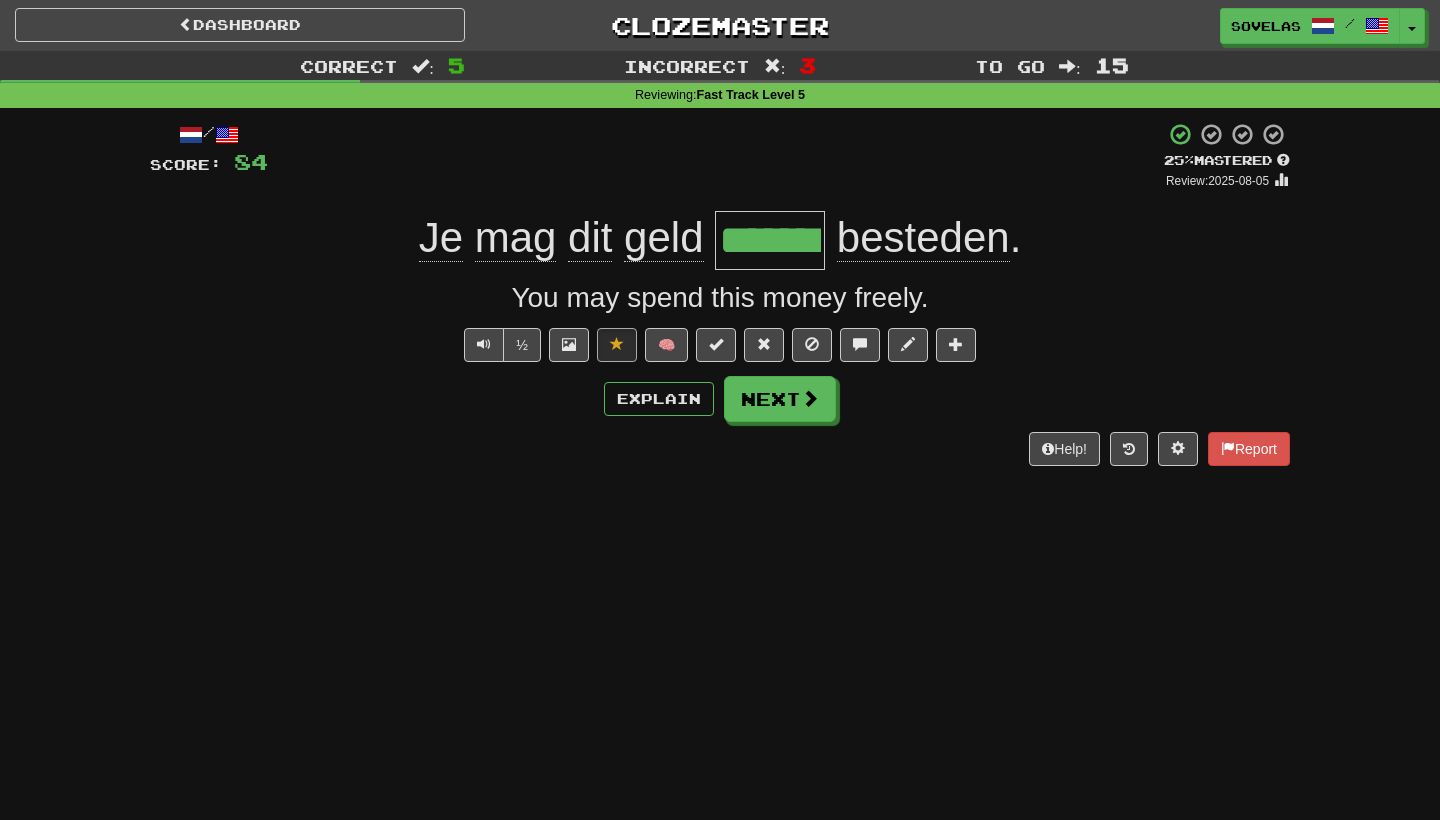 click on "besteden" at bounding box center (923, 238) 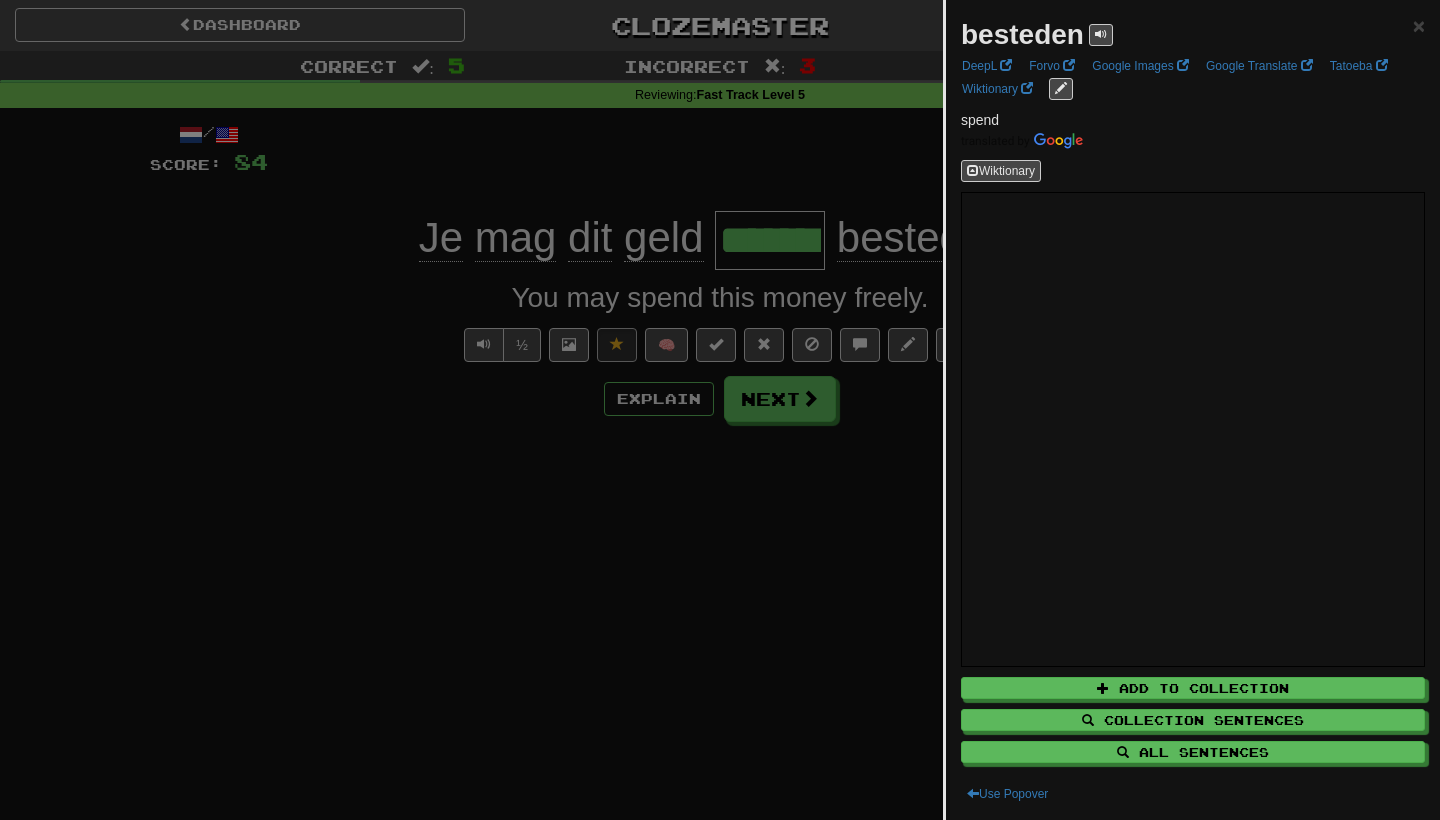 click at bounding box center (720, 410) 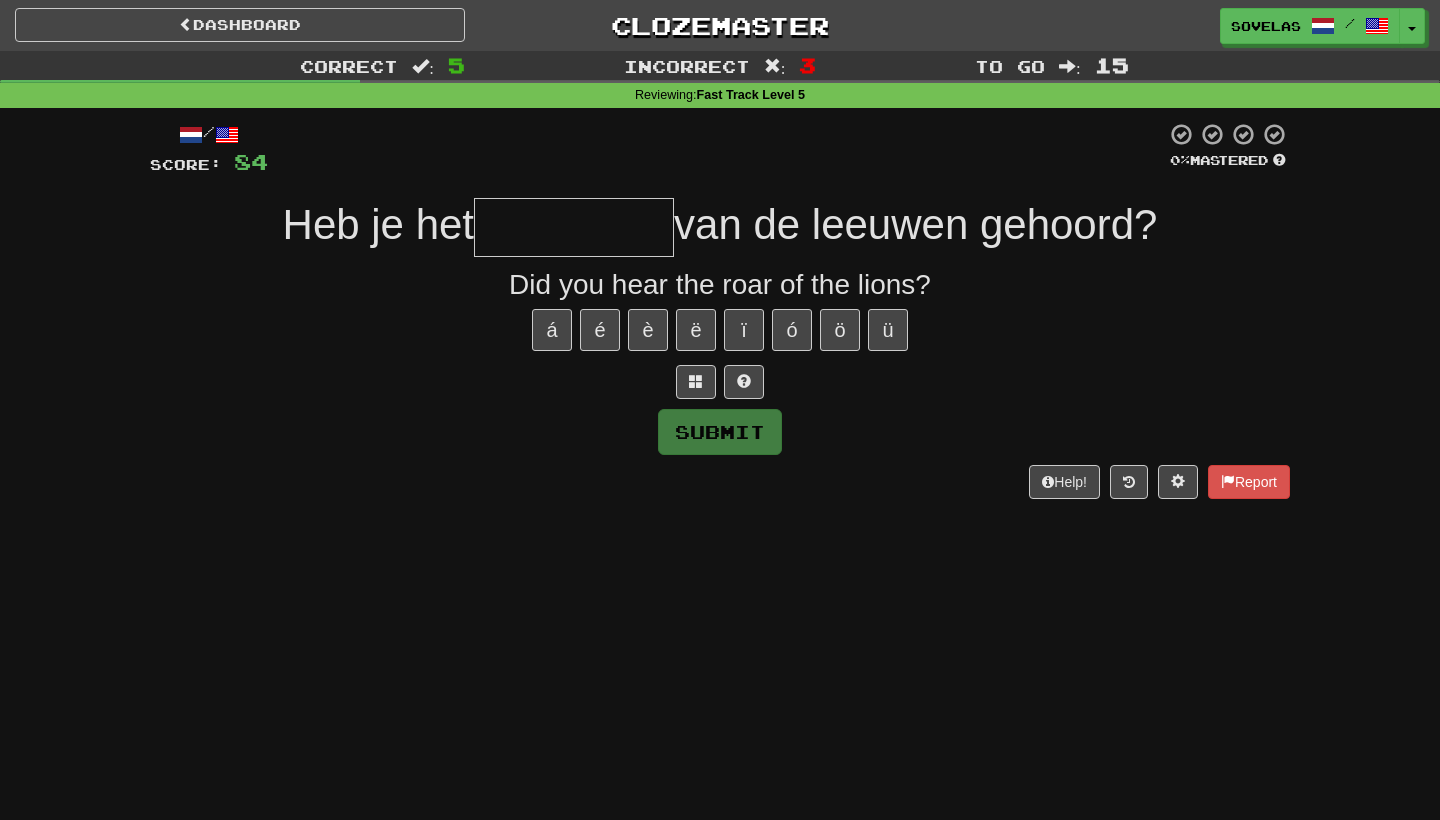 type on "*" 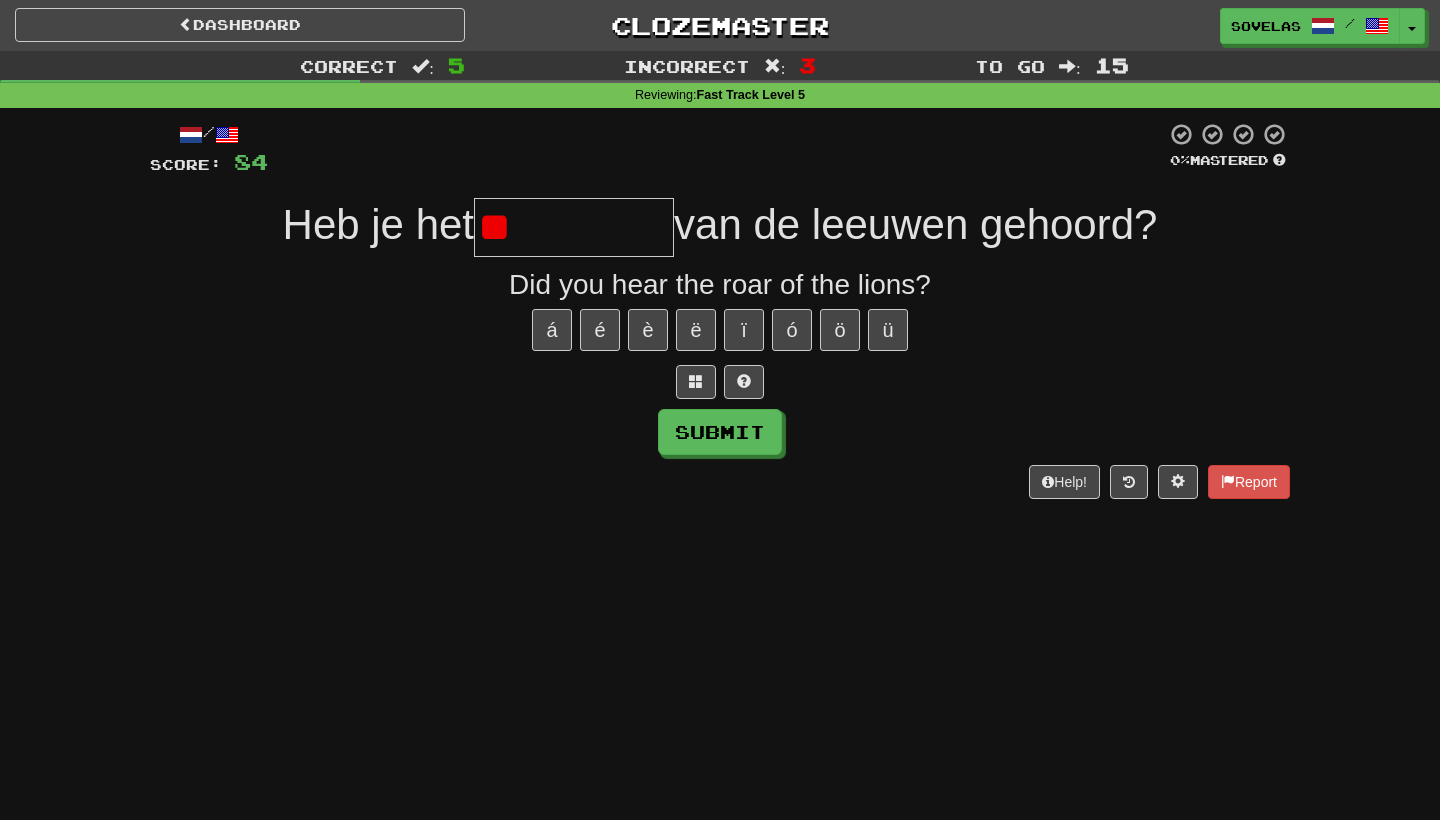 type on "*" 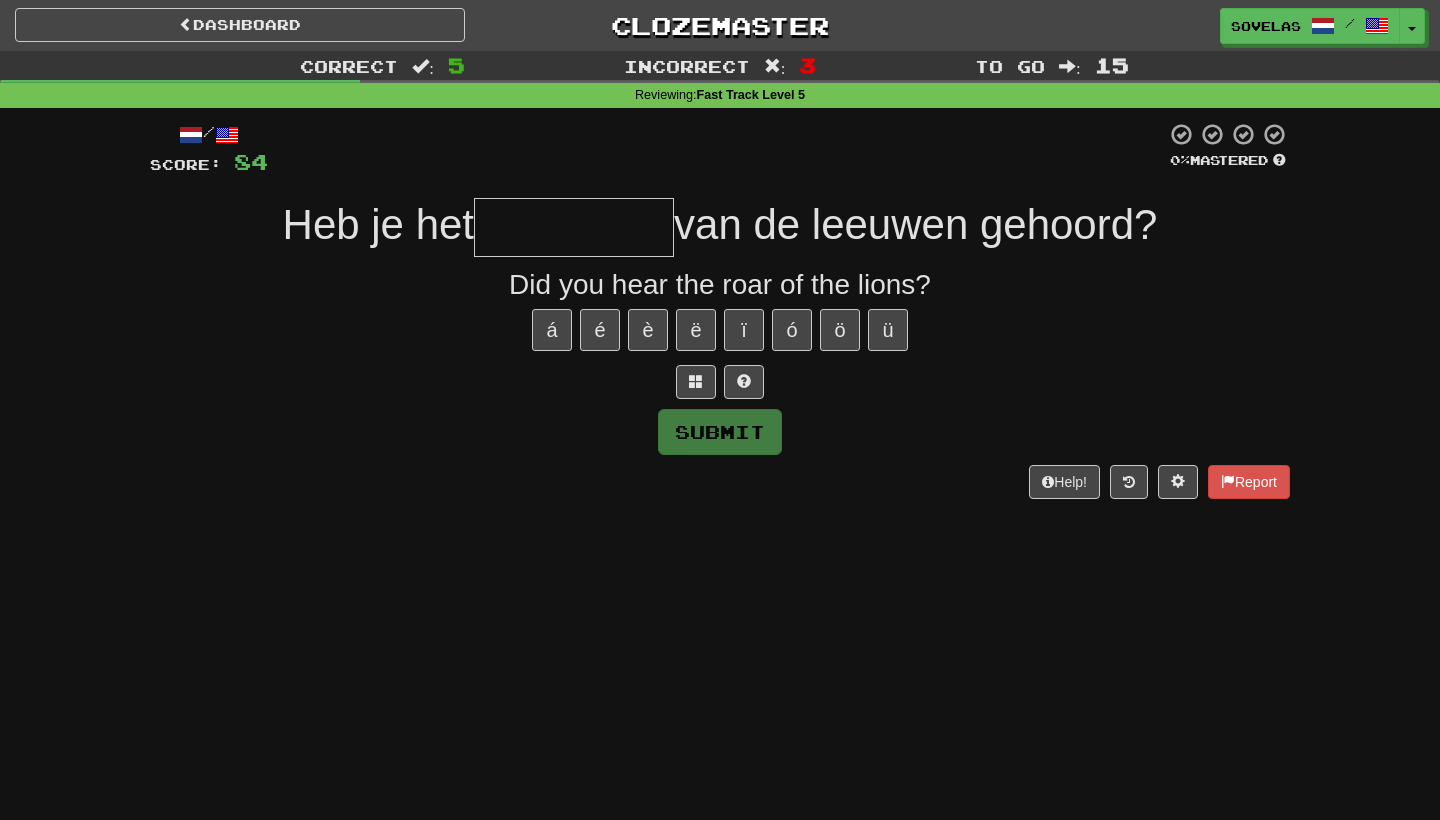 type on "*" 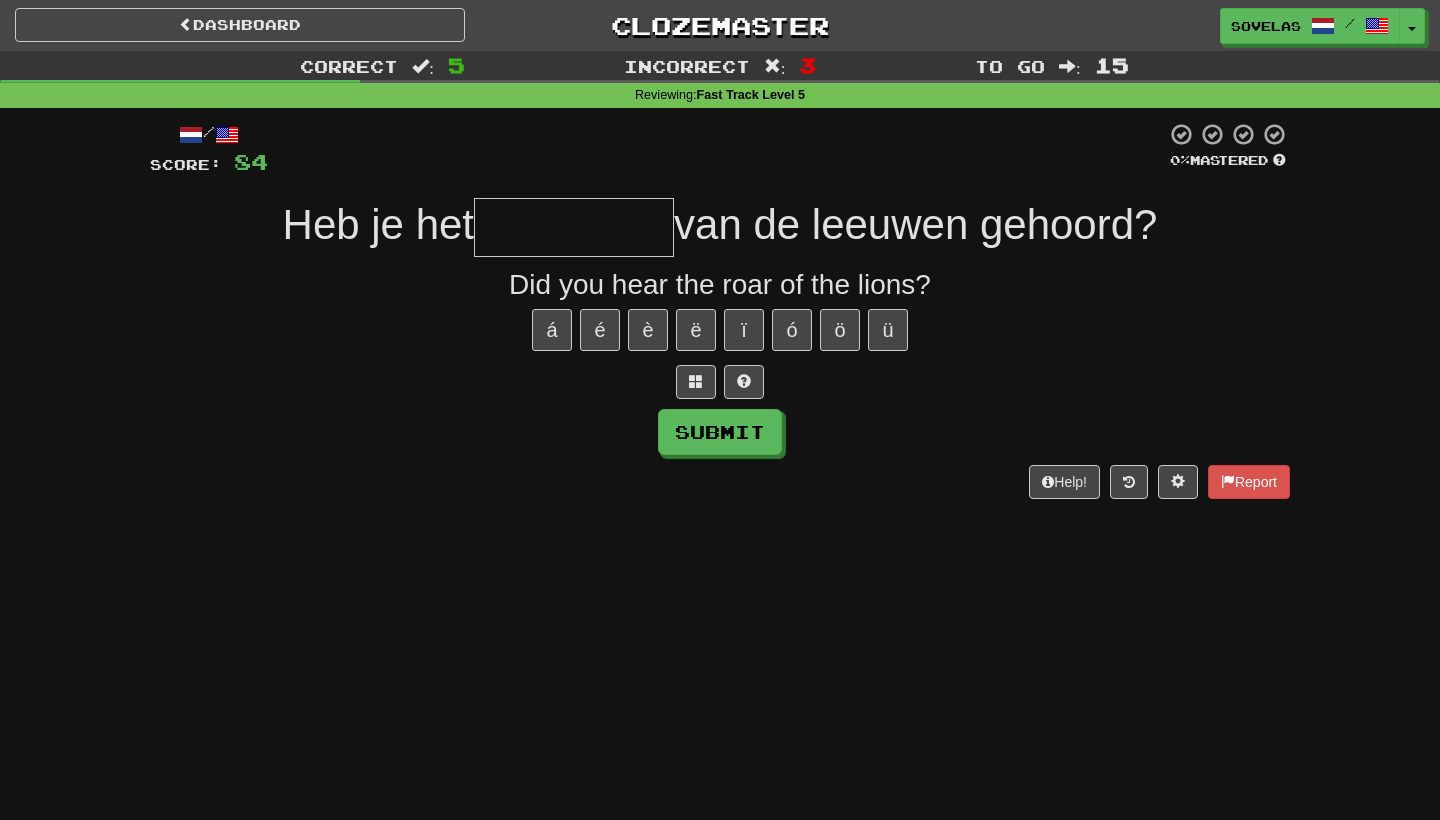 type on "*" 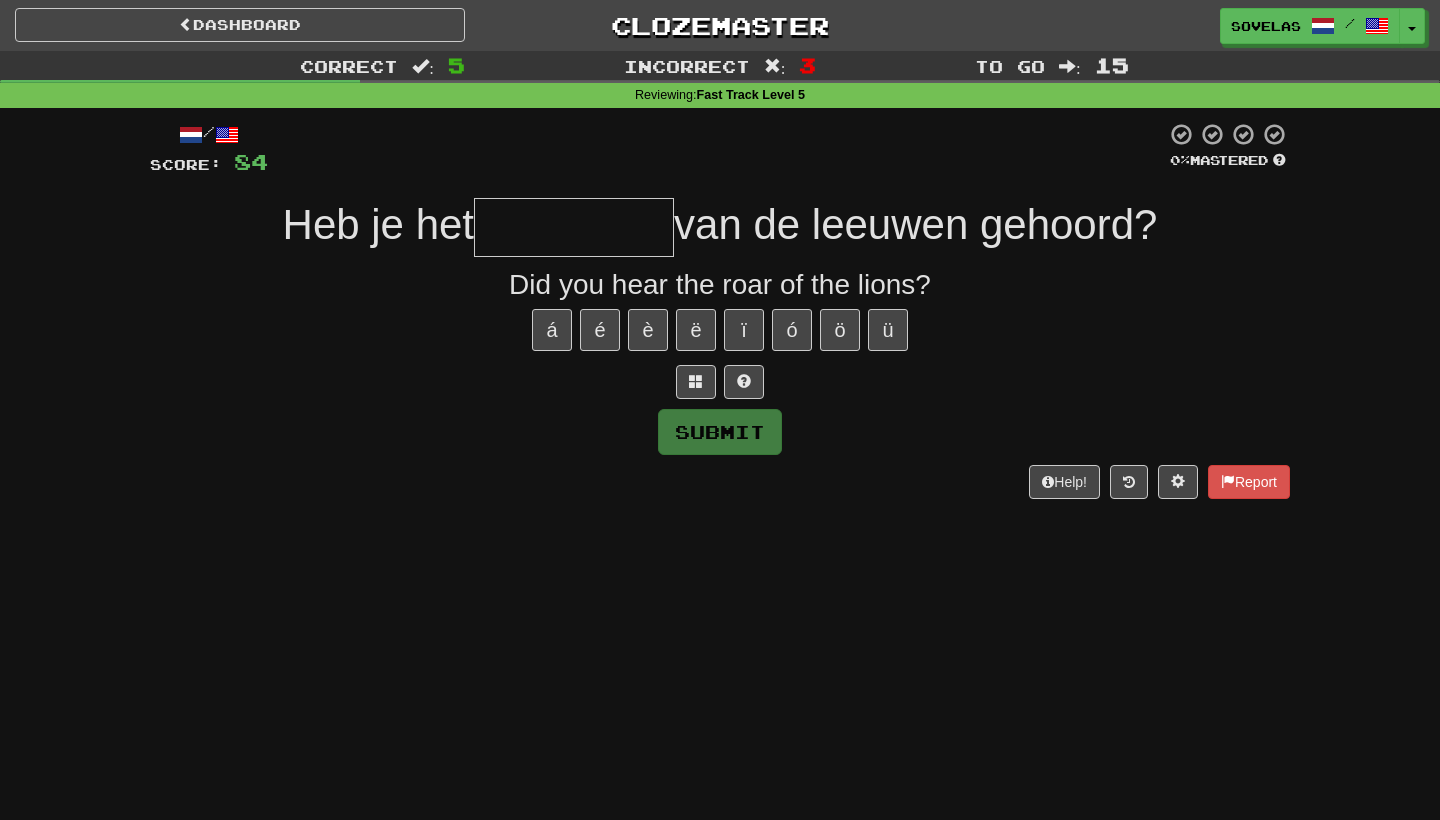 type on "*" 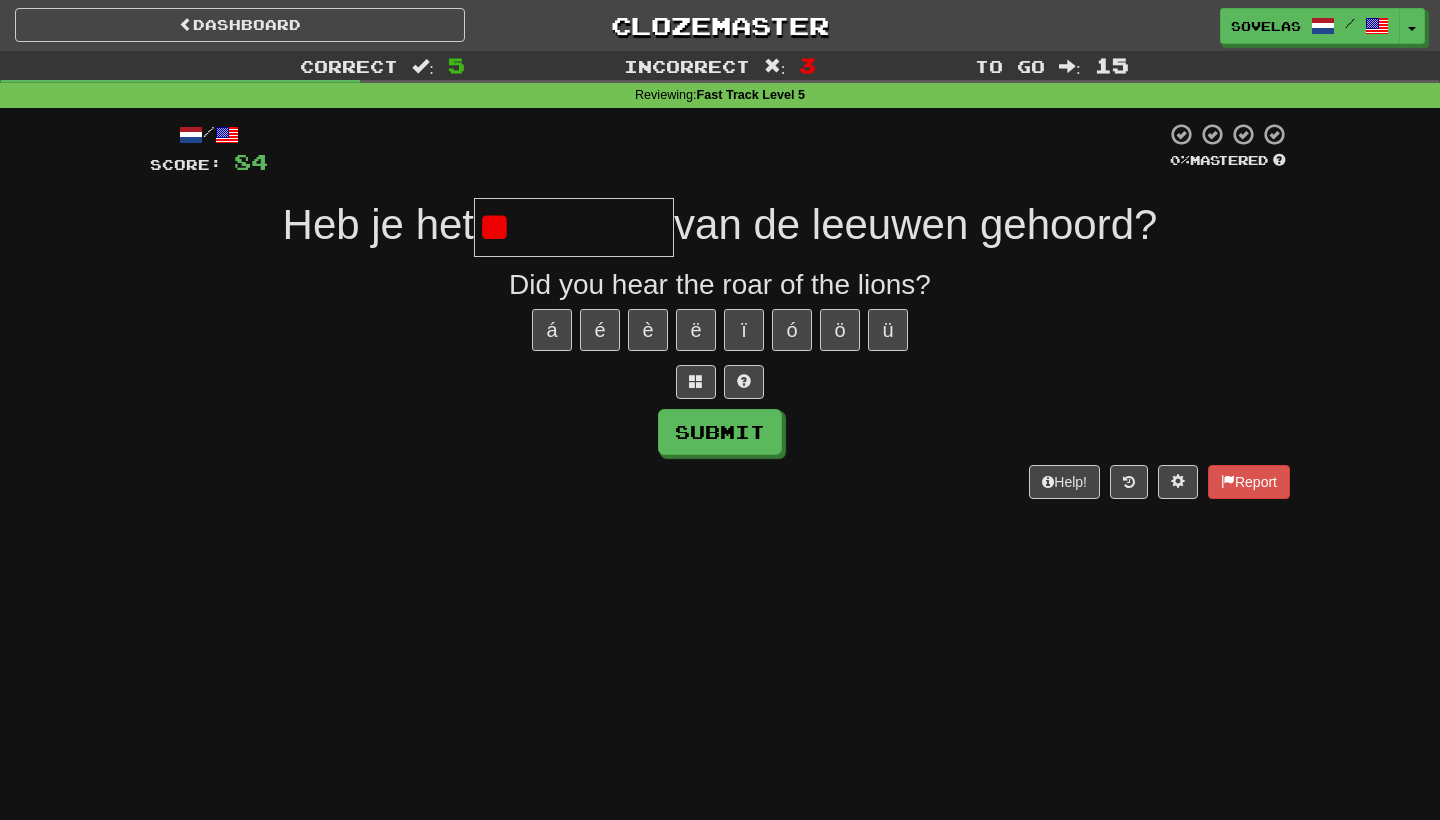 type on "*" 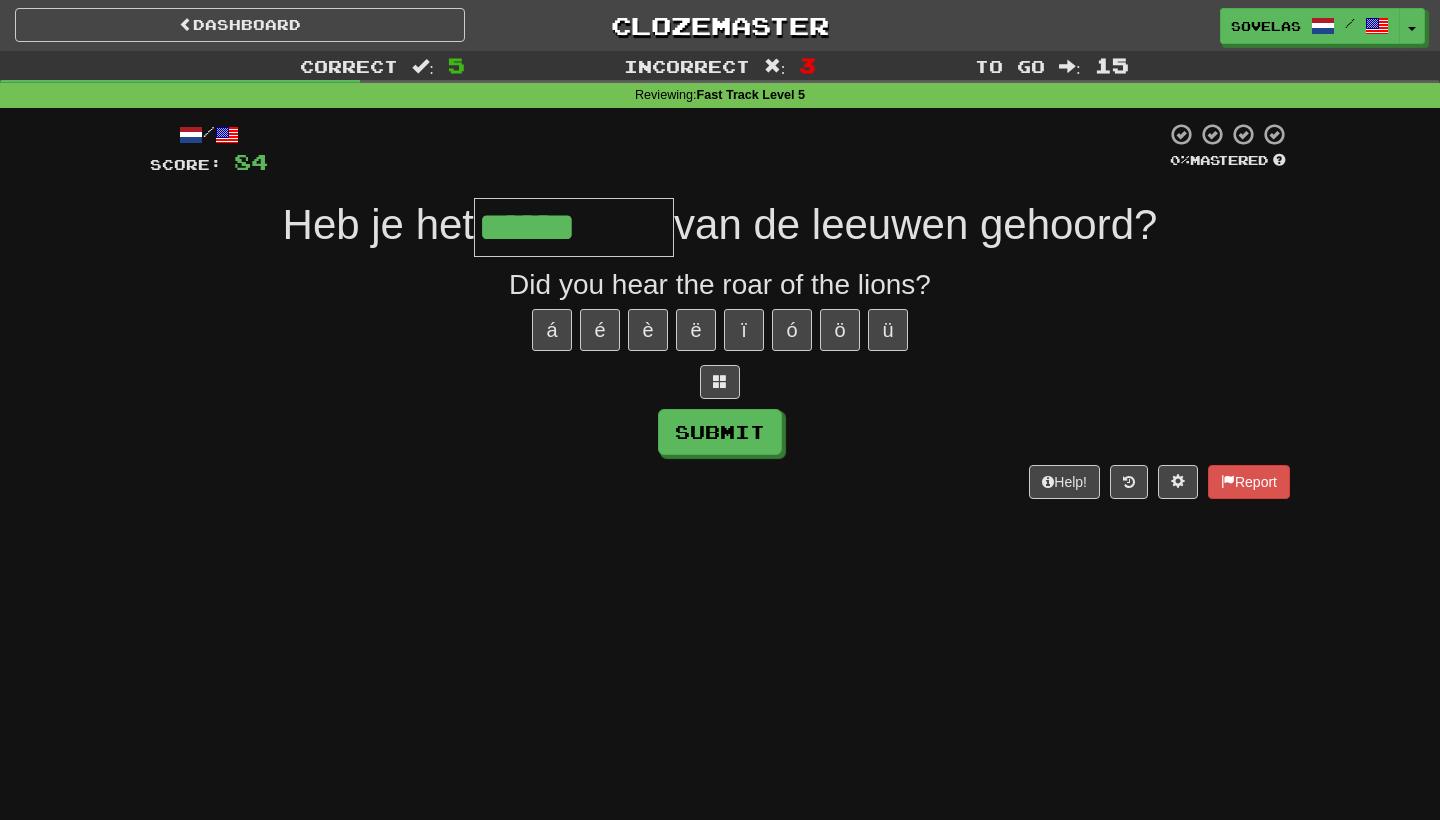 type on "******" 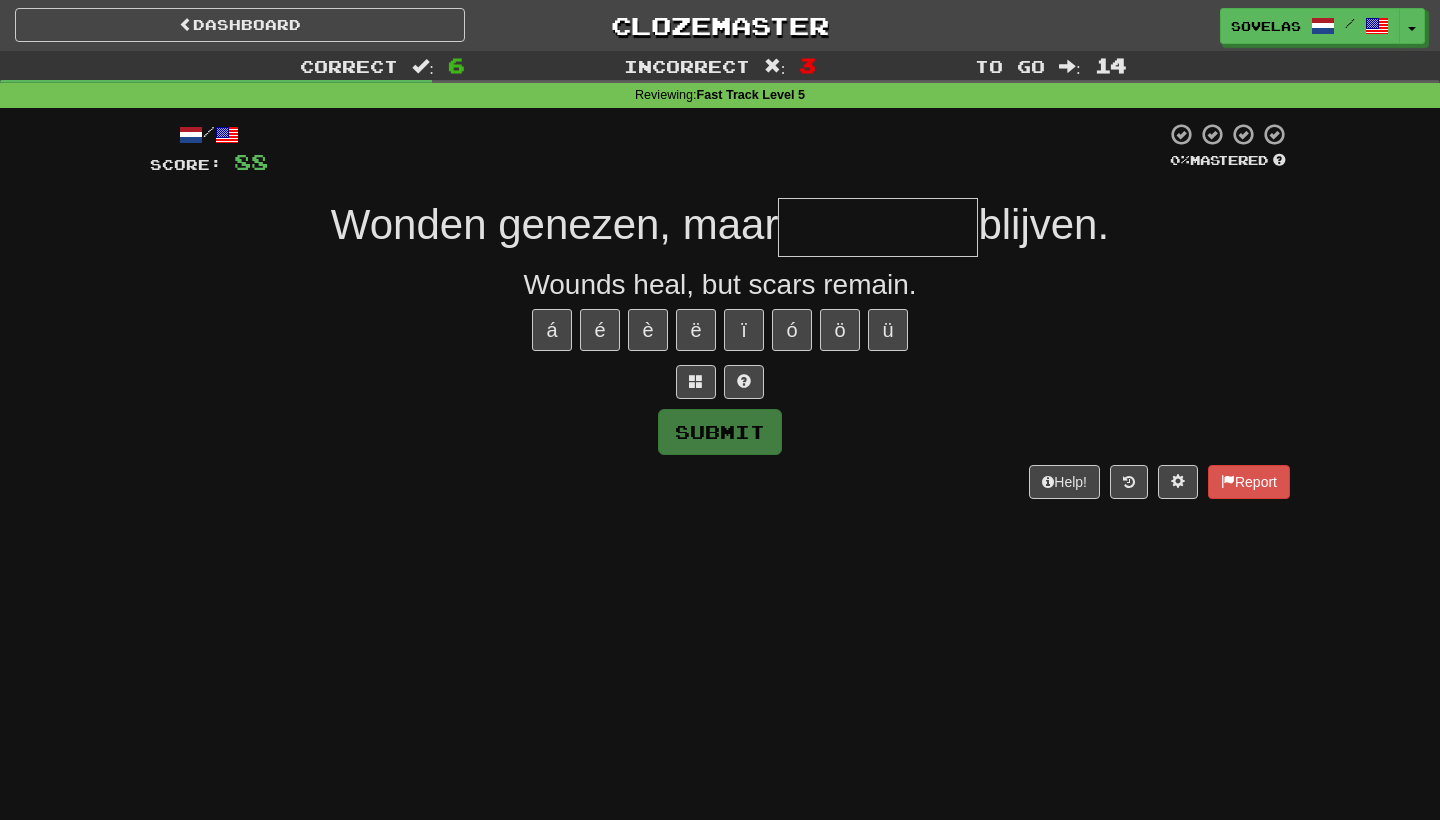 type on "*" 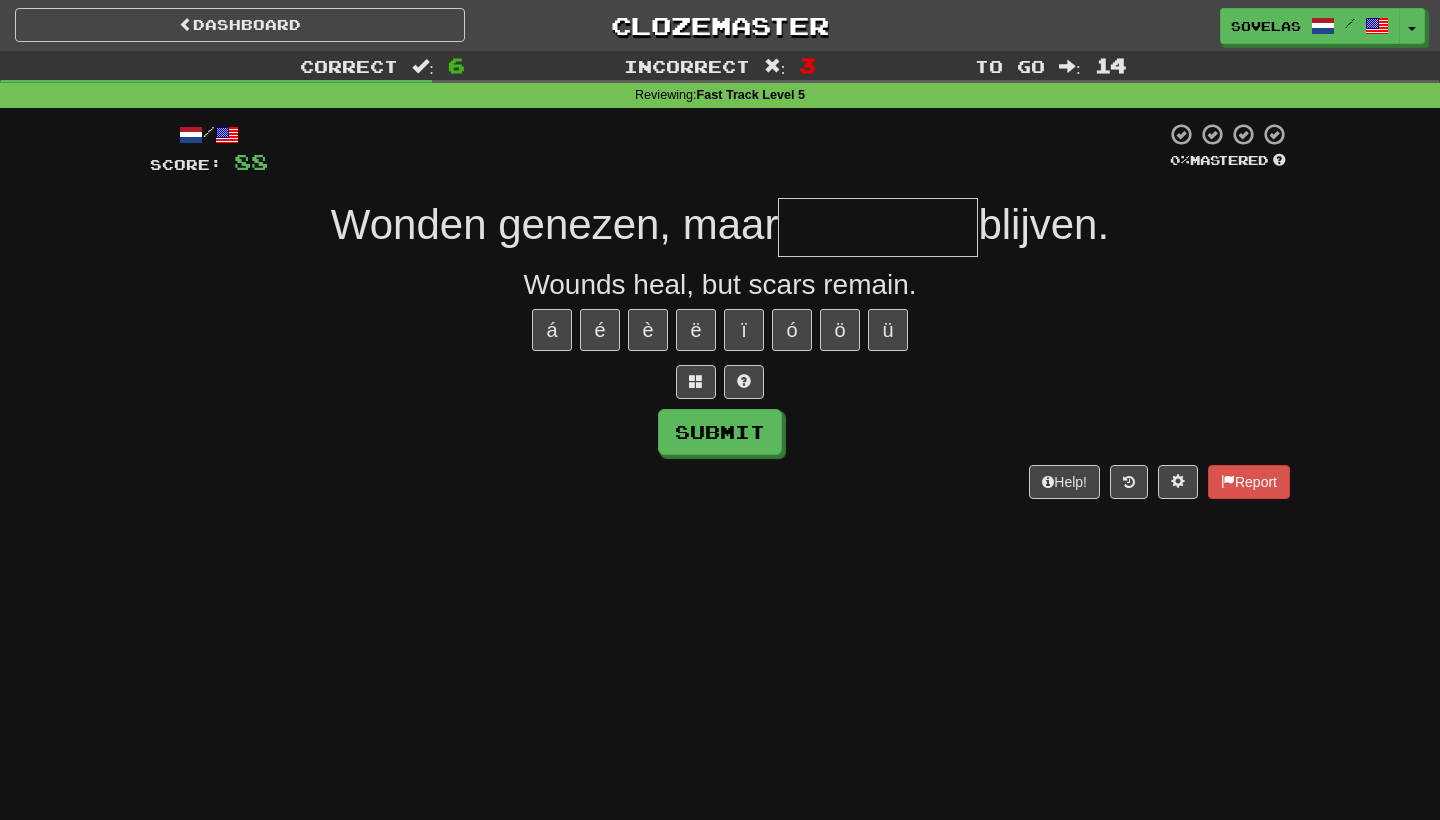 type on "*" 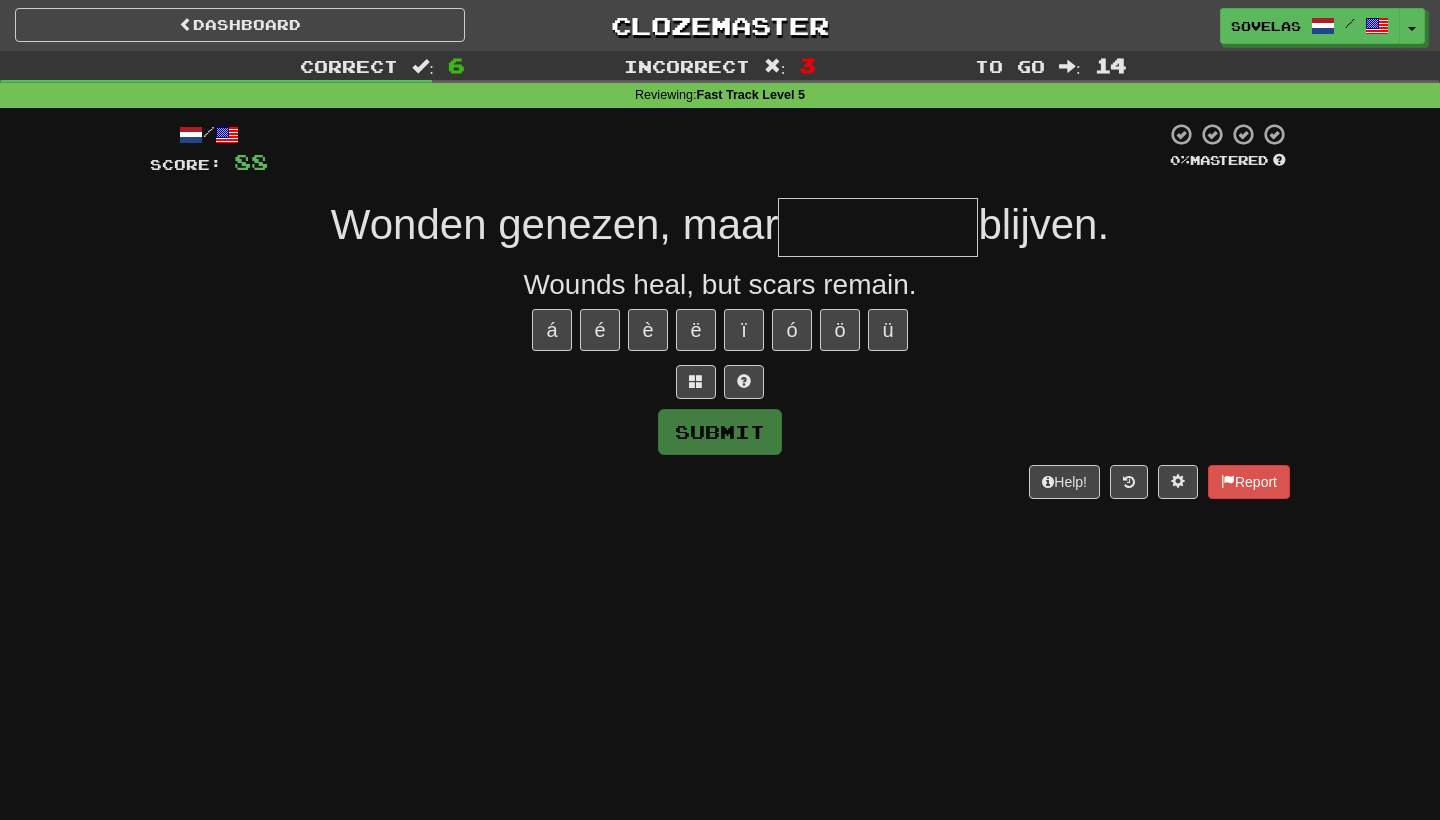 type on "*" 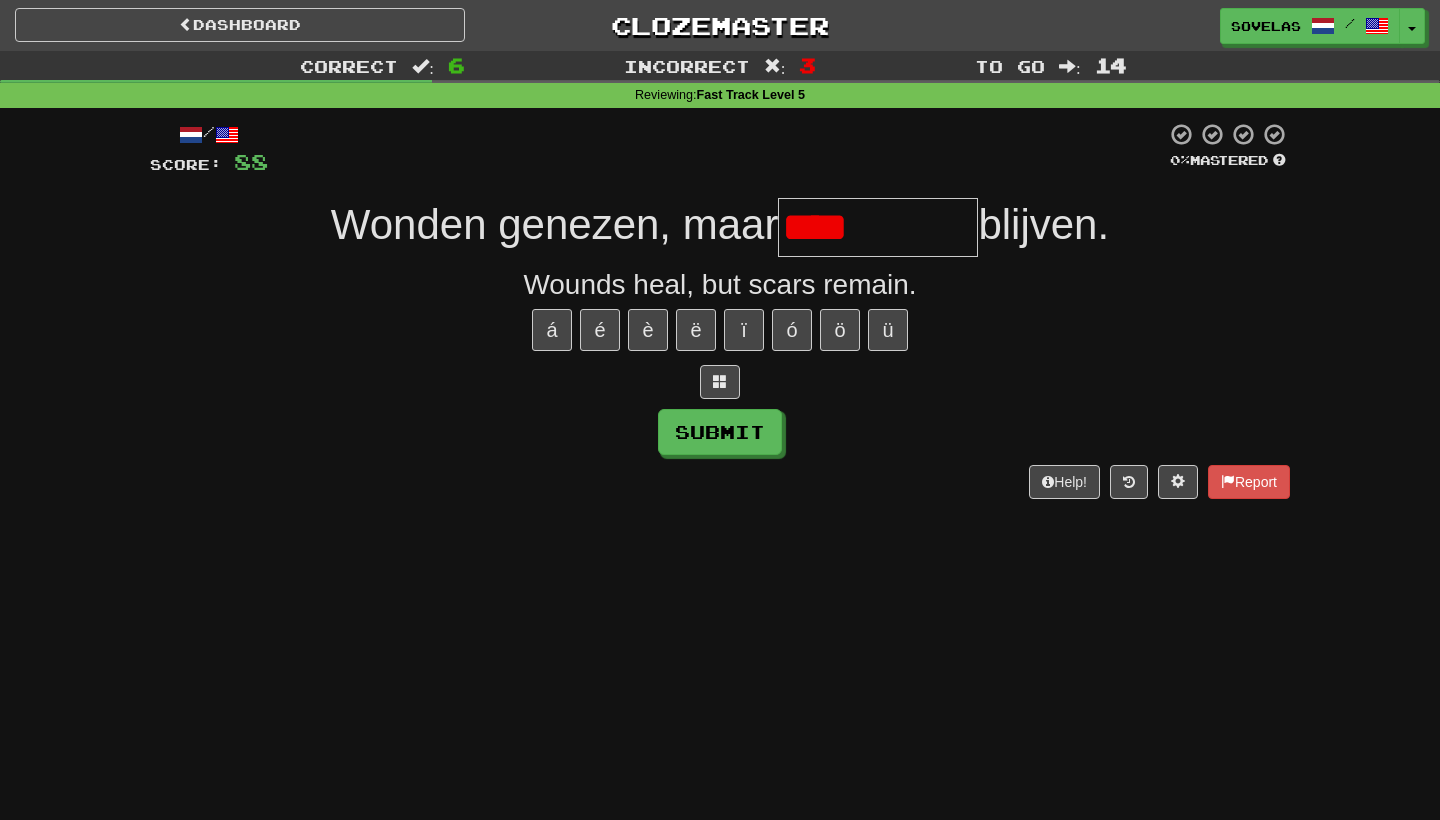 type on "*********" 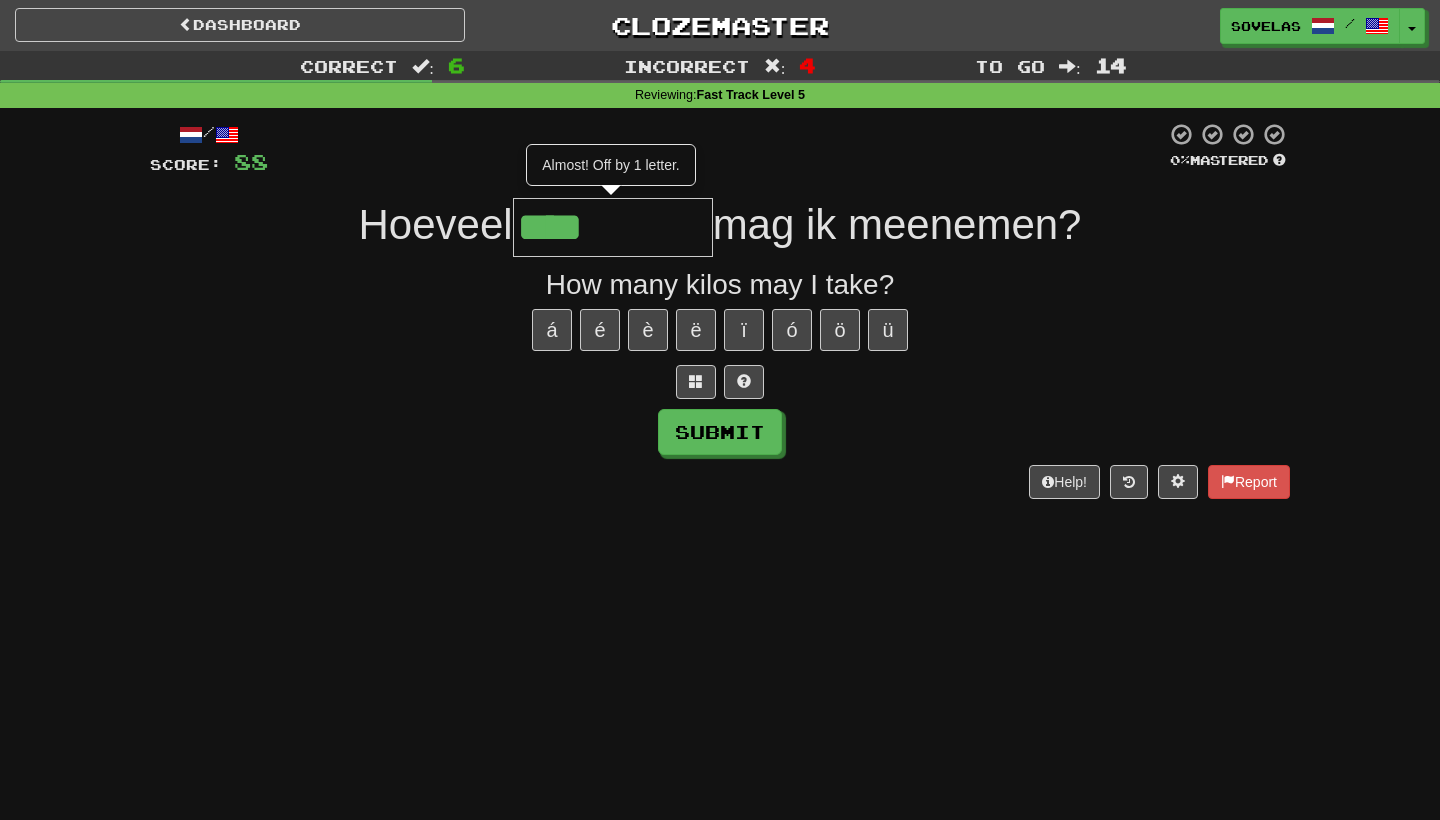 type on "****" 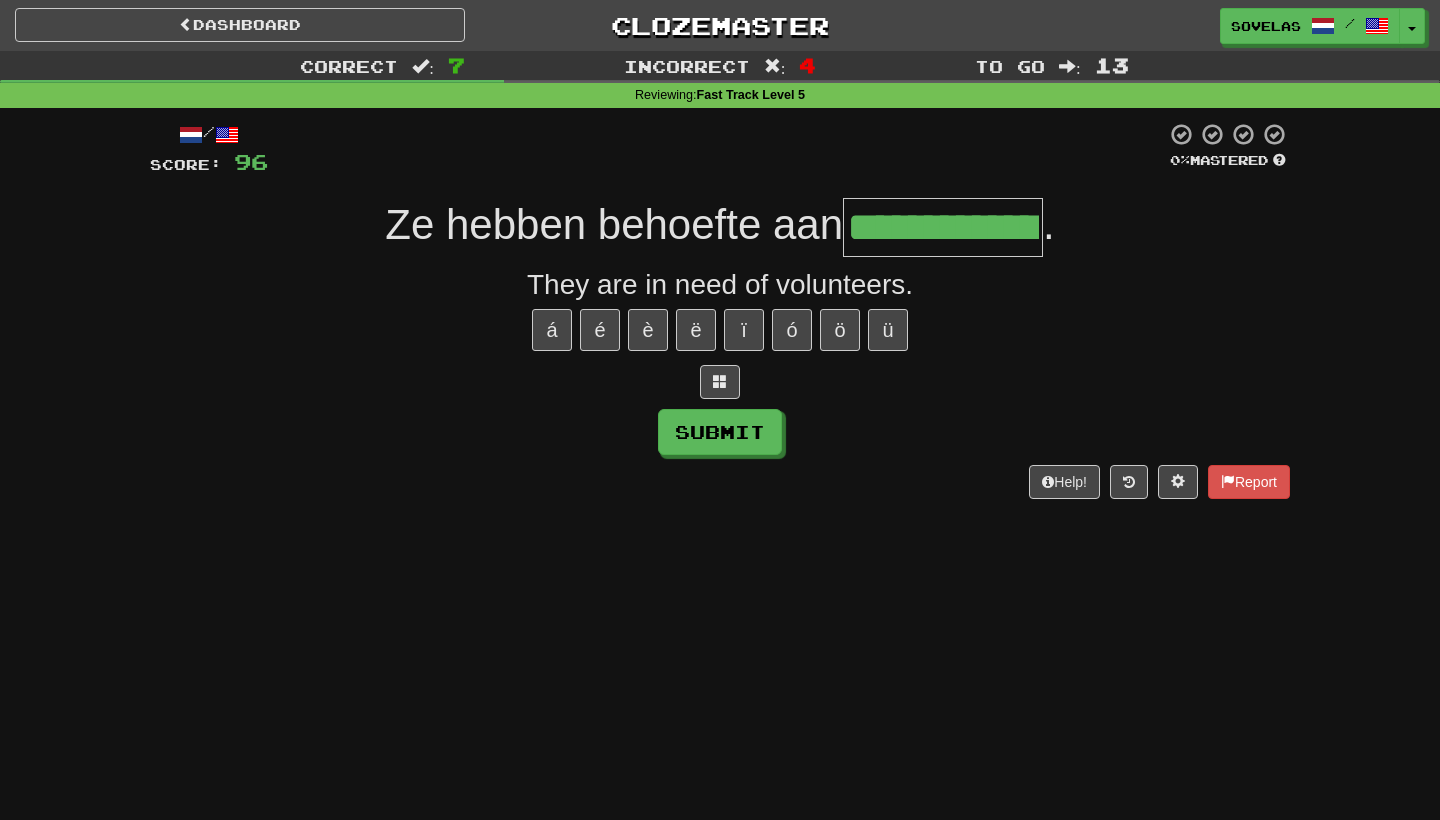 type on "**********" 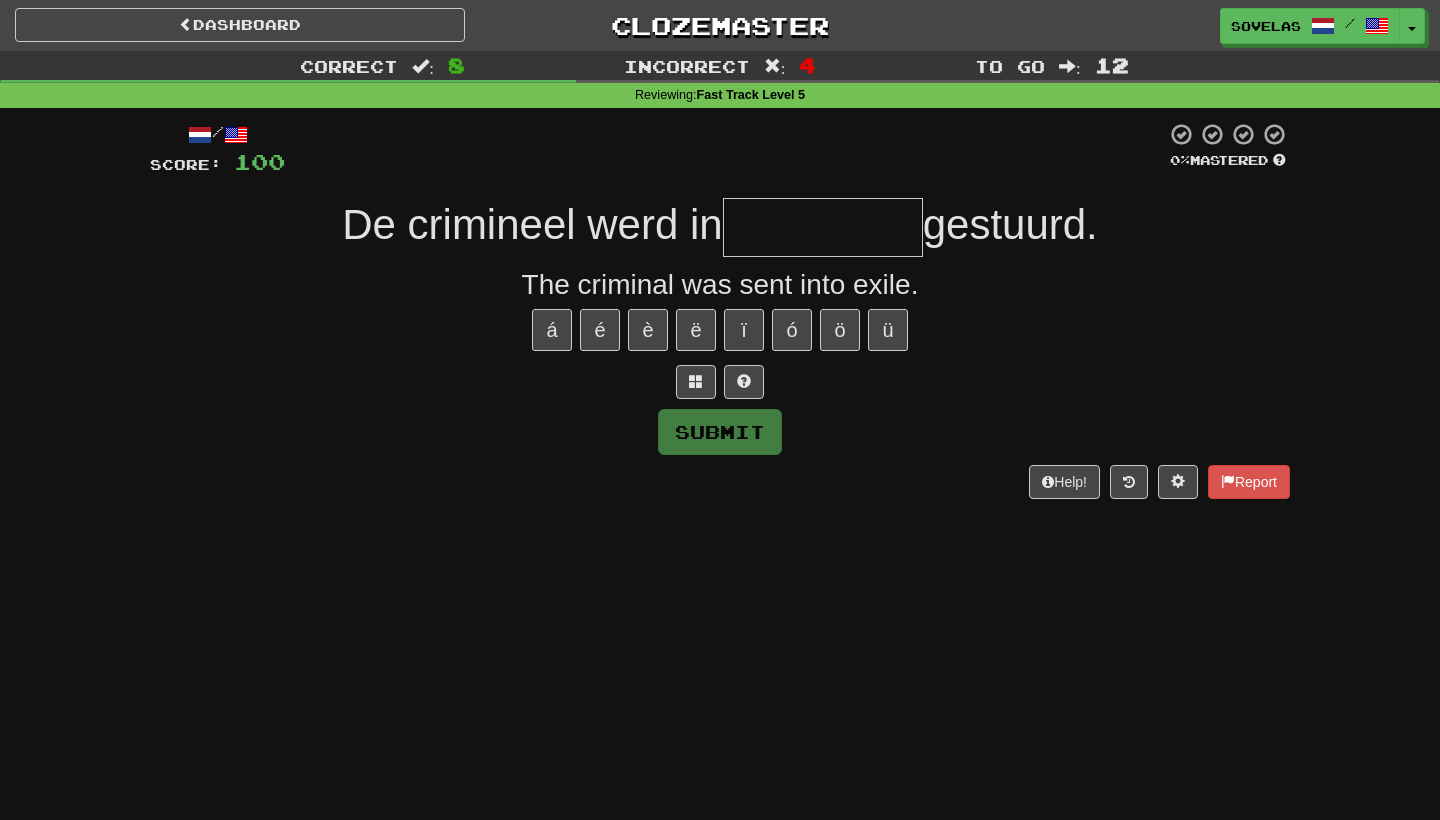 type on "*" 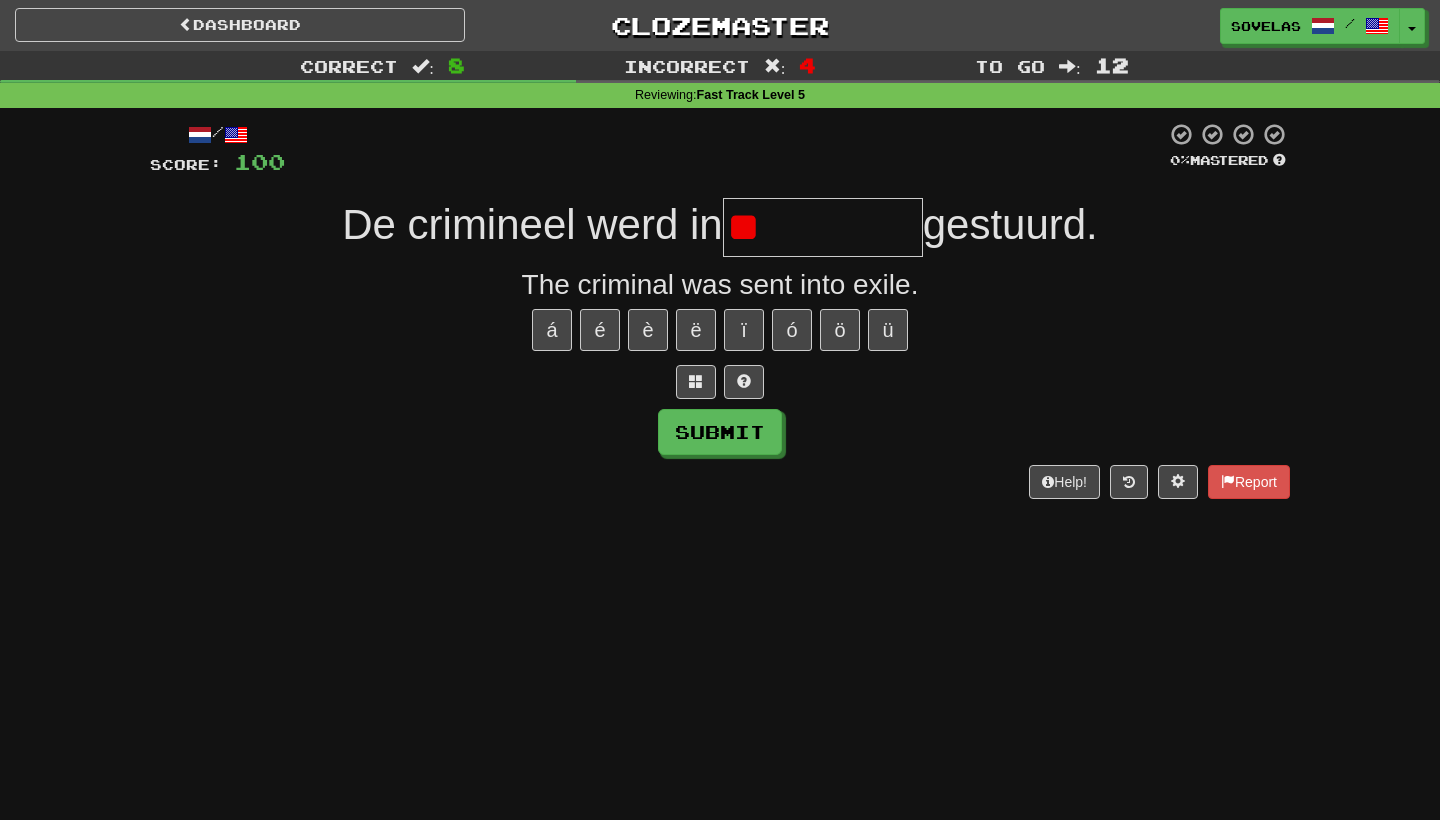 type on "*" 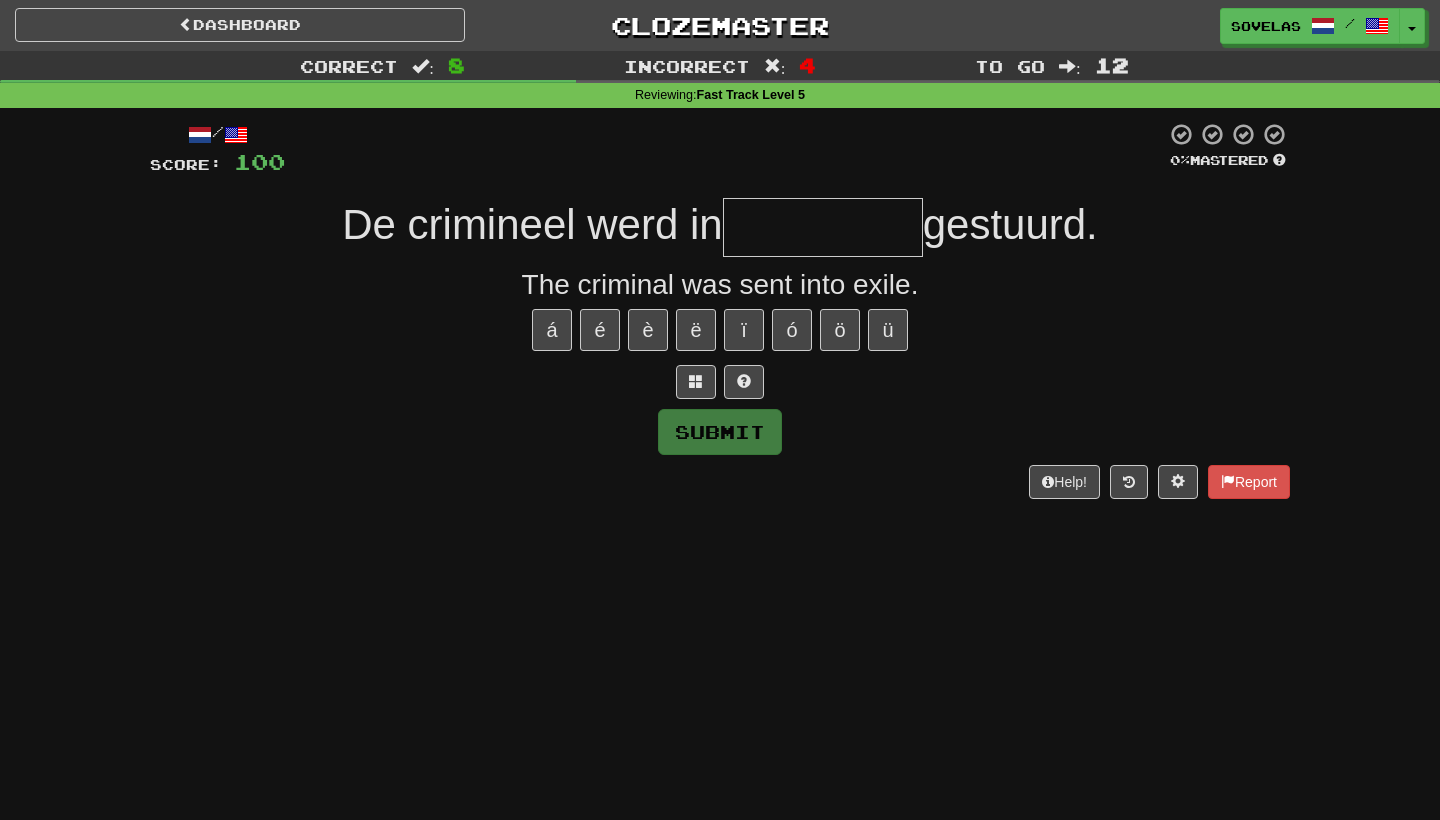 type on "*" 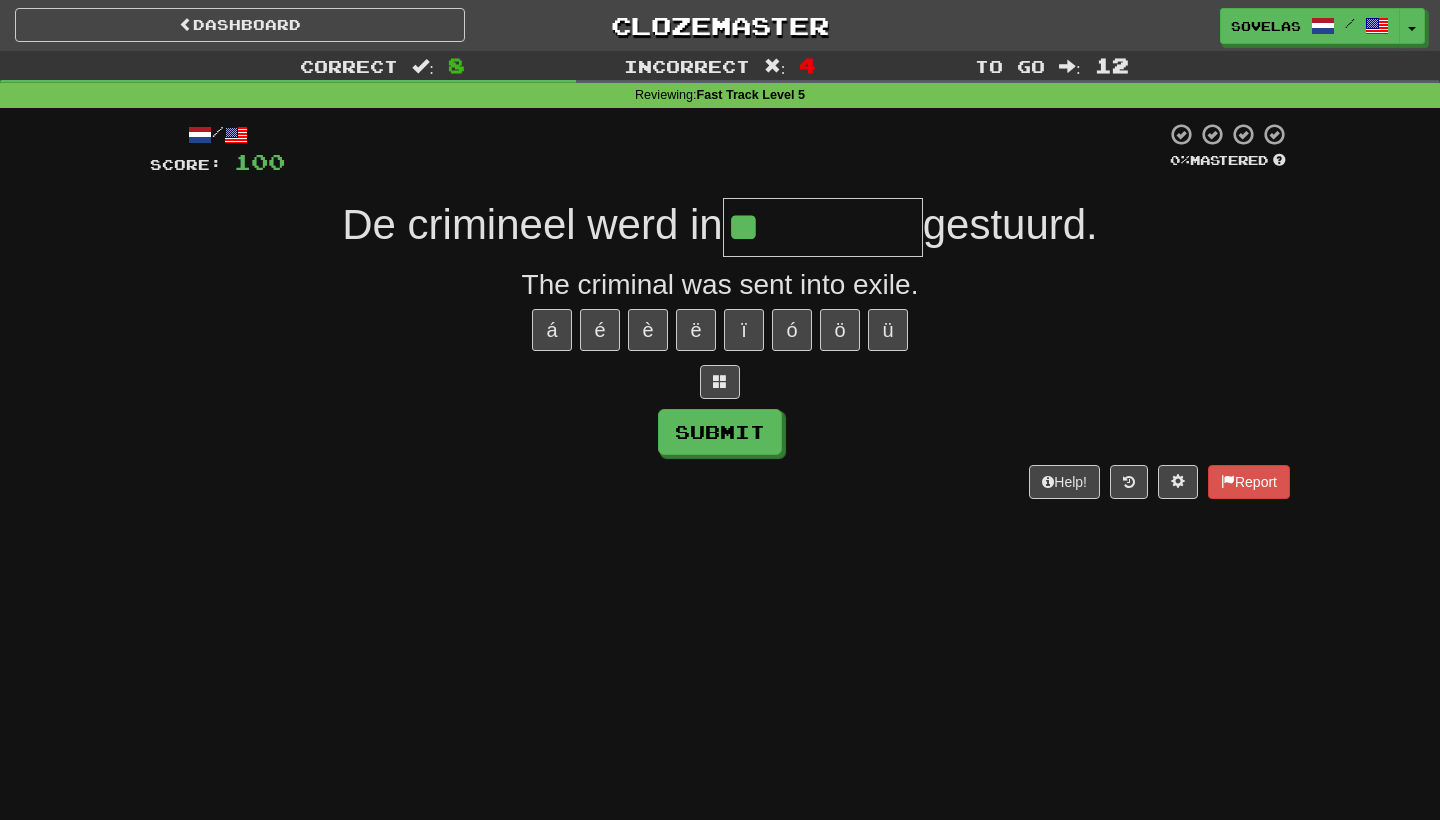 type on "**********" 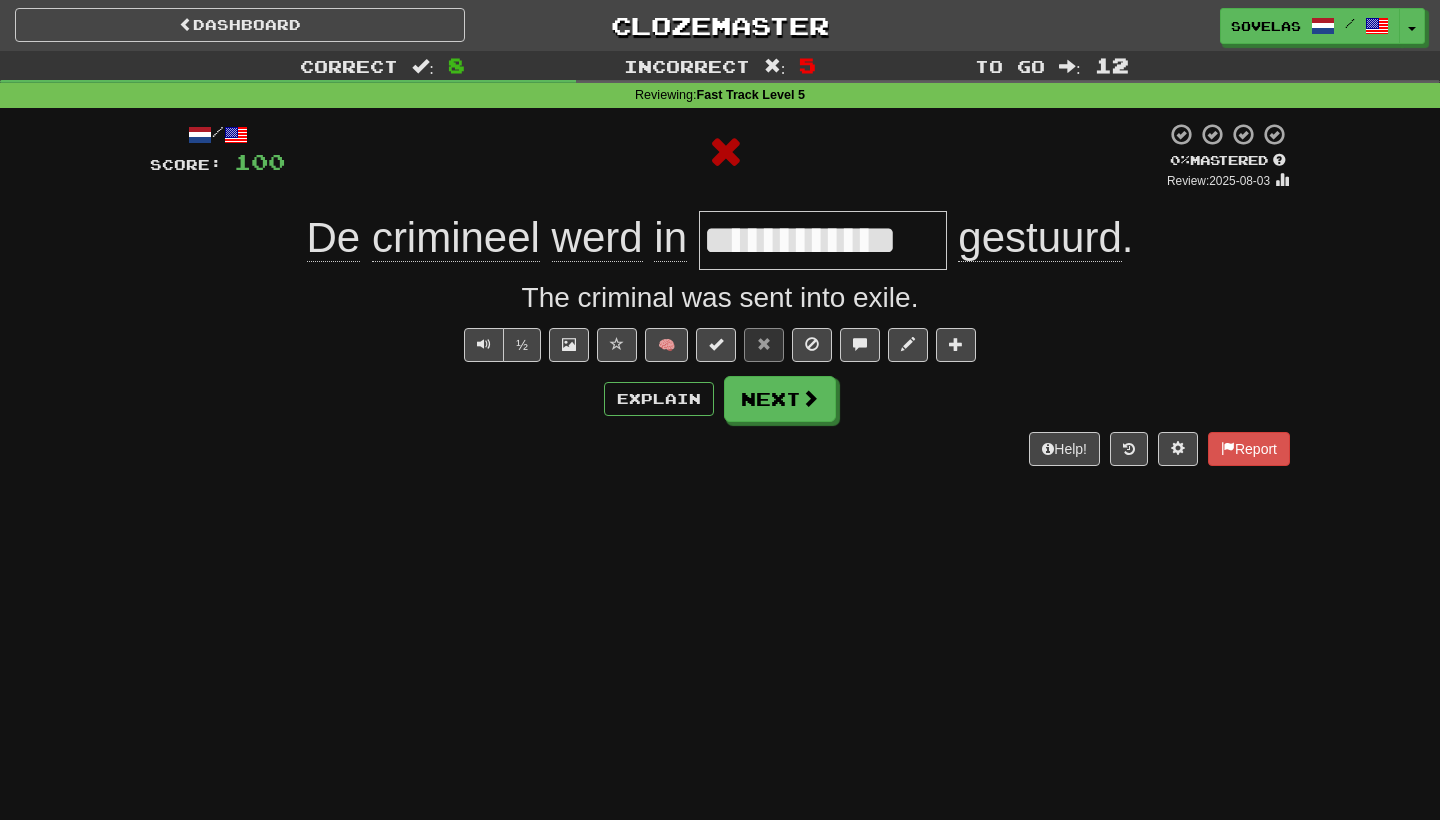click on "**********" at bounding box center [823, 240] 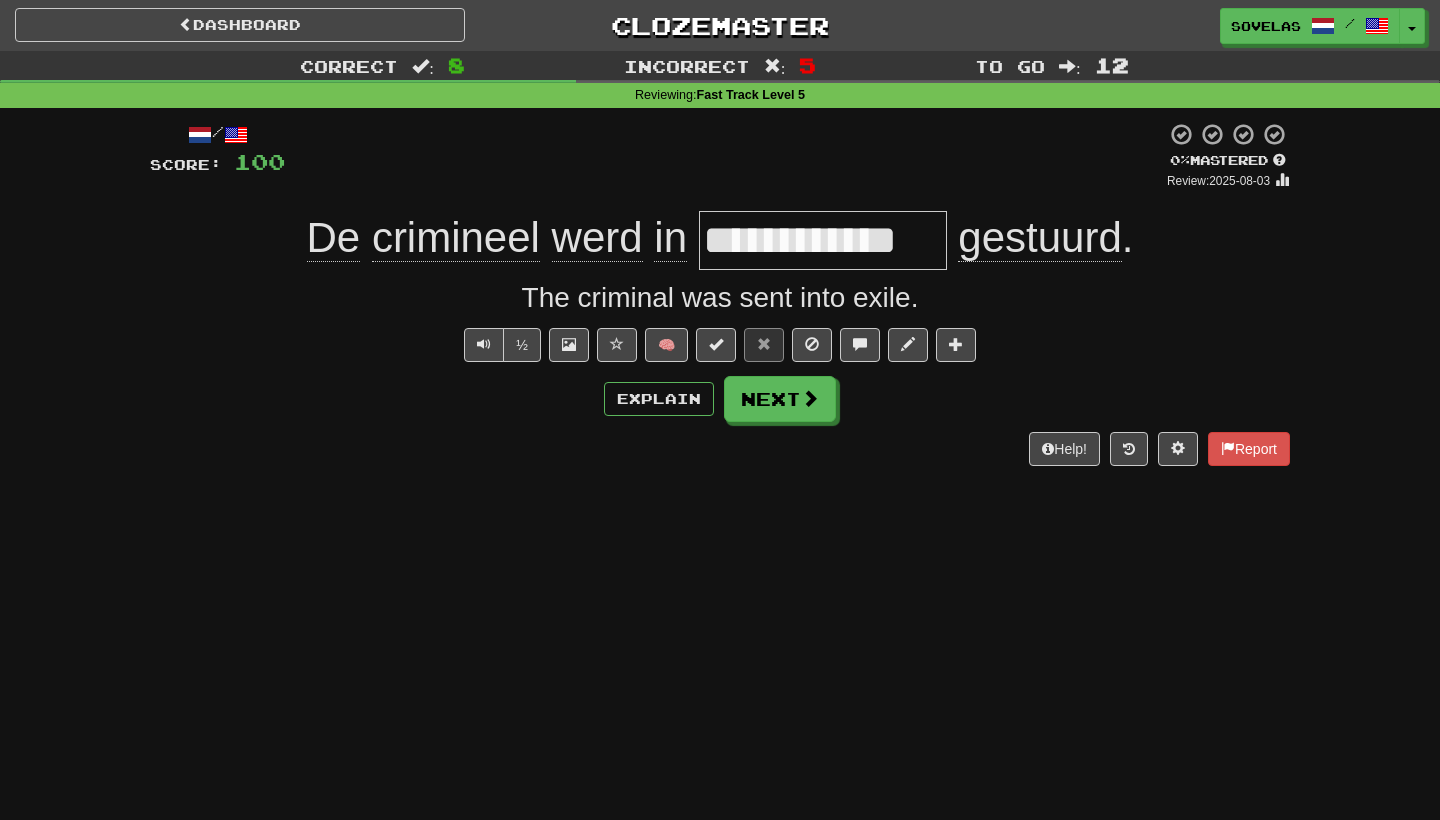 click on "**********" at bounding box center (823, 240) 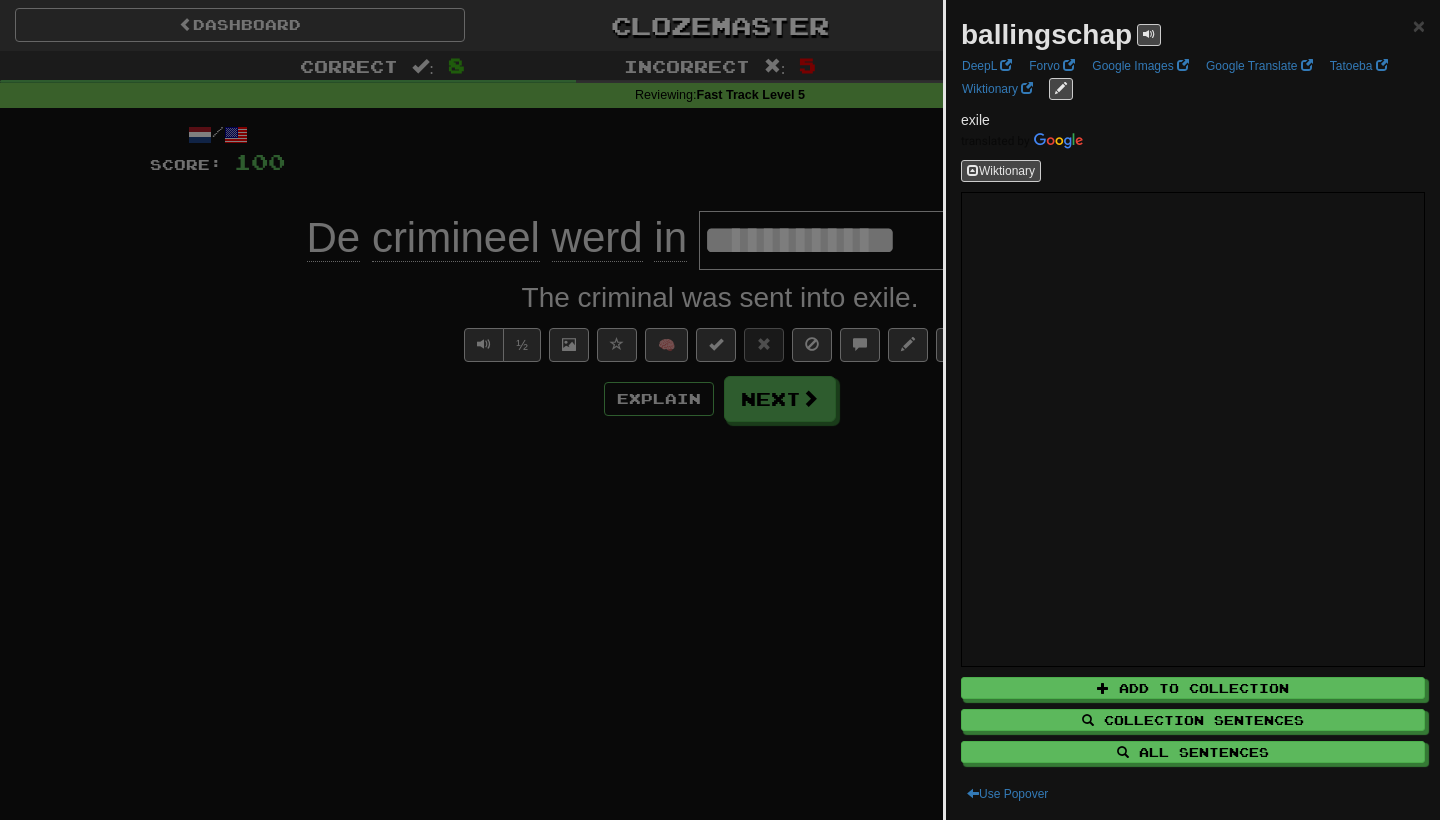 click at bounding box center (720, 410) 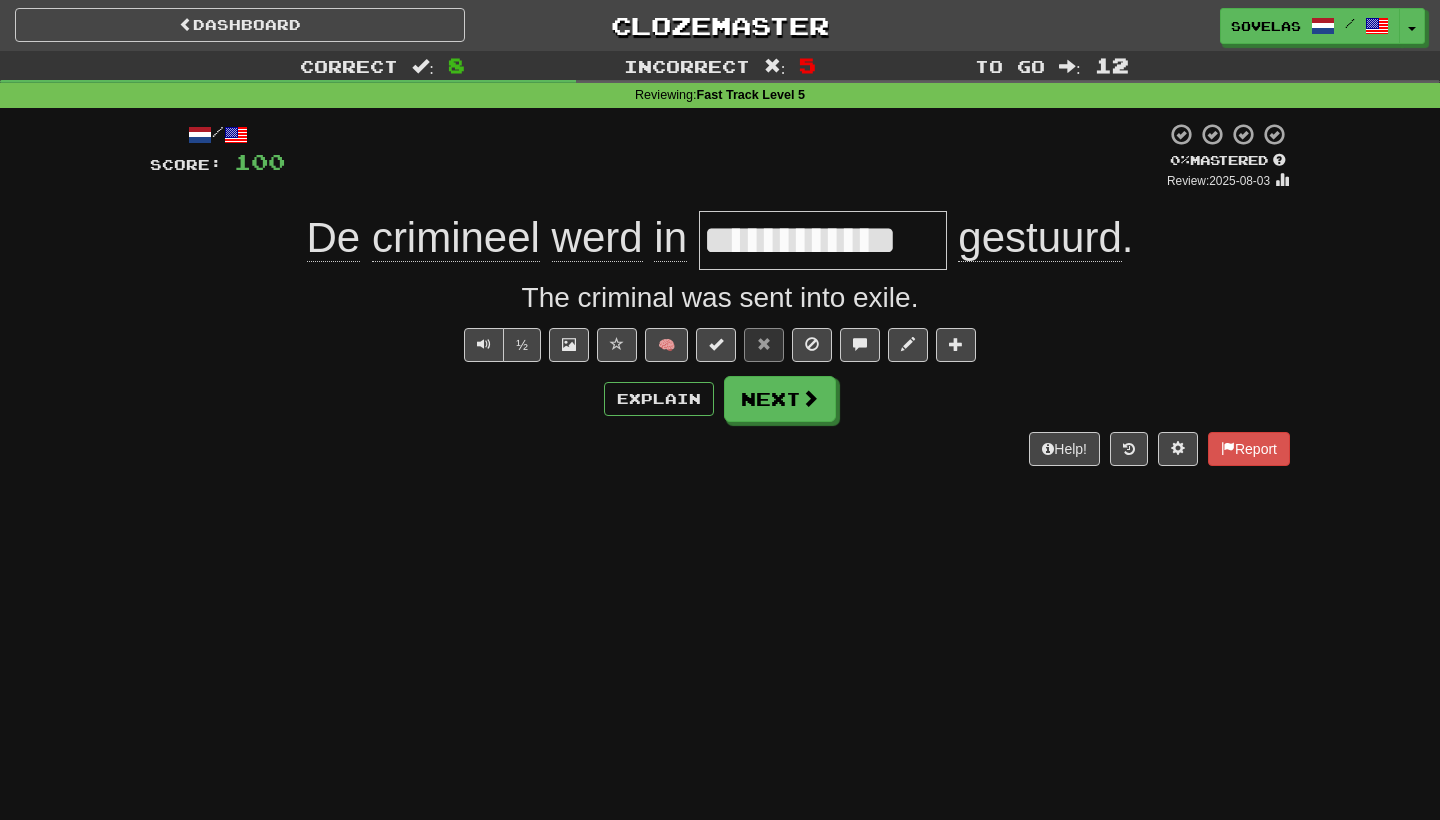 click on "**********" at bounding box center (823, 240) 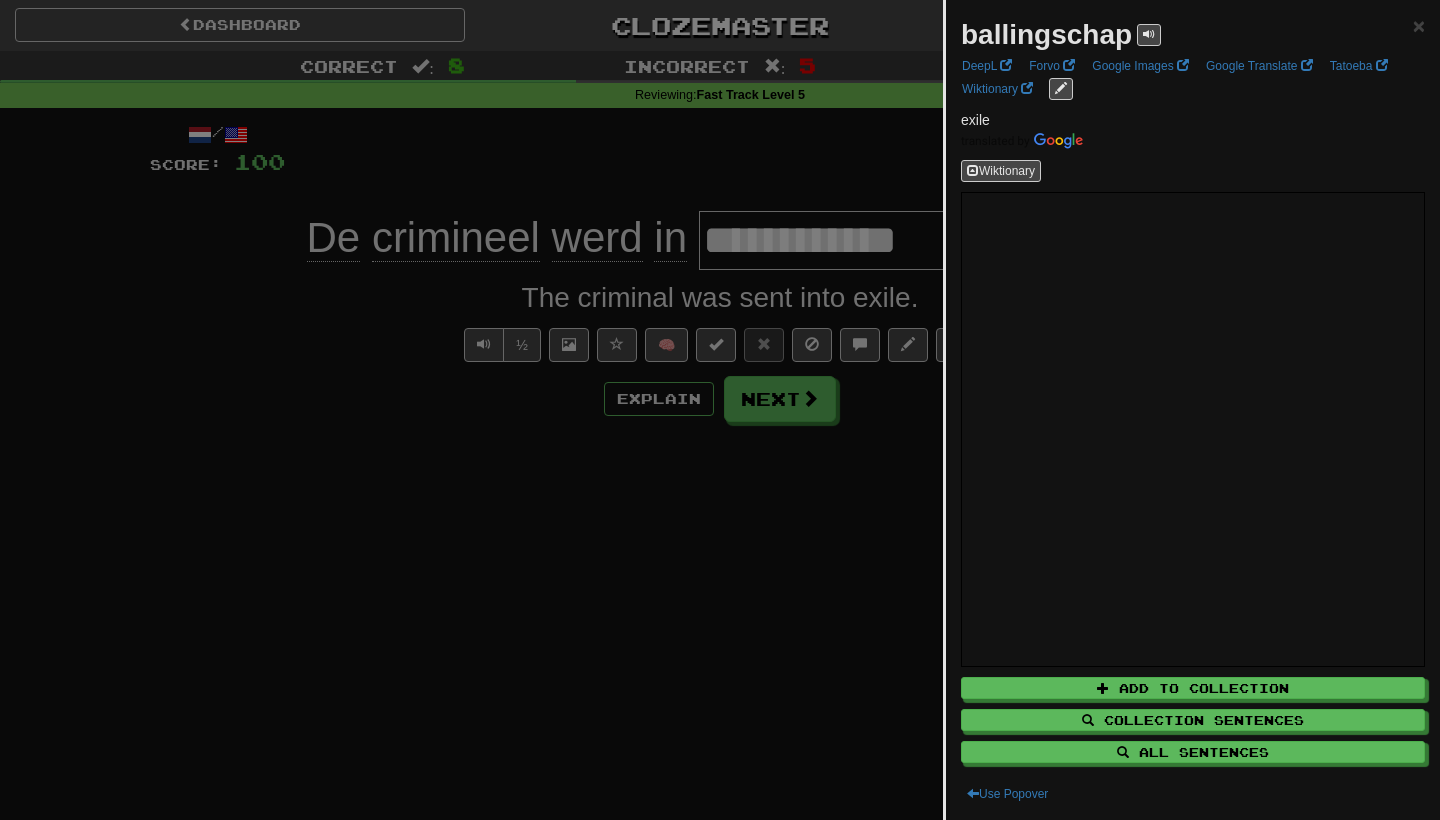 click at bounding box center [720, 410] 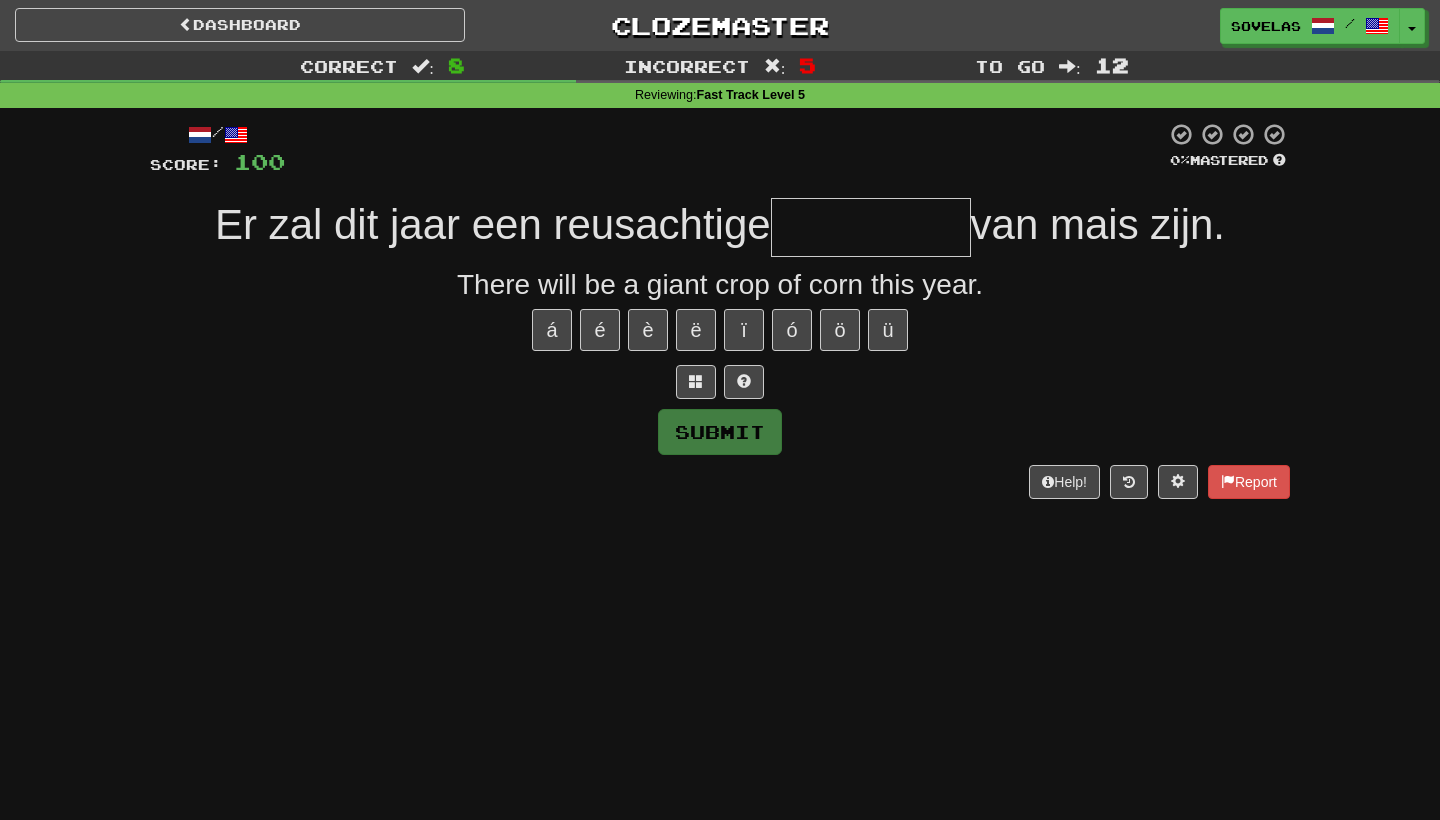 type on "*" 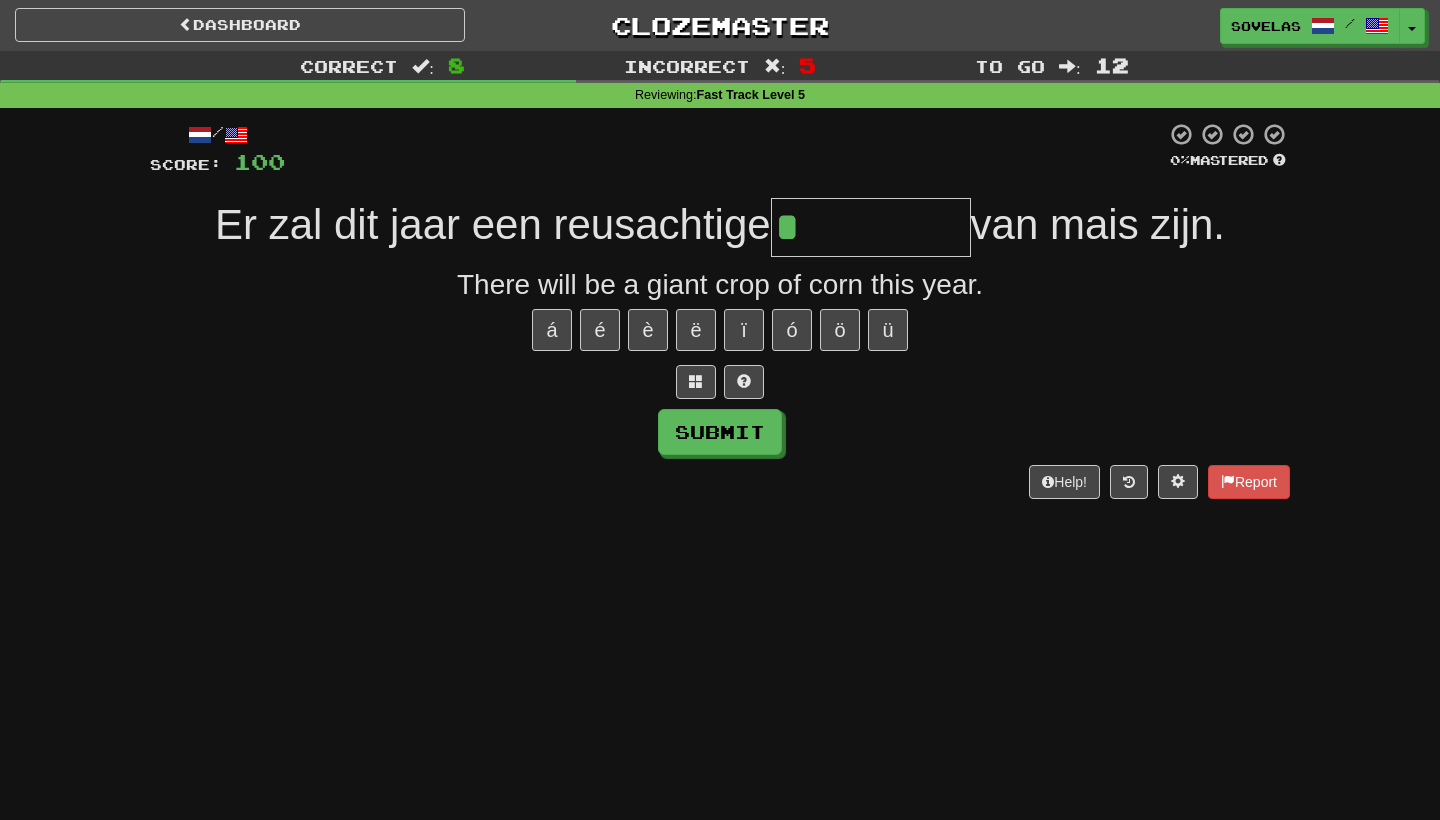 type on "*****" 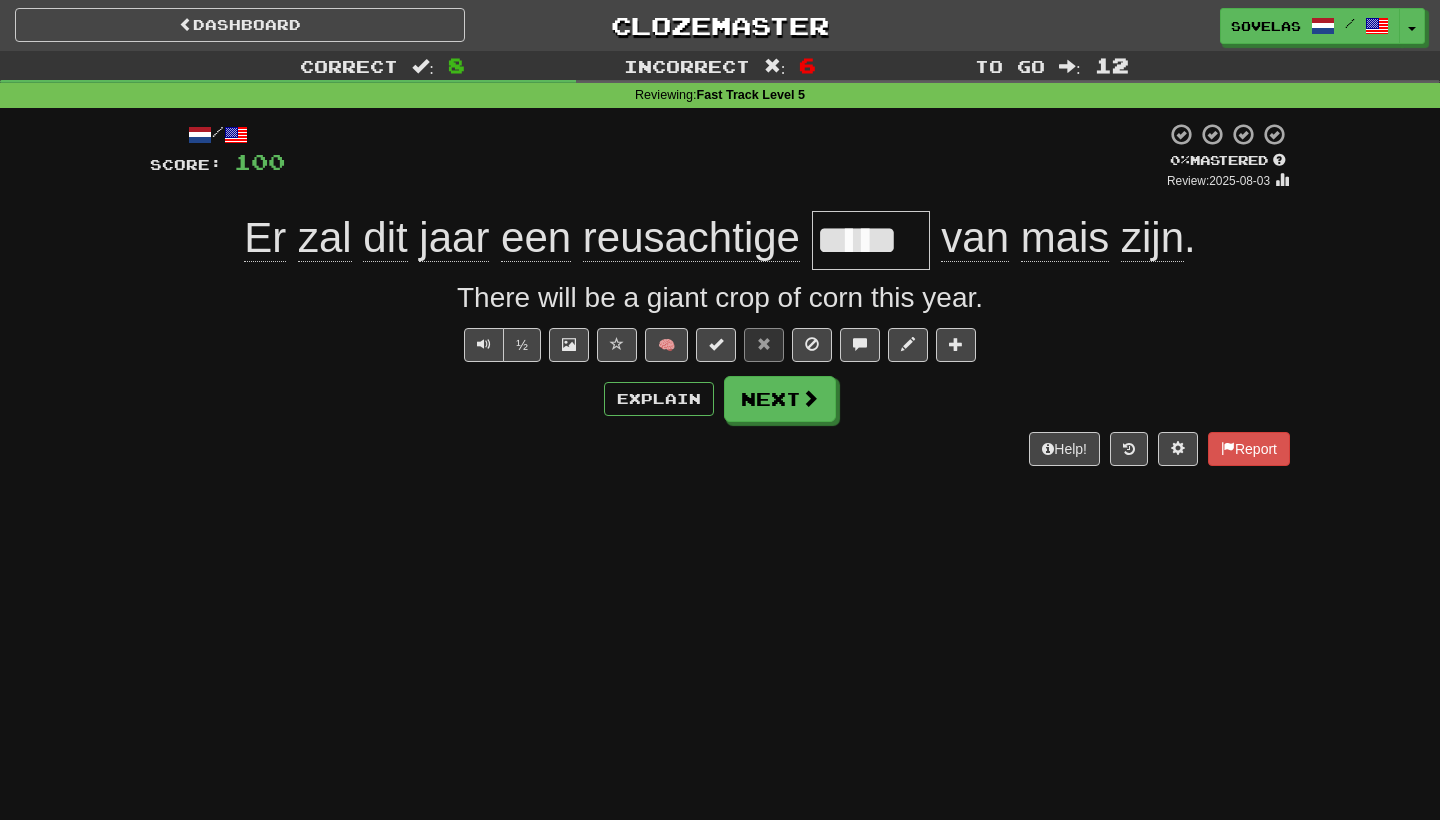 click on "reusachtige" 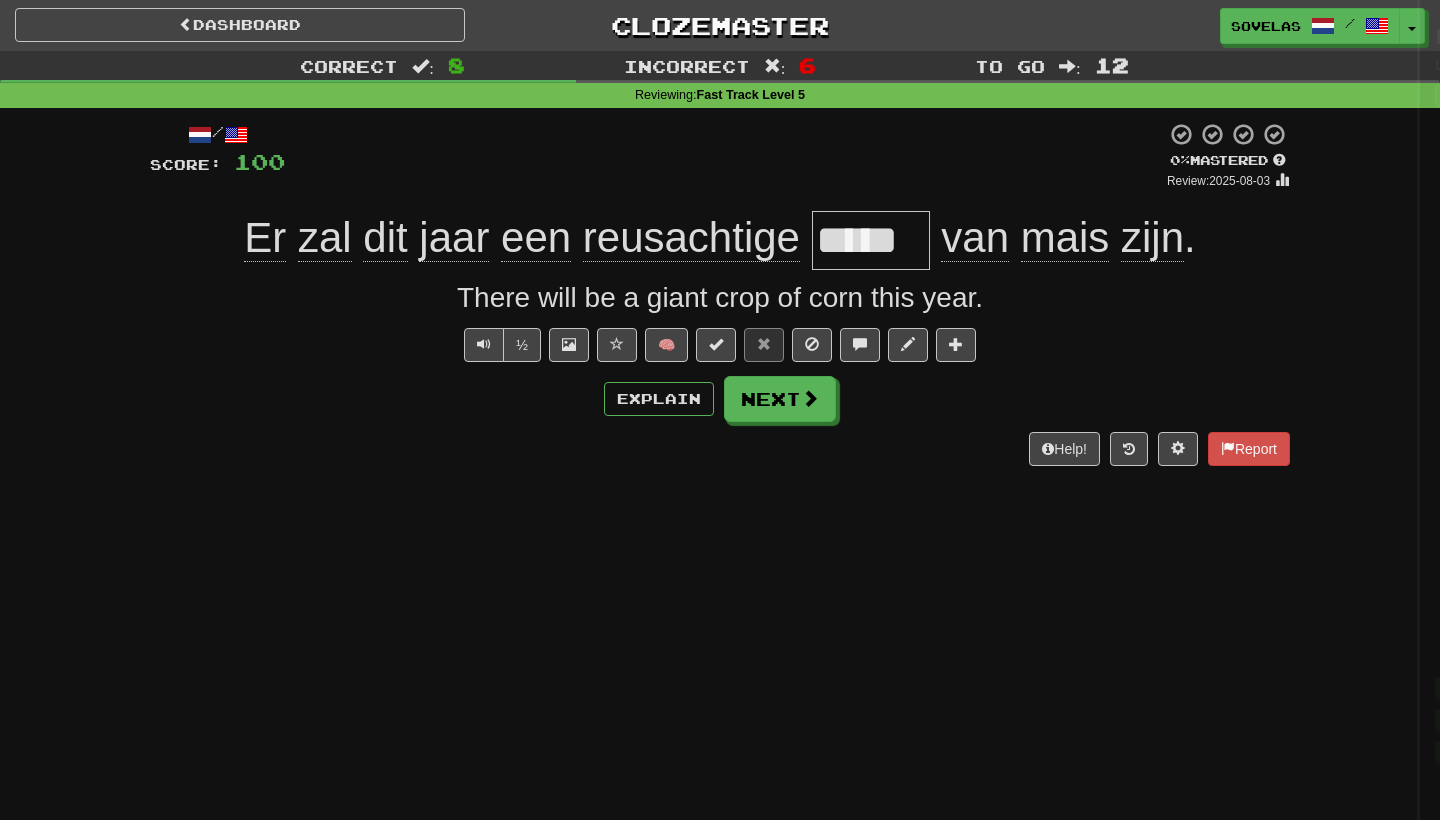 click at bounding box center (720, 410) 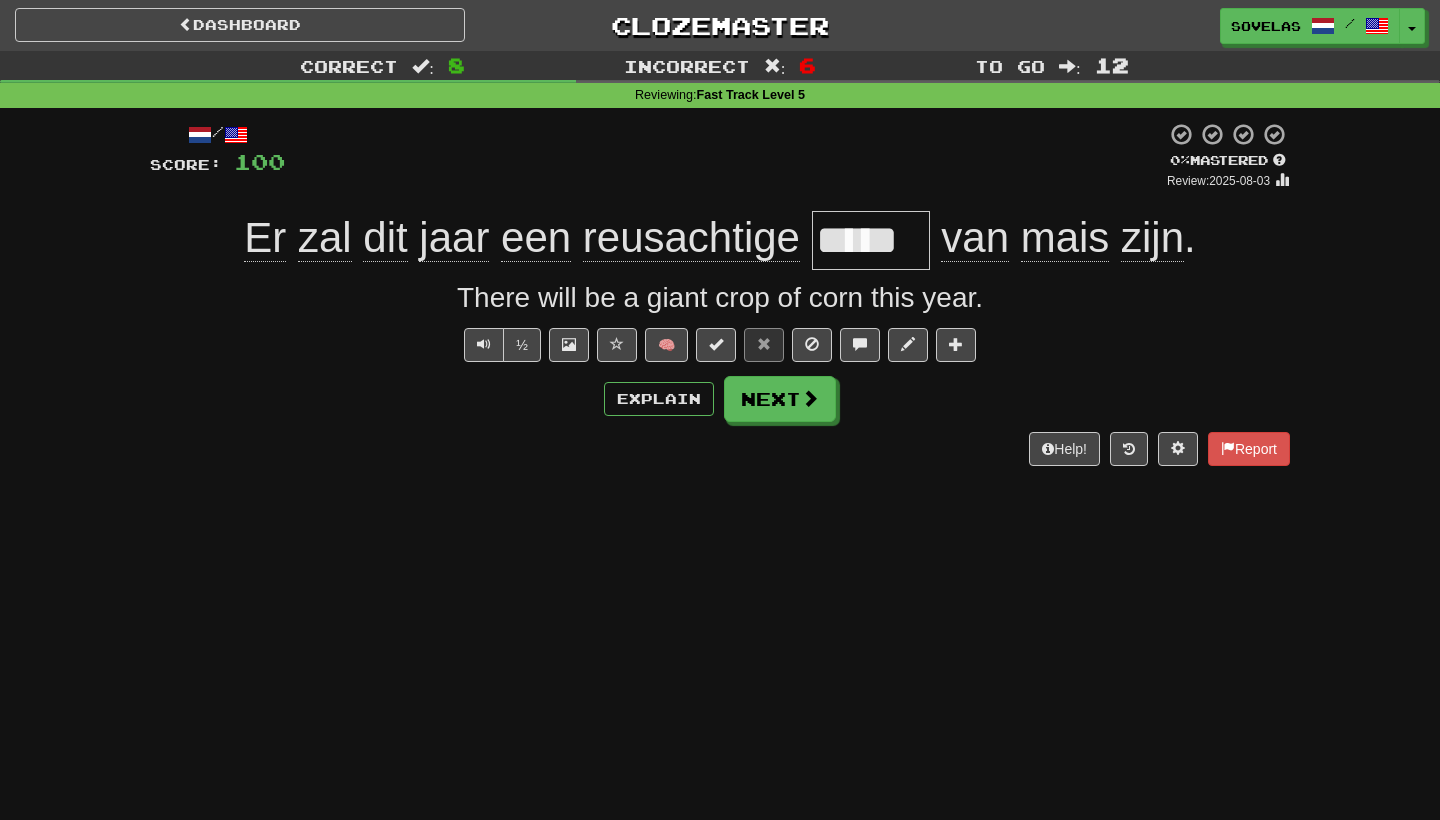 click on "reusachtige" 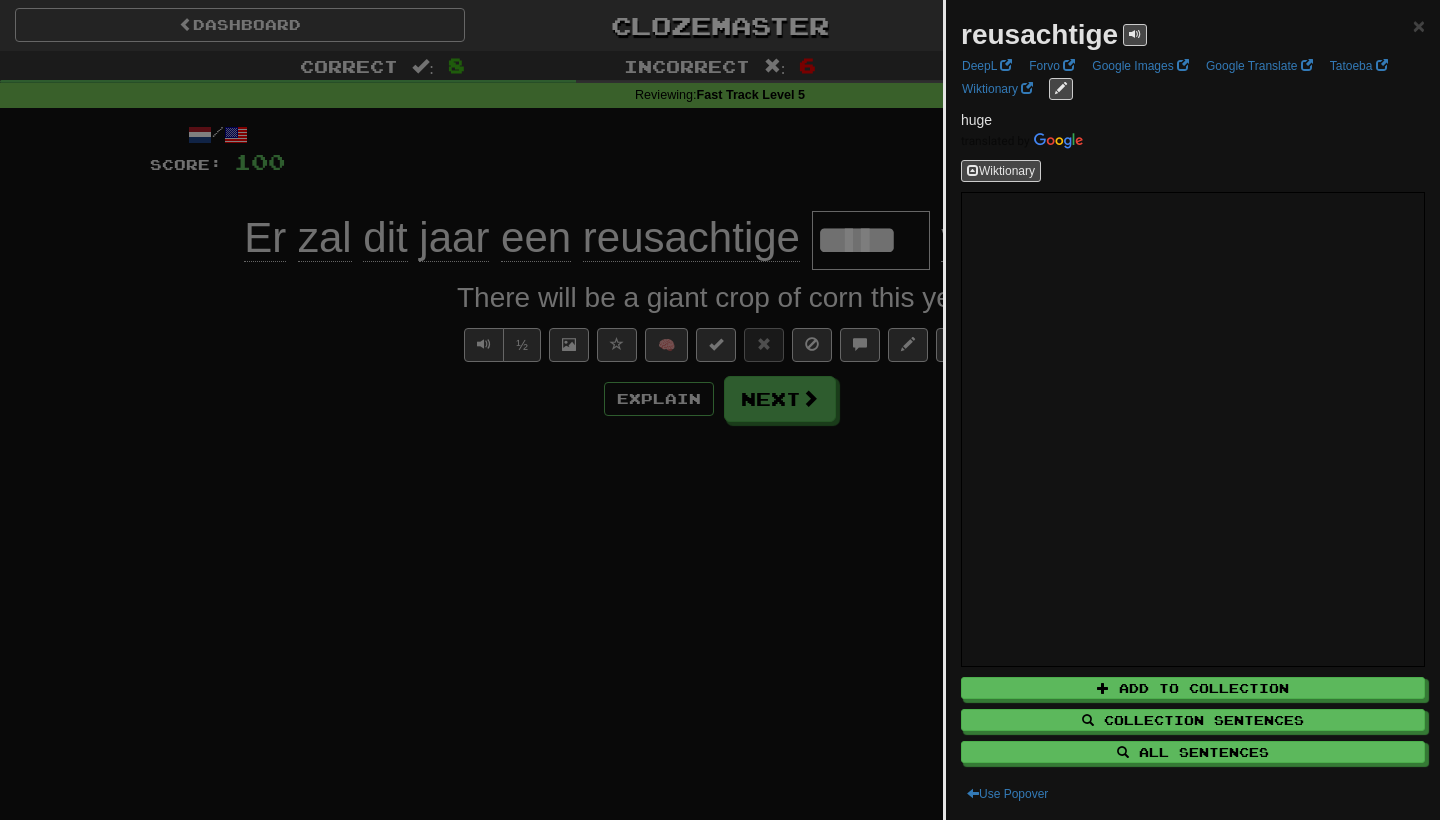 click at bounding box center [720, 410] 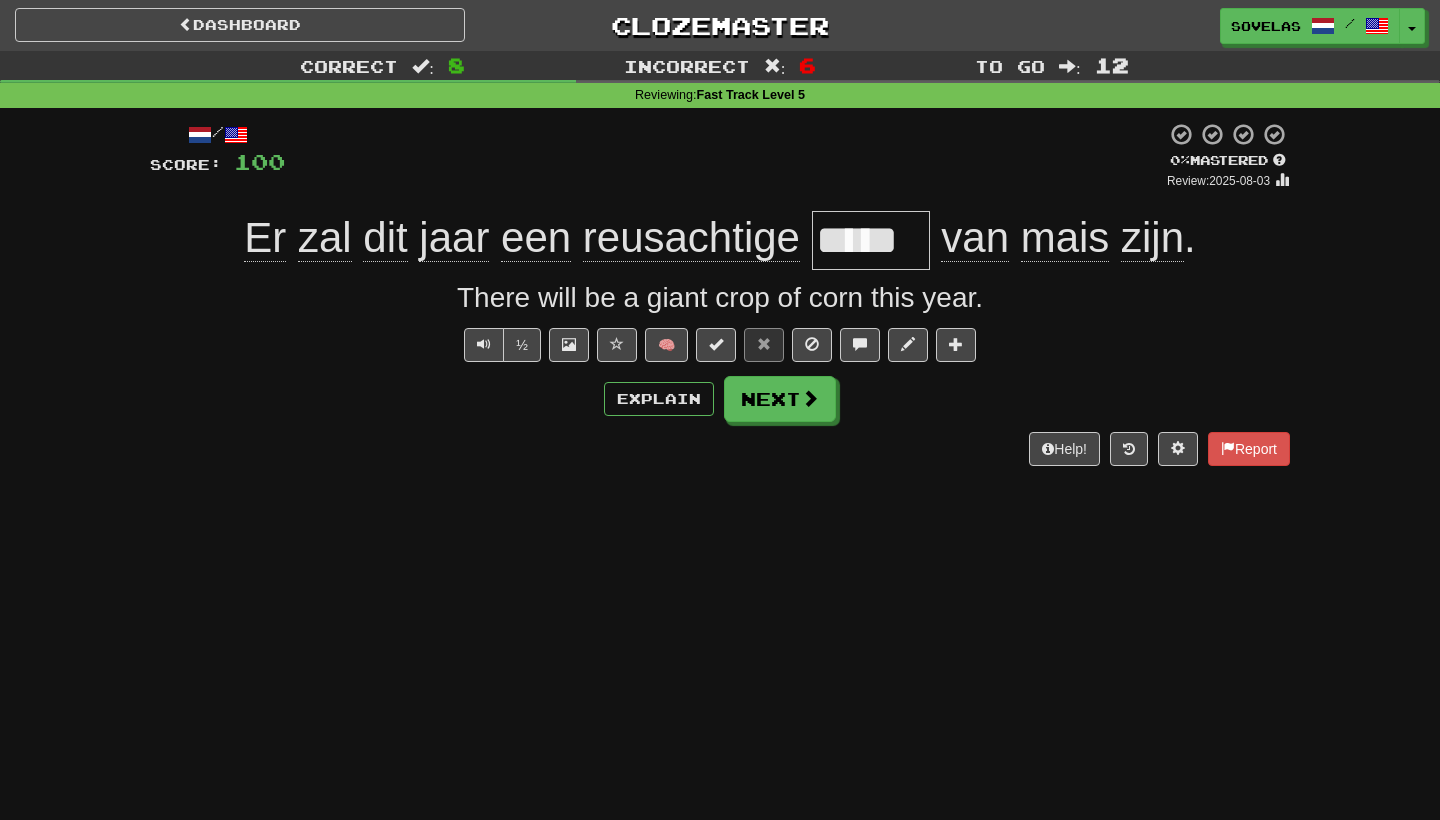 click on "reusachtige" 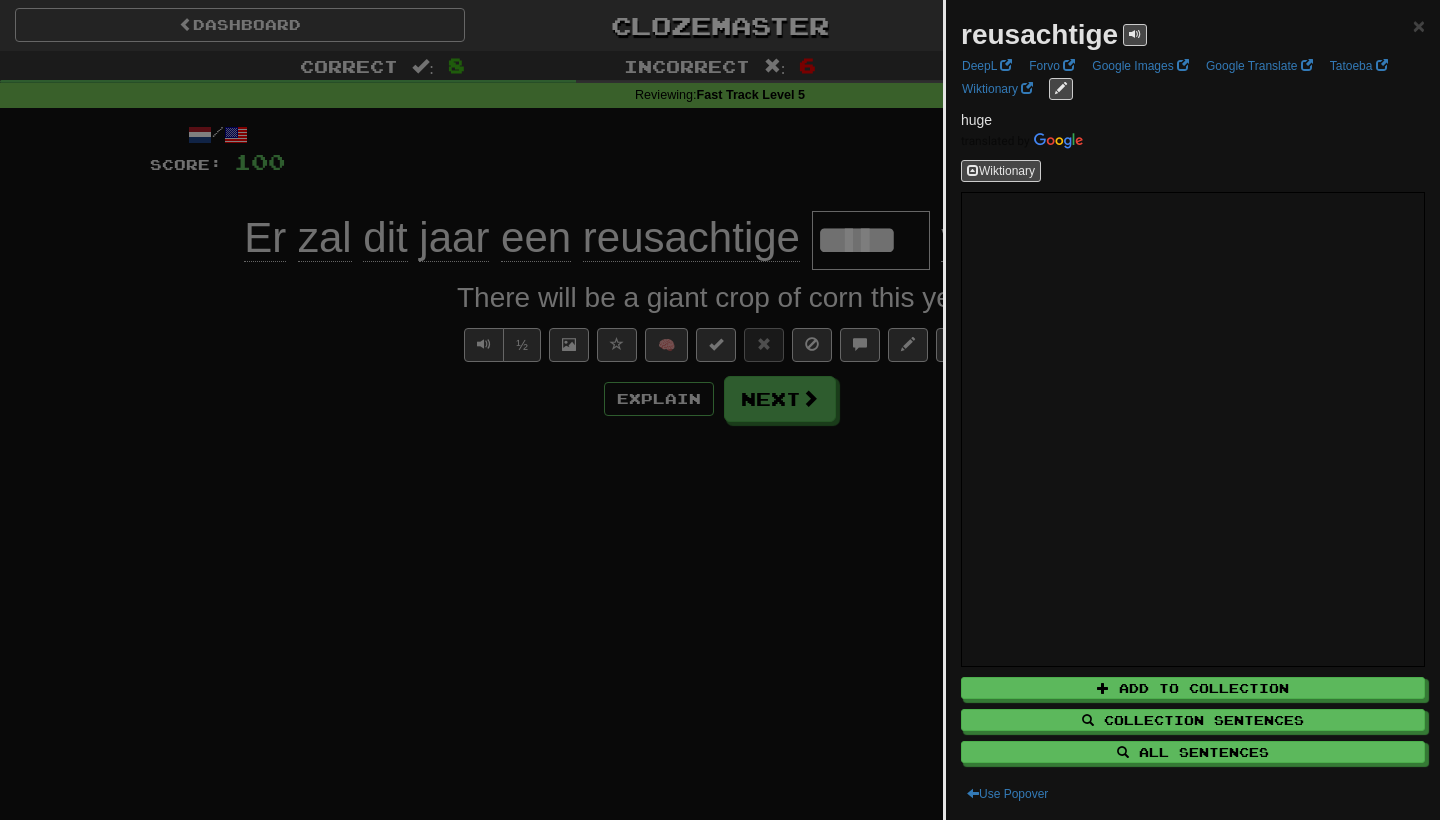click at bounding box center (720, 410) 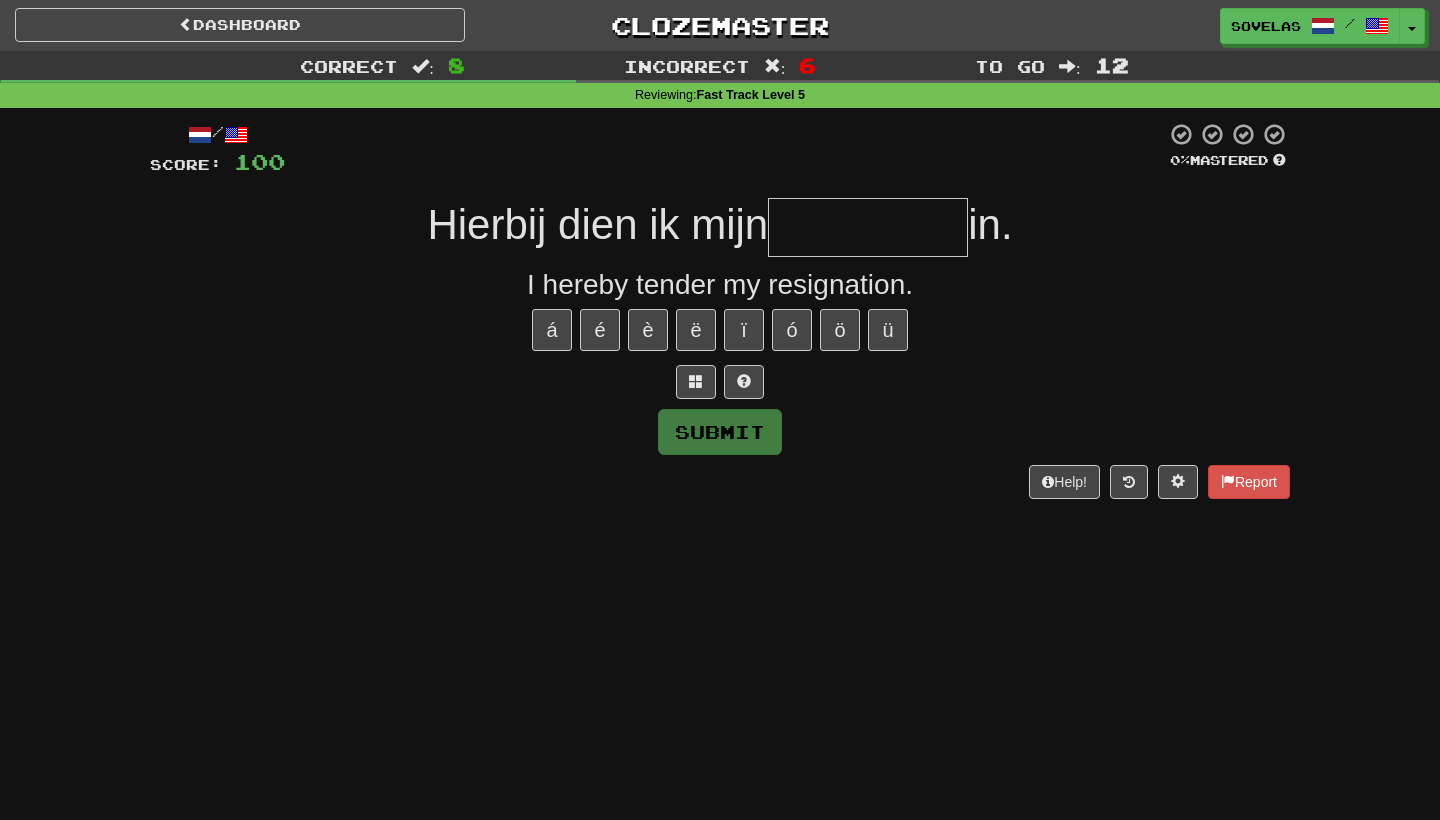 type on "*" 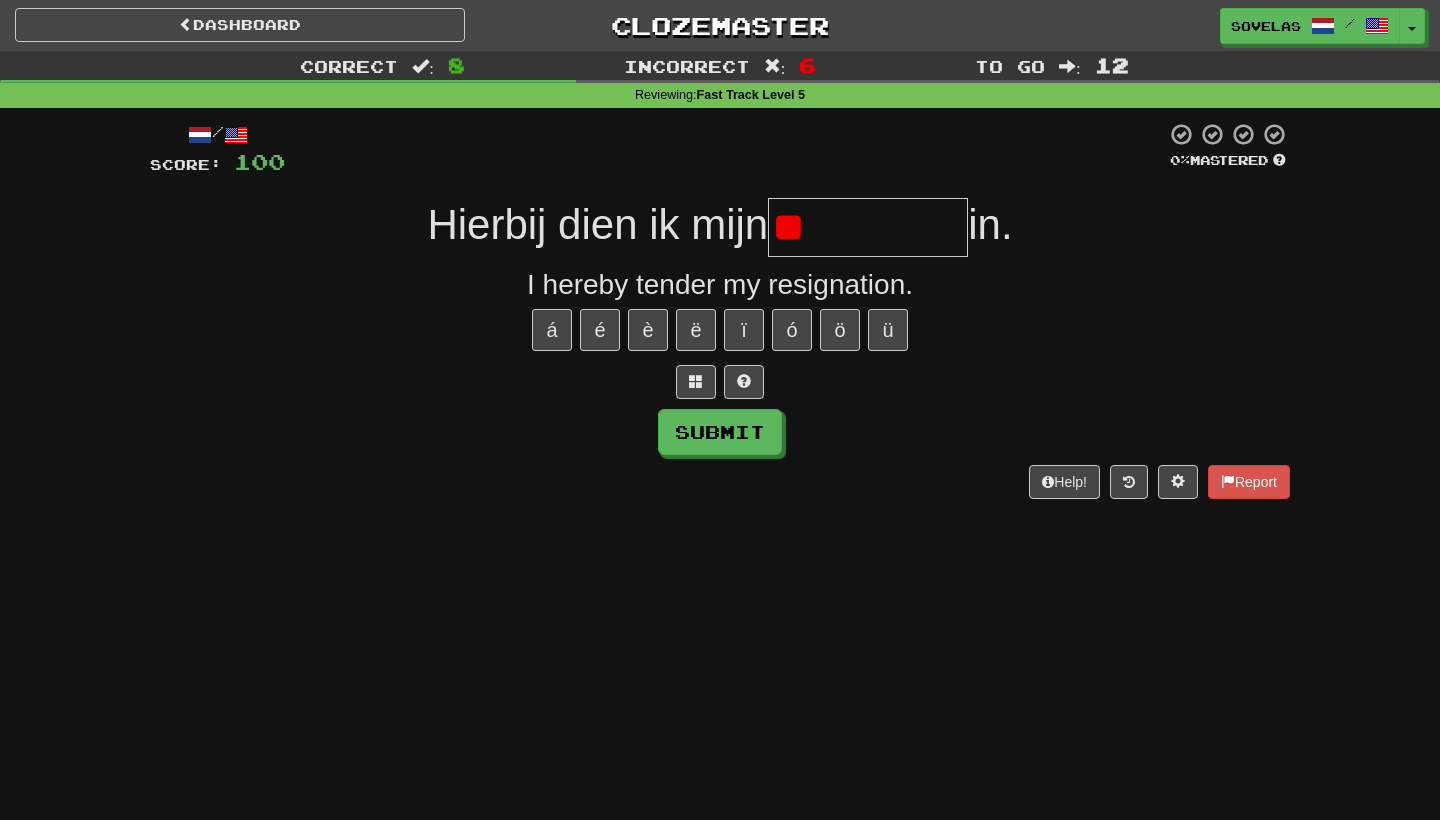 type on "*" 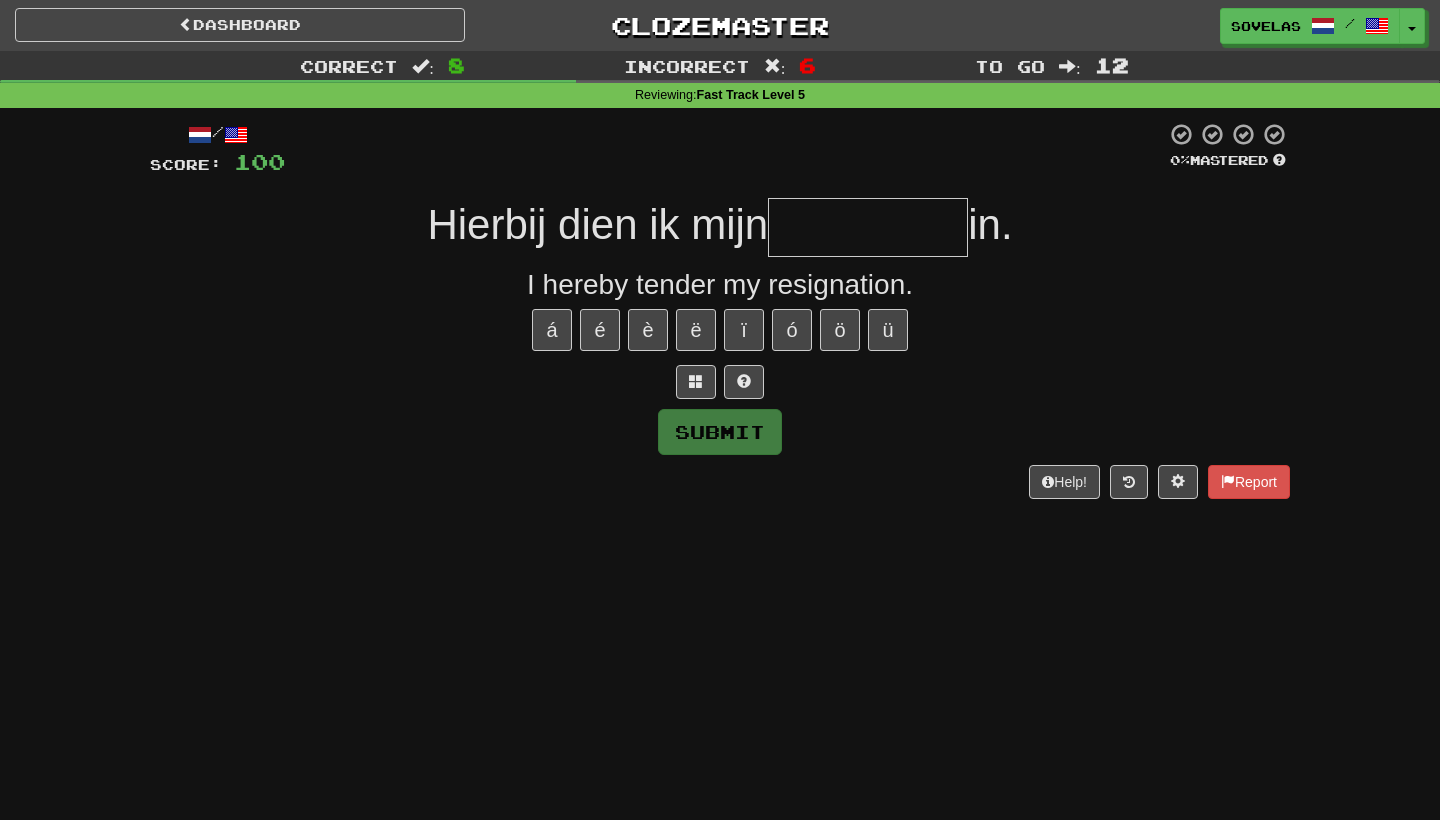type on "*" 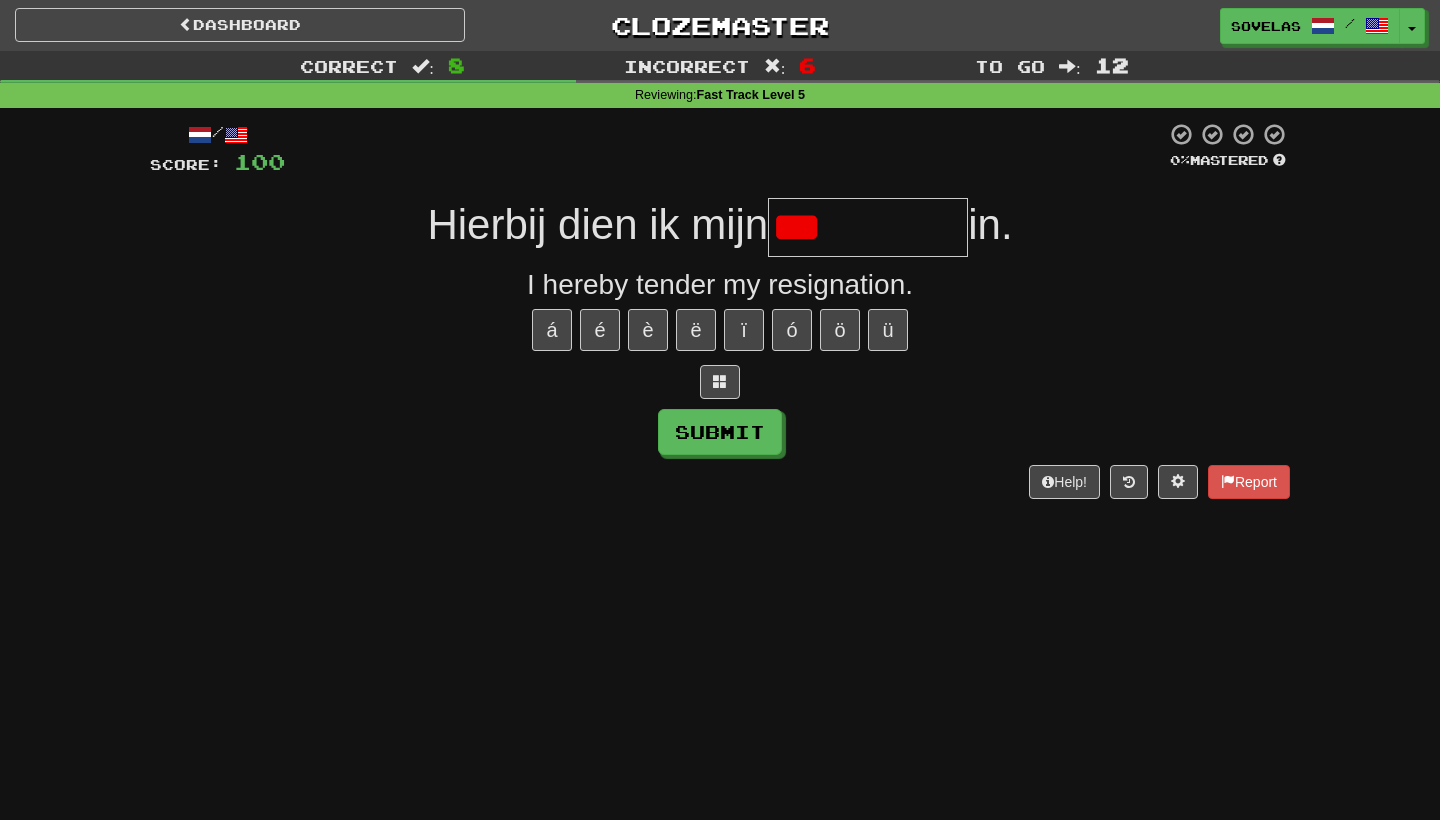 type on "*******" 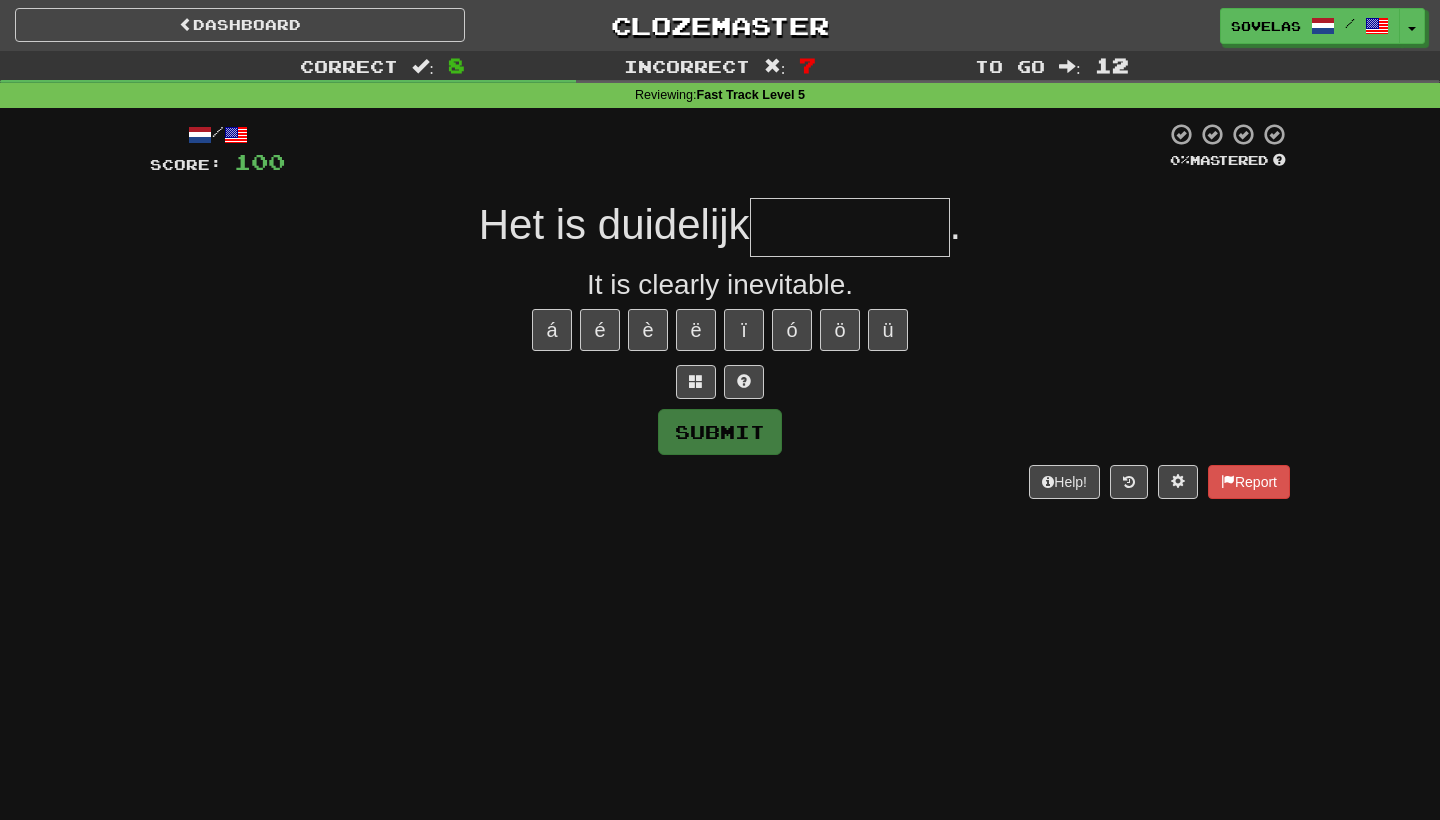 type on "*" 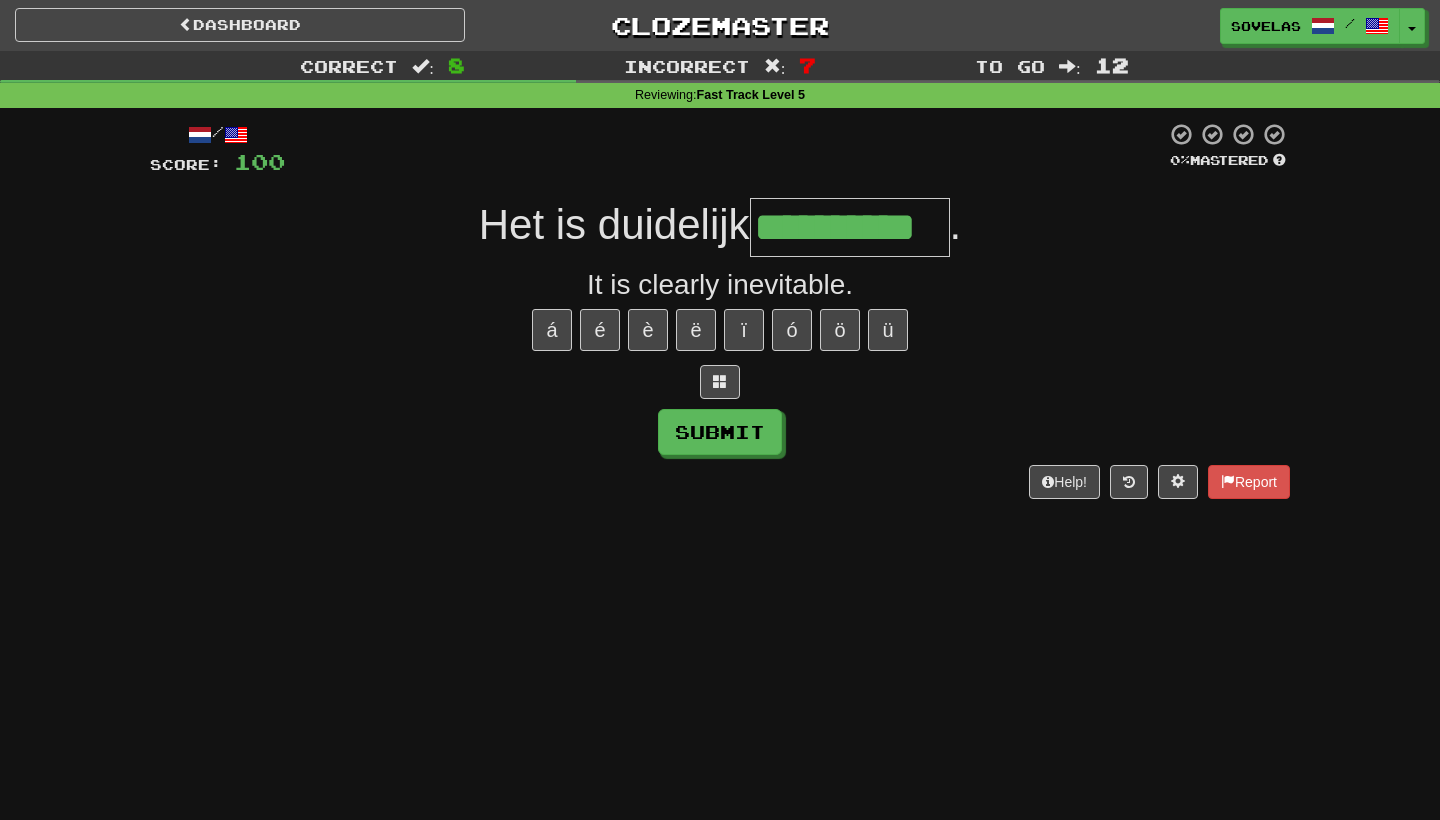 type on "**********" 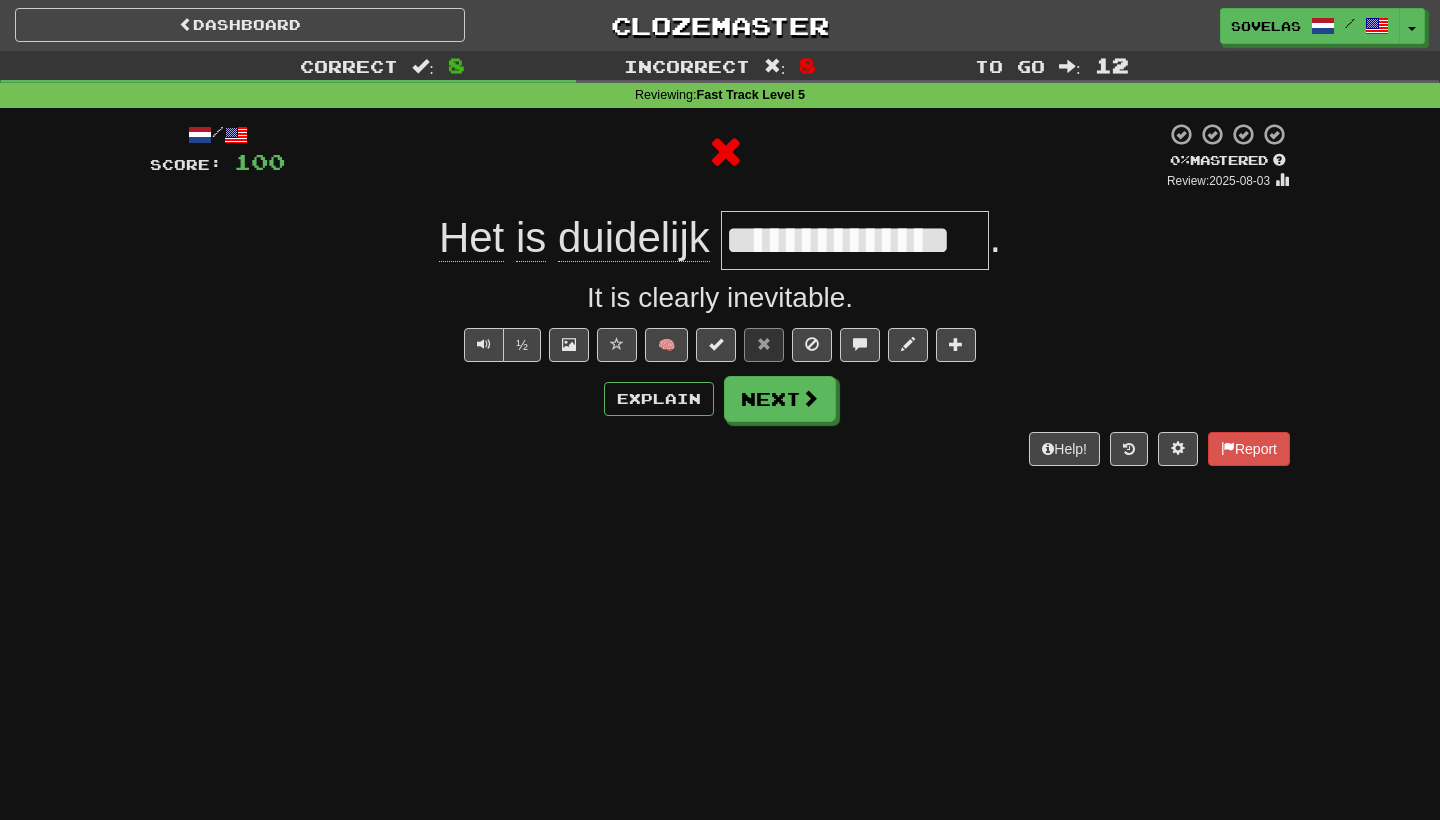 click on "**********" at bounding box center (855, 240) 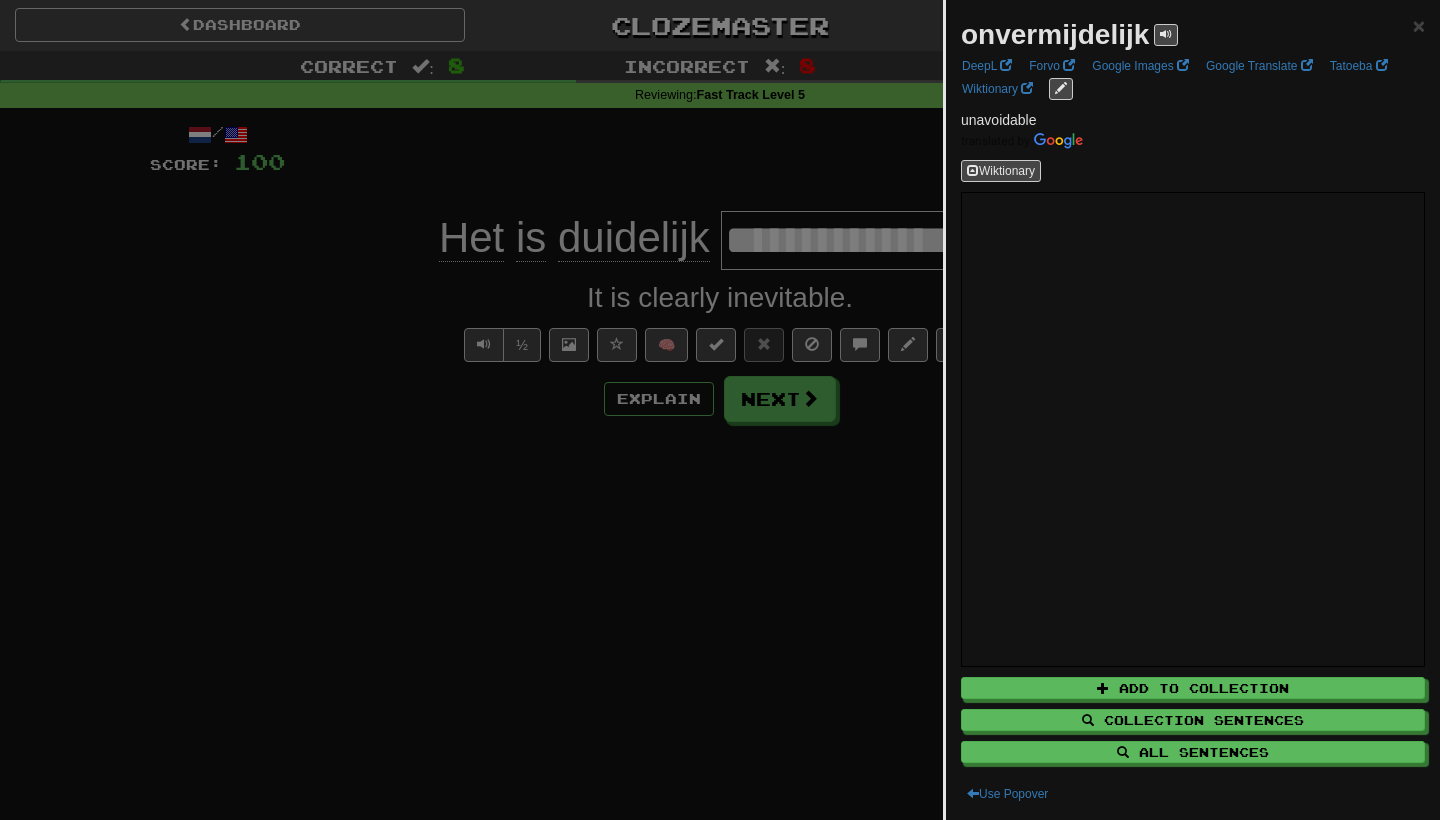 click at bounding box center (720, 410) 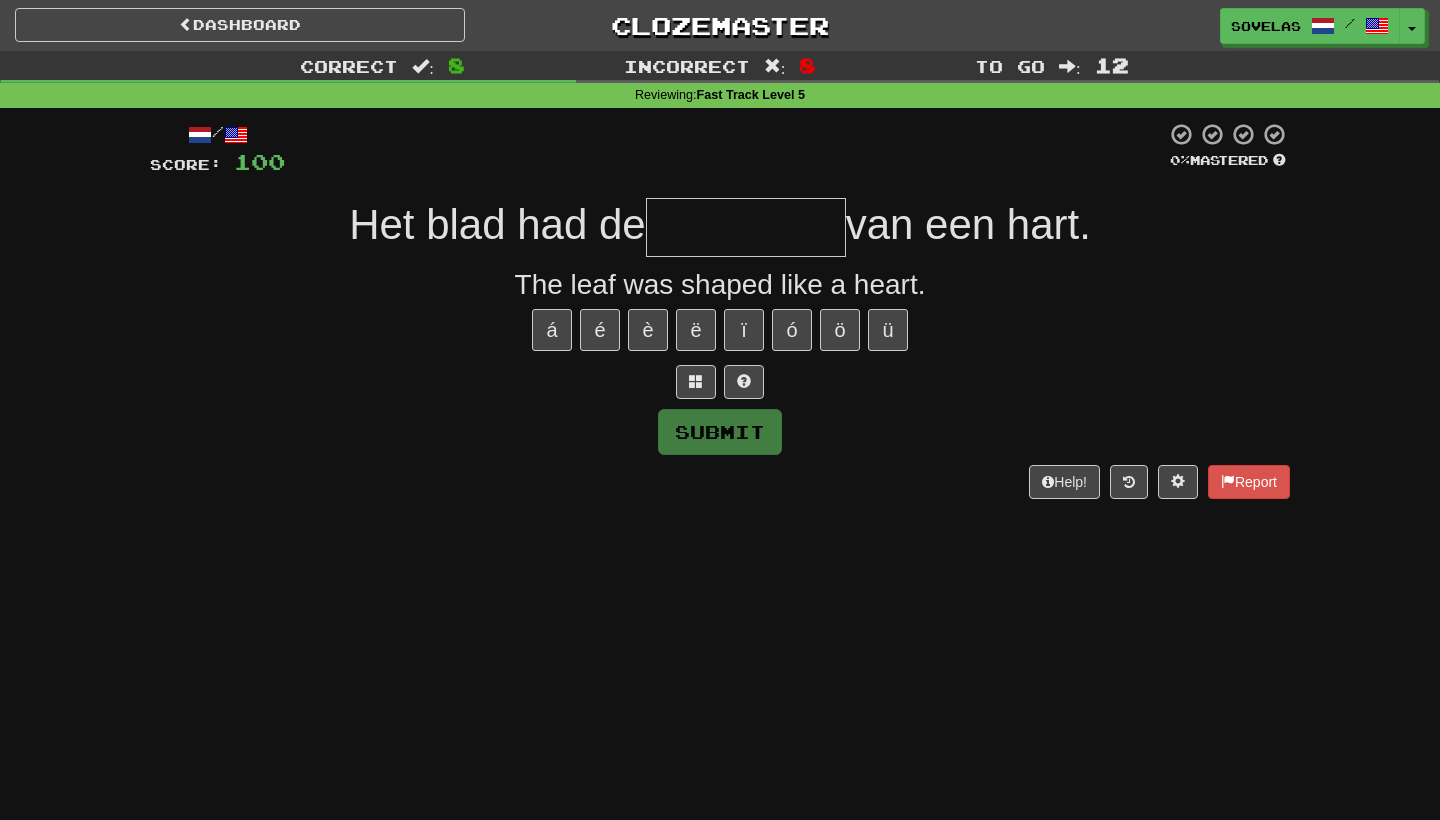 type on "*" 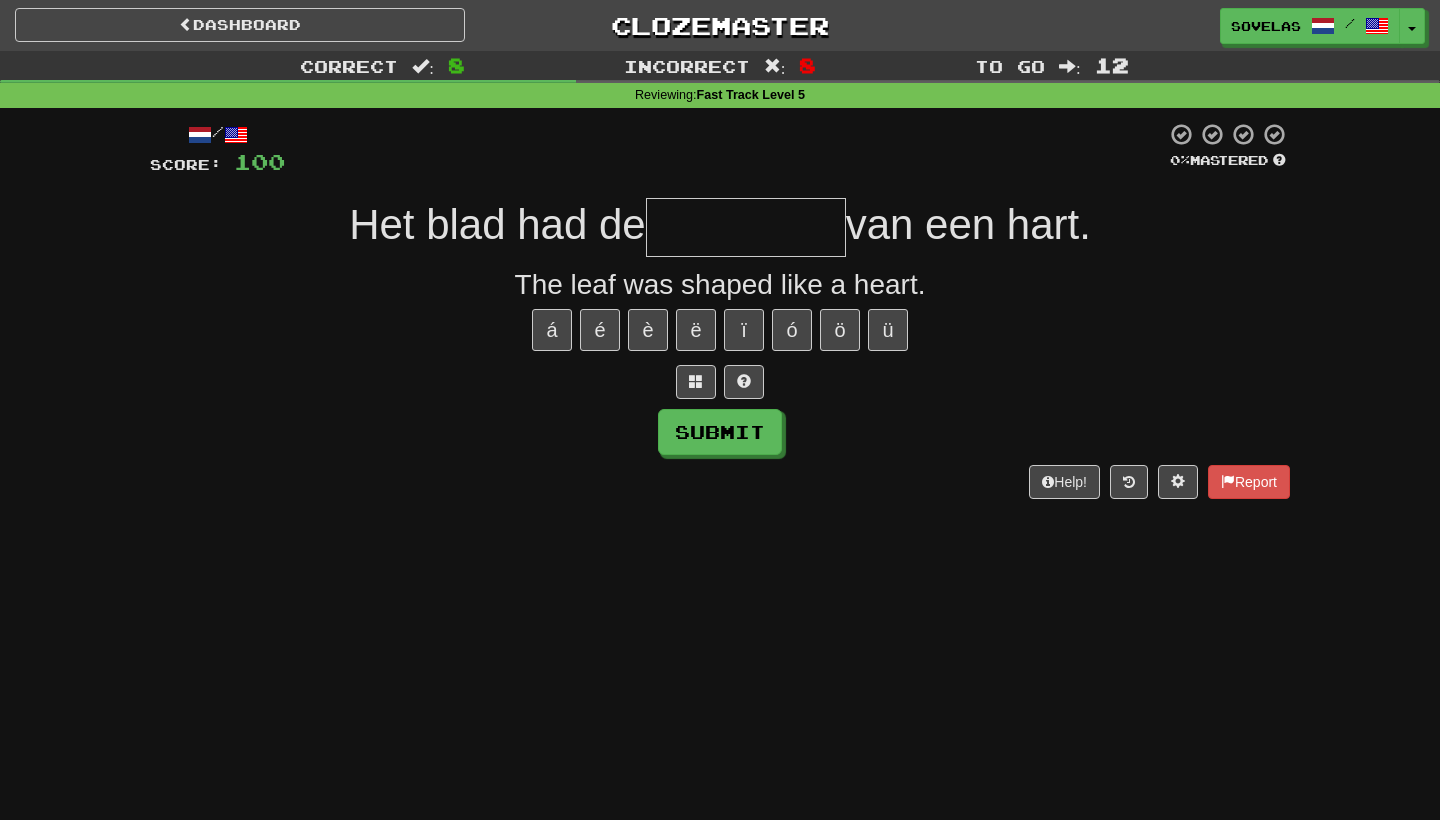 type on "*" 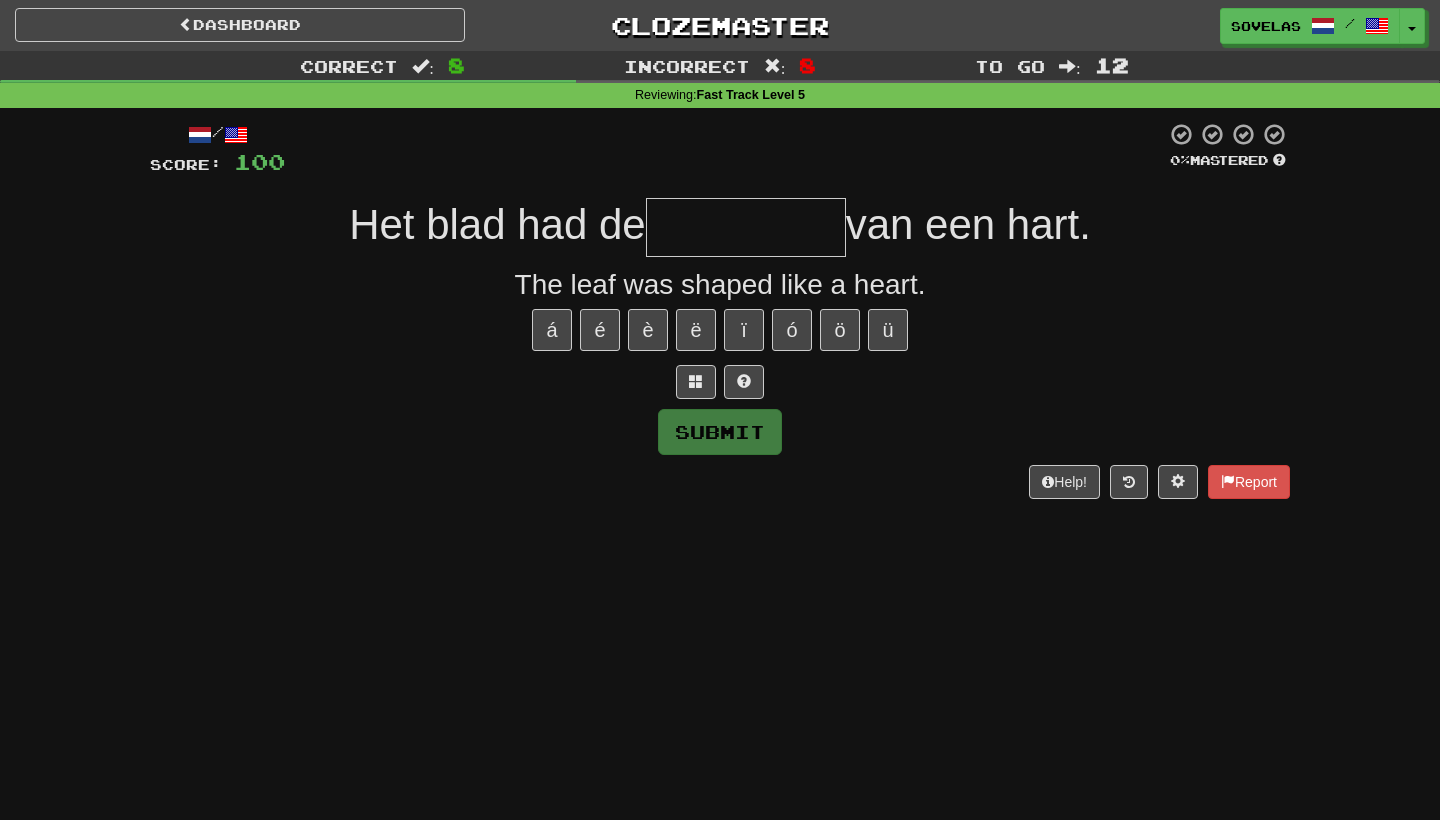 type on "*" 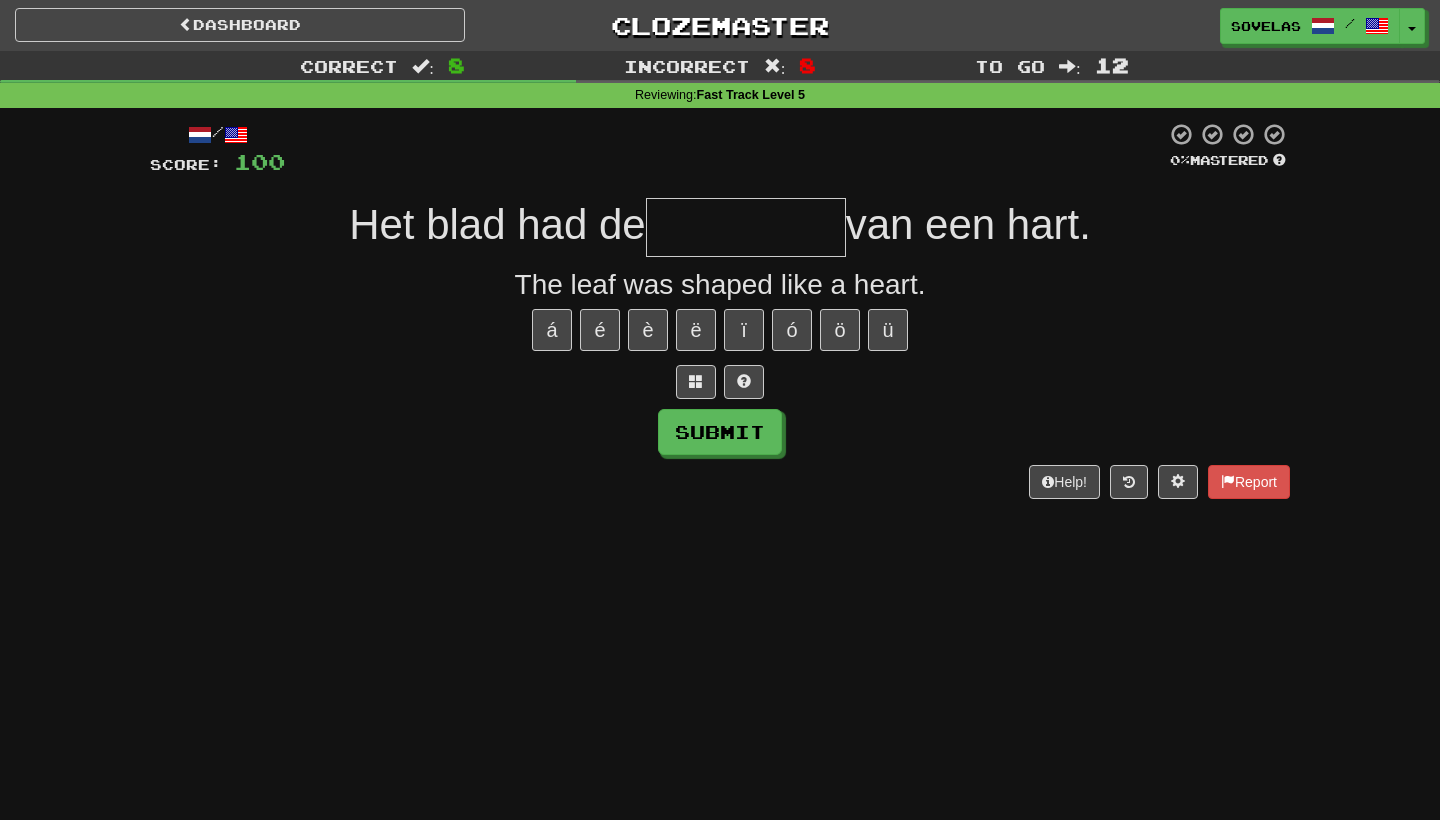 type on "*" 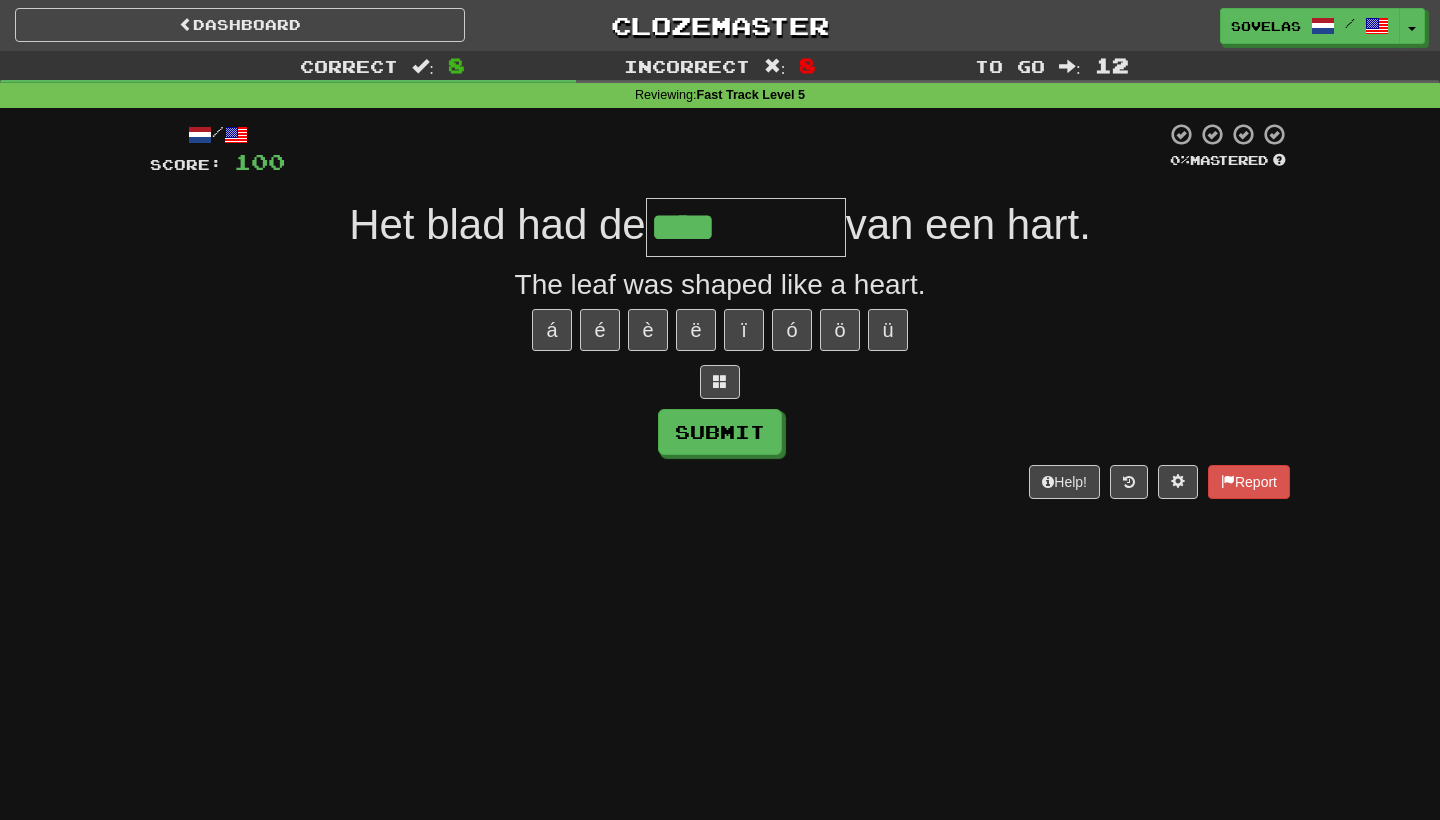 type on "****" 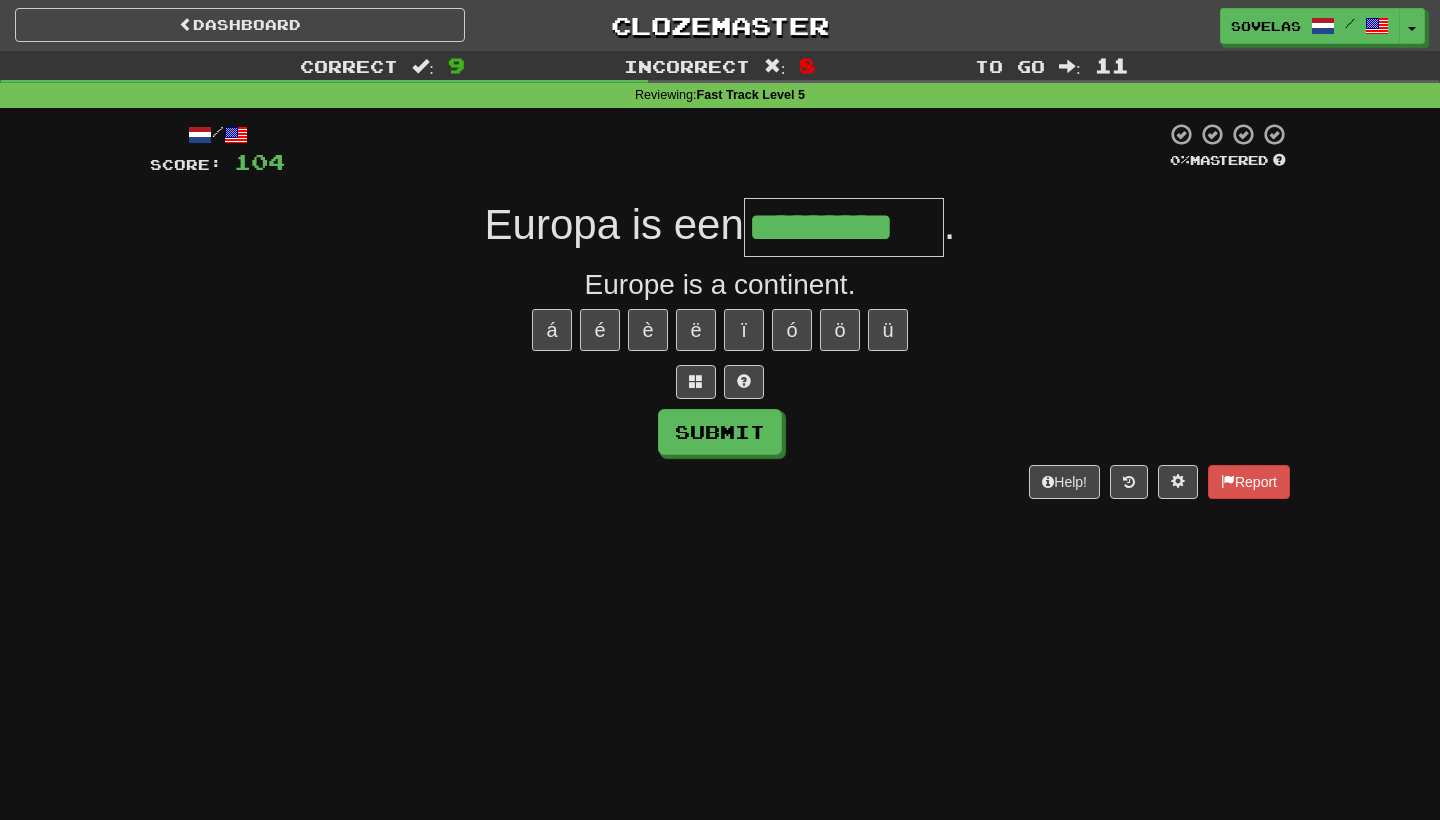 type on "*********" 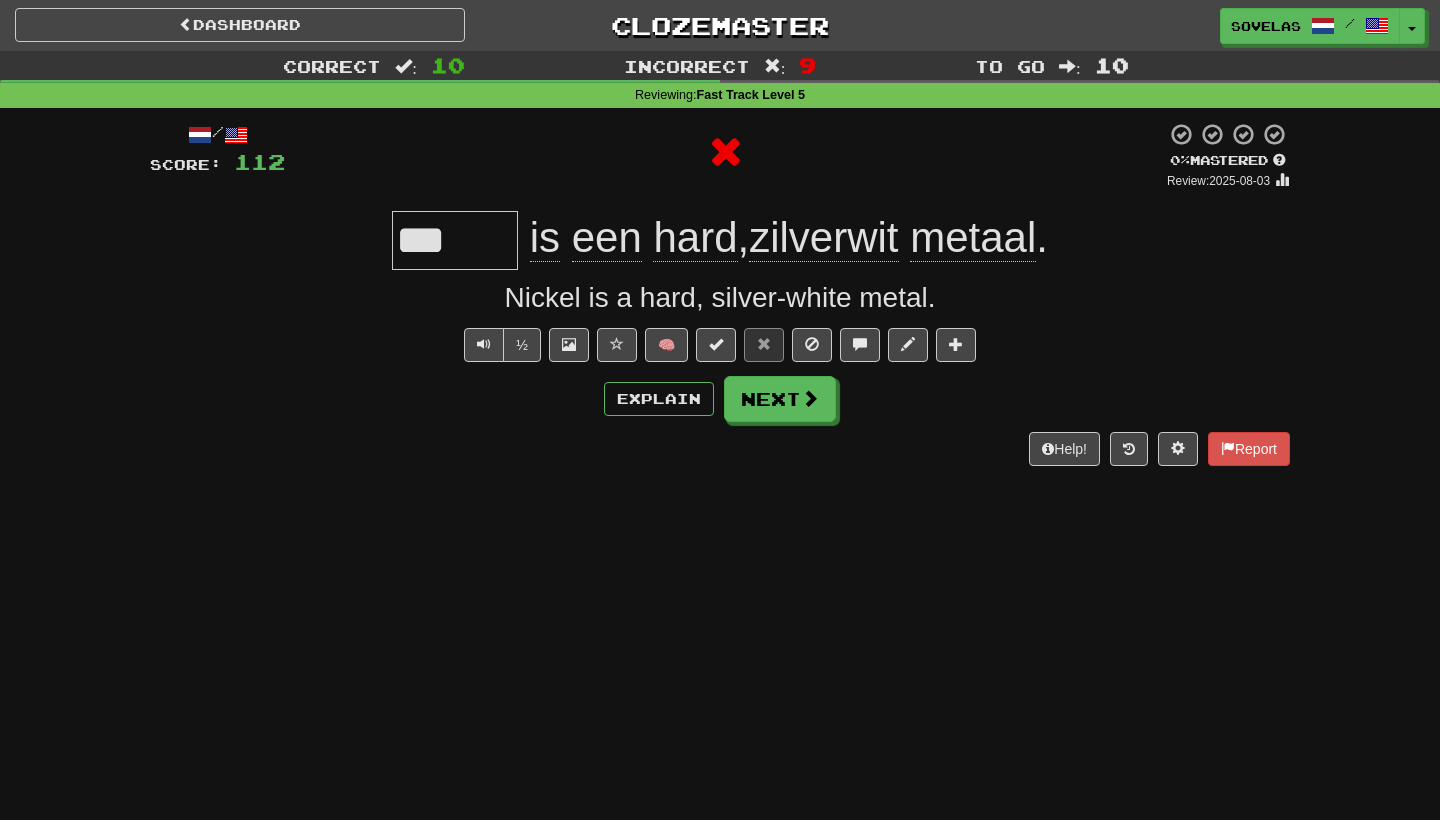 type on "******" 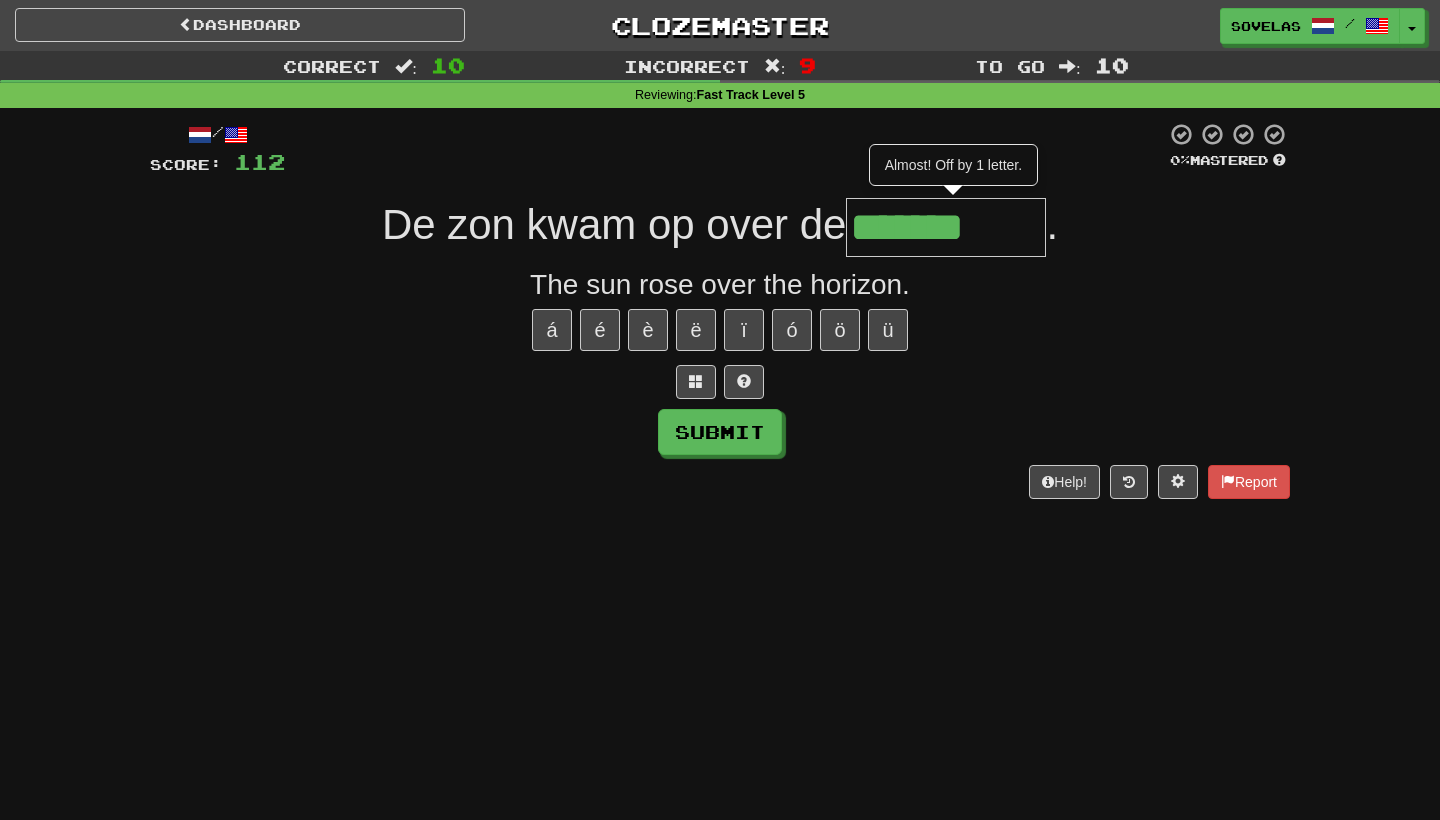 type on "*******" 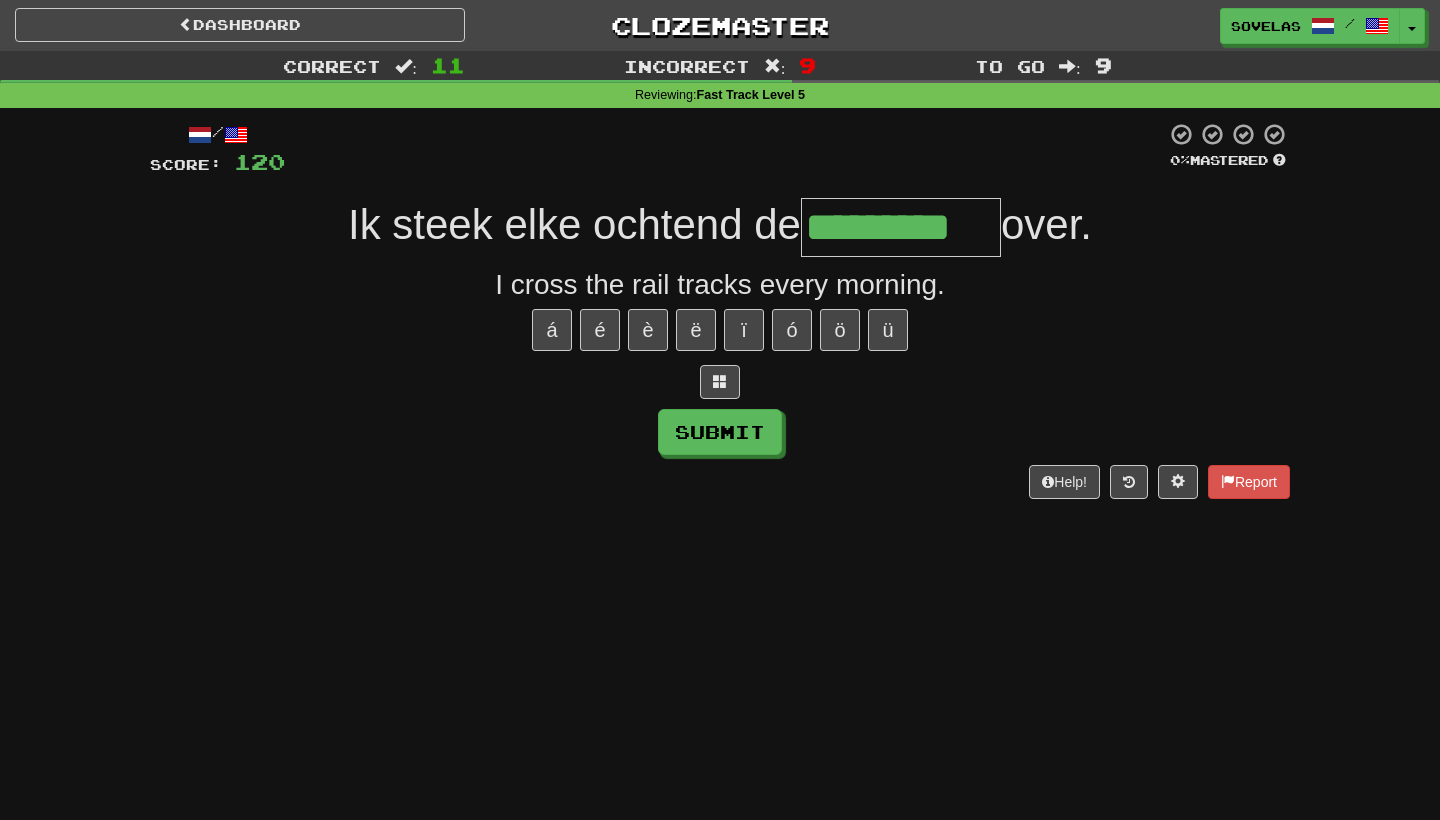 type on "*********" 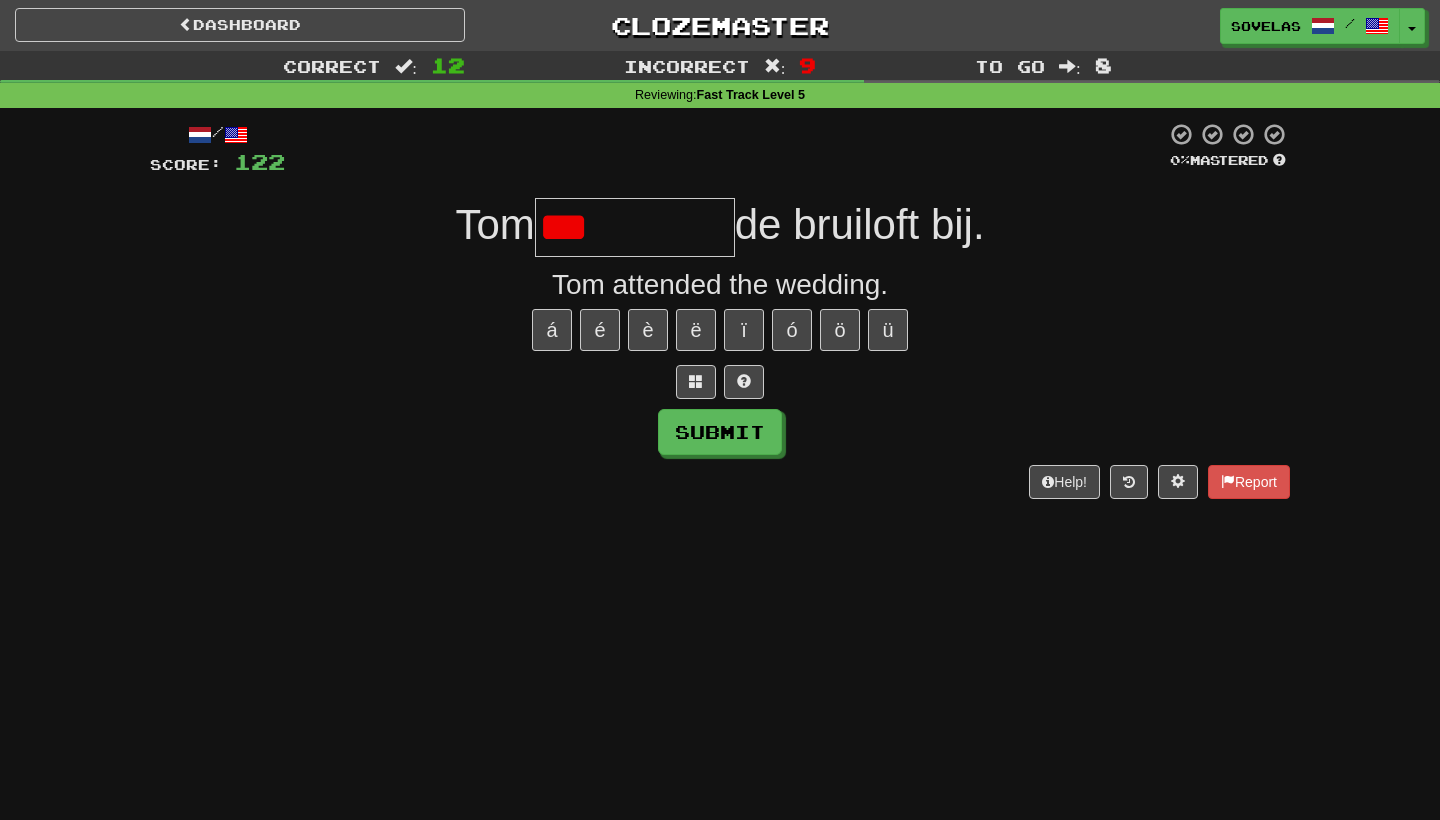 type on "******" 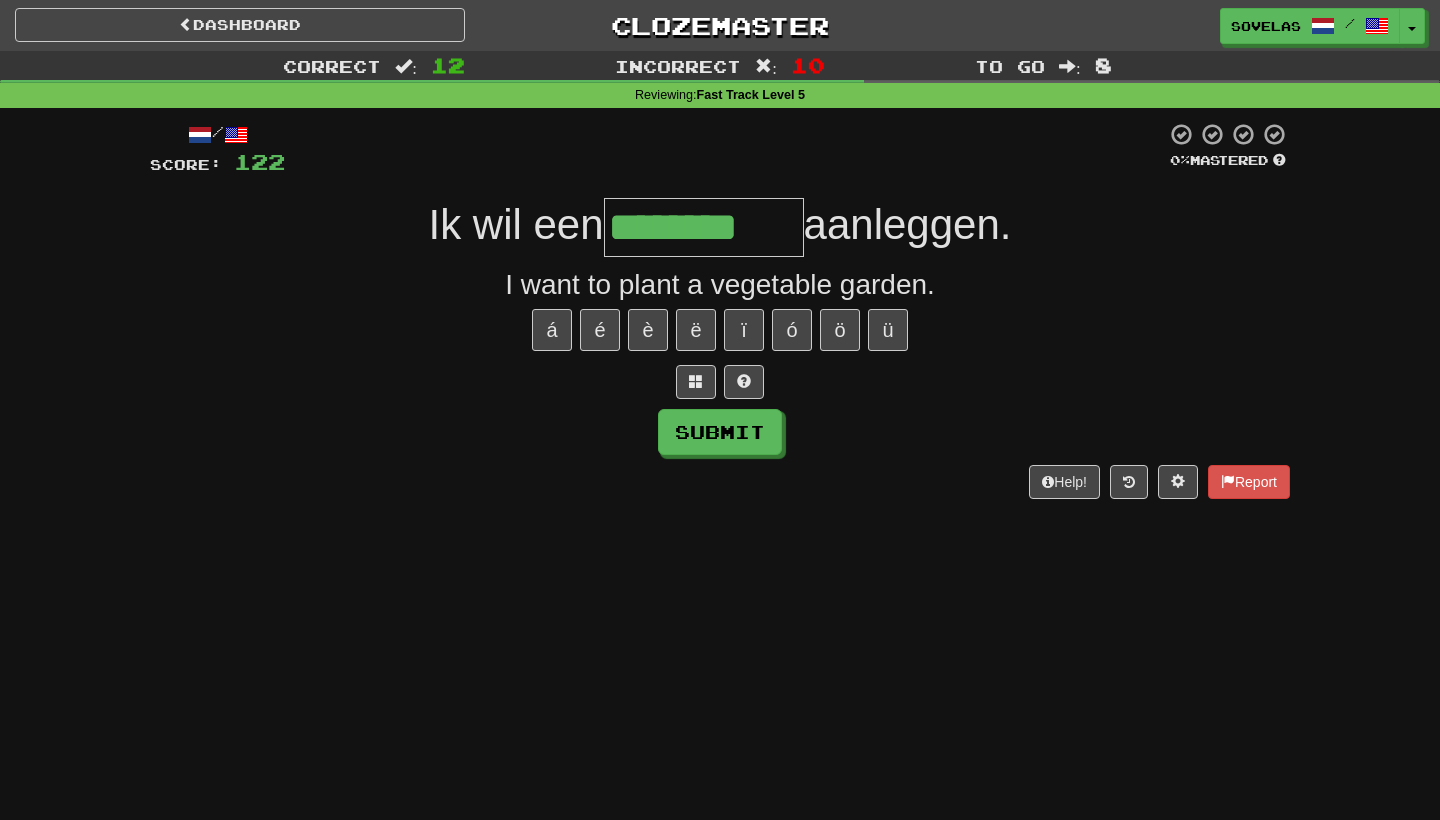 type on "********" 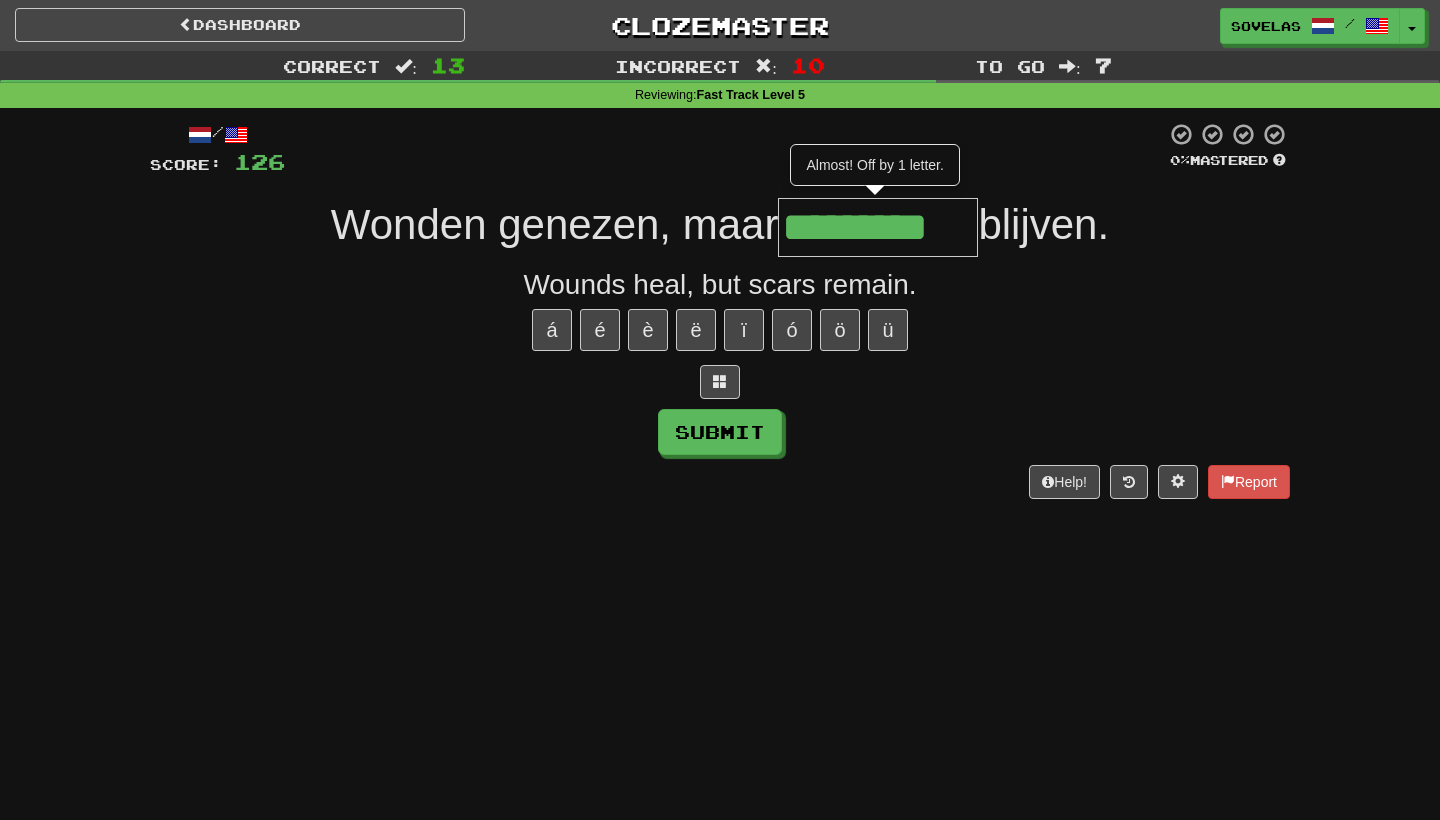 type on "*********" 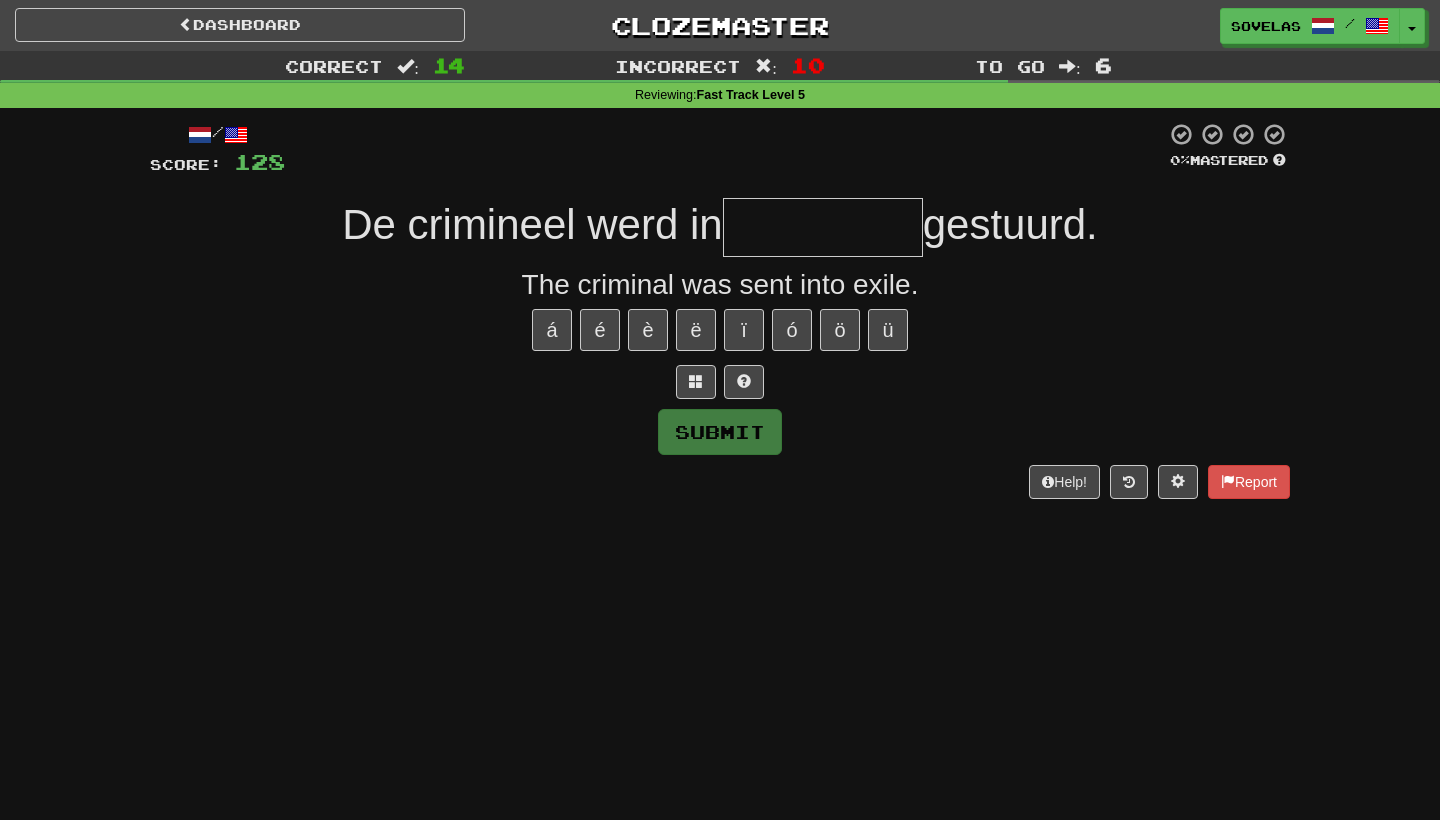 type on "*" 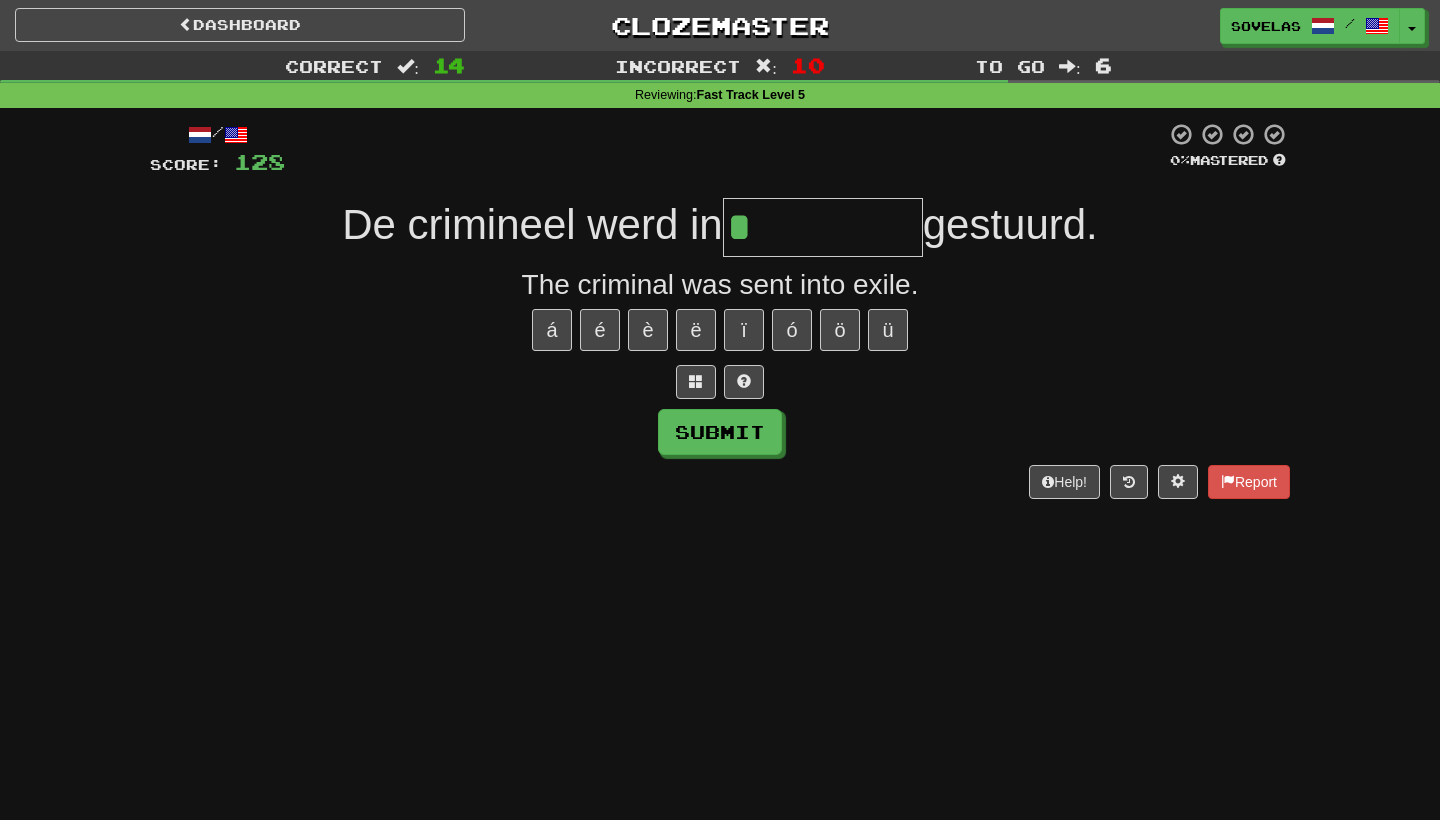 type on "**********" 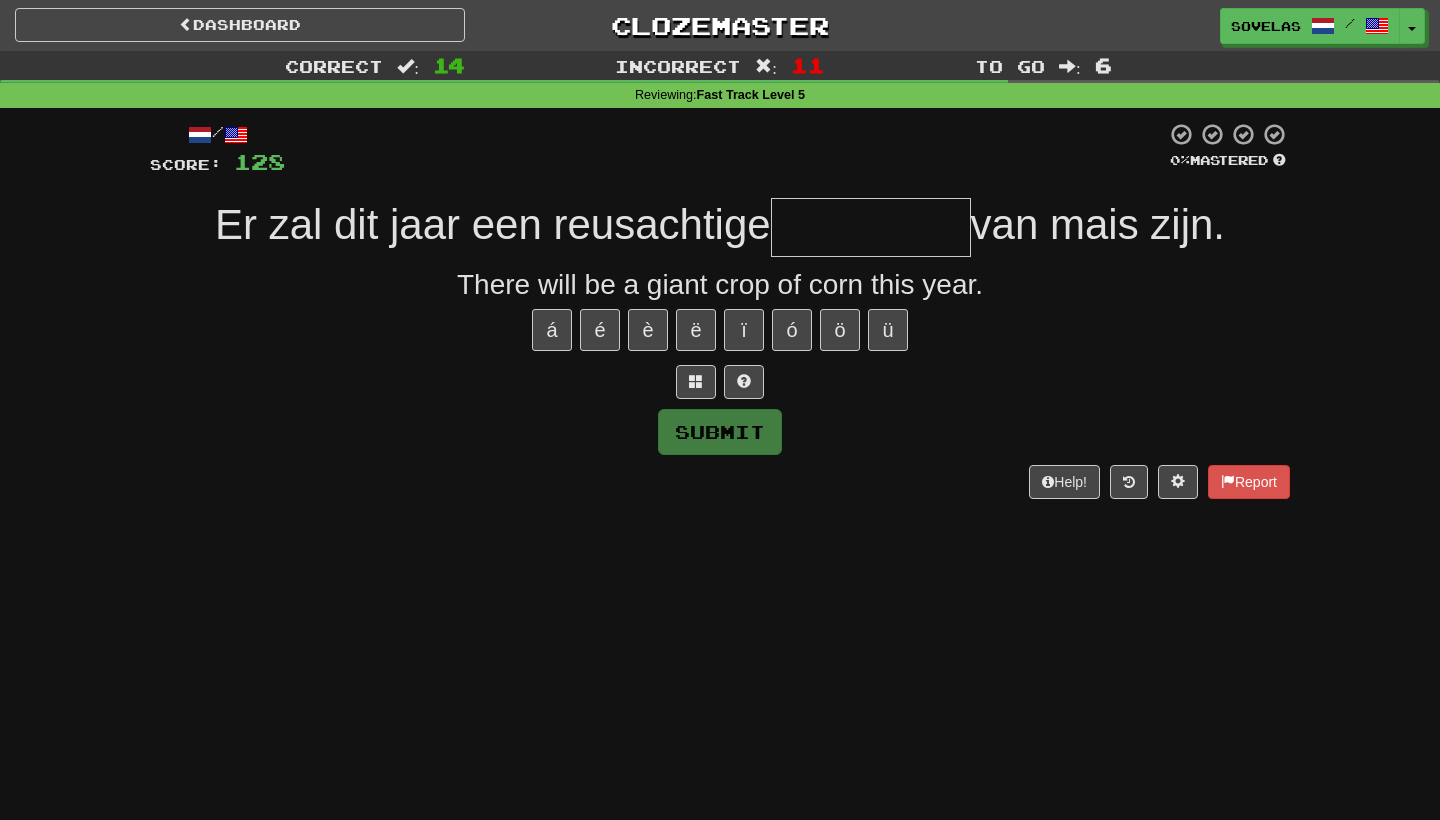 type on "*" 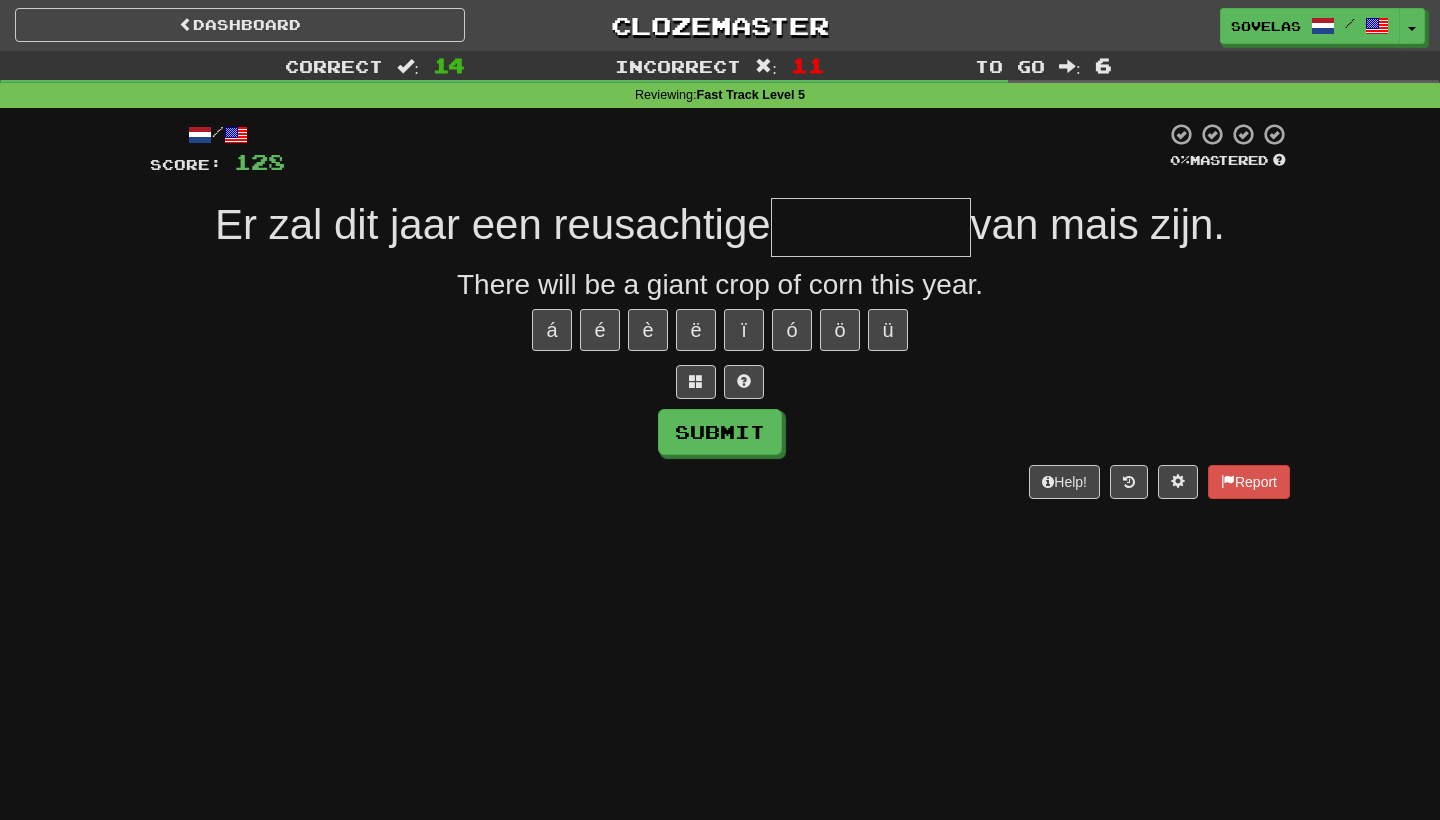 type on "*" 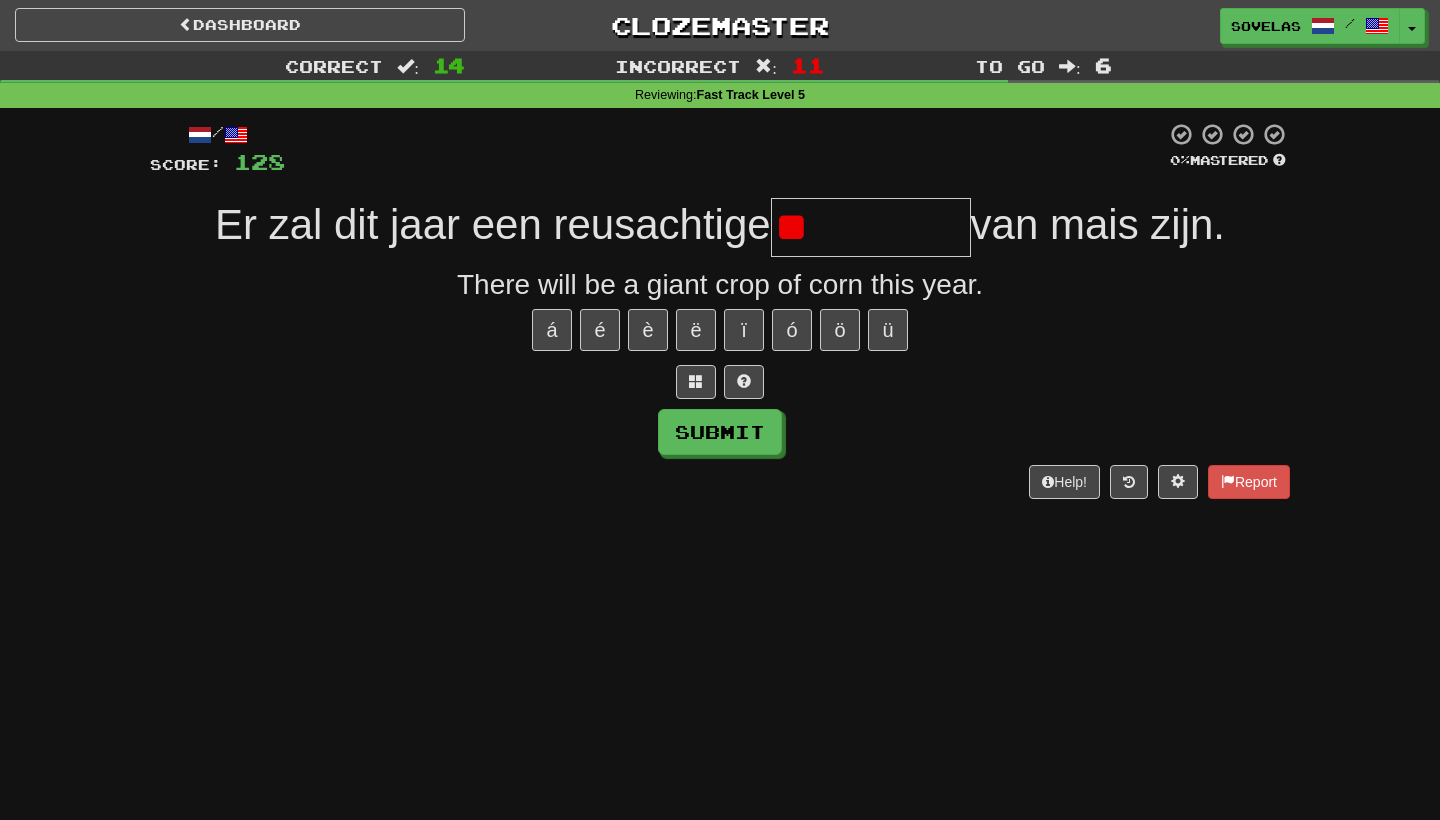 type on "*" 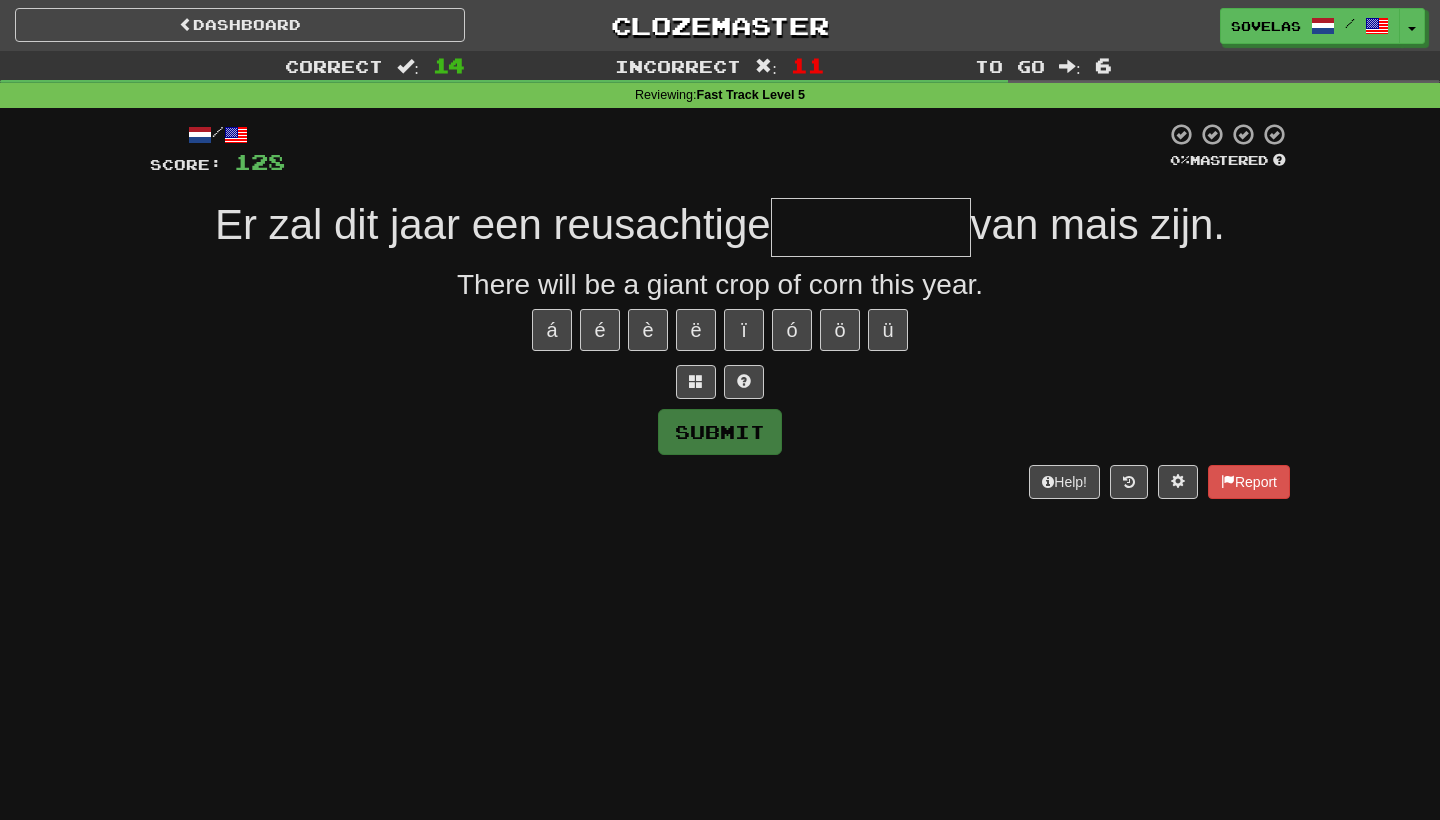 type on "*" 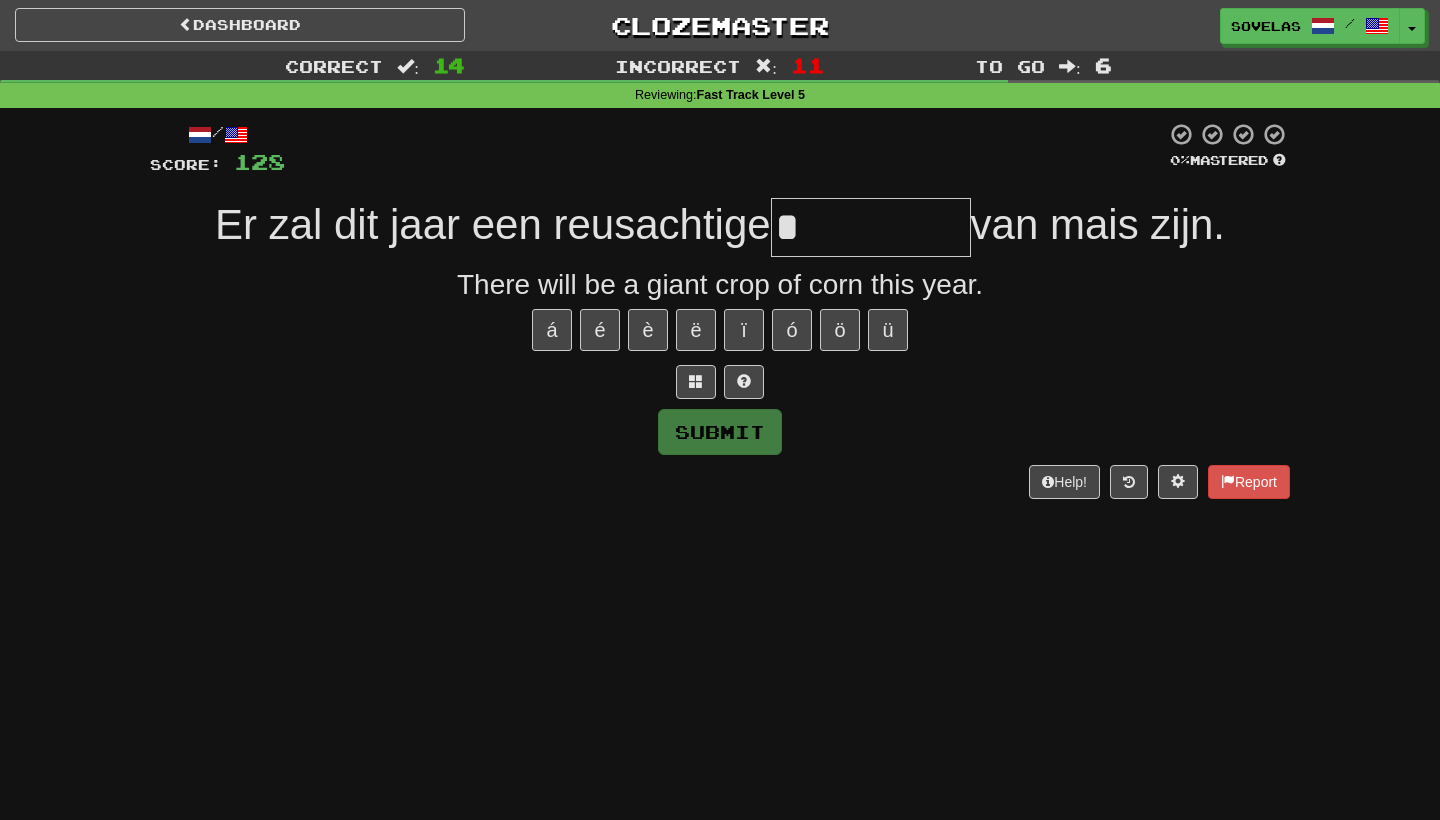 type on "*****" 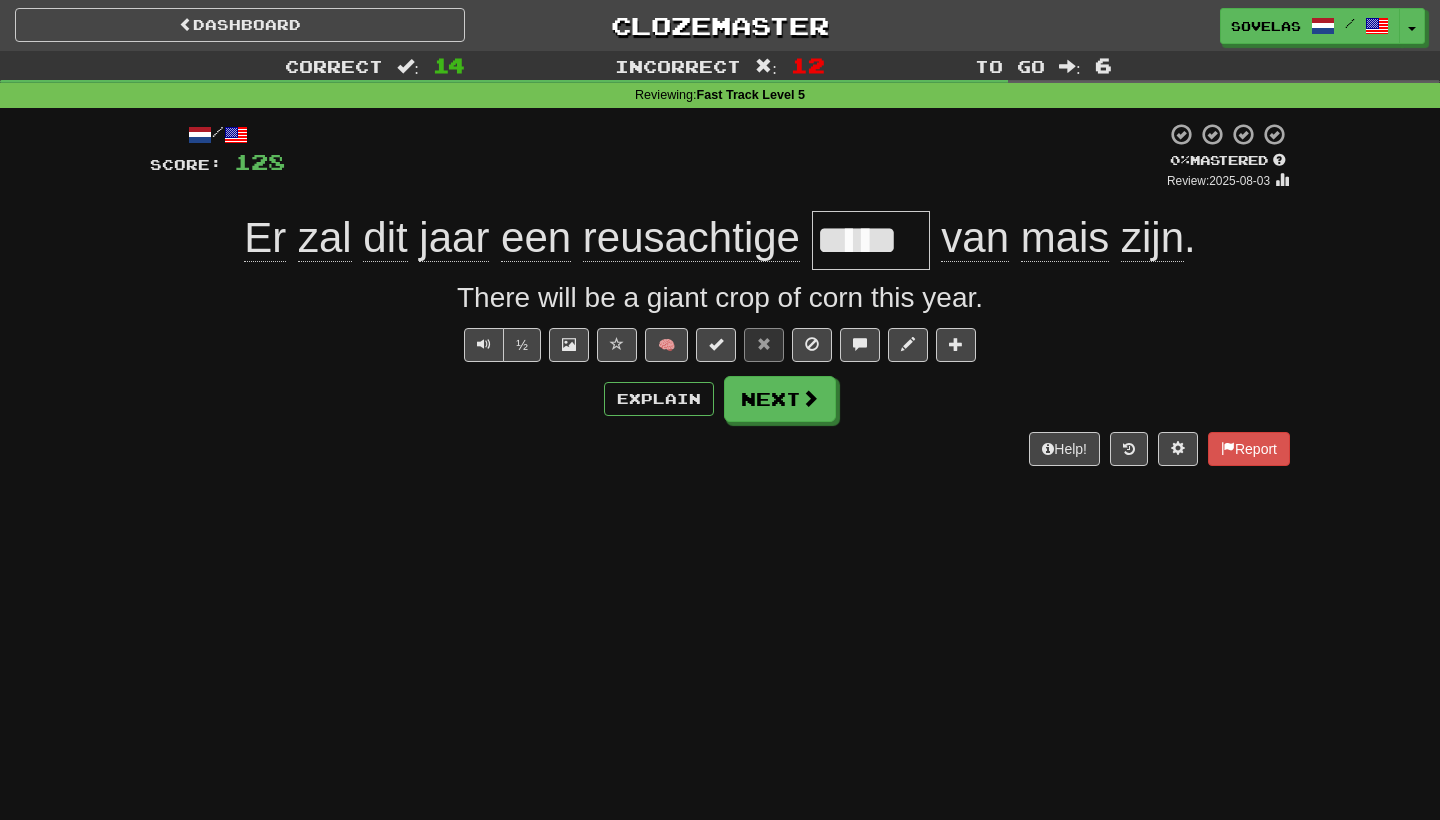 click on "*****" at bounding box center (871, 240) 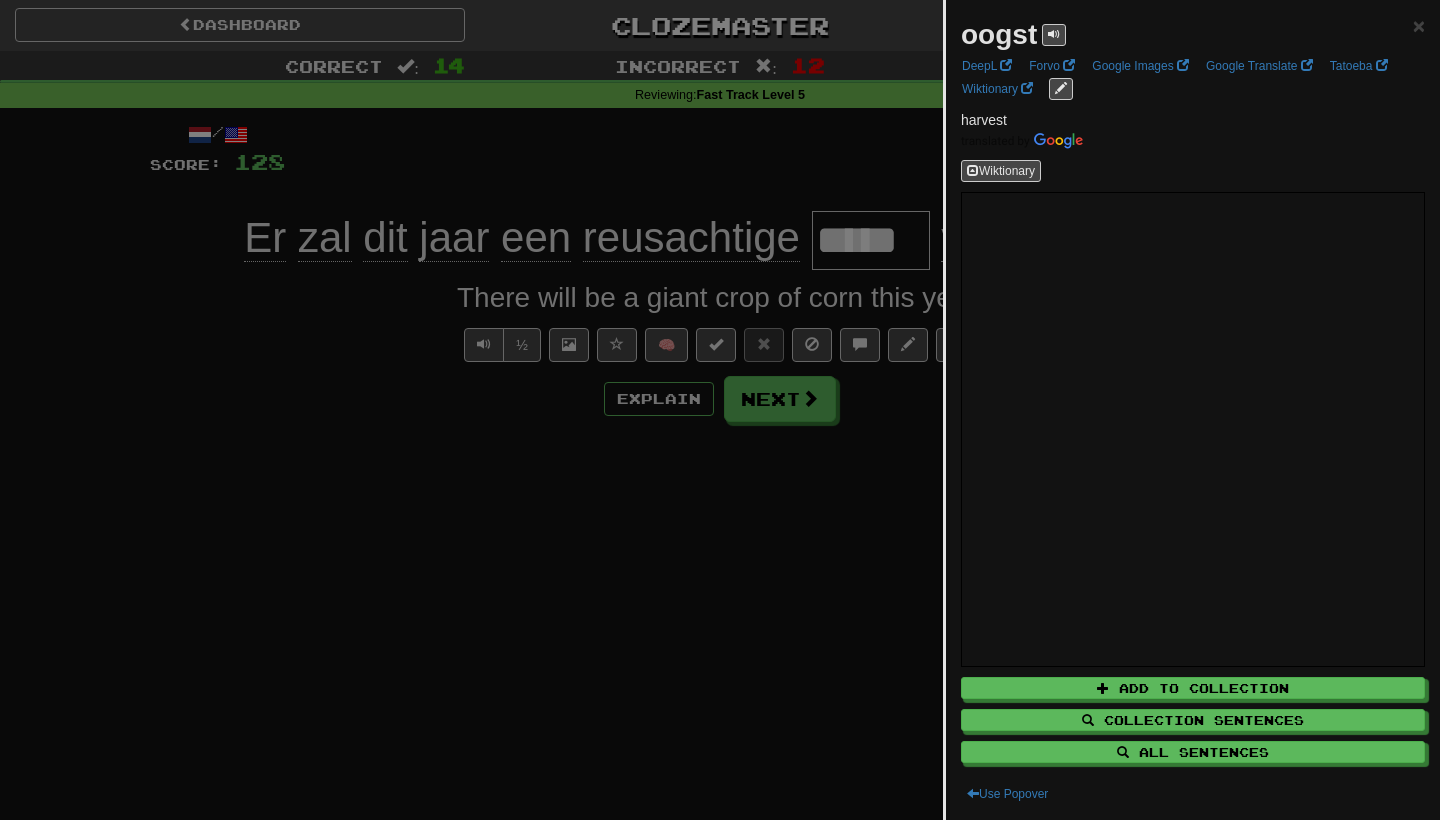 click at bounding box center [720, 410] 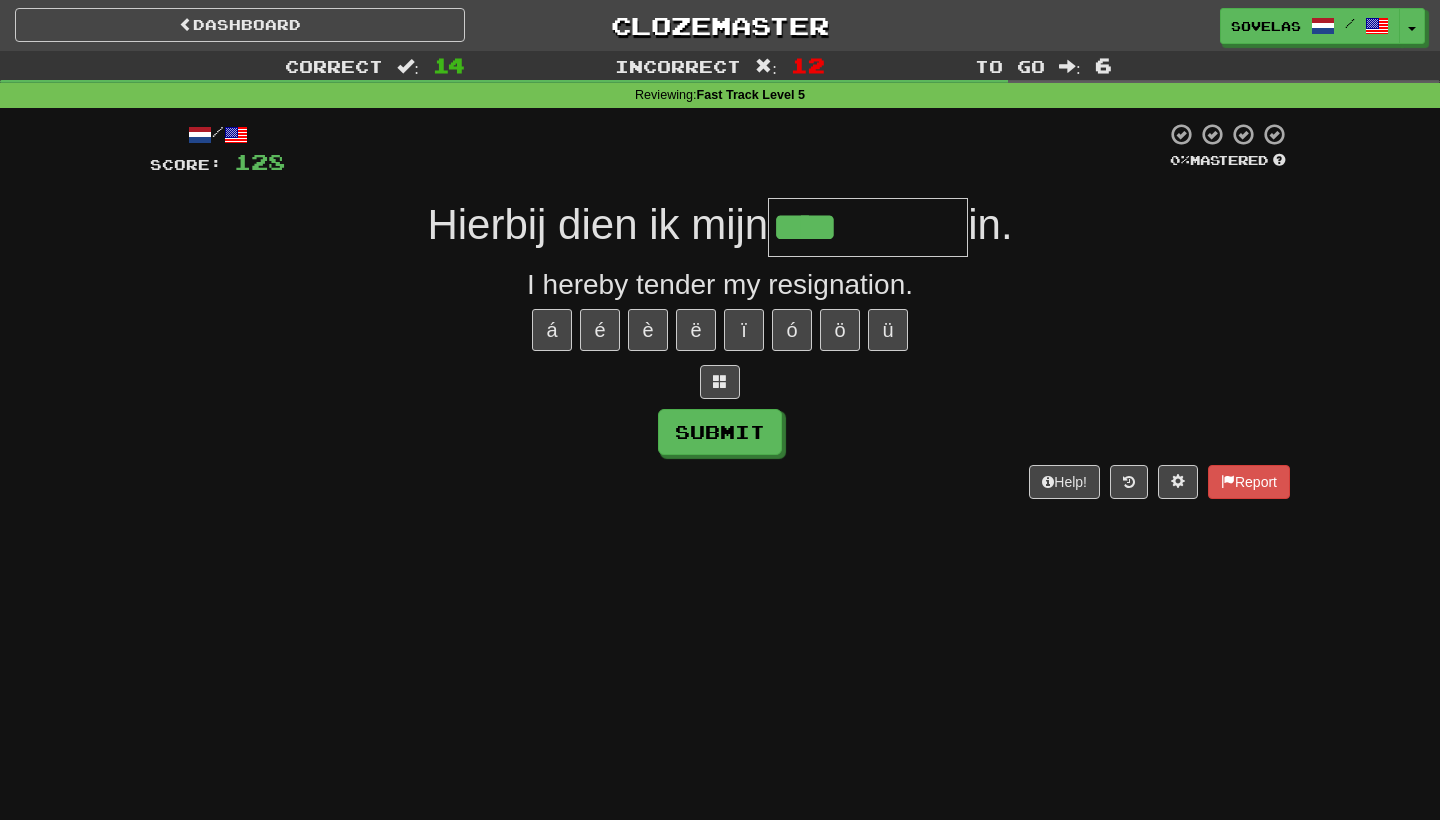 type on "*******" 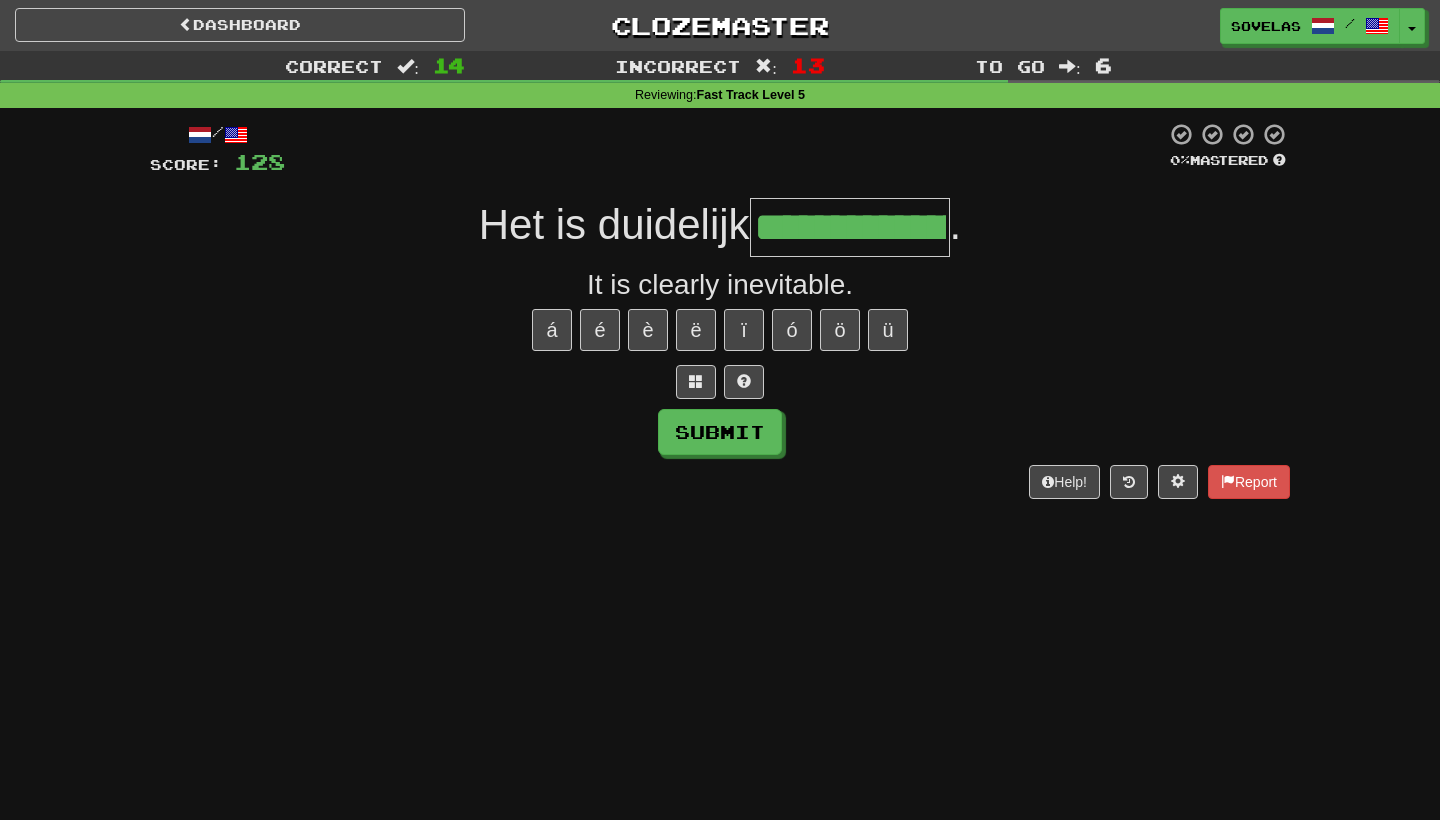 type on "**********" 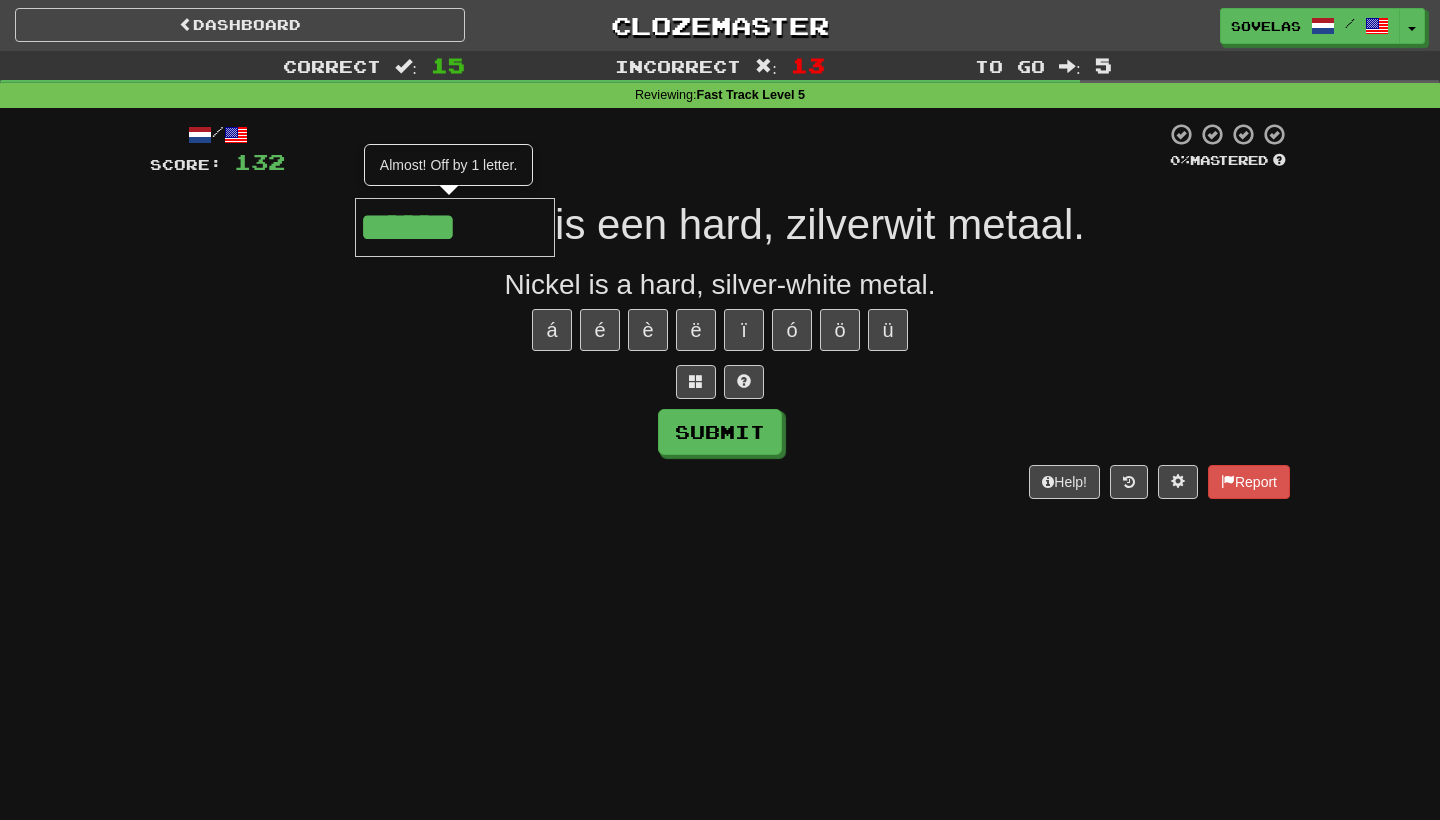 type on "******" 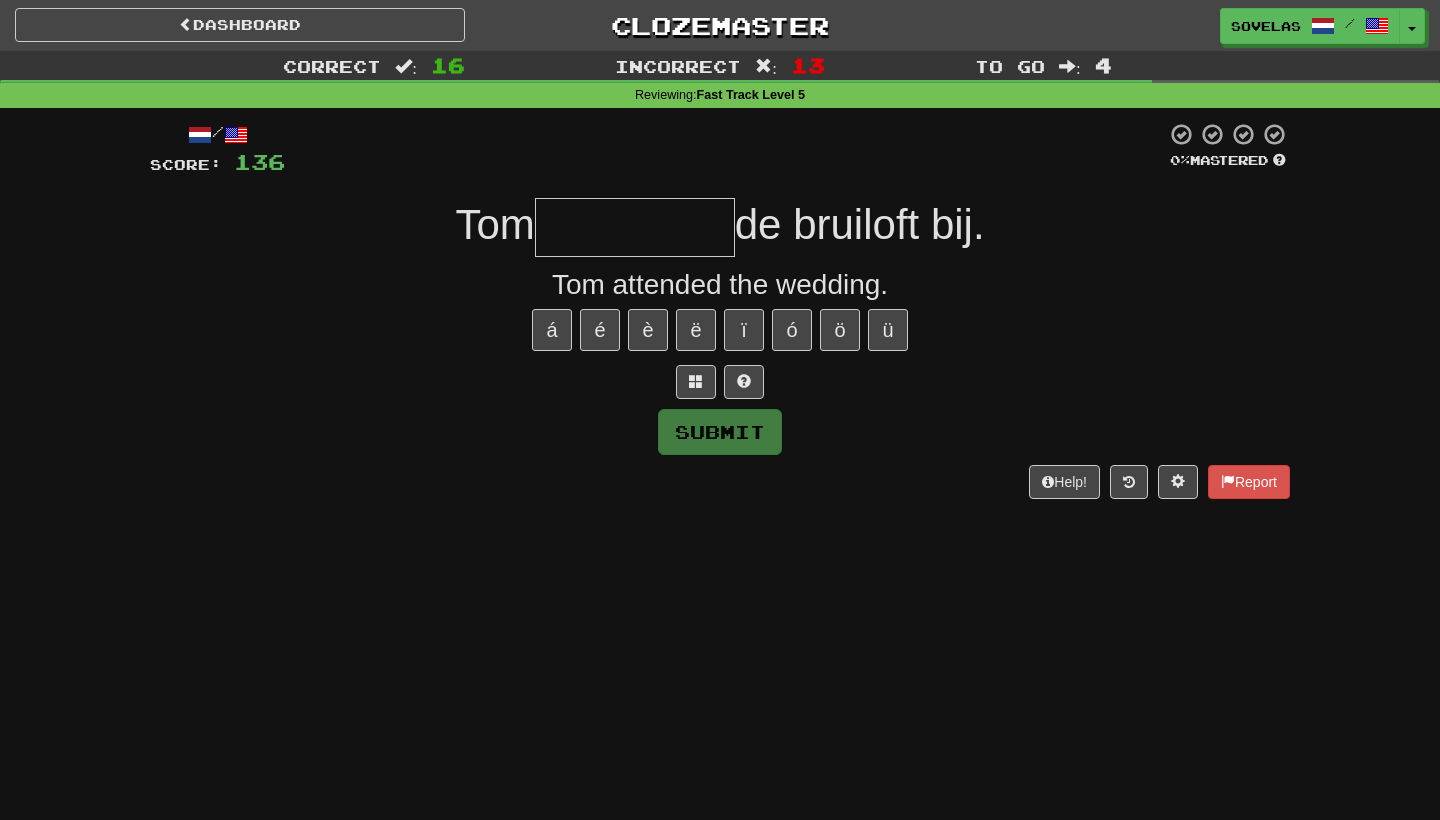 type on "*" 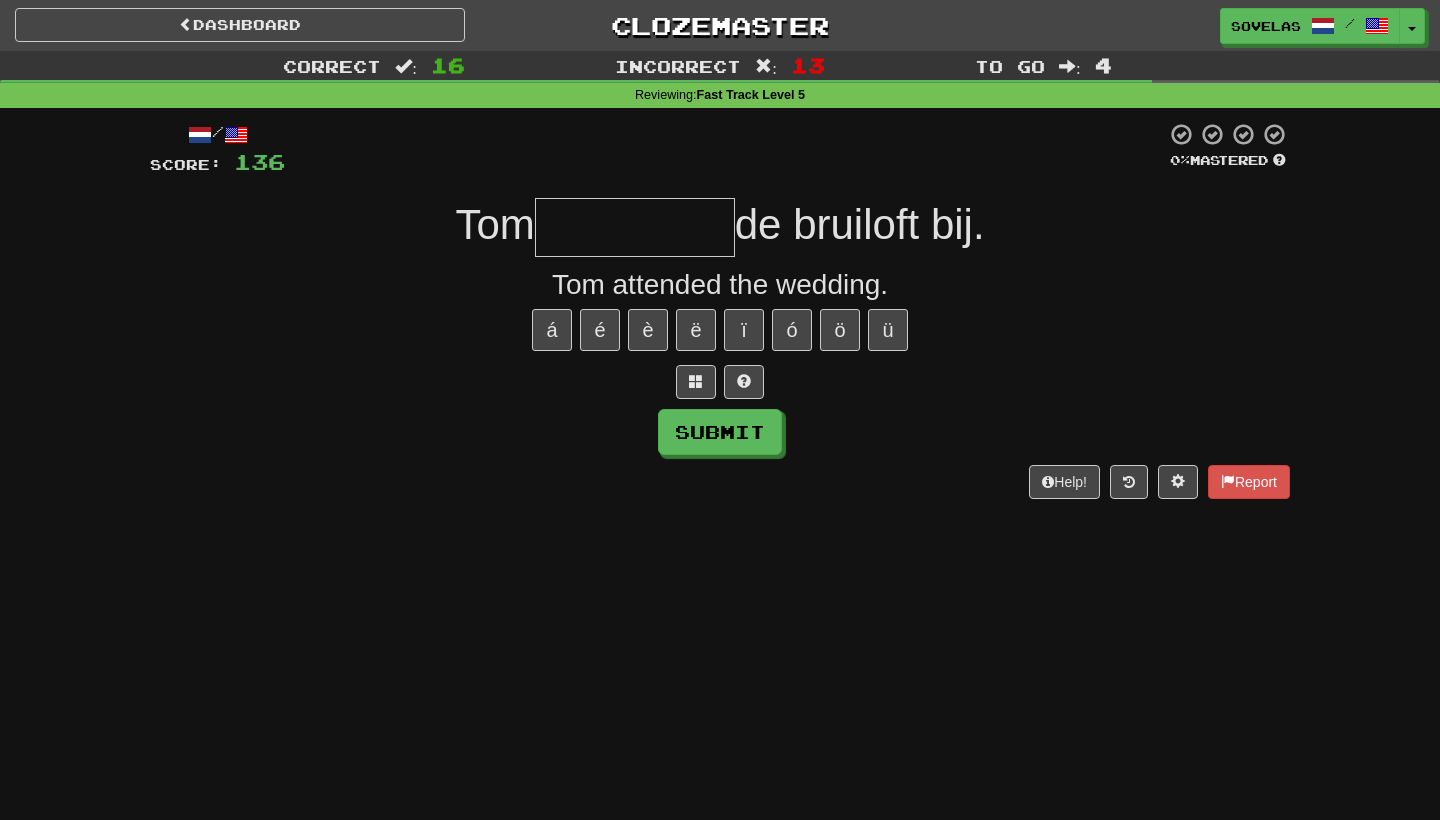 type on "*" 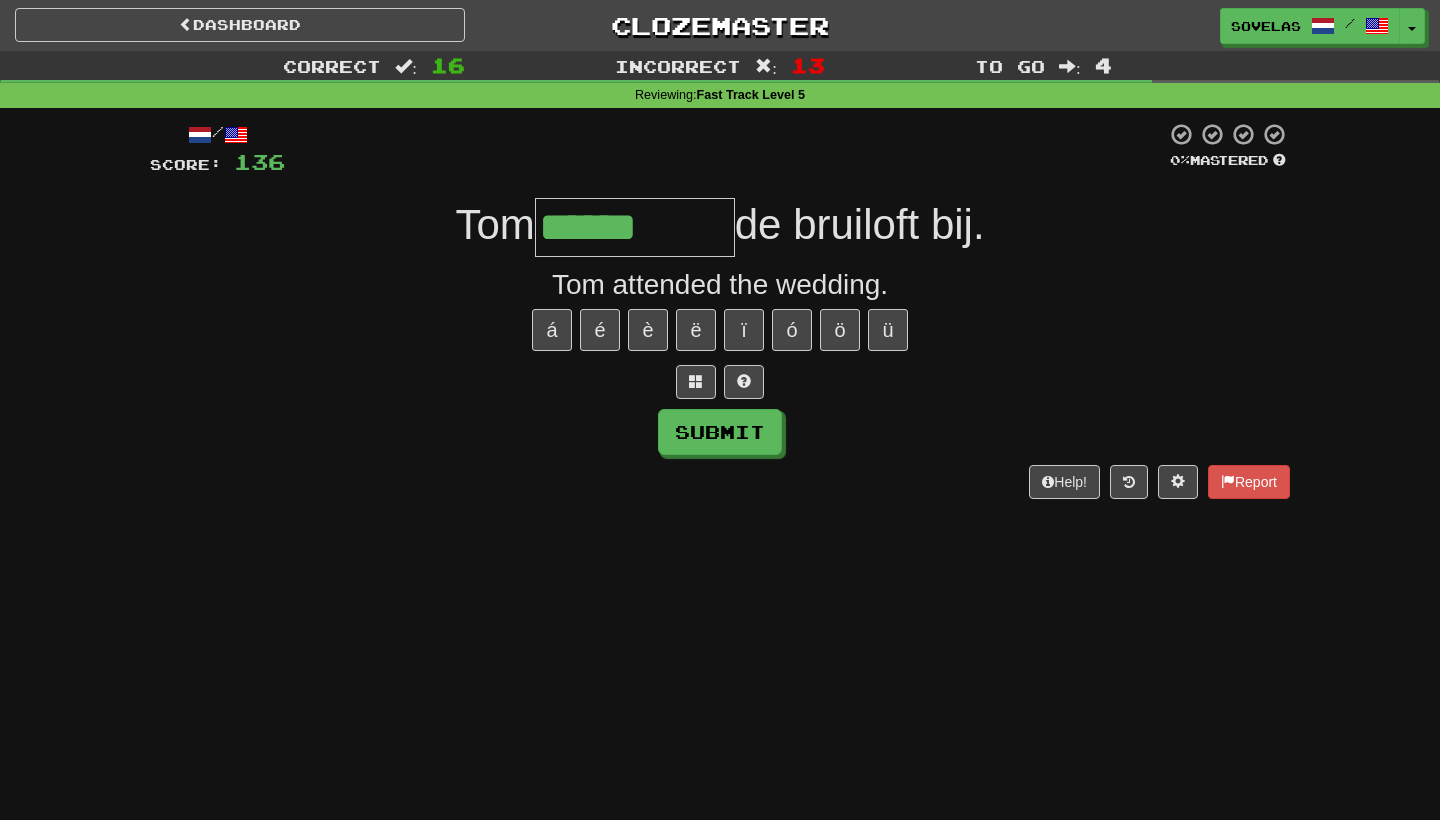 type on "******" 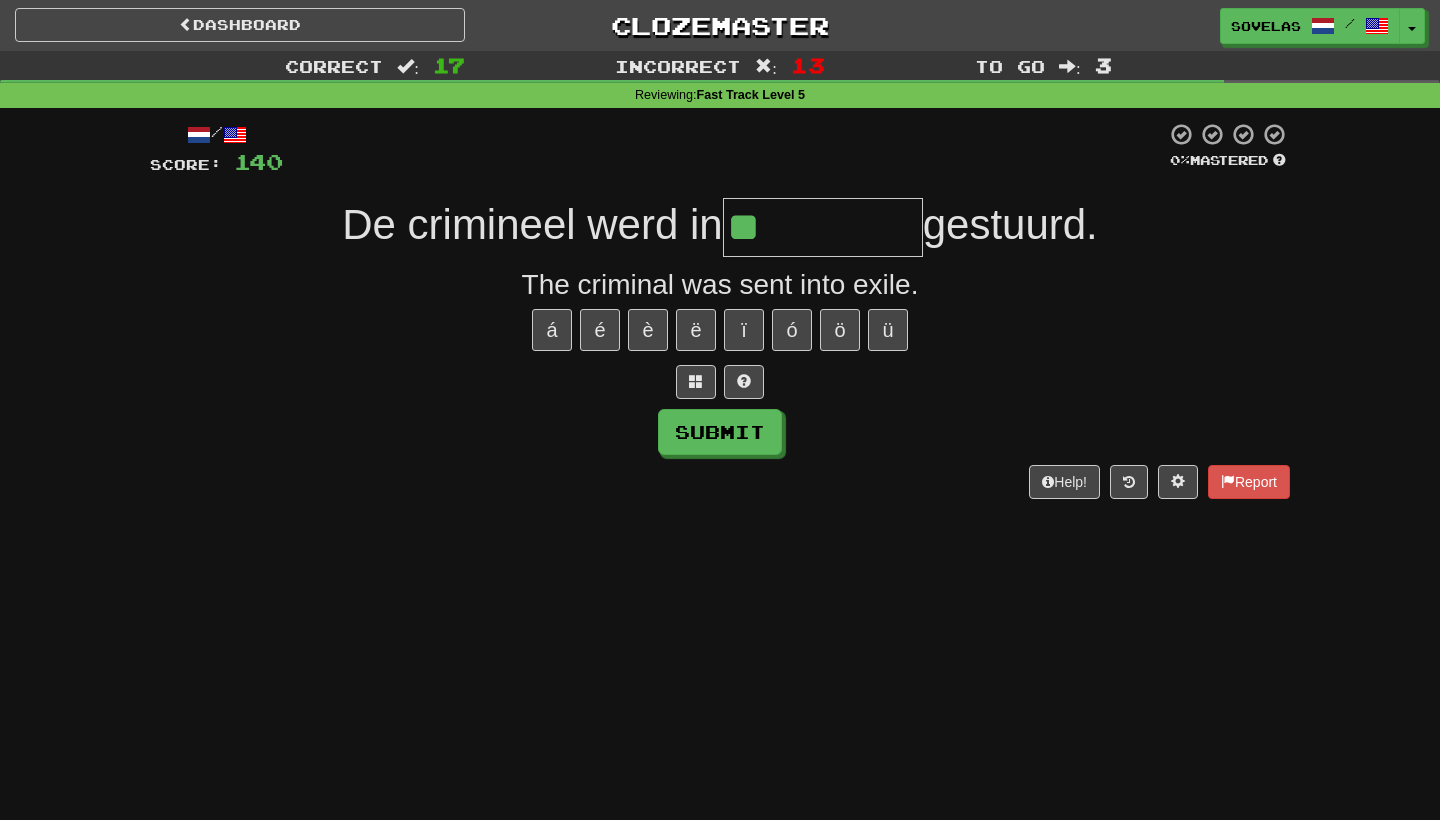type on "*" 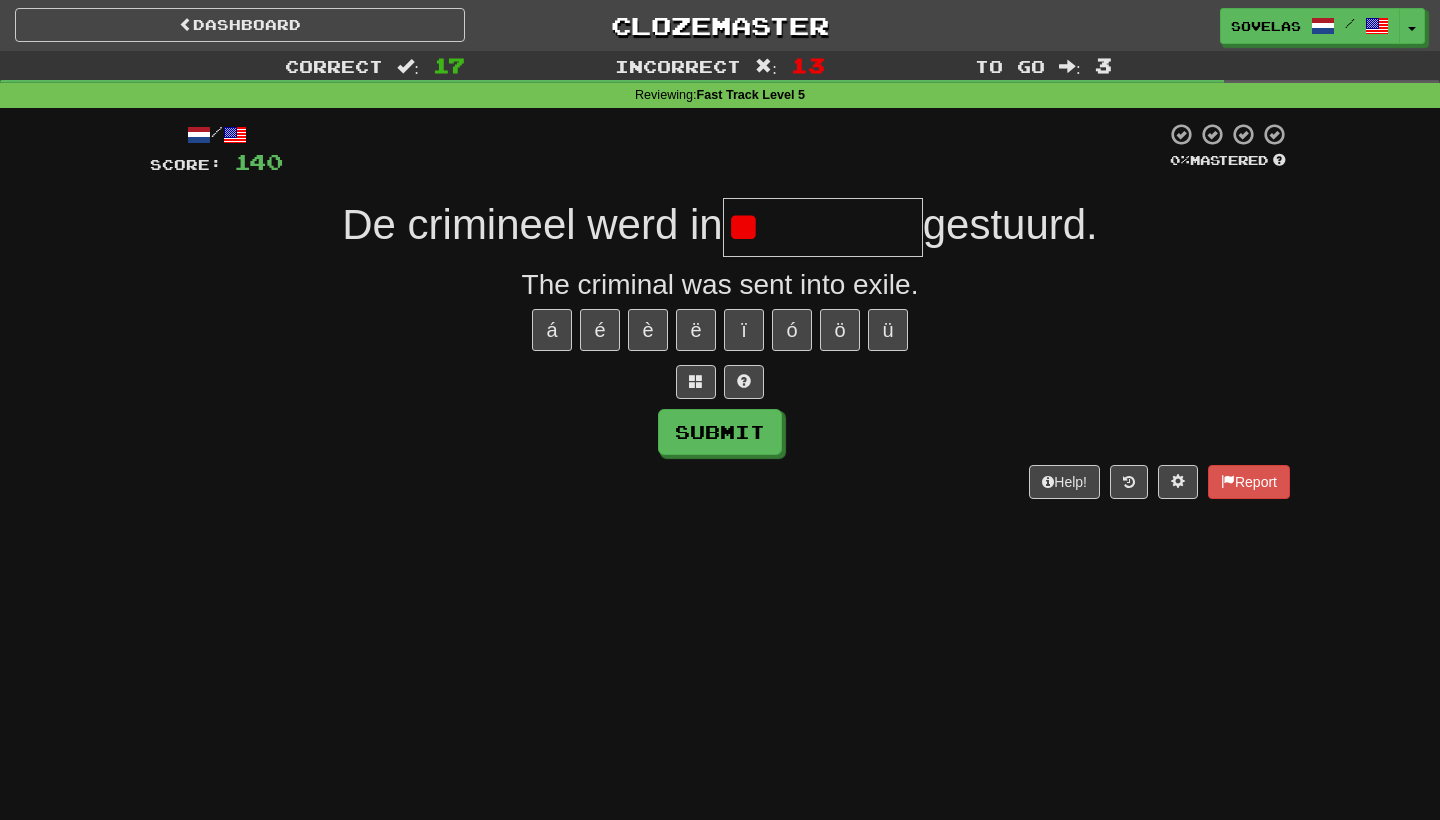 type on "*" 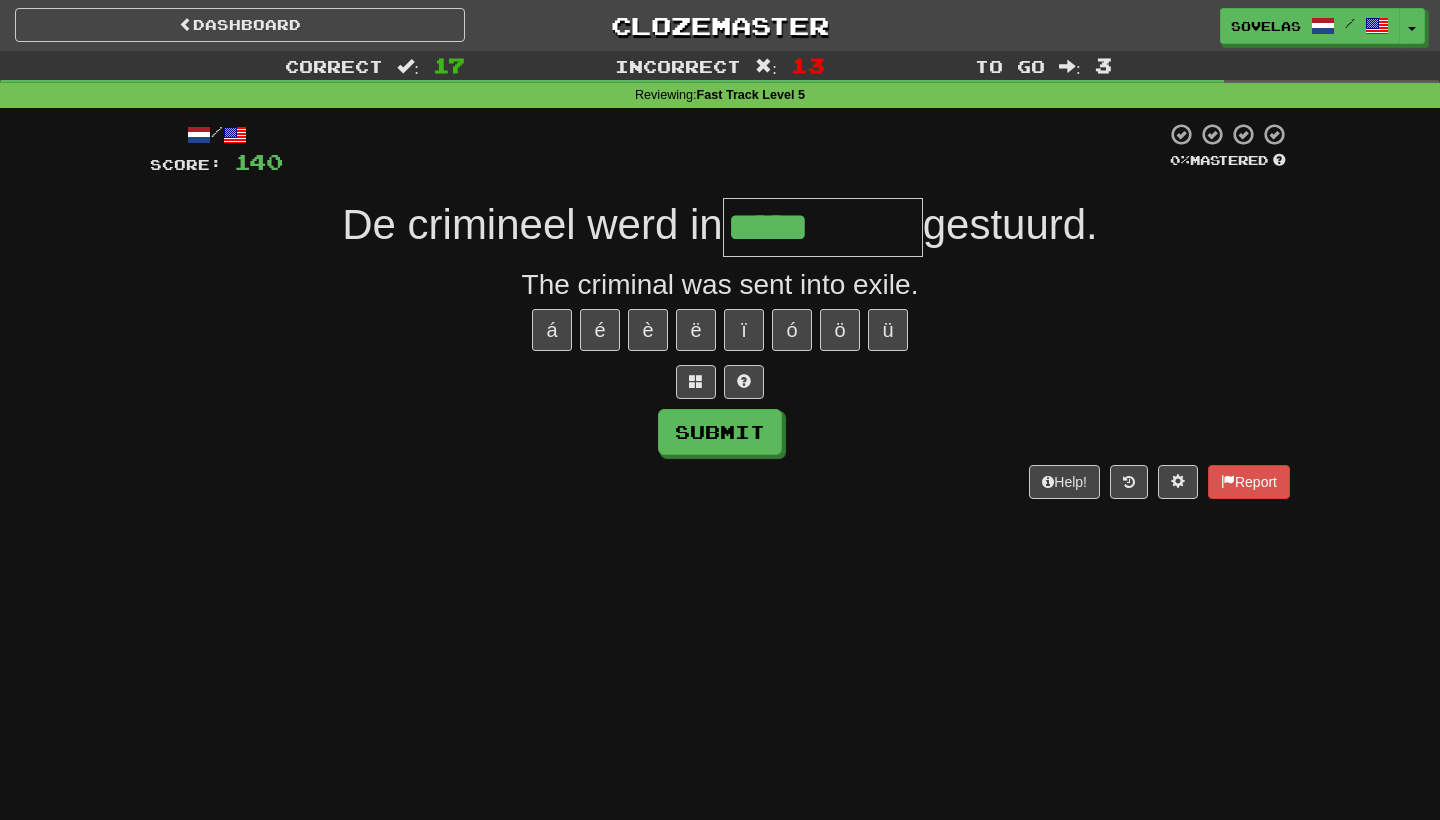 type on "**********" 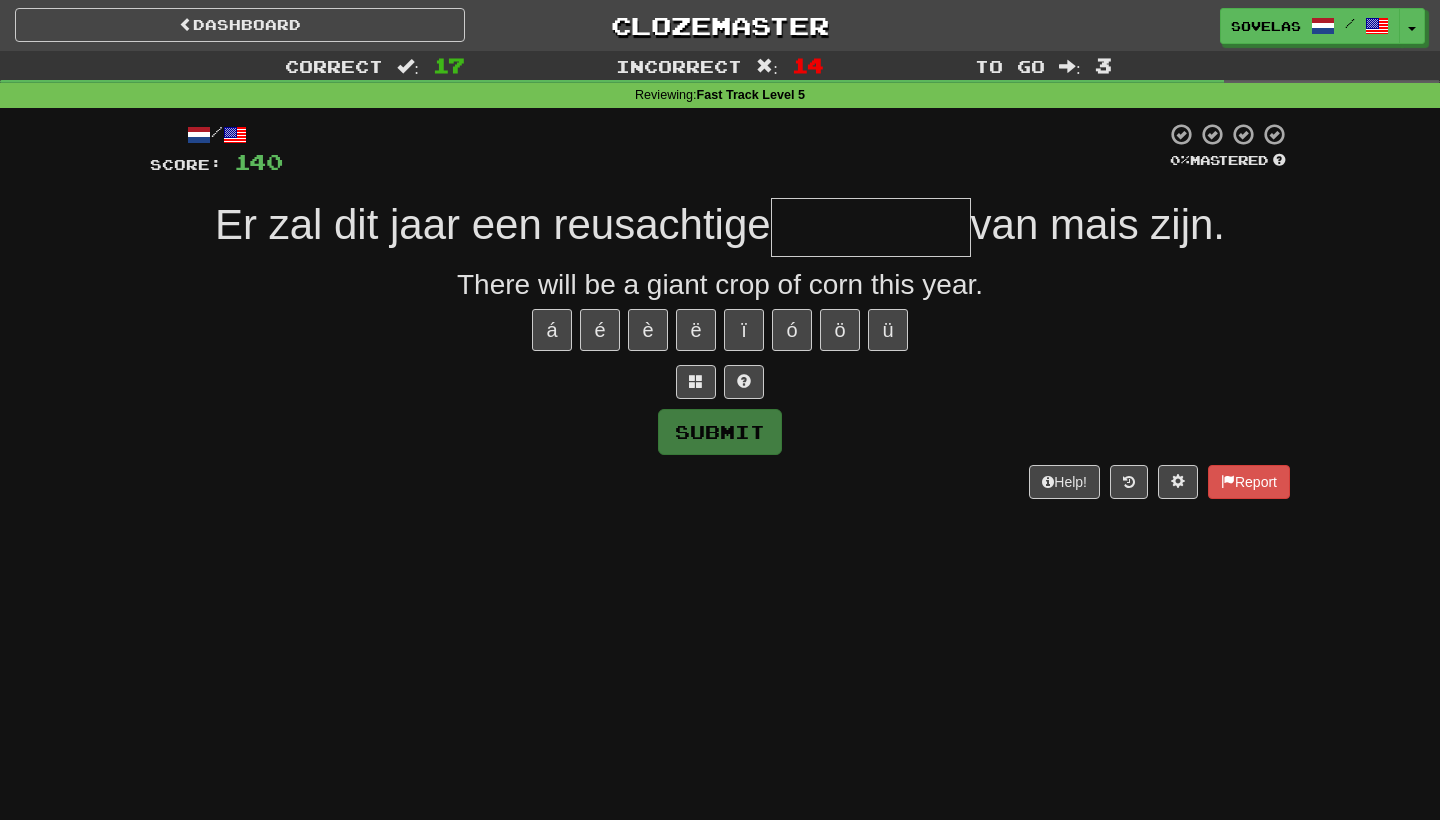 type on "*" 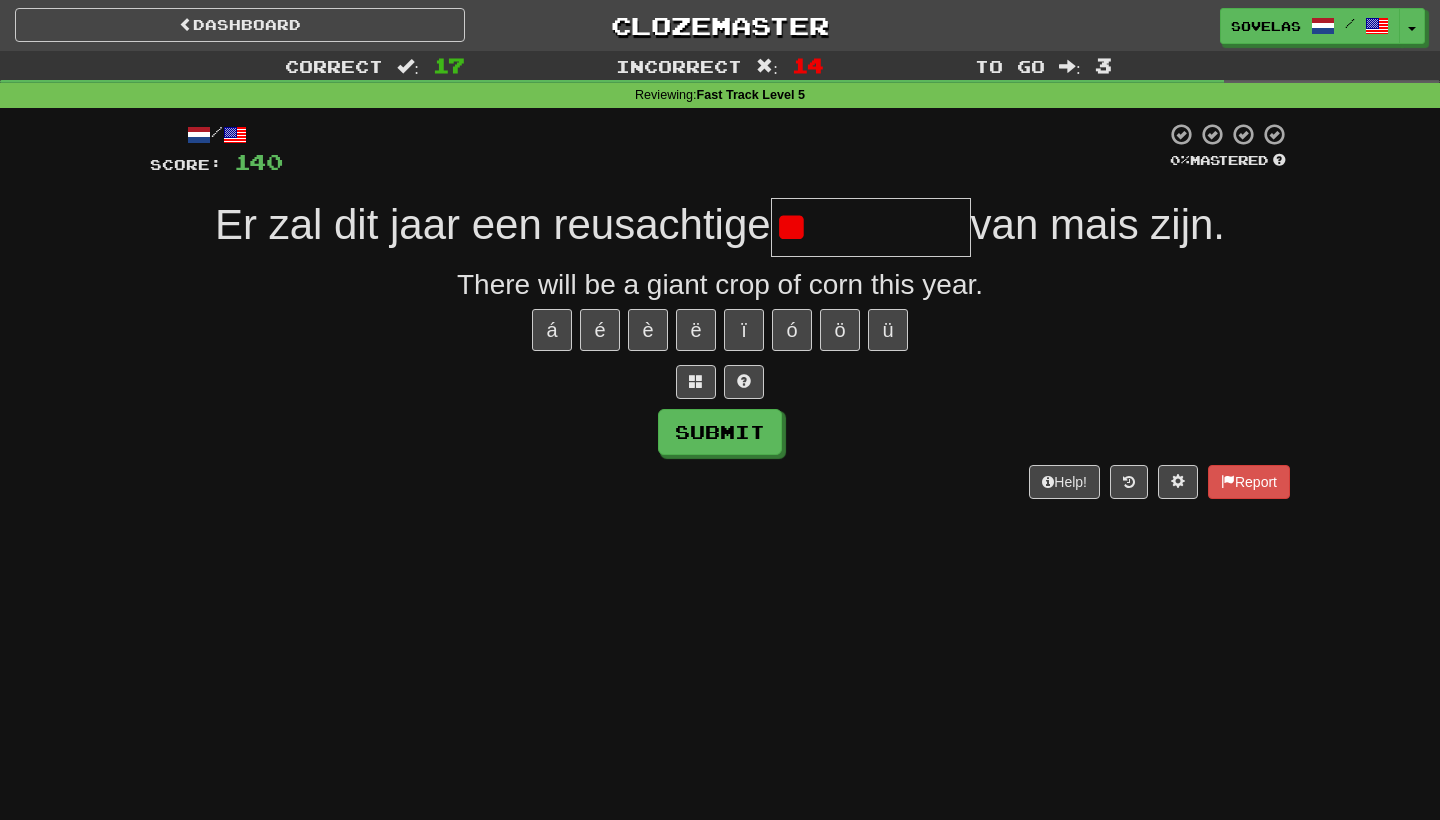type on "*" 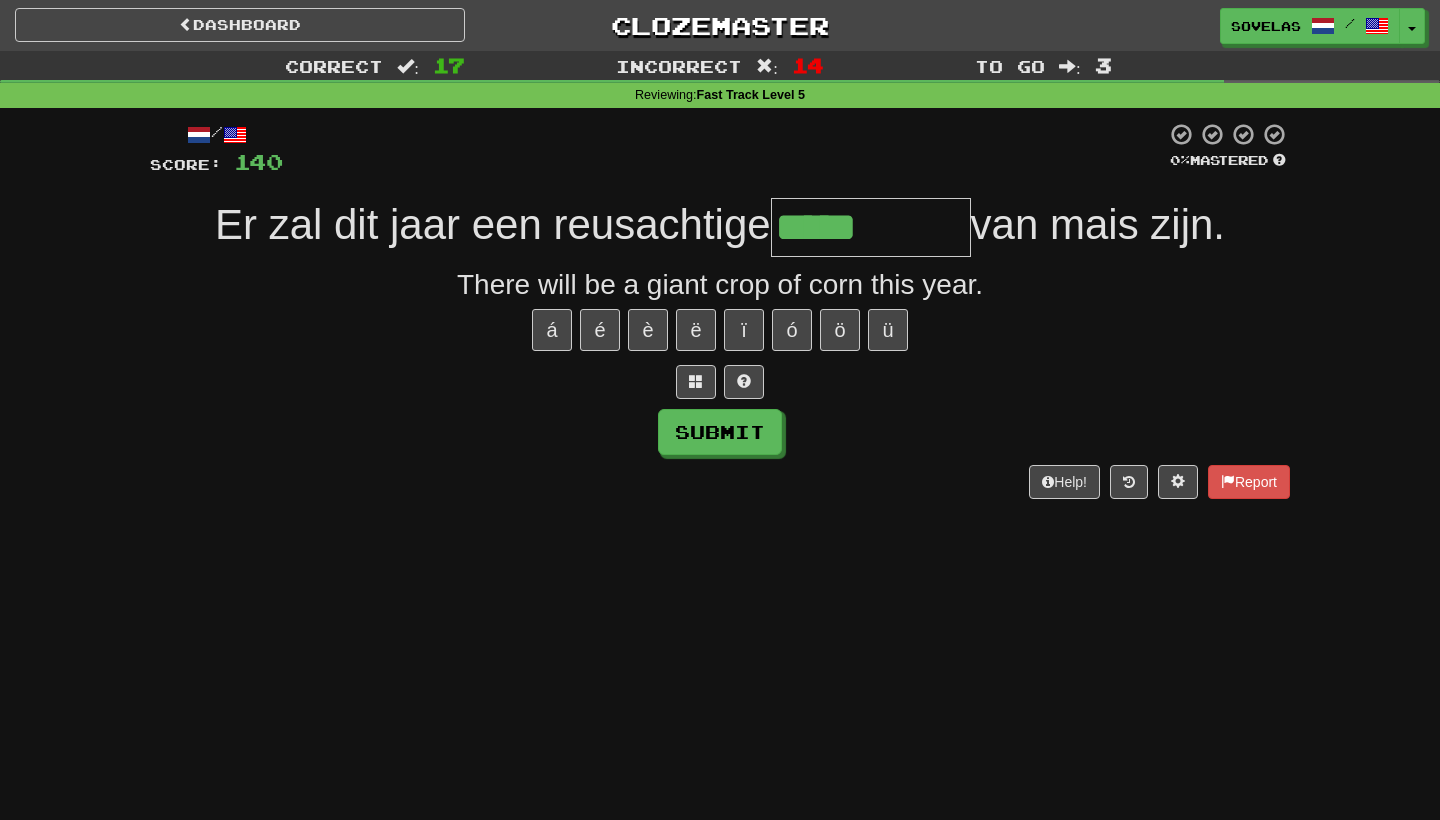 type on "*****" 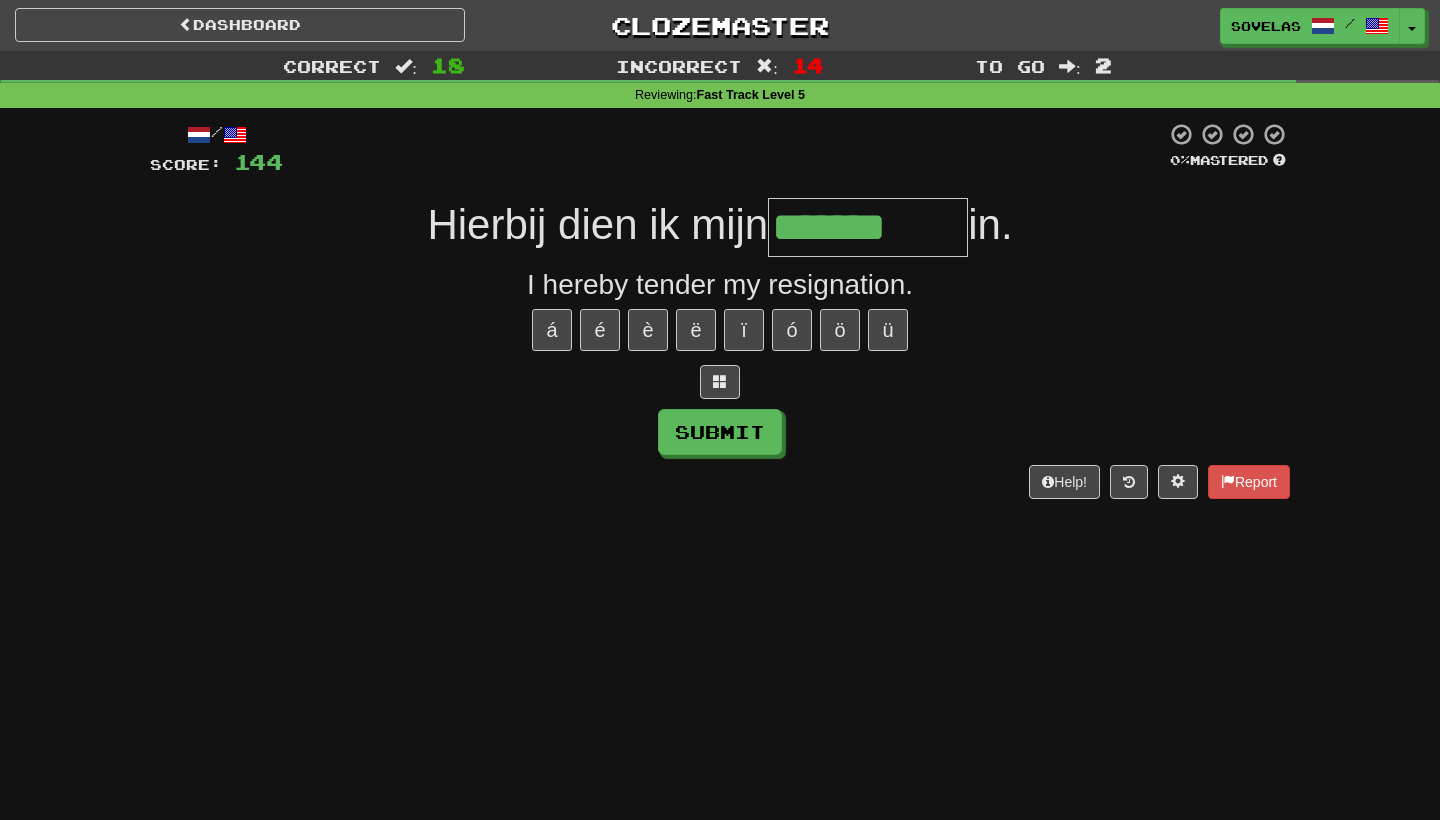 type on "*******" 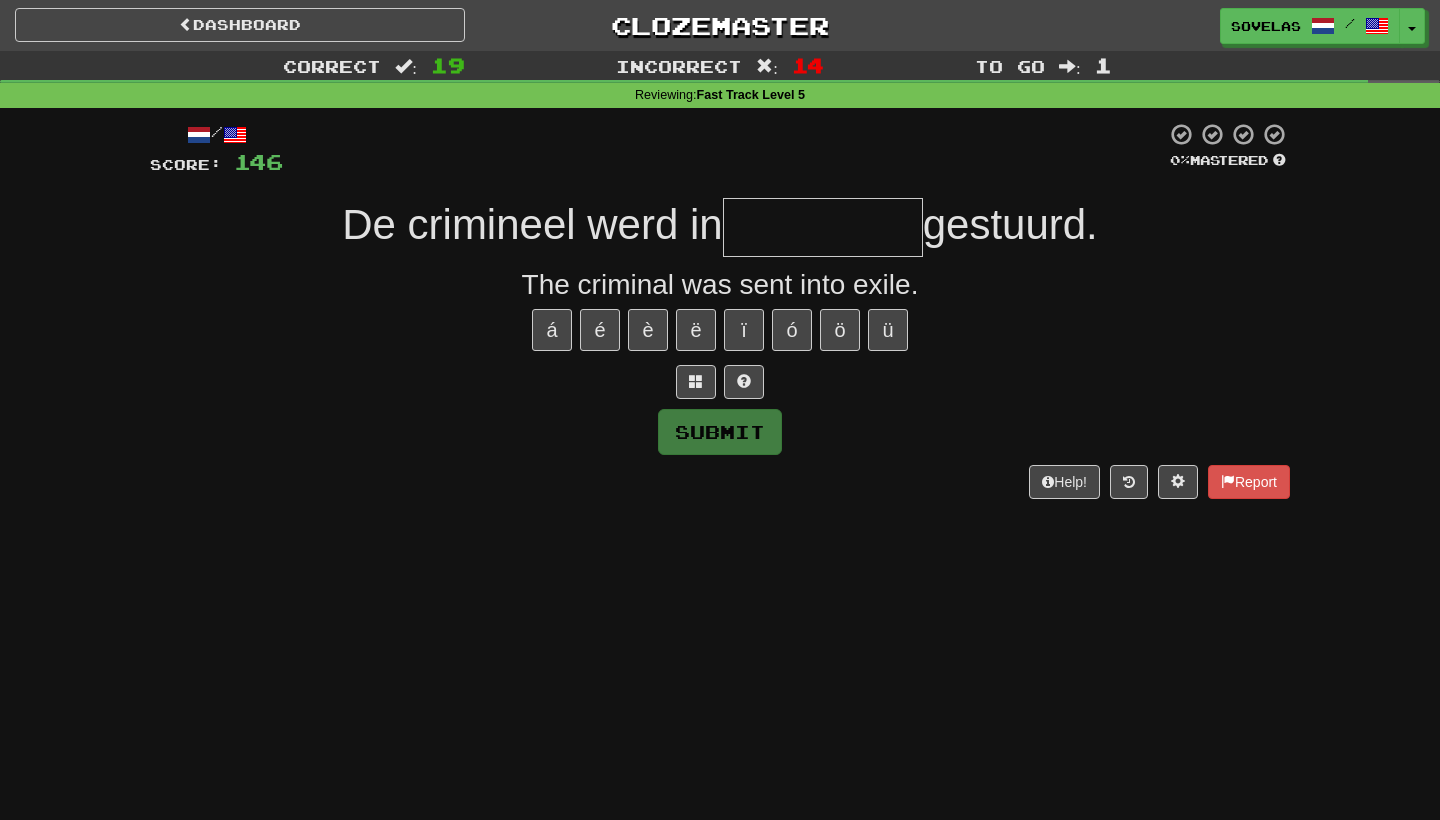 type on "*" 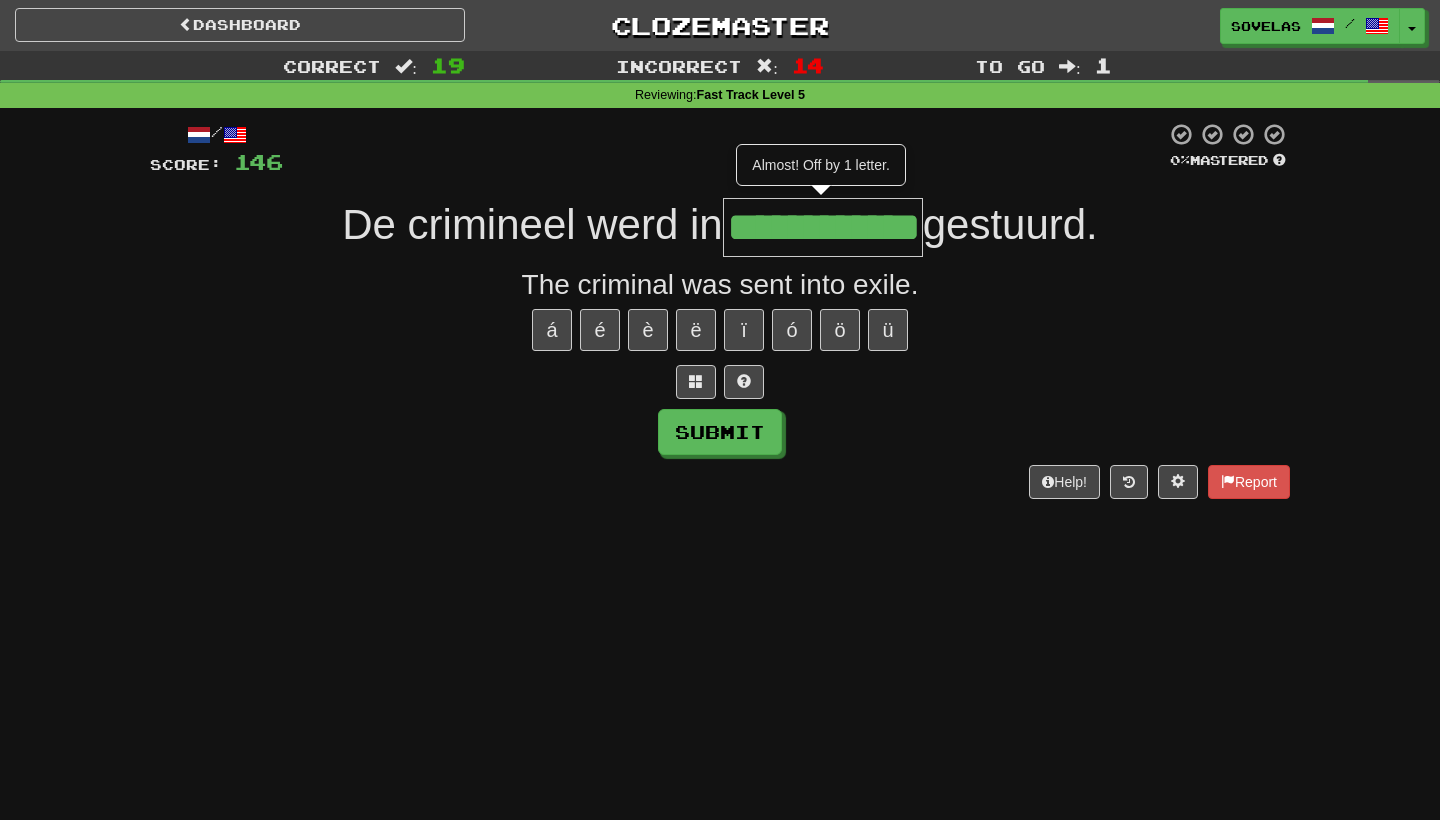 type on "**********" 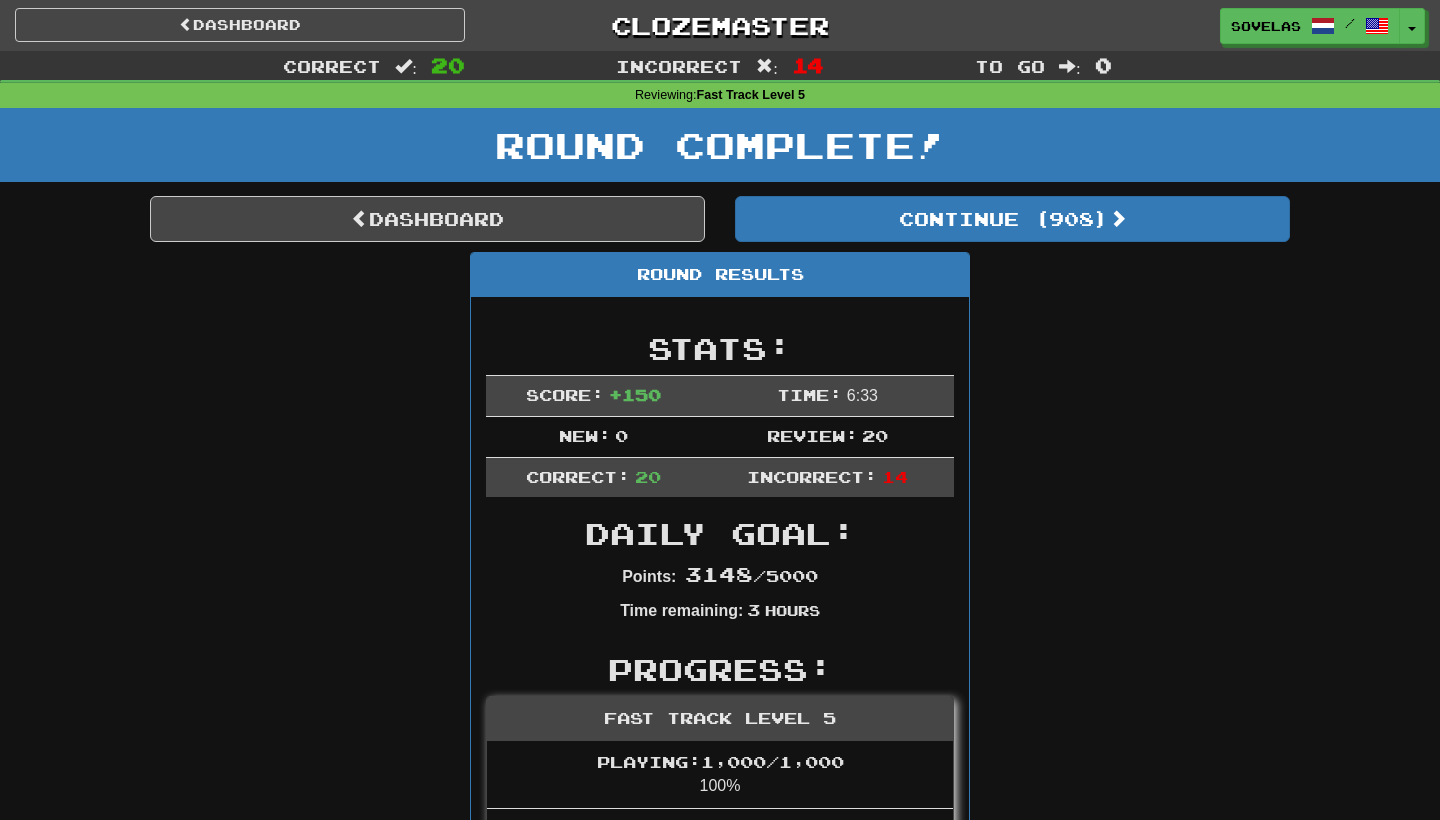 scroll, scrollTop: 0, scrollLeft: 0, axis: both 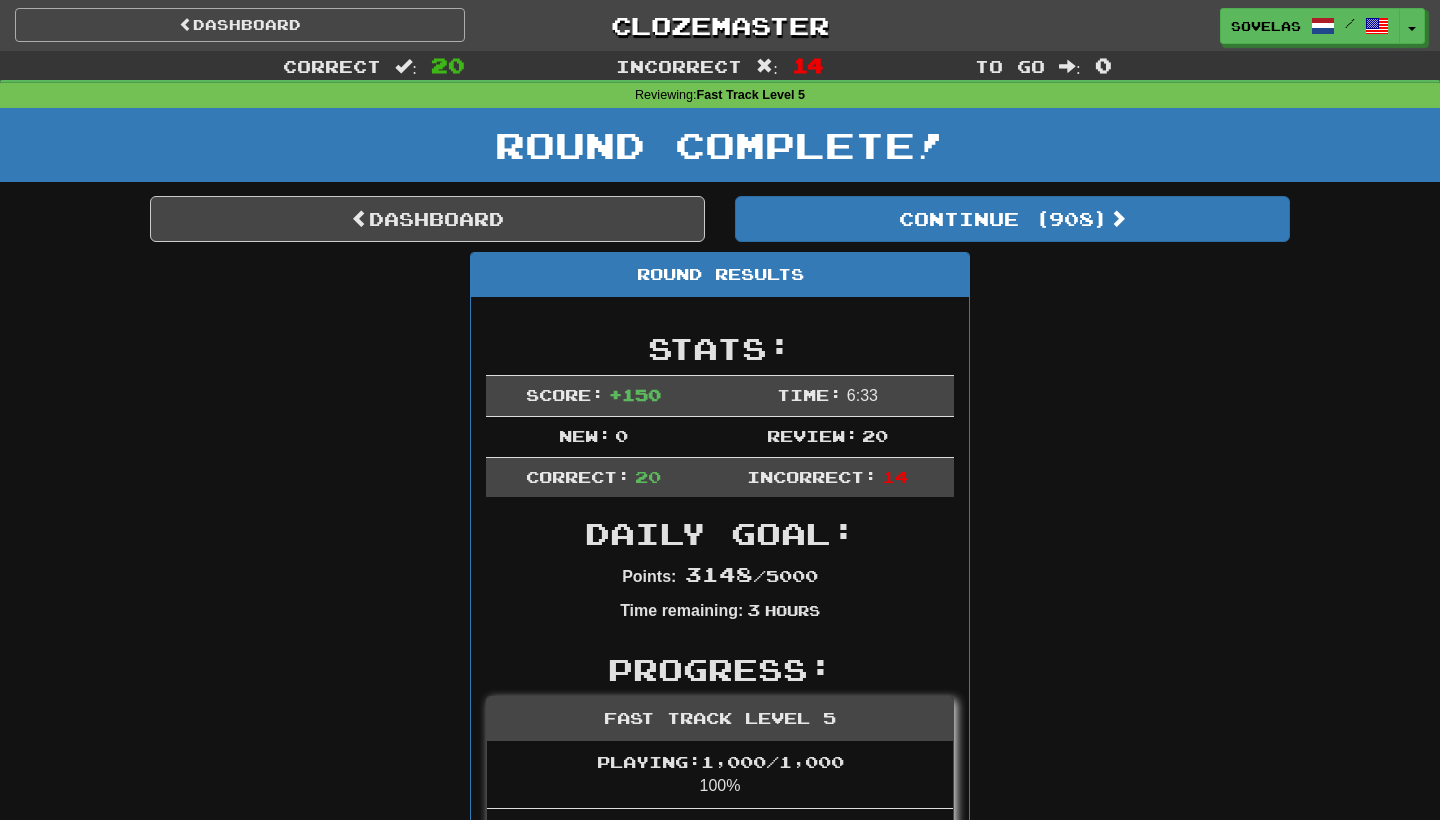 click on "Dashboard" at bounding box center (240, 25) 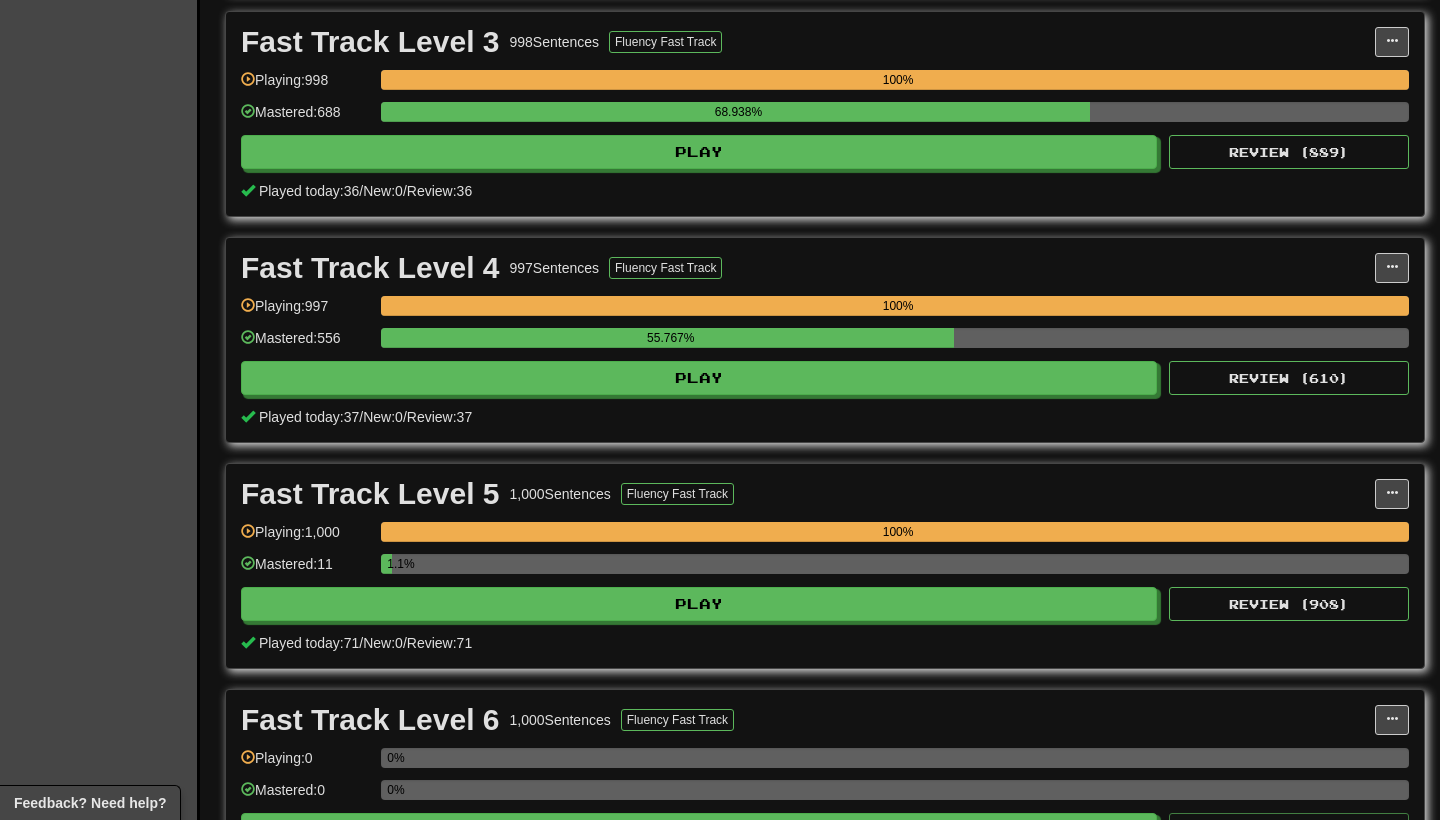 scroll, scrollTop: 2349, scrollLeft: 0, axis: vertical 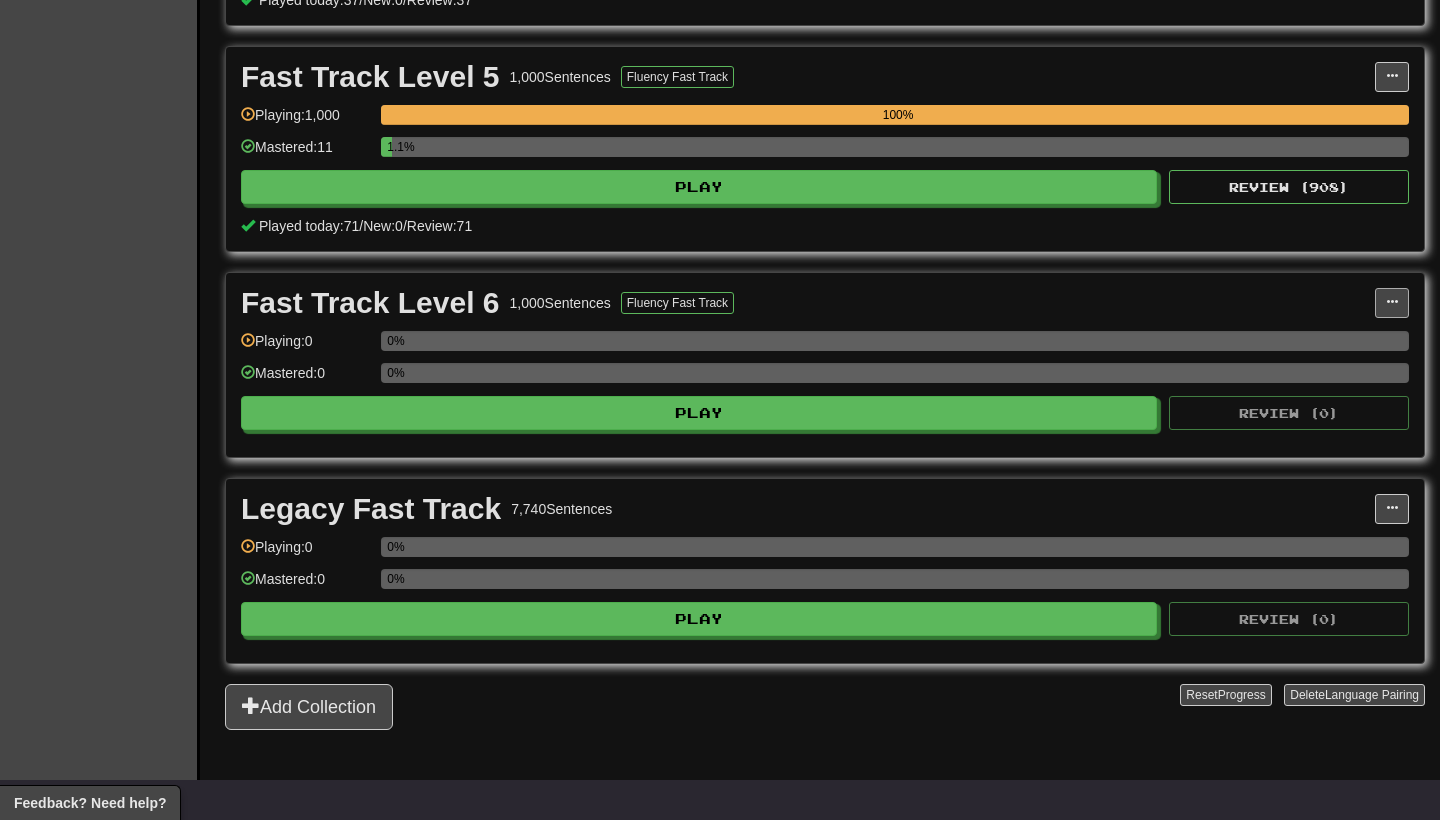 click at bounding box center (1392, 303) 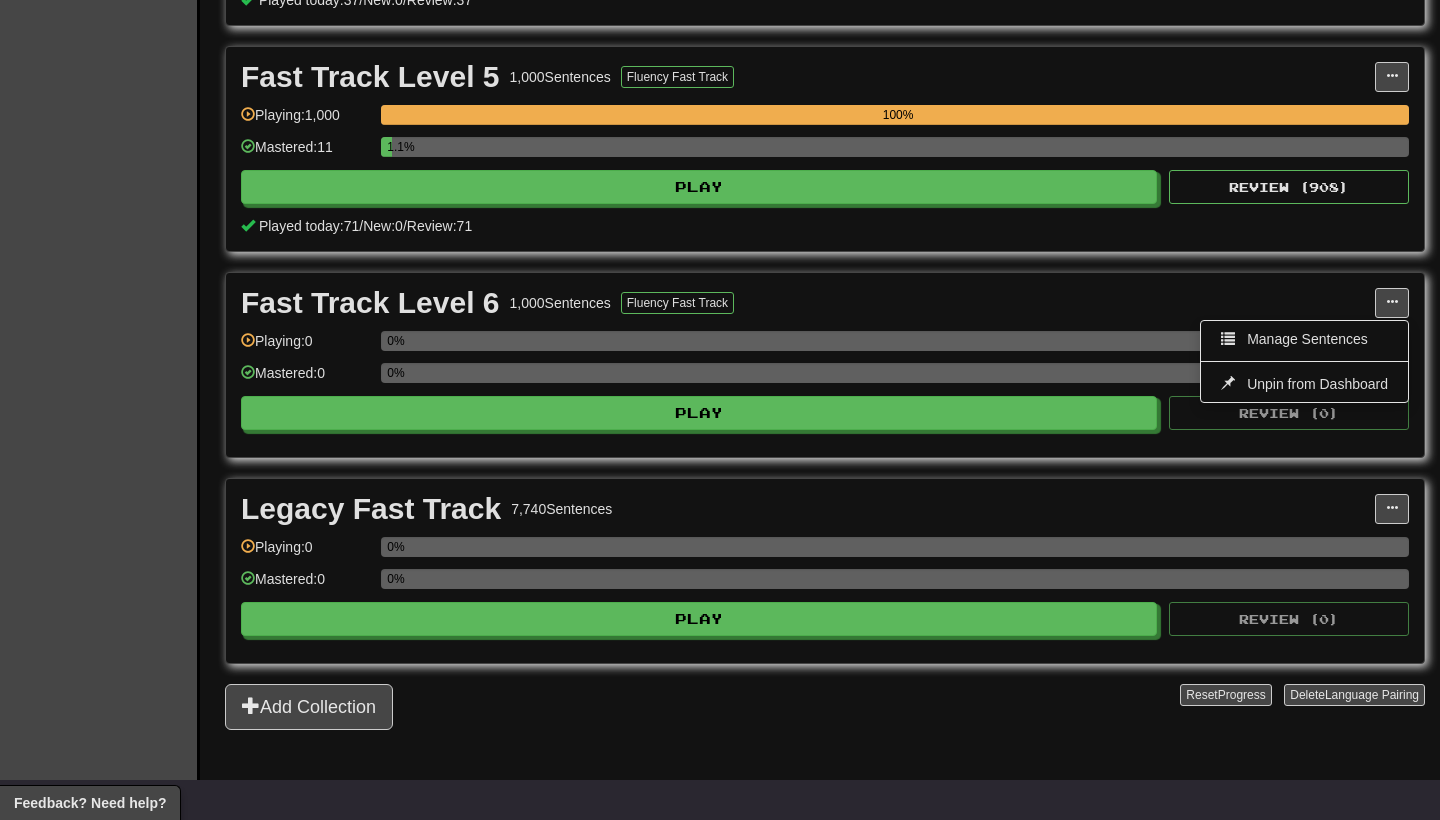 click on "Fast Track Level 6 1,000  Sentences Fluency Fast Track Manage Sentences Unpin from Dashboard  Playing:  0 0%  Mastered:  0 0% Play Review ( 0 )" at bounding box center [825, 365] 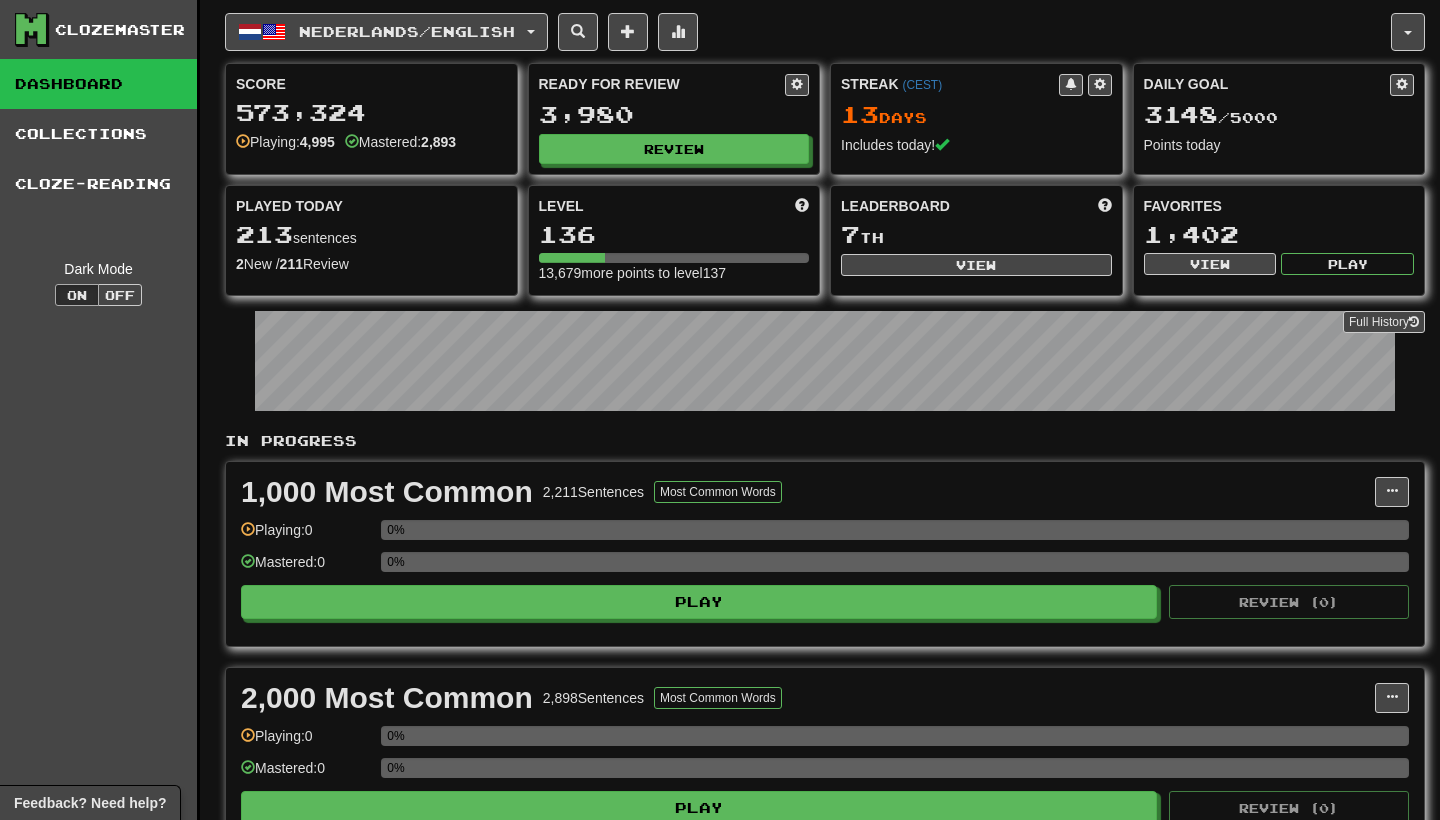 scroll, scrollTop: 0, scrollLeft: 0, axis: both 